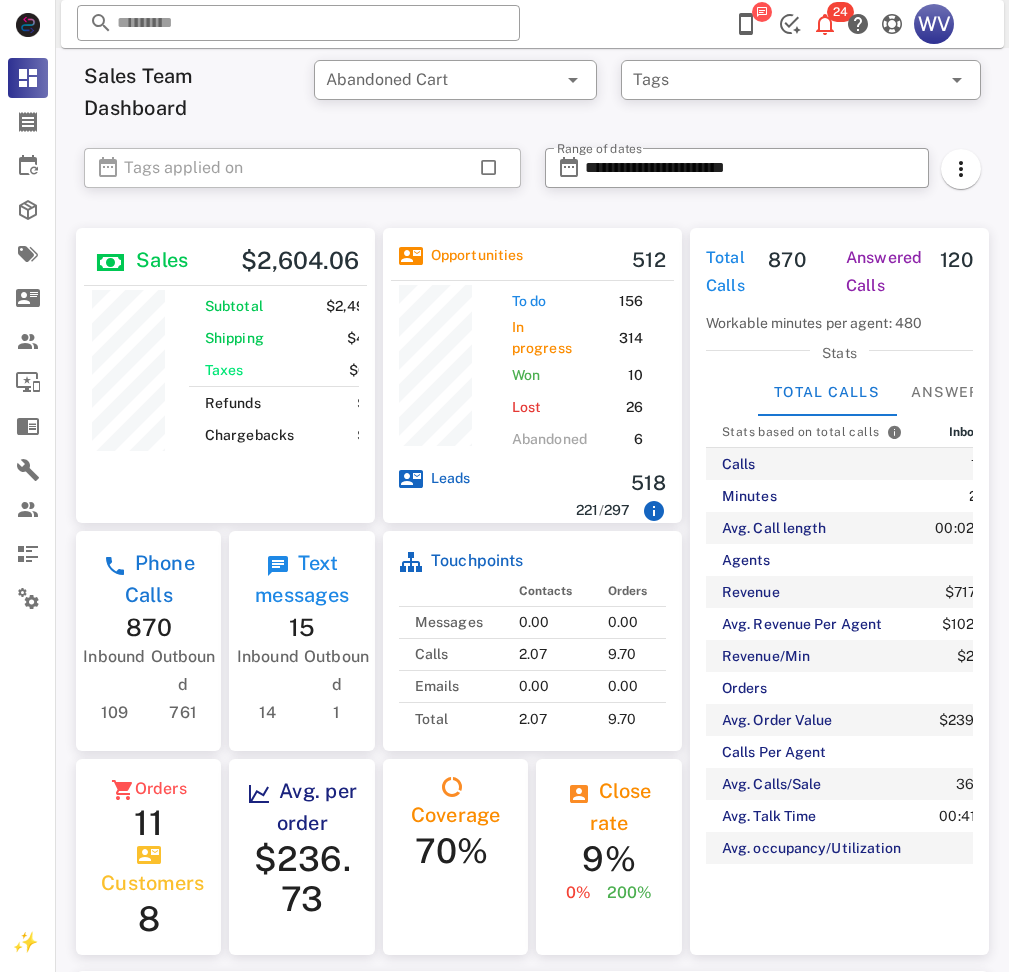 scroll, scrollTop: 869, scrollLeft: 0, axis: vertical 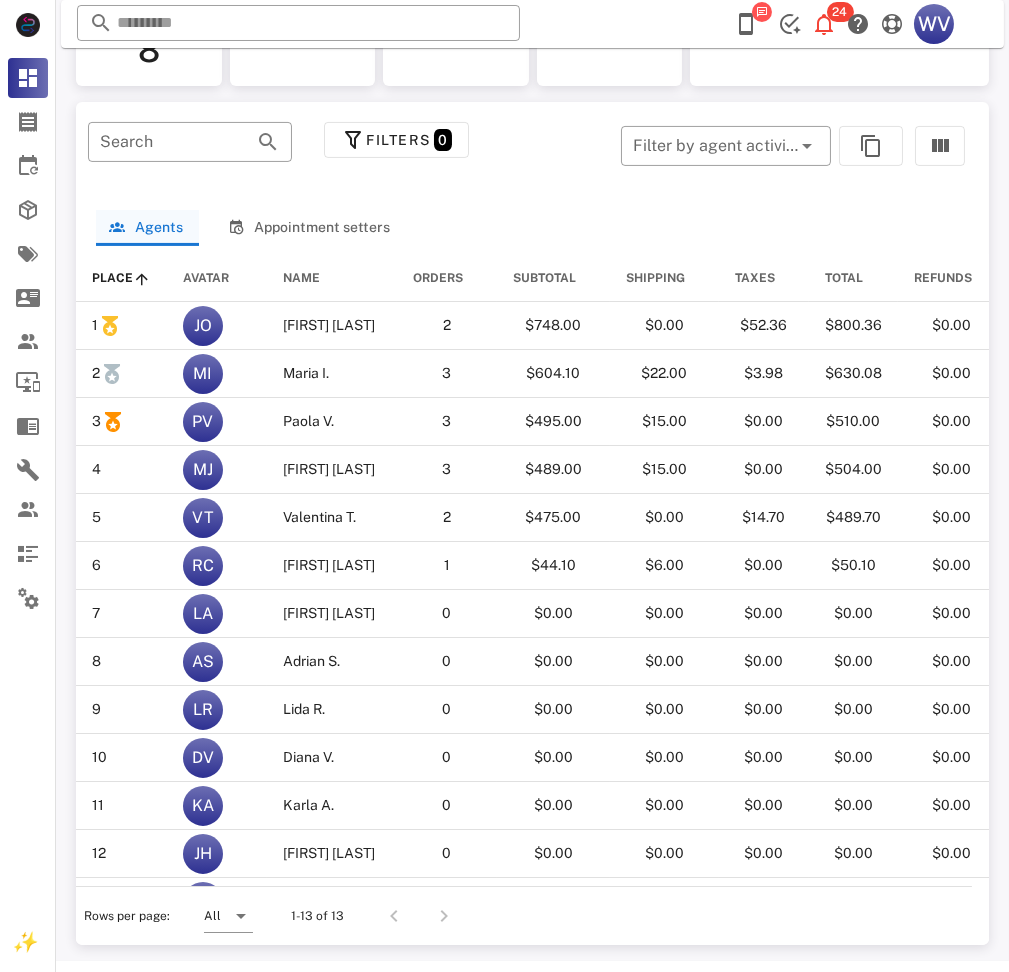 click at bounding box center [571, 156] 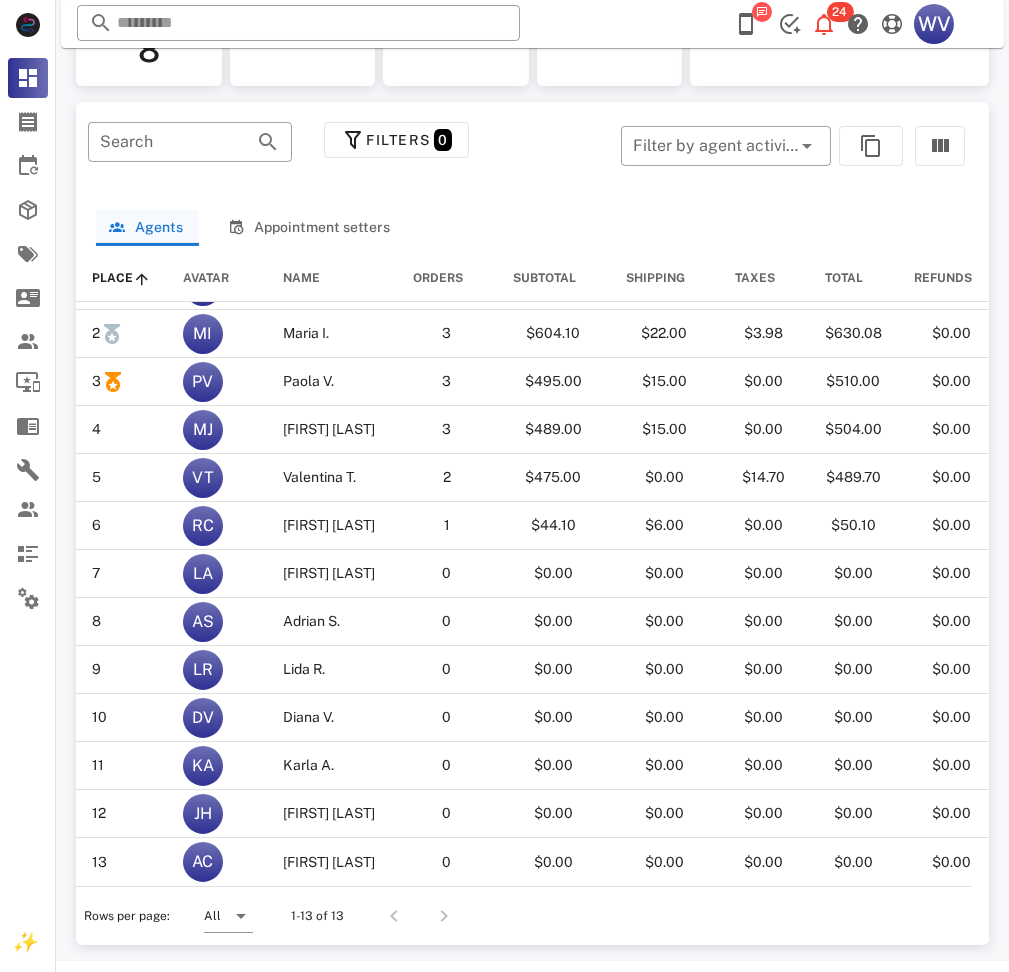 scroll, scrollTop: 299, scrollLeft: 299, axis: both 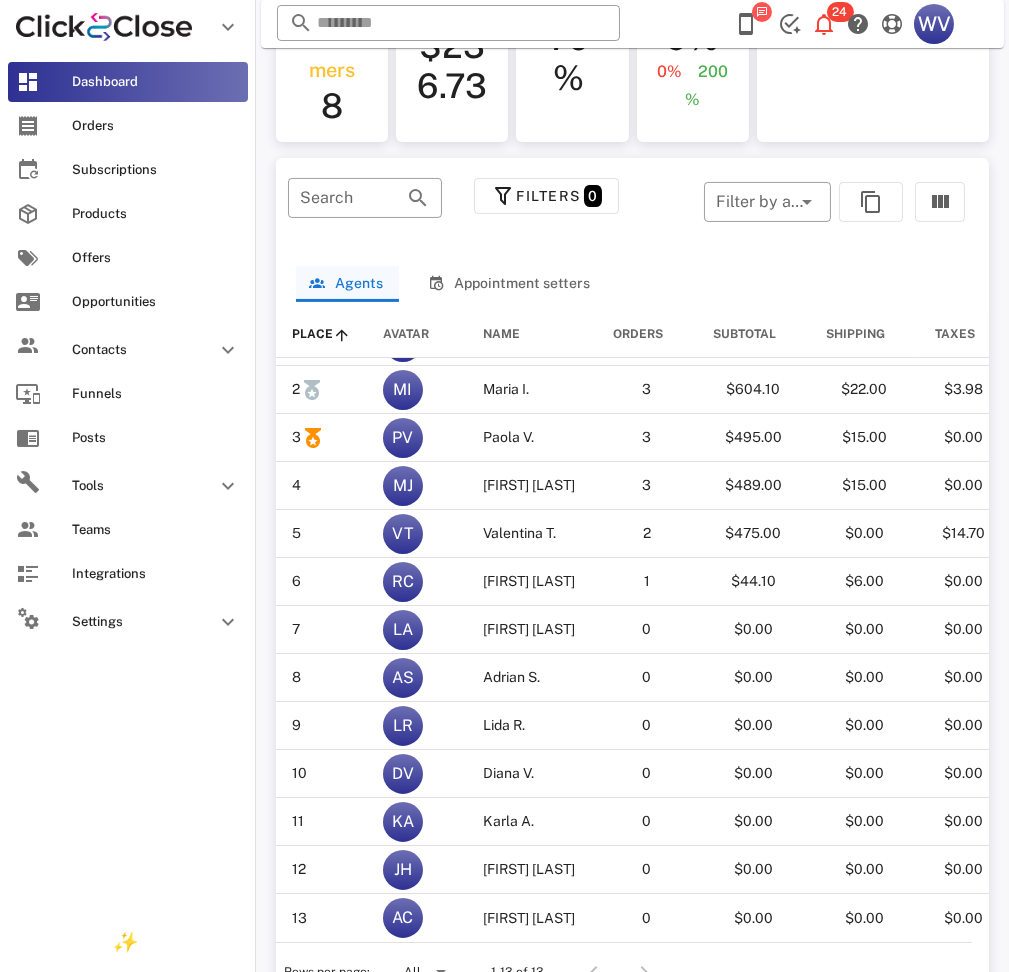 click on "Dashboard Orders Subscriptions Products Offers Opportunities Contacts Funnels Posts Tools Teams Integrations Settings" at bounding box center [128, 354] 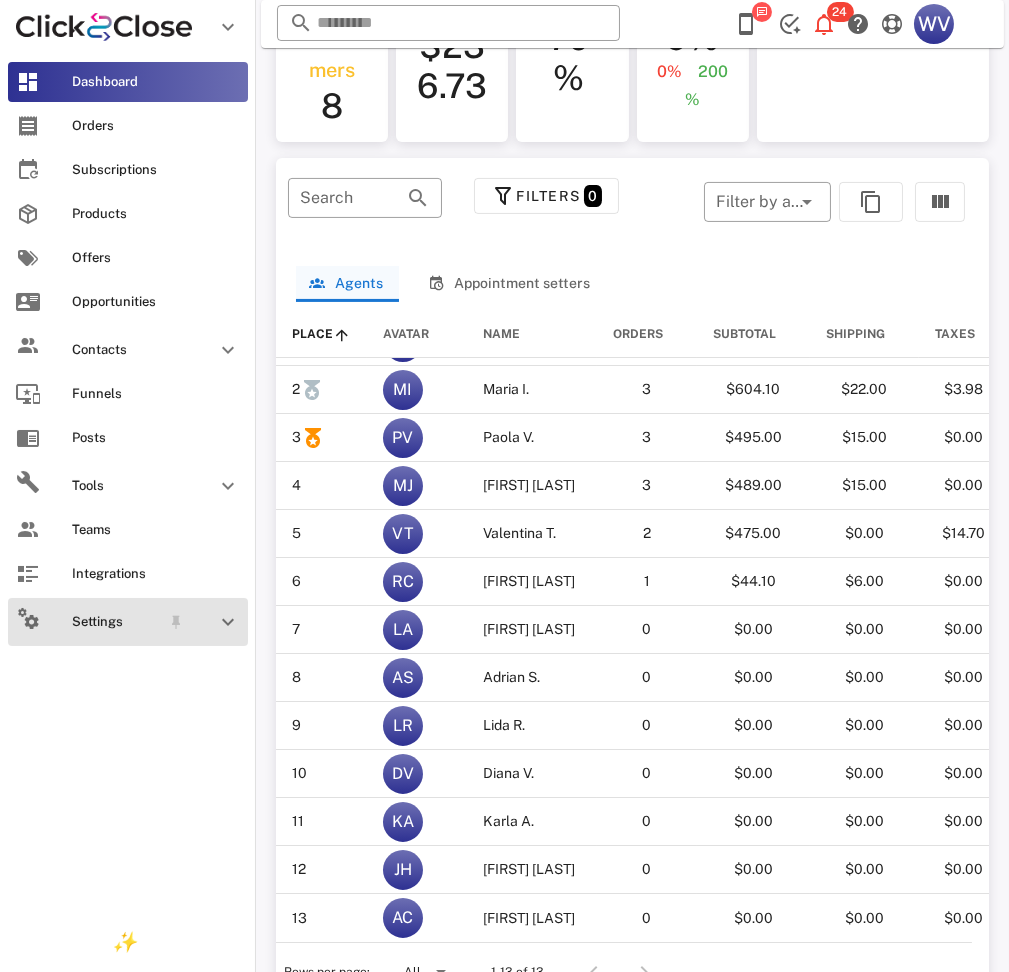 click on "Settings" at bounding box center [116, 622] 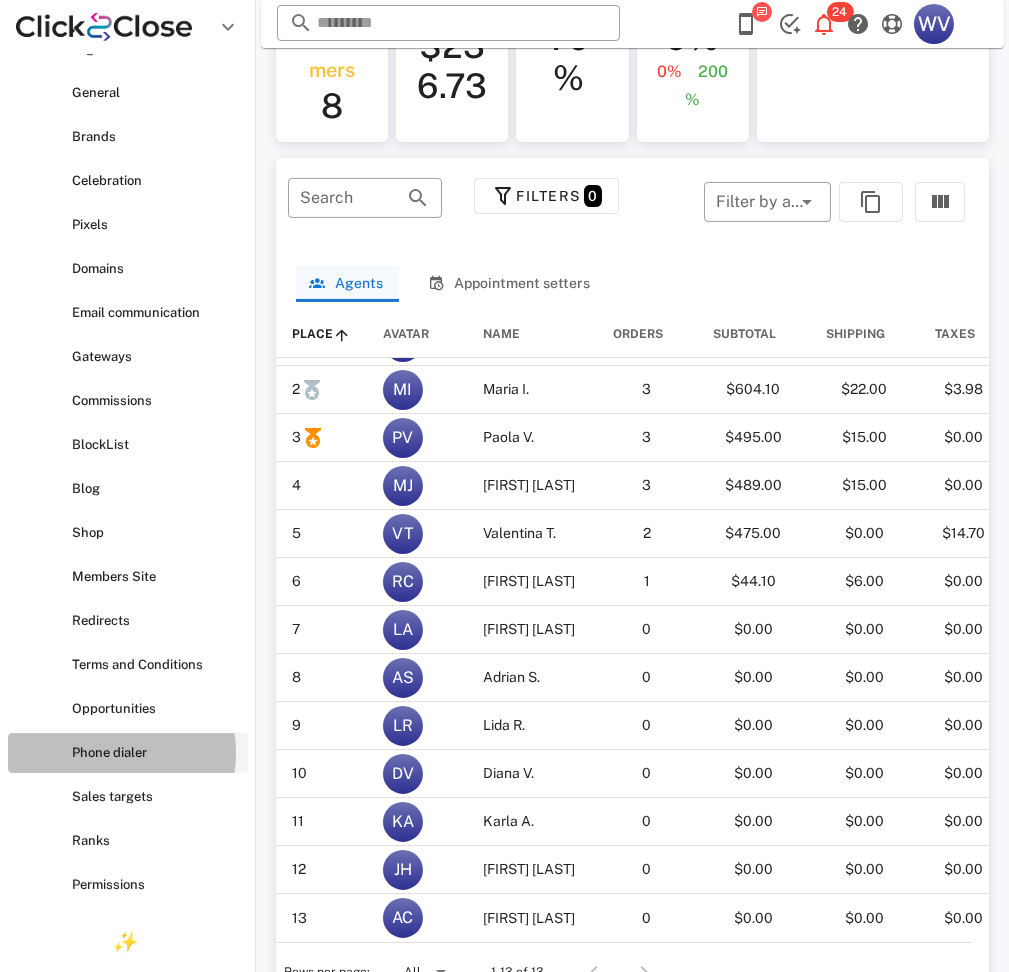 click on "Phone dialer" at bounding box center (128, 753) 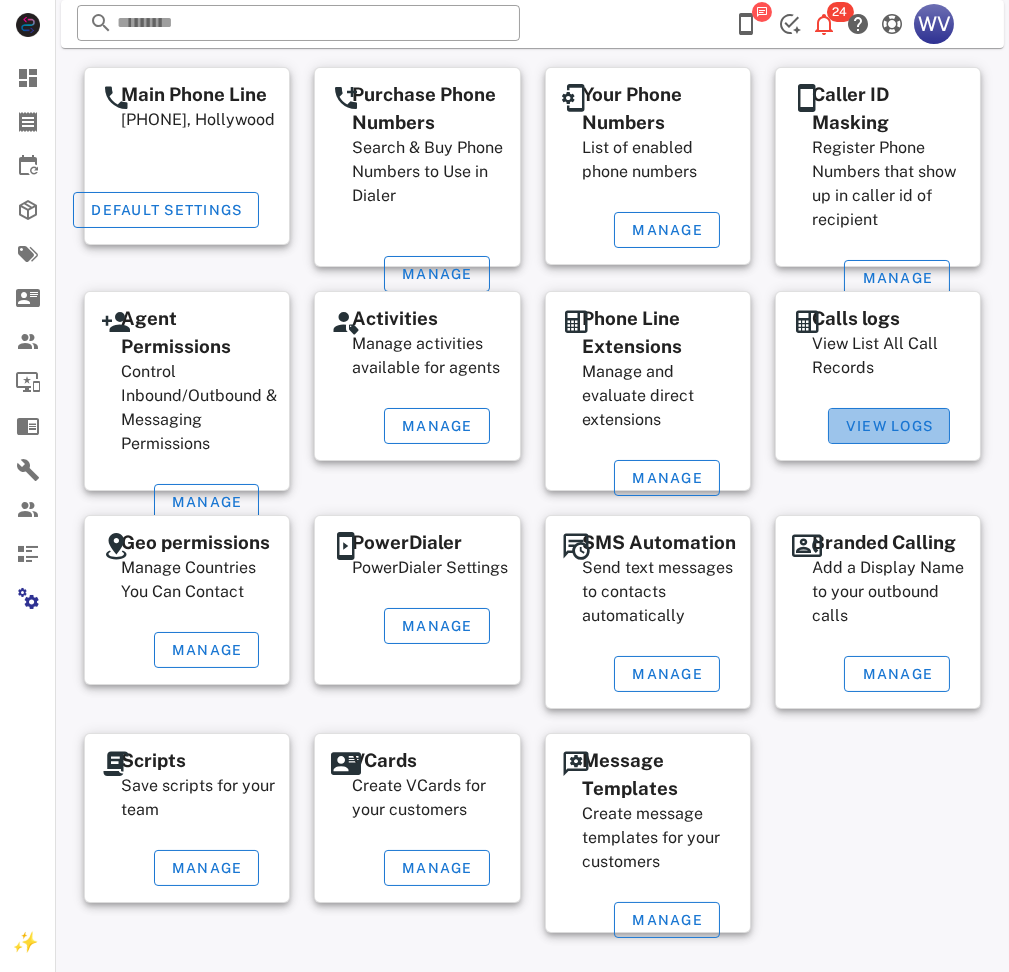 click on "View Logs" at bounding box center [889, 426] 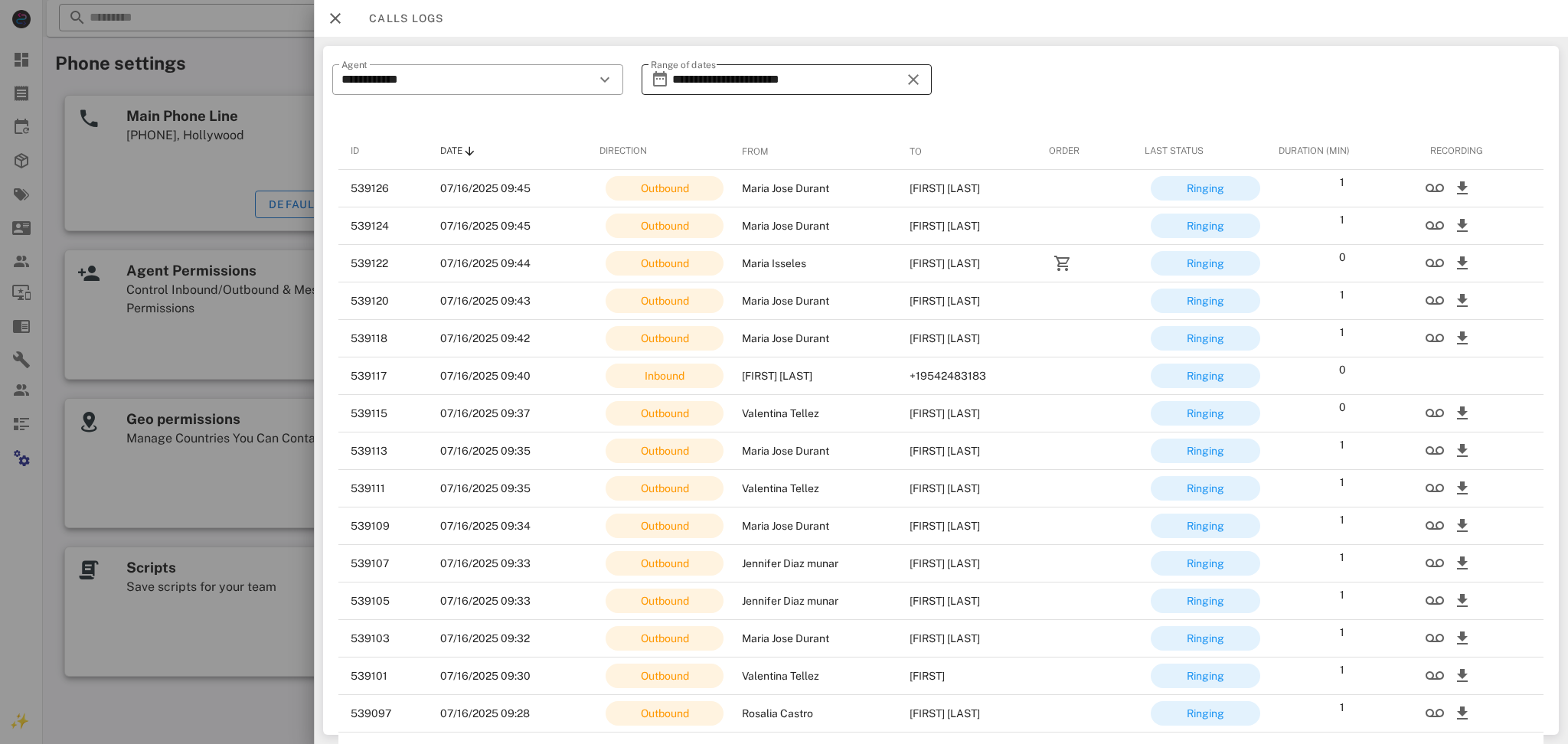 click on "**********" at bounding box center [786, 80] 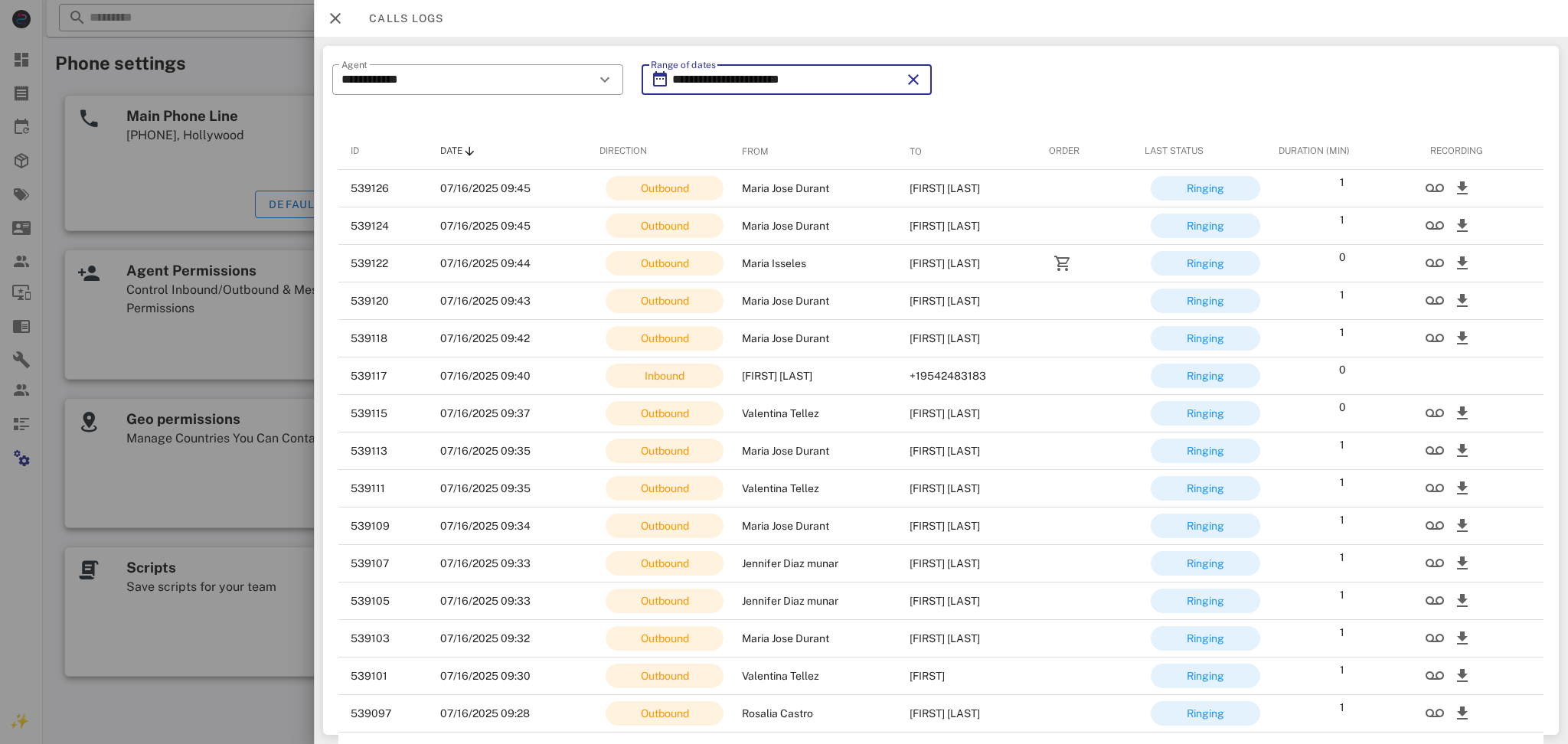 click on "**********" at bounding box center (786, 80) 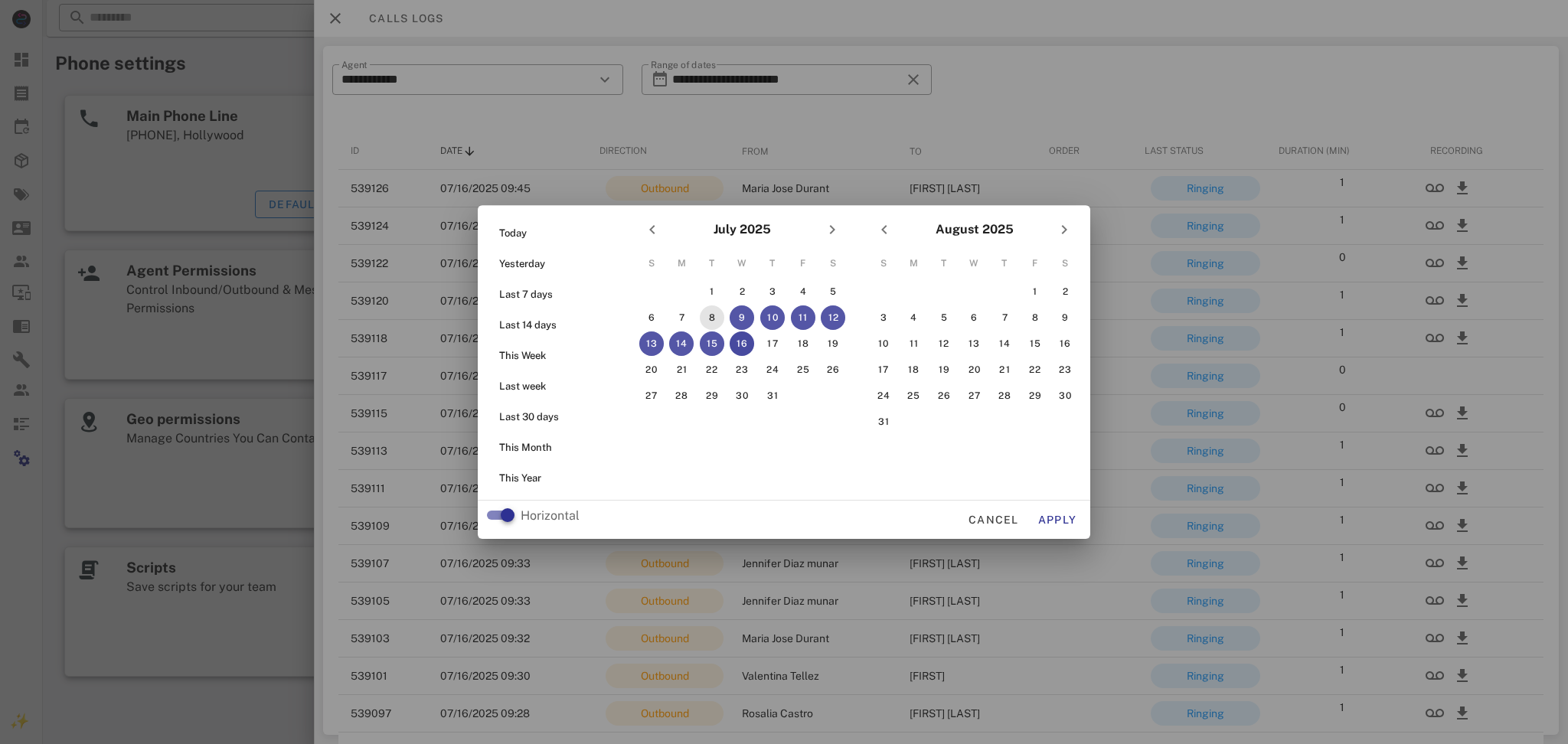 click on "8" at bounding box center [712, 318] 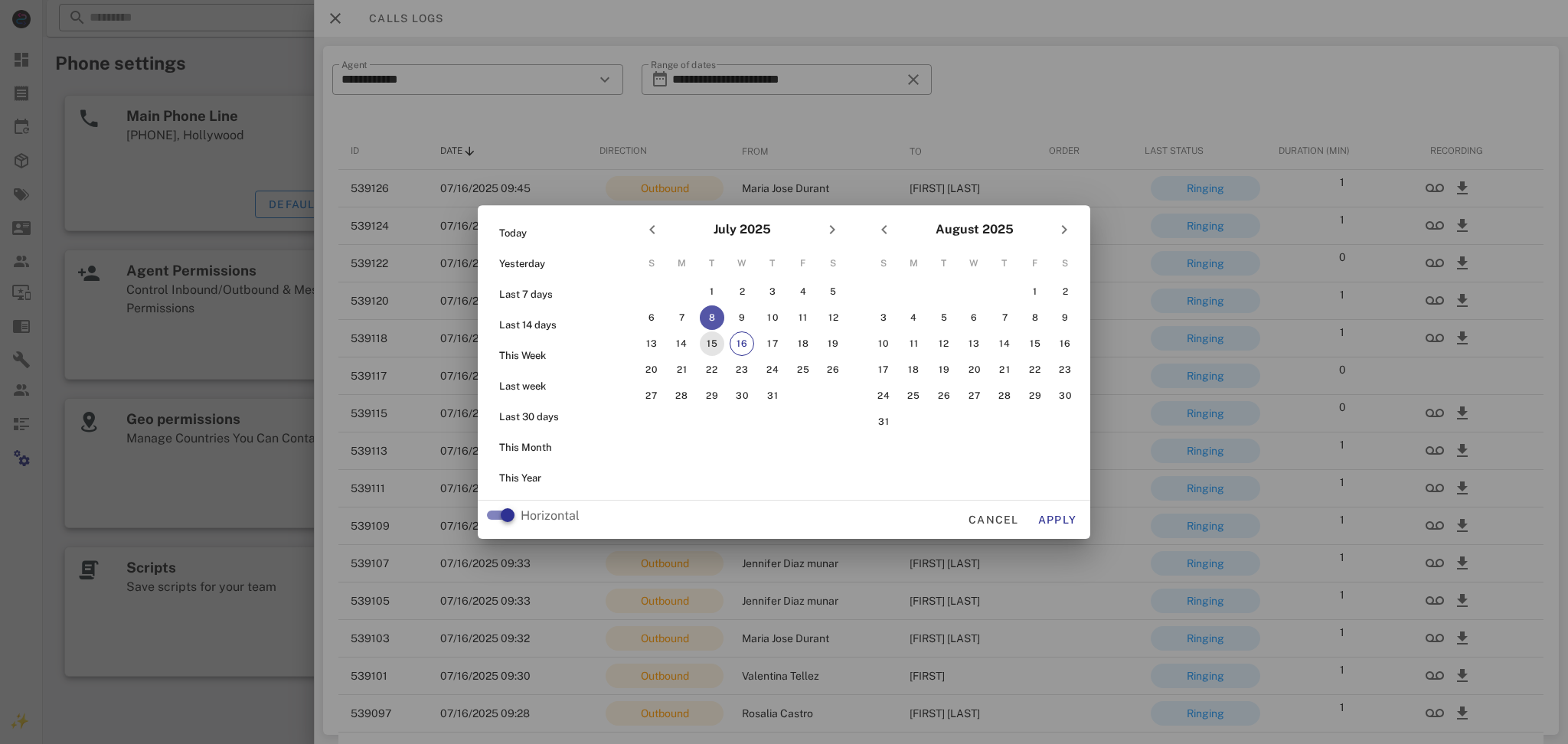 click on "15" at bounding box center [712, 344] 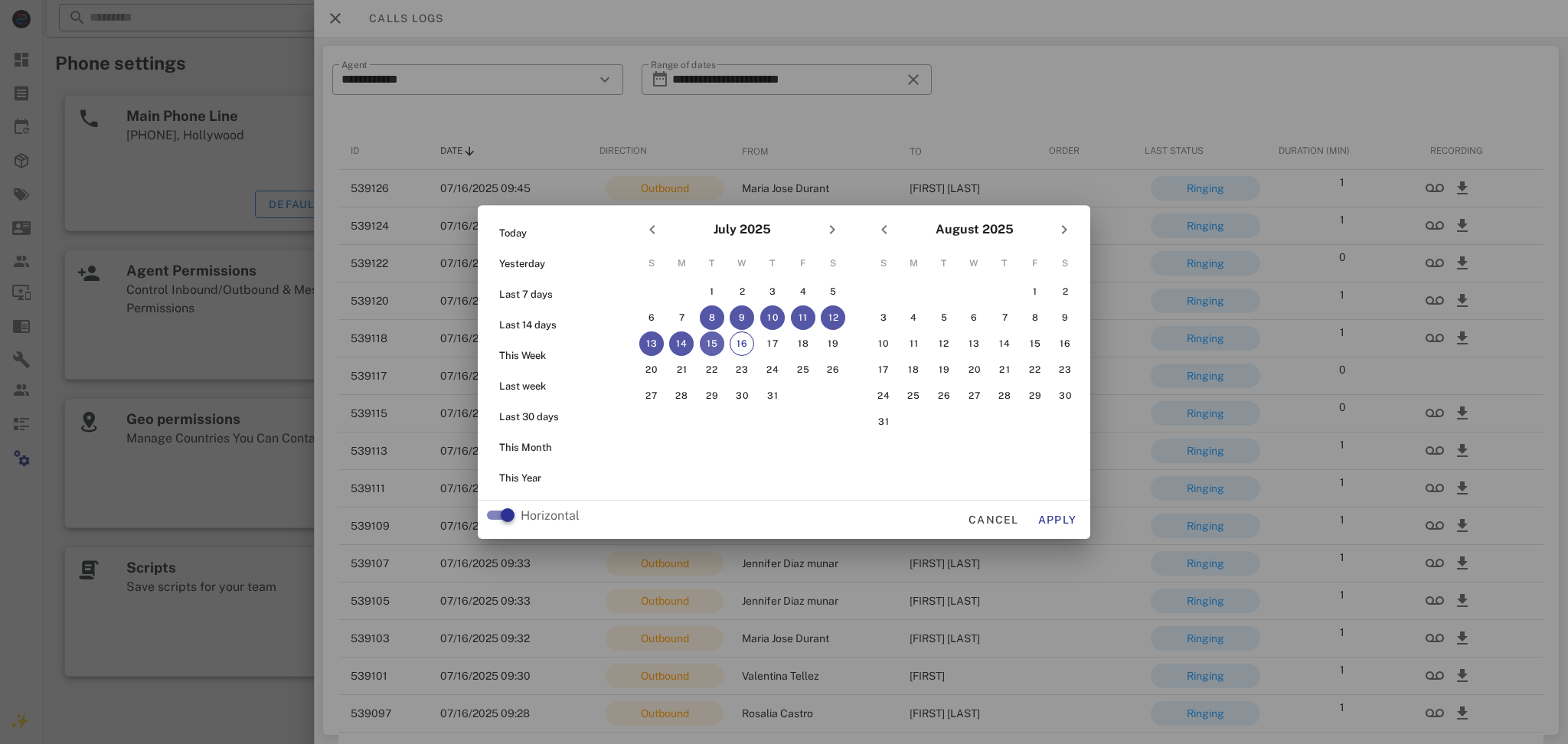 click on "15" at bounding box center [712, 344] 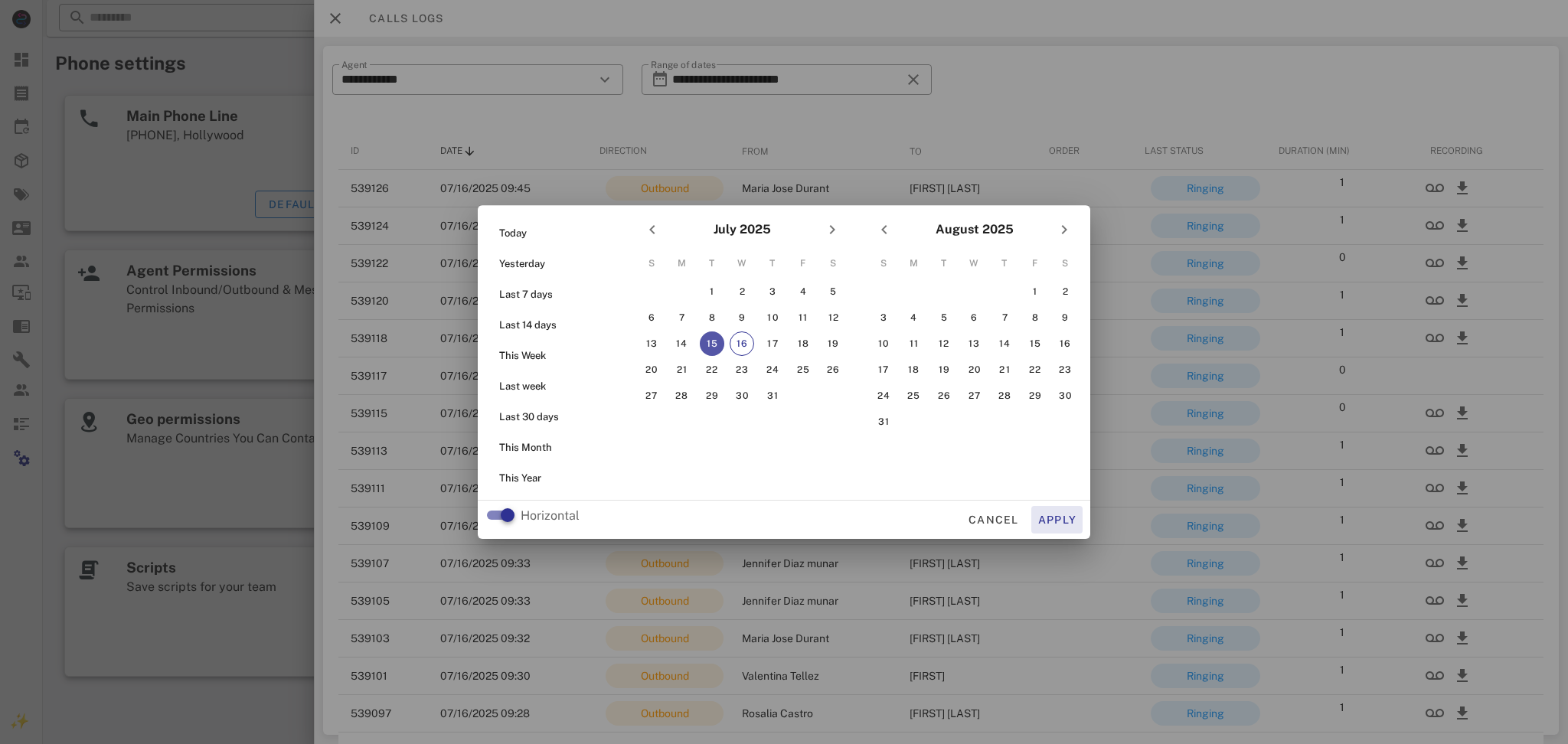 click on "Apply" at bounding box center (1057, 520) 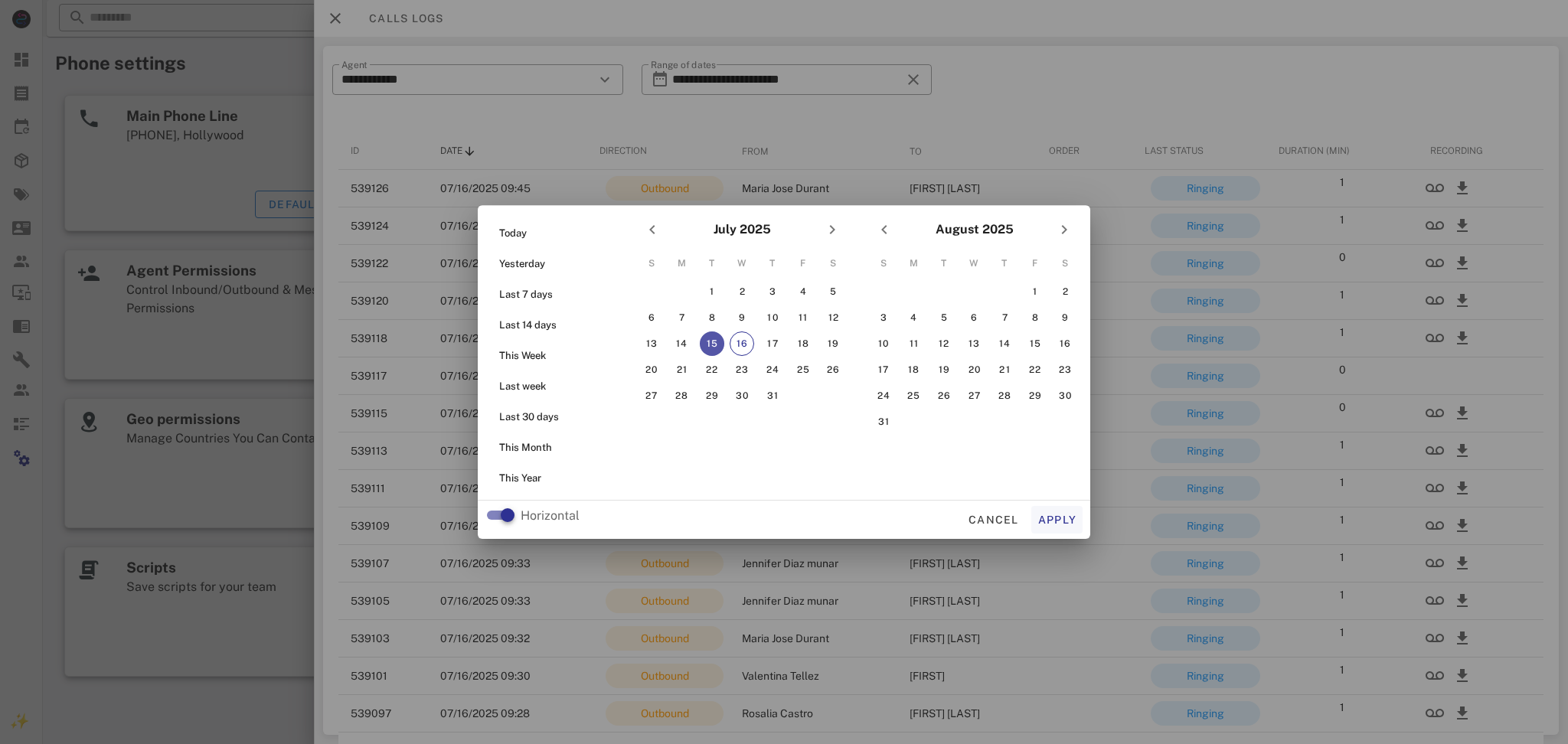 type on "**********" 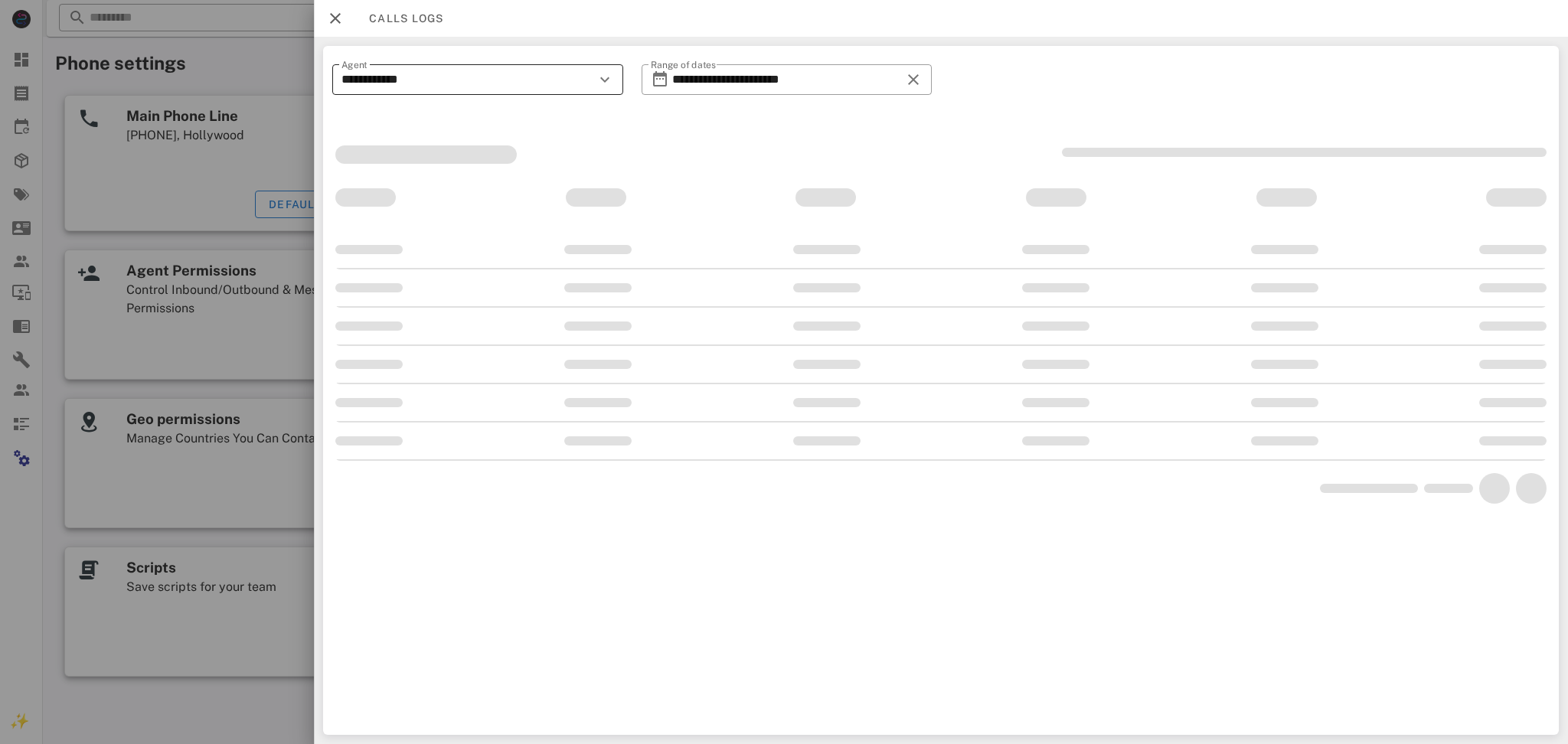 click on "**********" at bounding box center (467, 80) 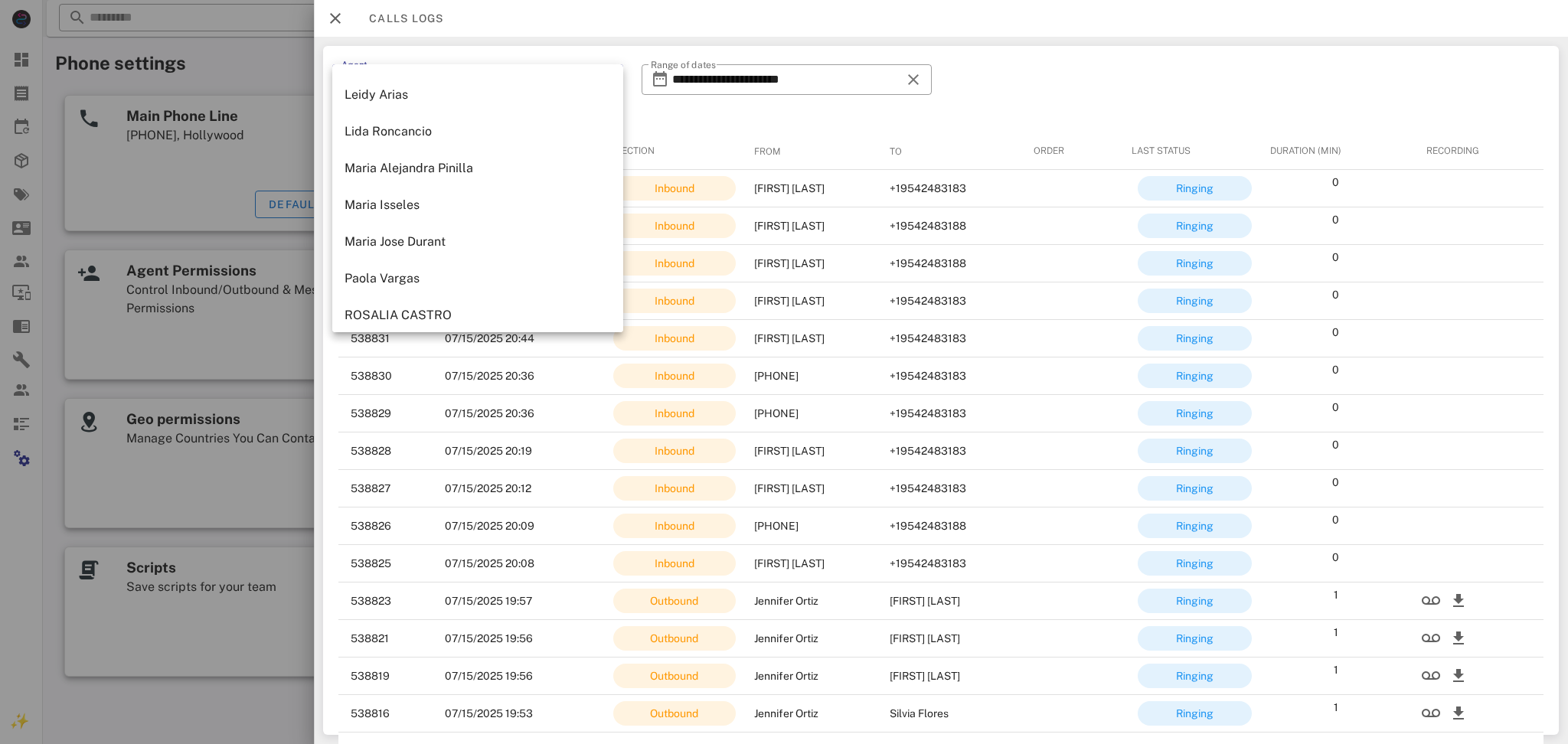 scroll, scrollTop: 408, scrollLeft: 0, axis: vertical 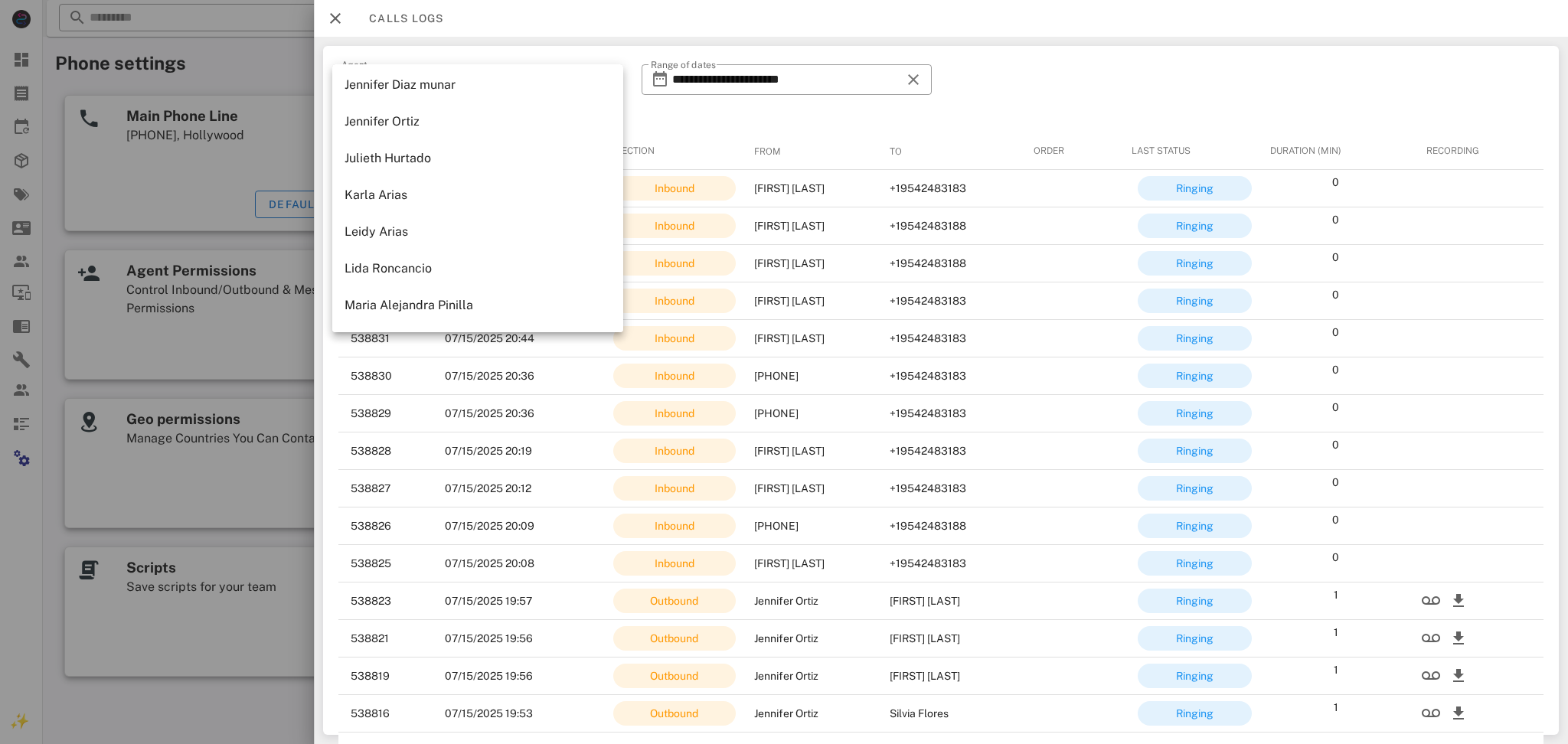 click on "Jennifer Ortiz" at bounding box center (478, 121) 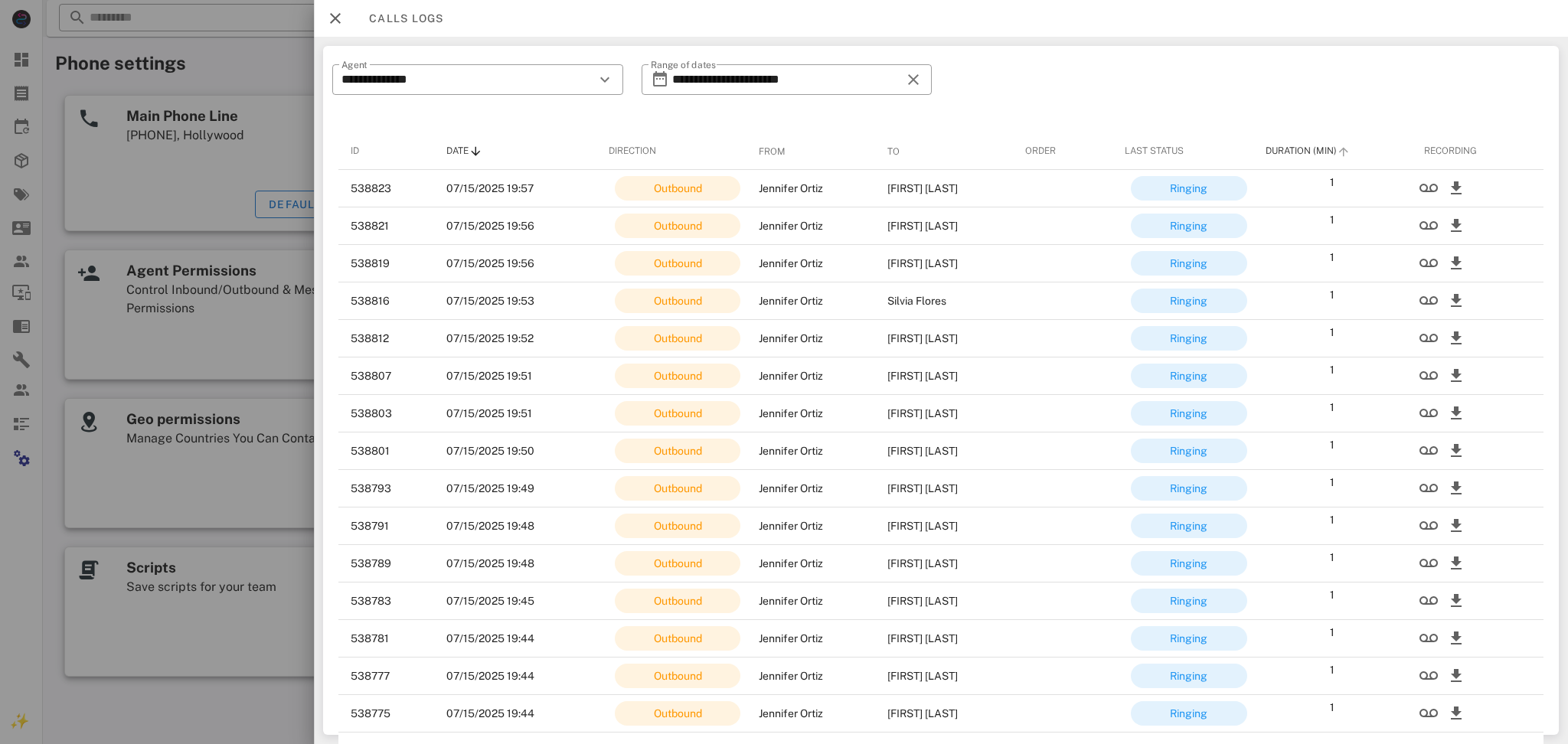 click on "Duration (Min)" at bounding box center (1300, 151) 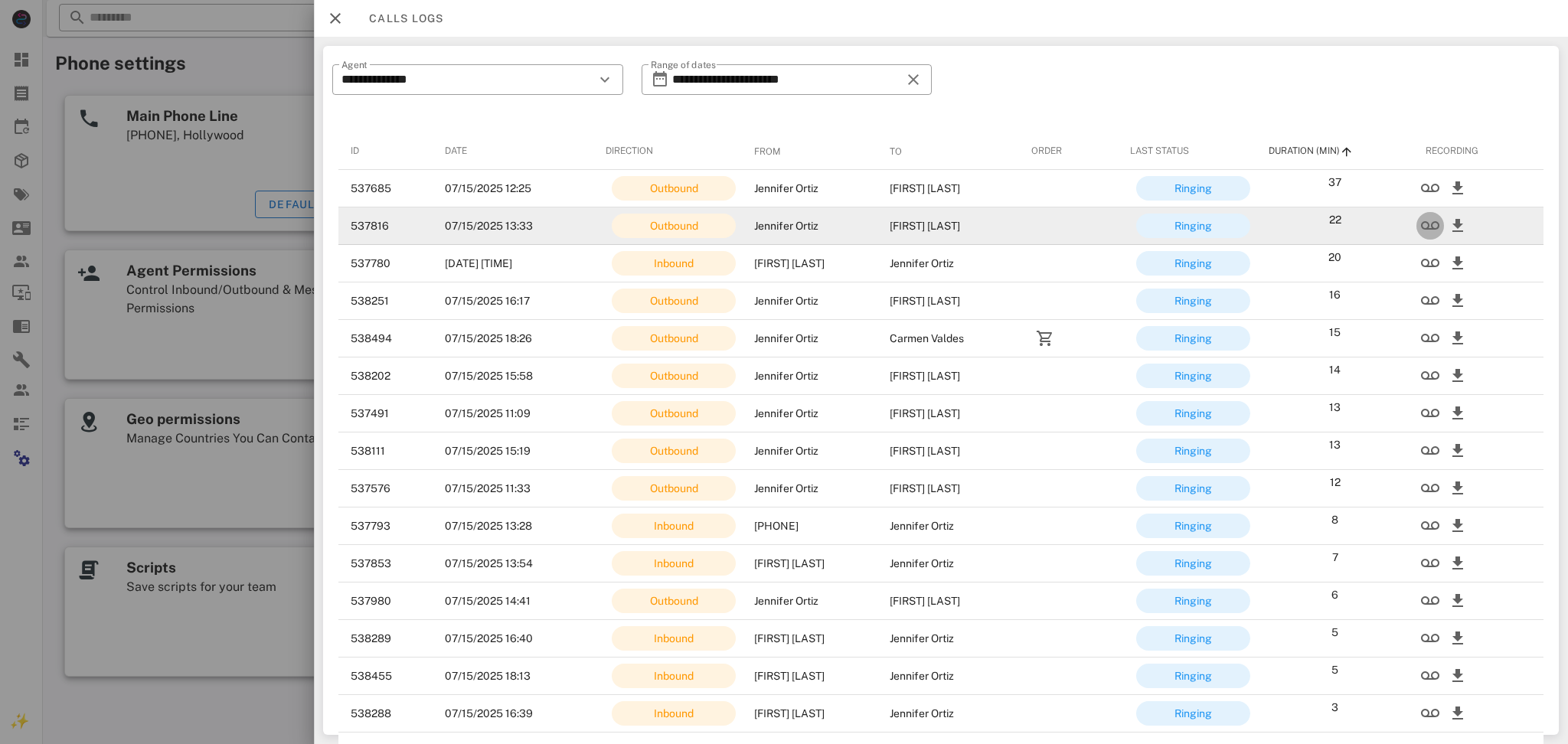 click at bounding box center [1430, 226] 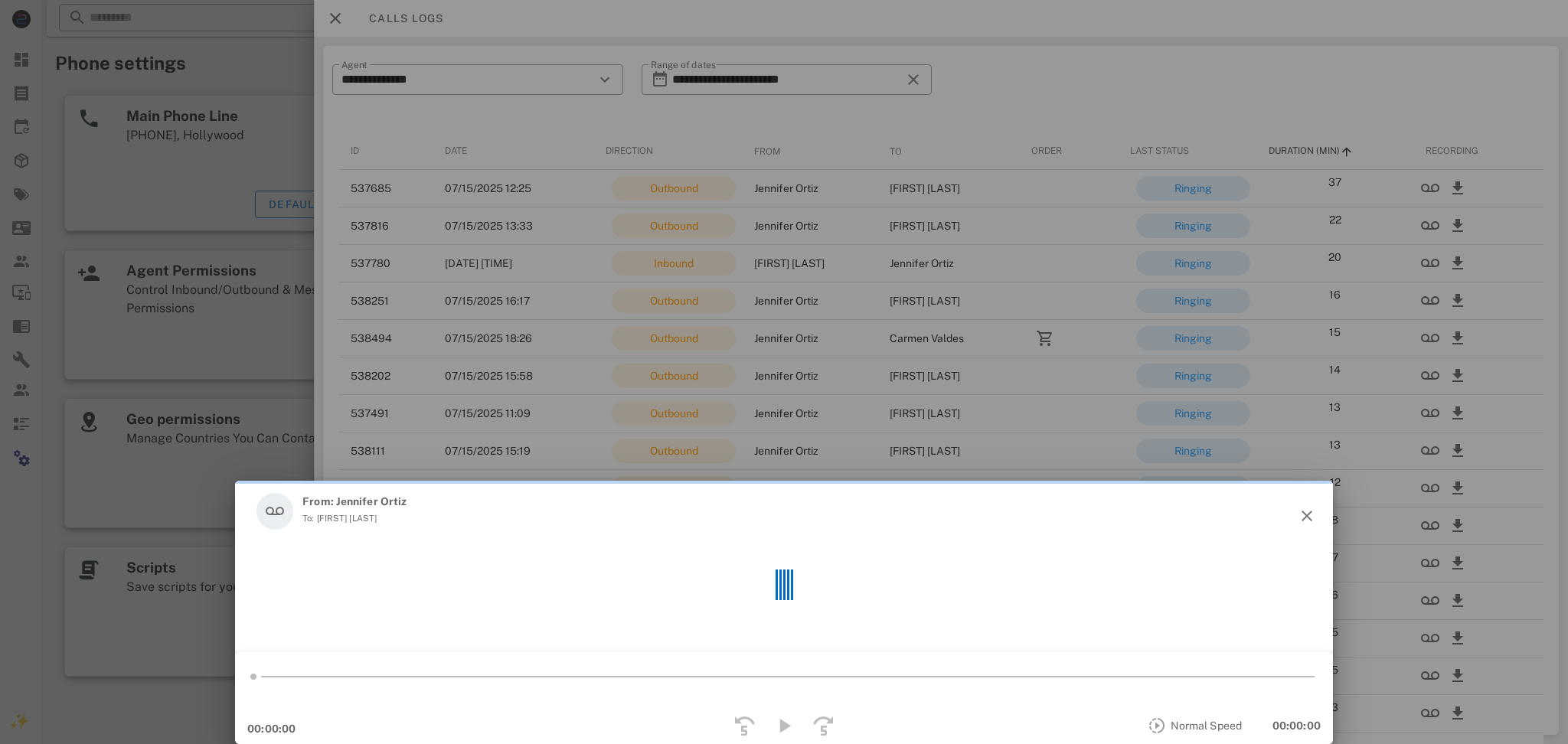 click on "To: [FIRST] [LAST]" at bounding box center [354, 518] 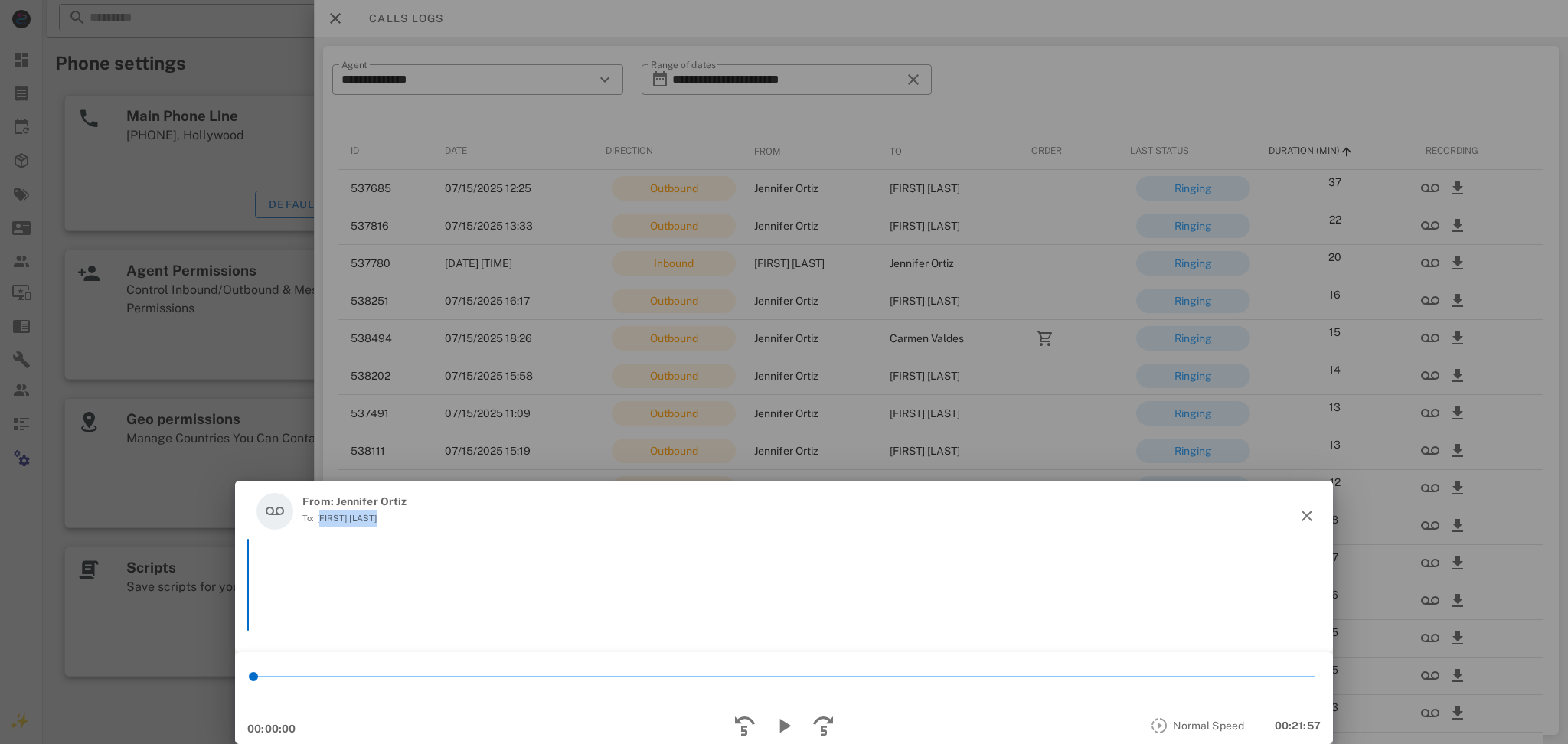 drag, startPoint x: 332, startPoint y: 520, endPoint x: 401, endPoint y: 517, distance: 69.06519 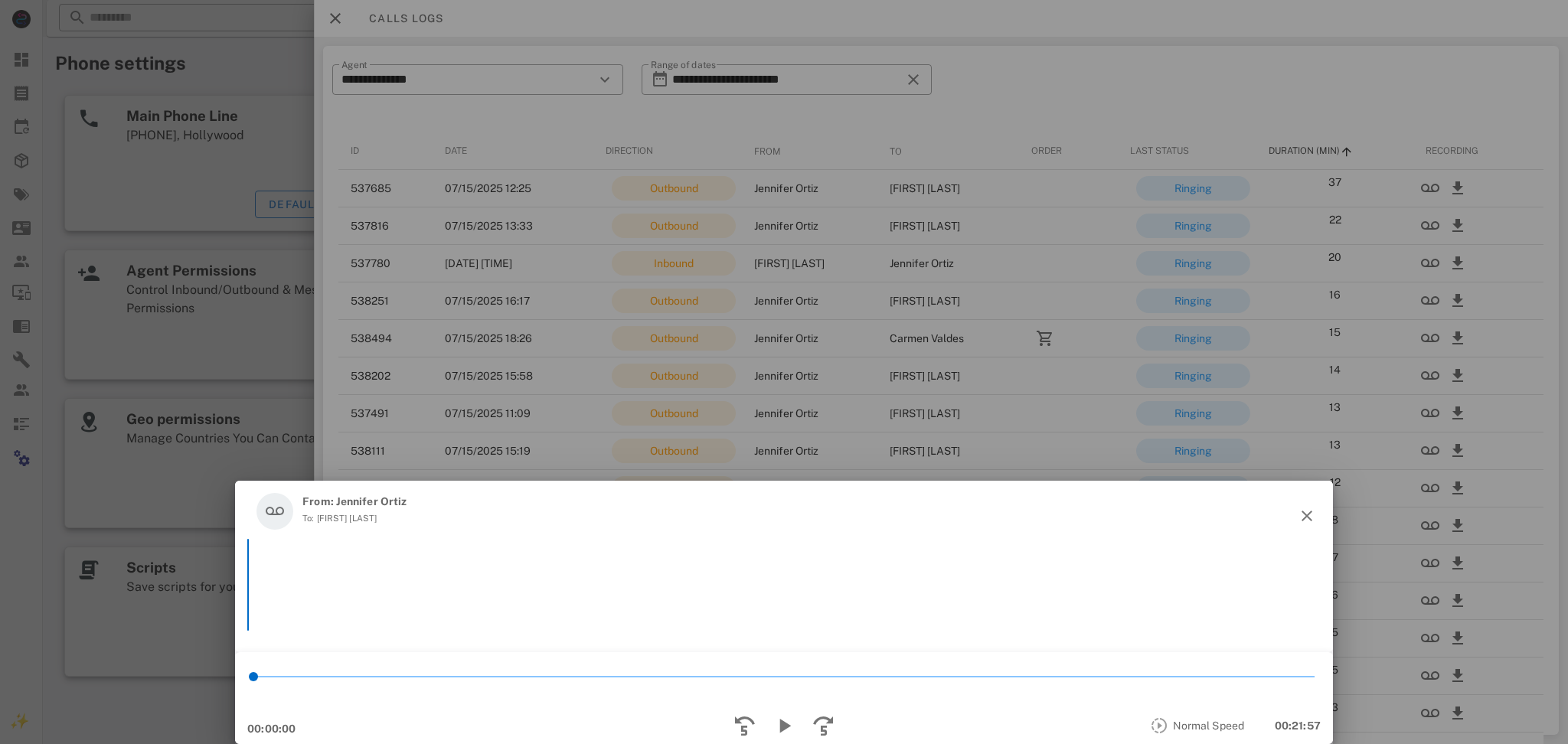 click at bounding box center [784, 372] 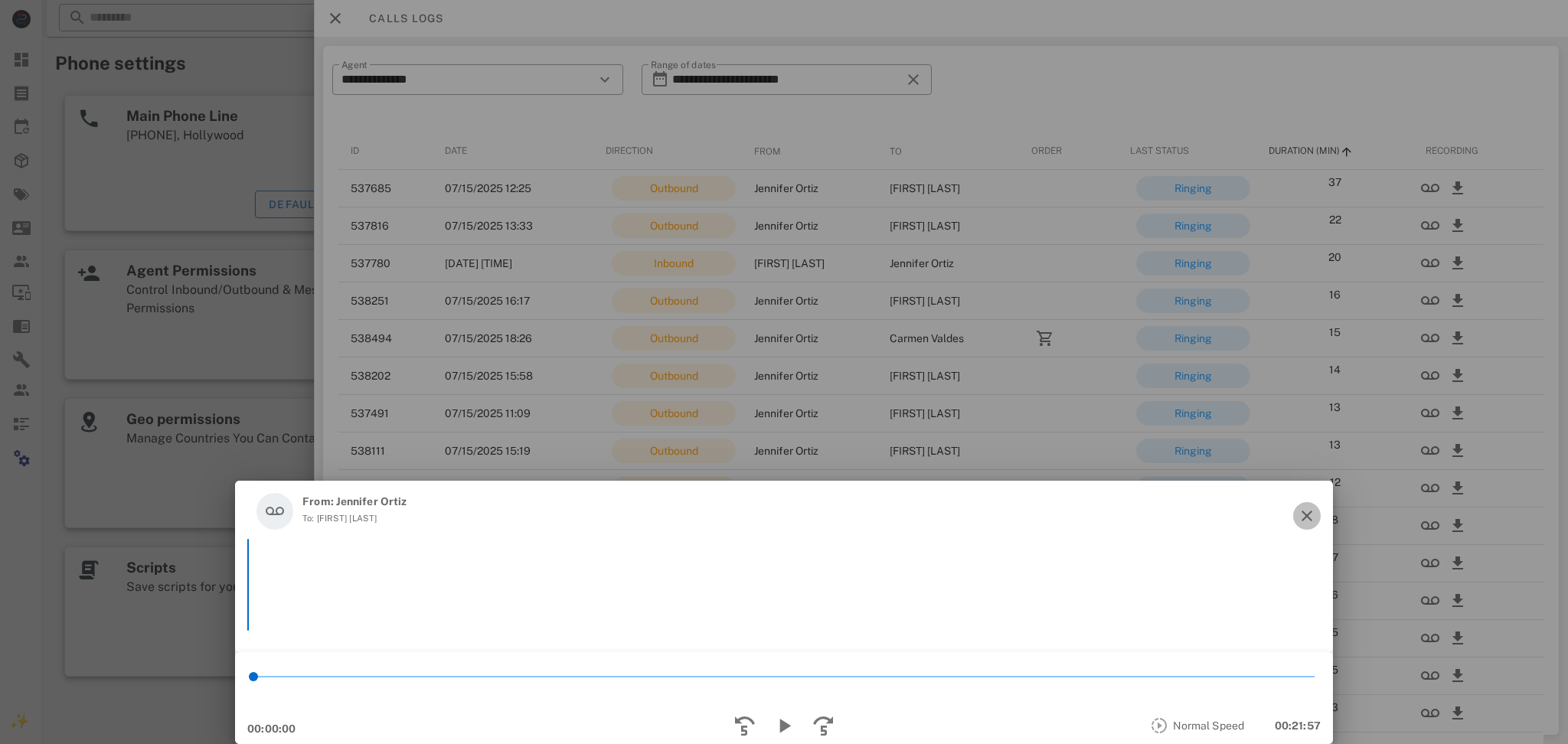 click at bounding box center (1307, 516) 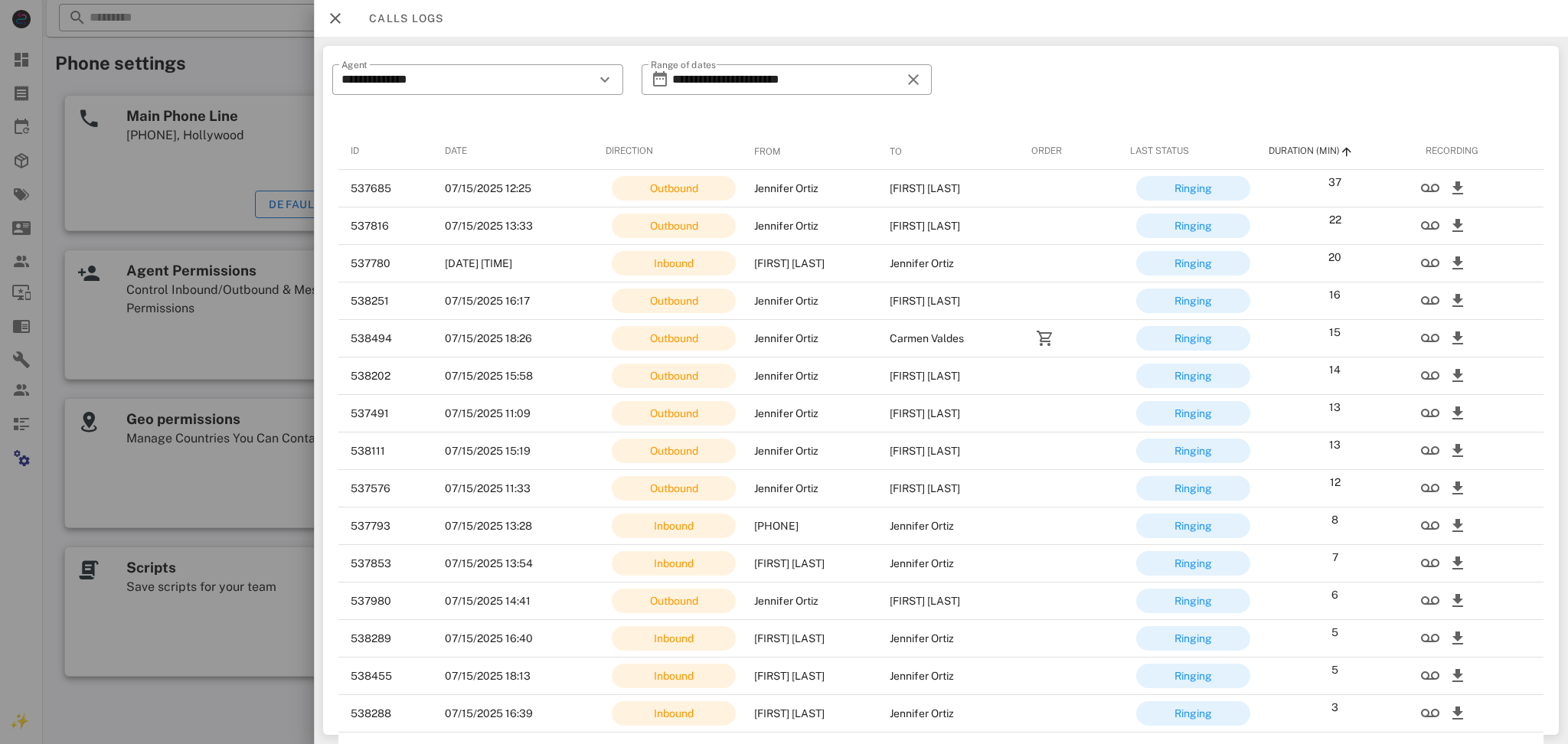 click at bounding box center (335, 18) 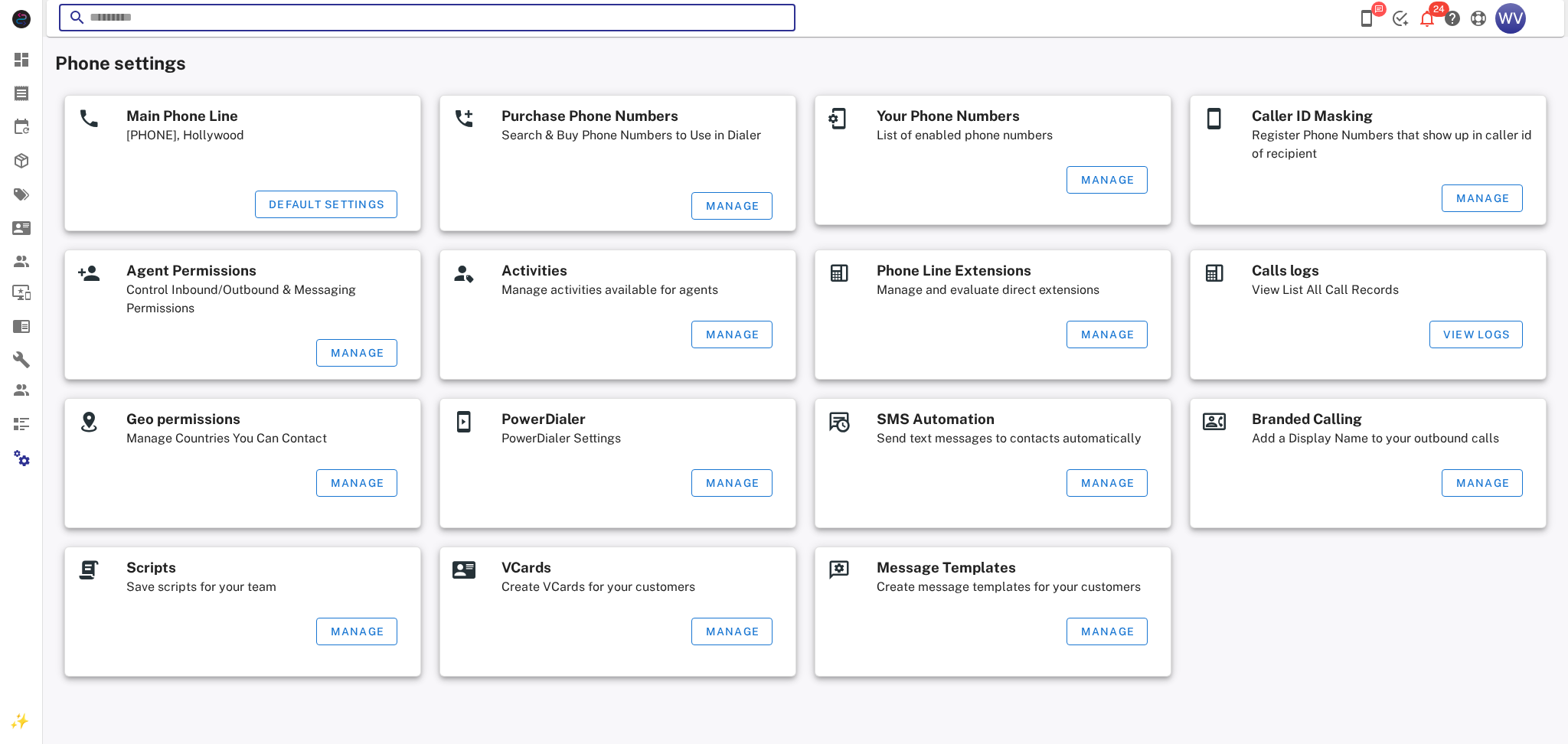 click at bounding box center [427, 18] 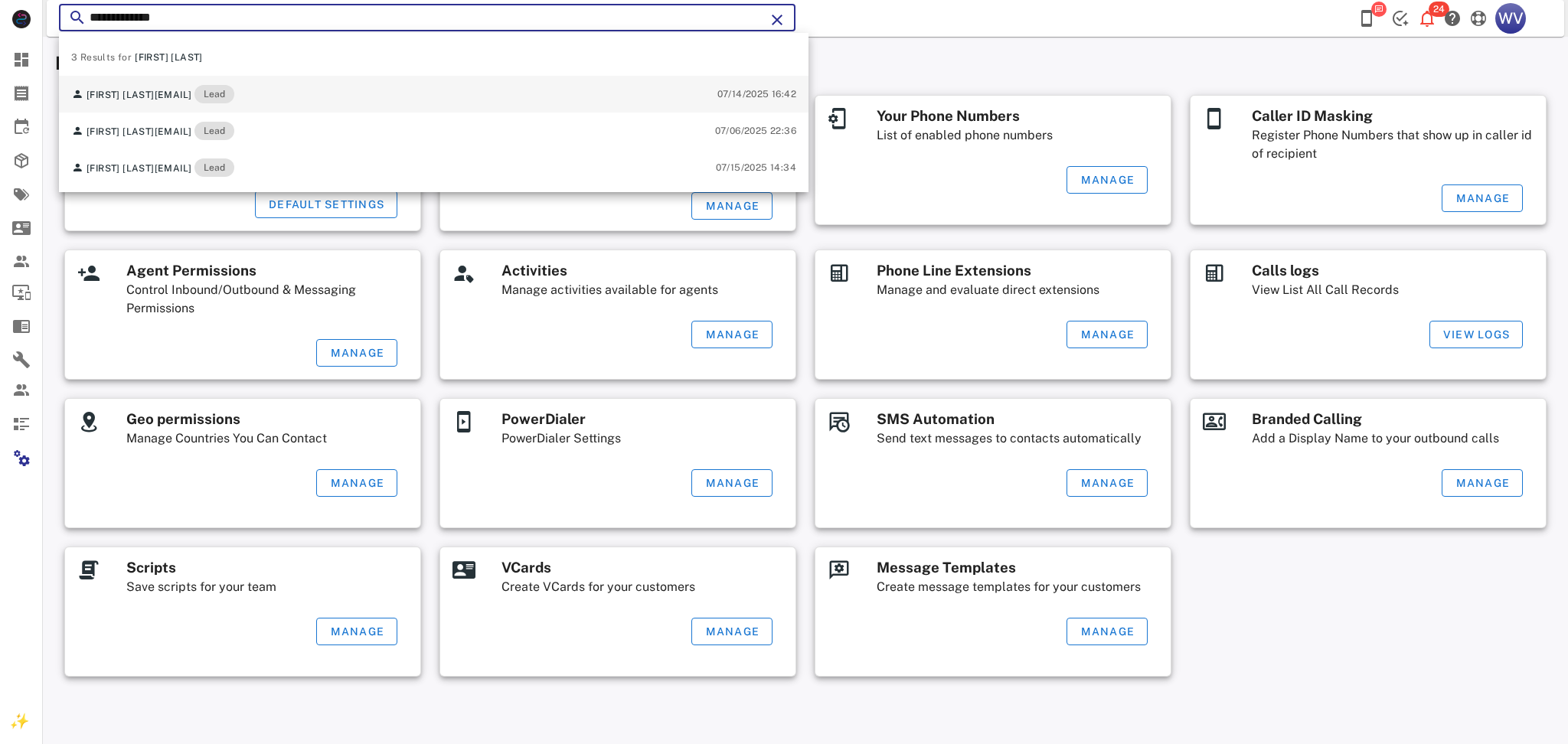 type on "**********" 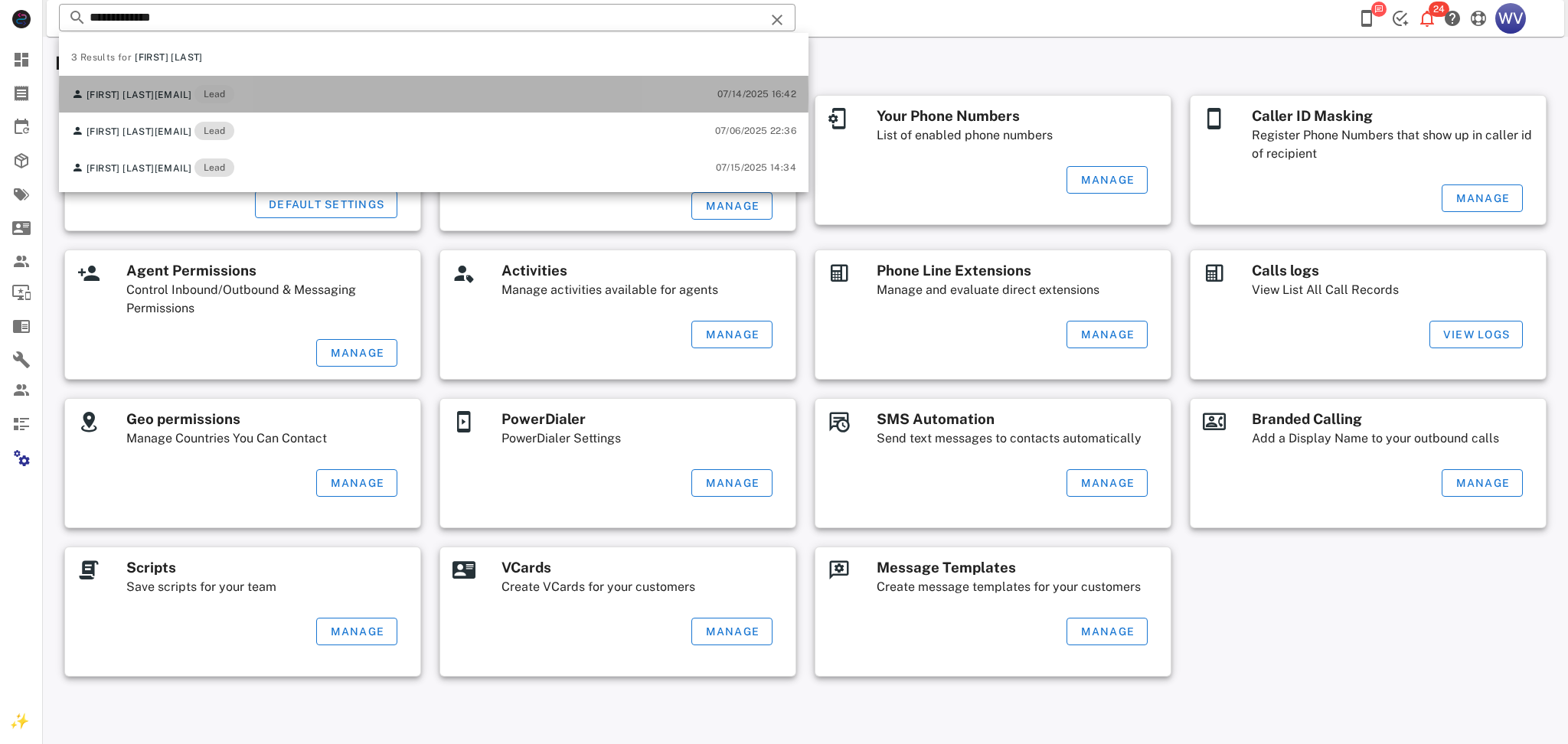 click on "[FIRST] [LAST] [EMAIL] Lead" at bounding box center (152, 94) 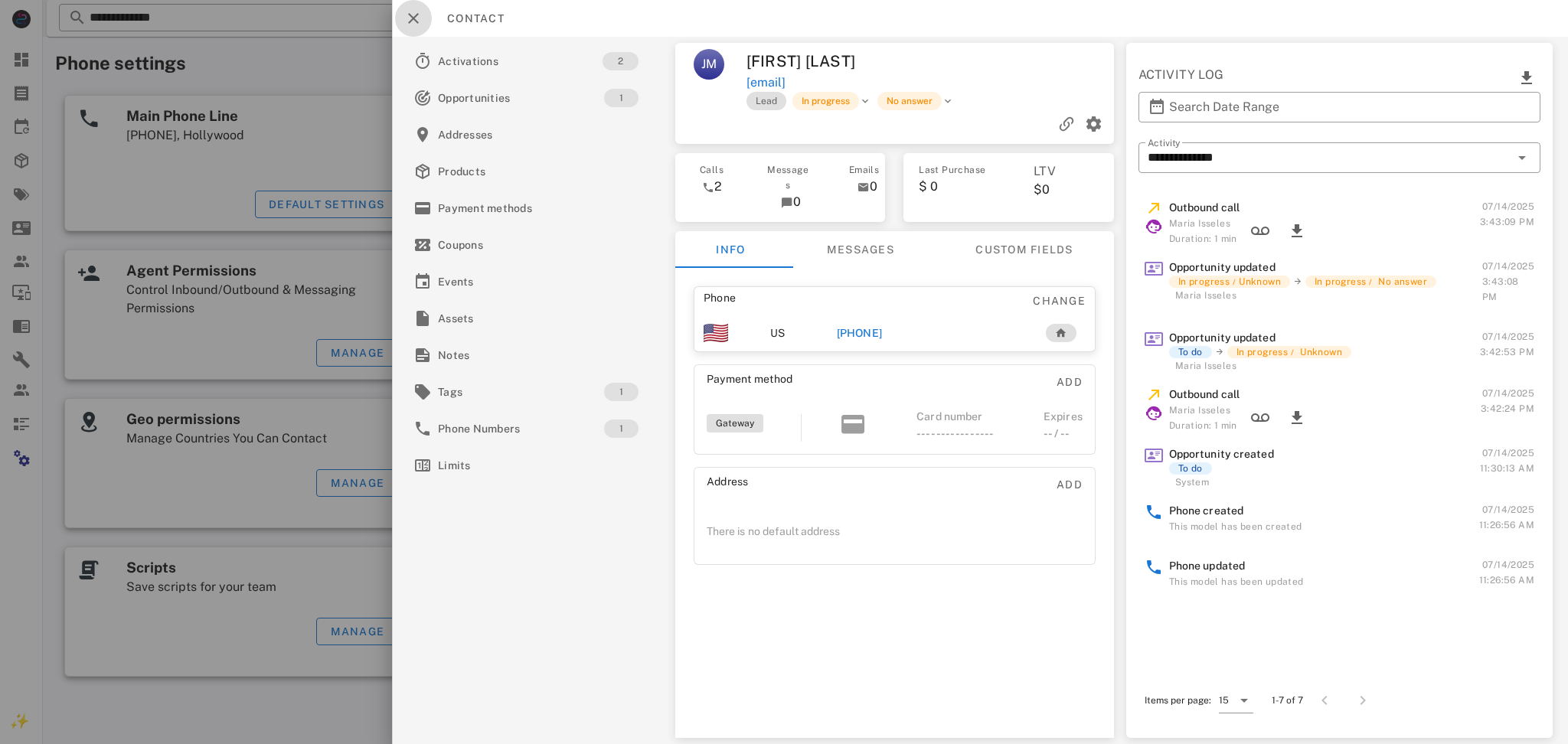click at bounding box center (413, 18) 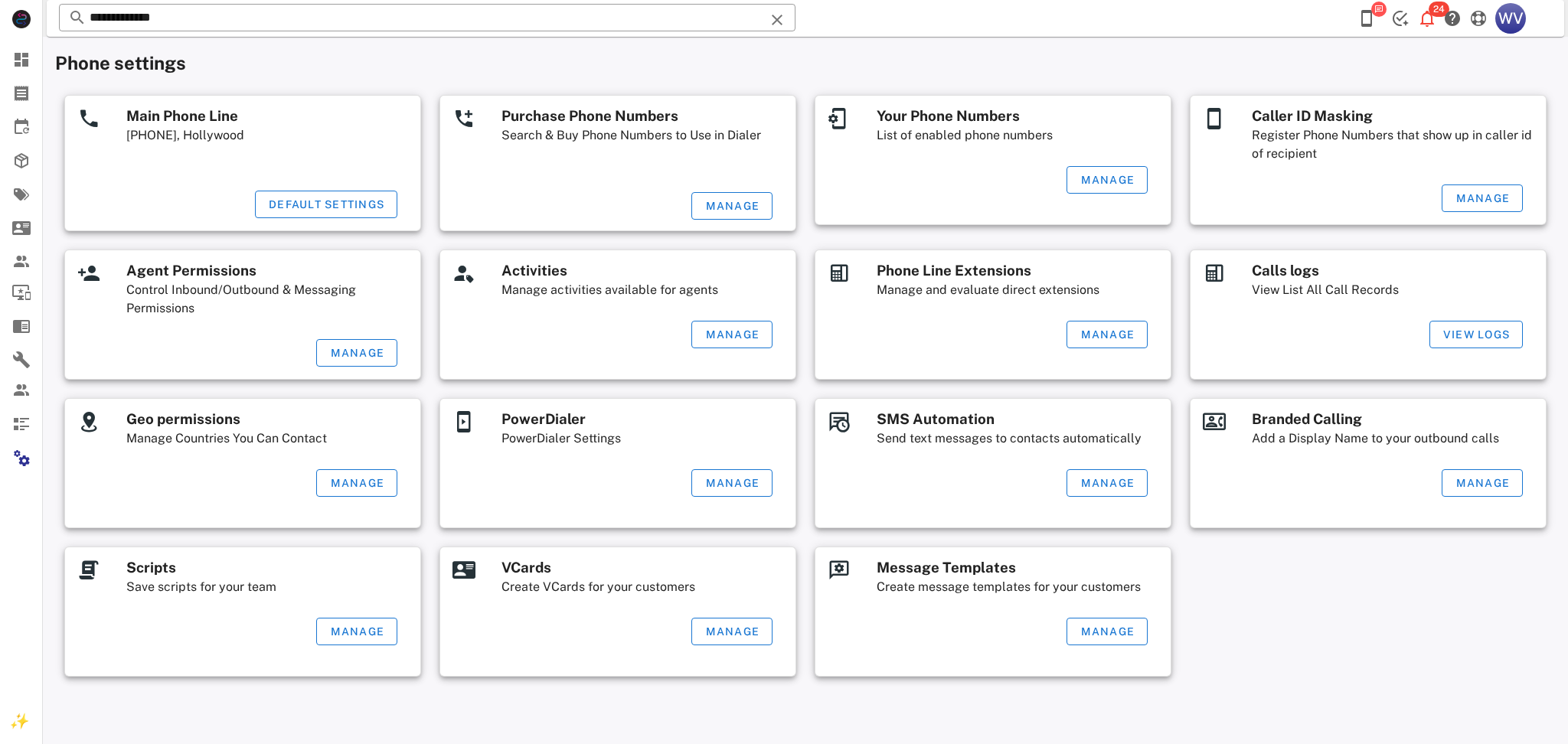 click on "Calls logs  View List All Call Records" at bounding box center (1395, 286) 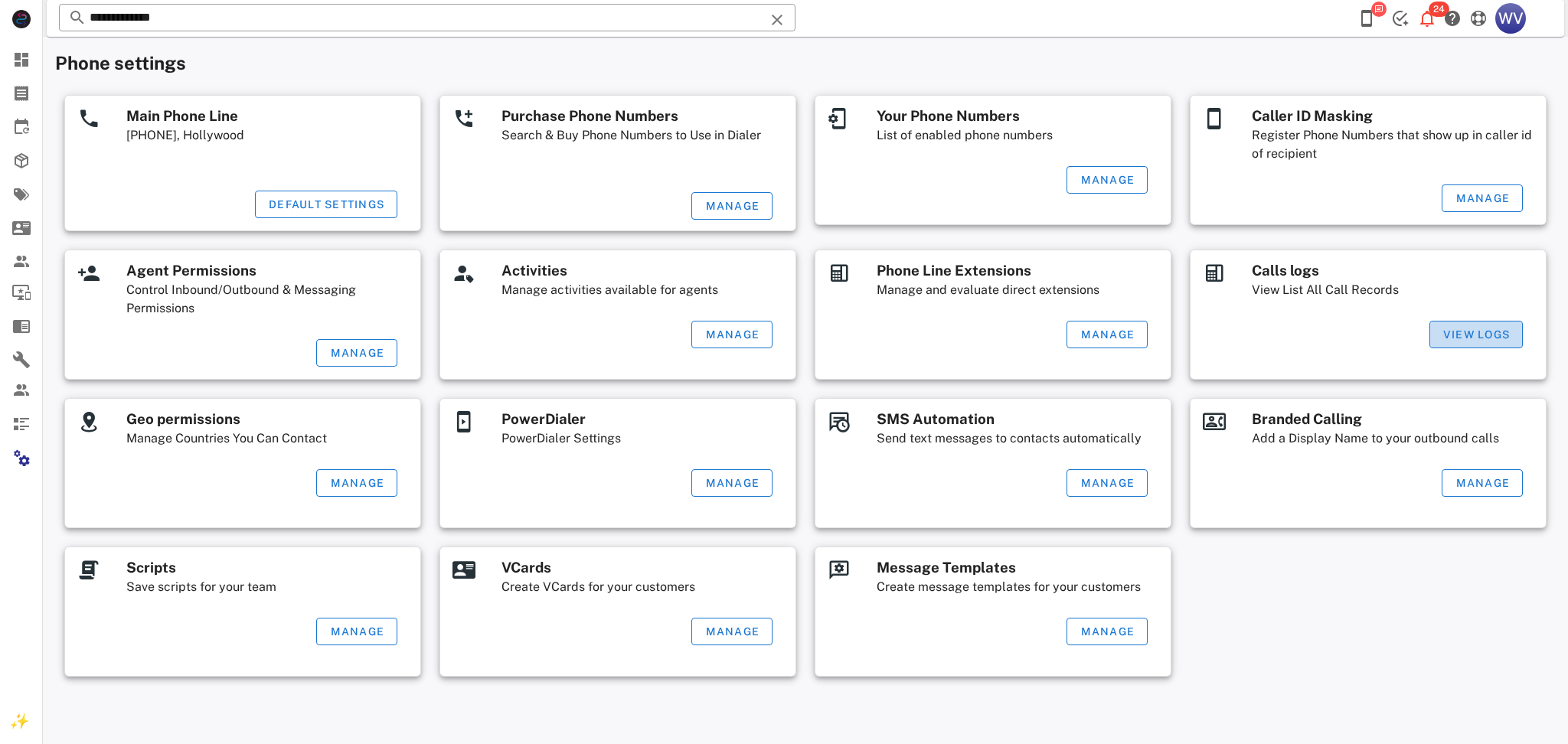 click on "View Logs" at bounding box center (1476, 334) 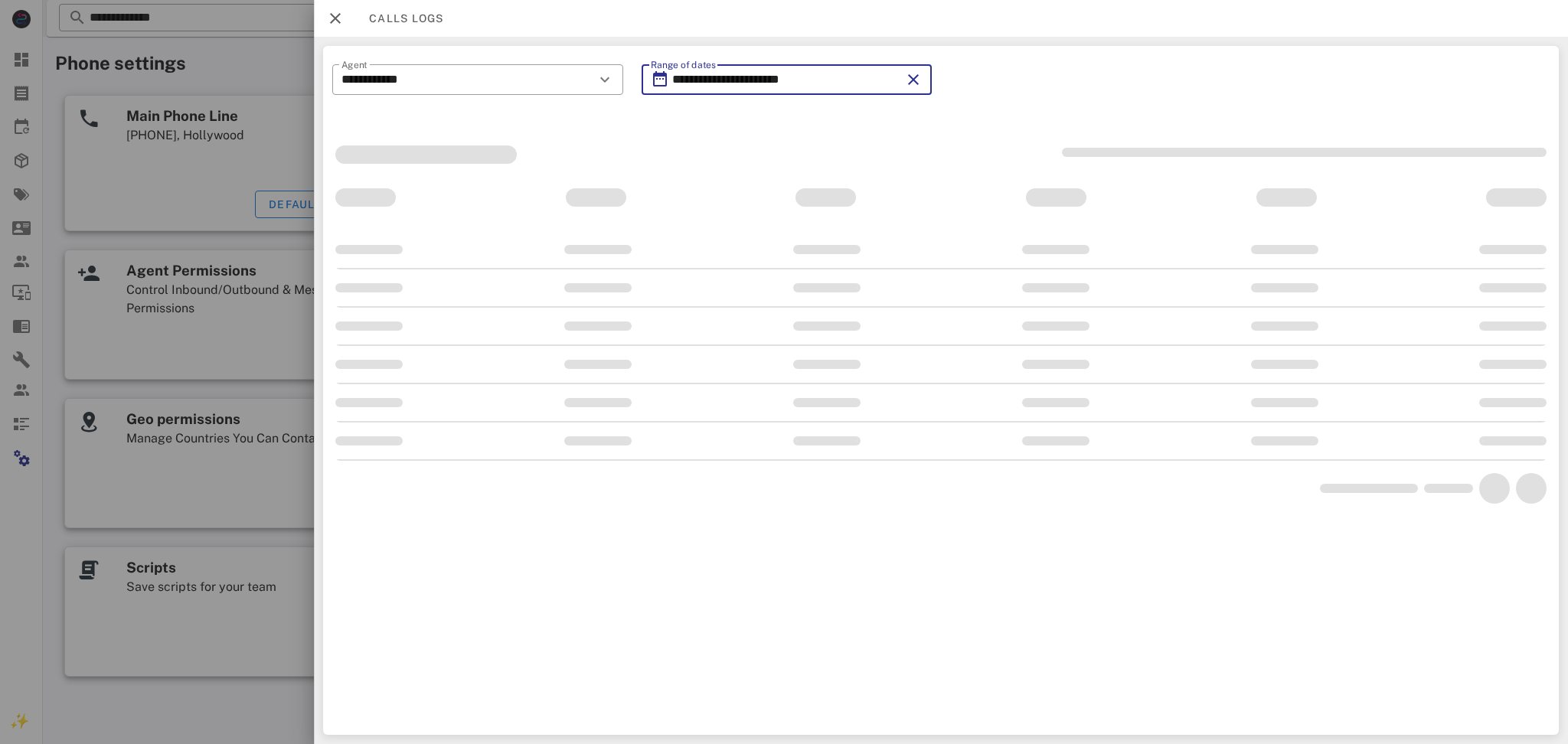click on "**********" at bounding box center (786, 80) 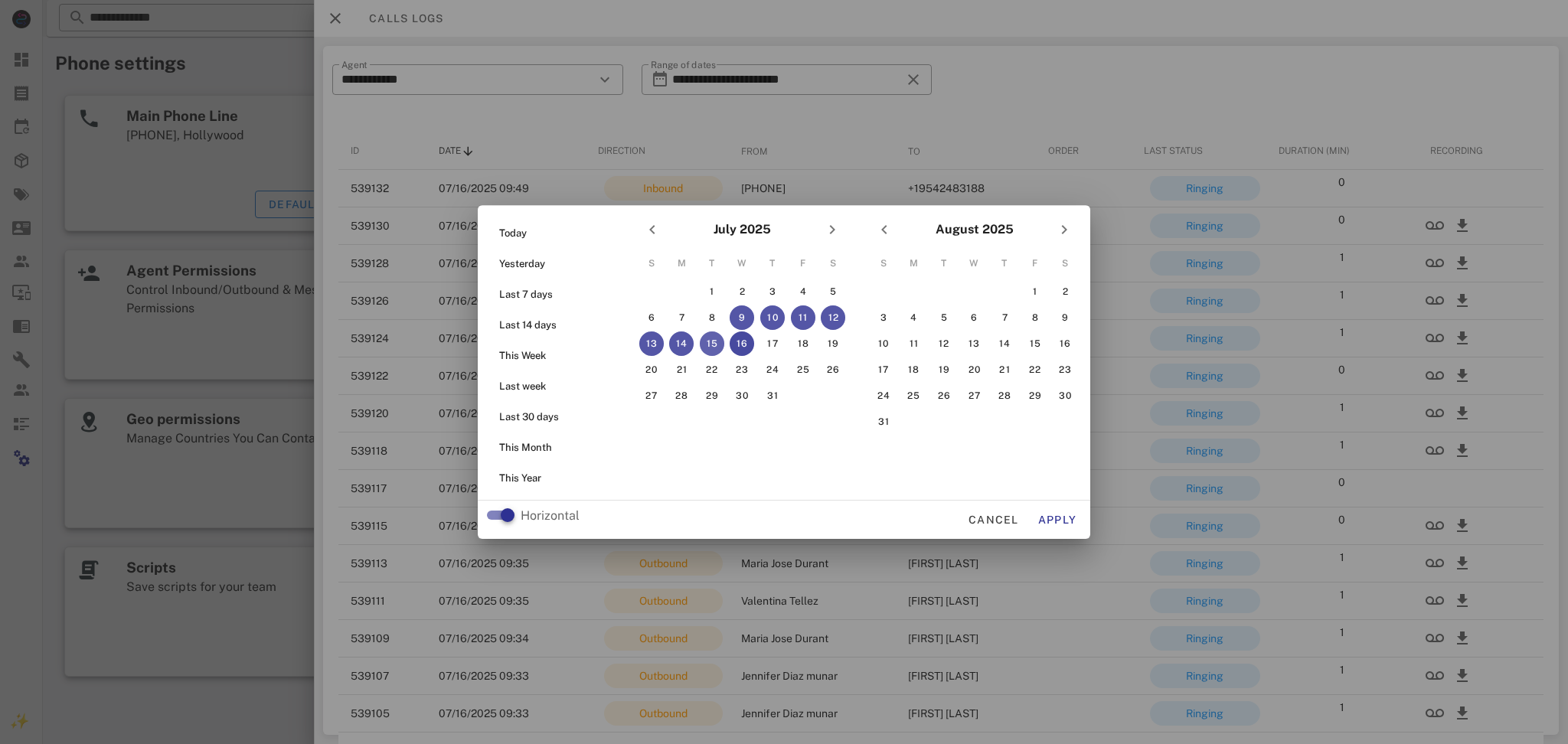 drag, startPoint x: 709, startPoint y: 349, endPoint x: 844, endPoint y: 385, distance: 139.71757 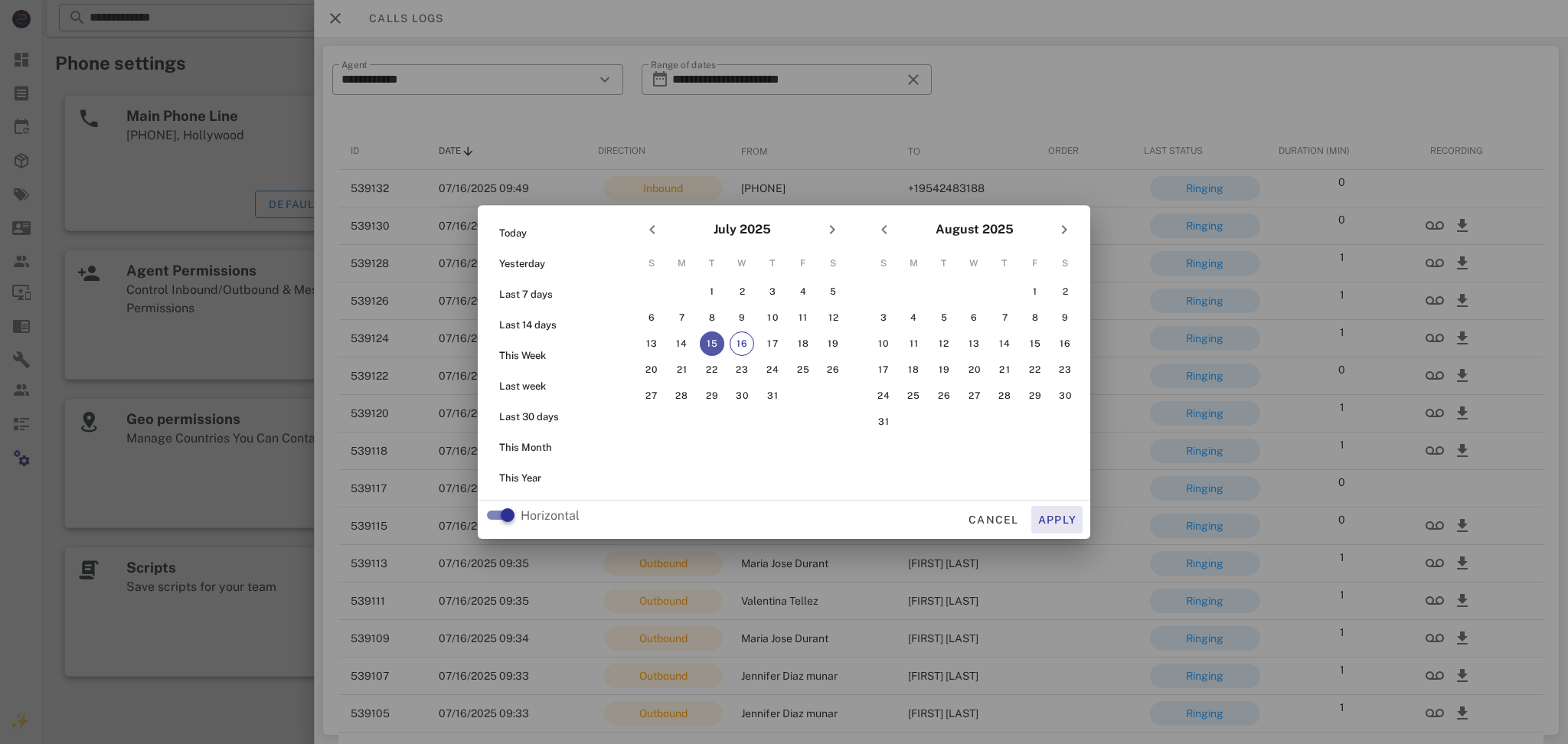 click on "Apply" at bounding box center [1057, 520] 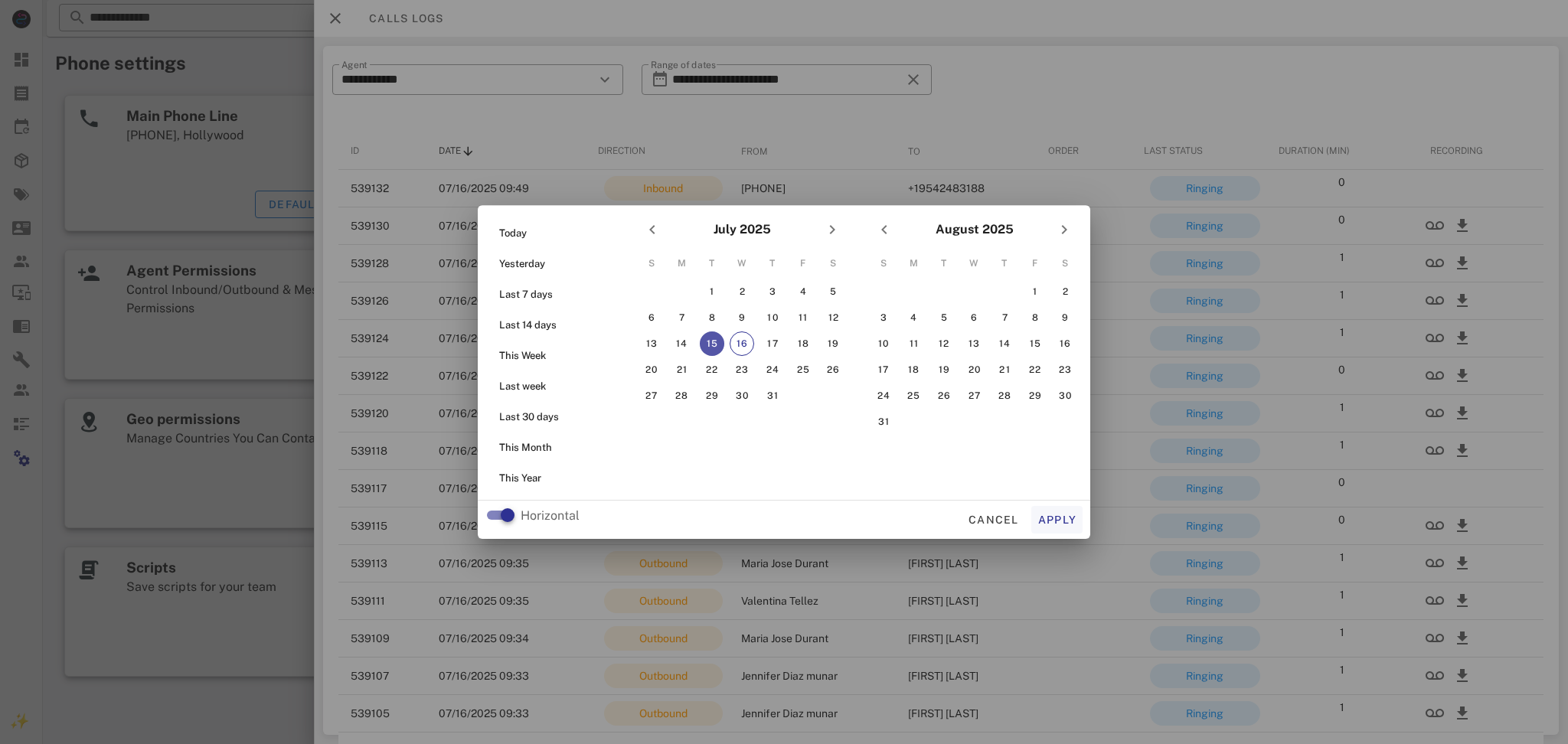 type on "**********" 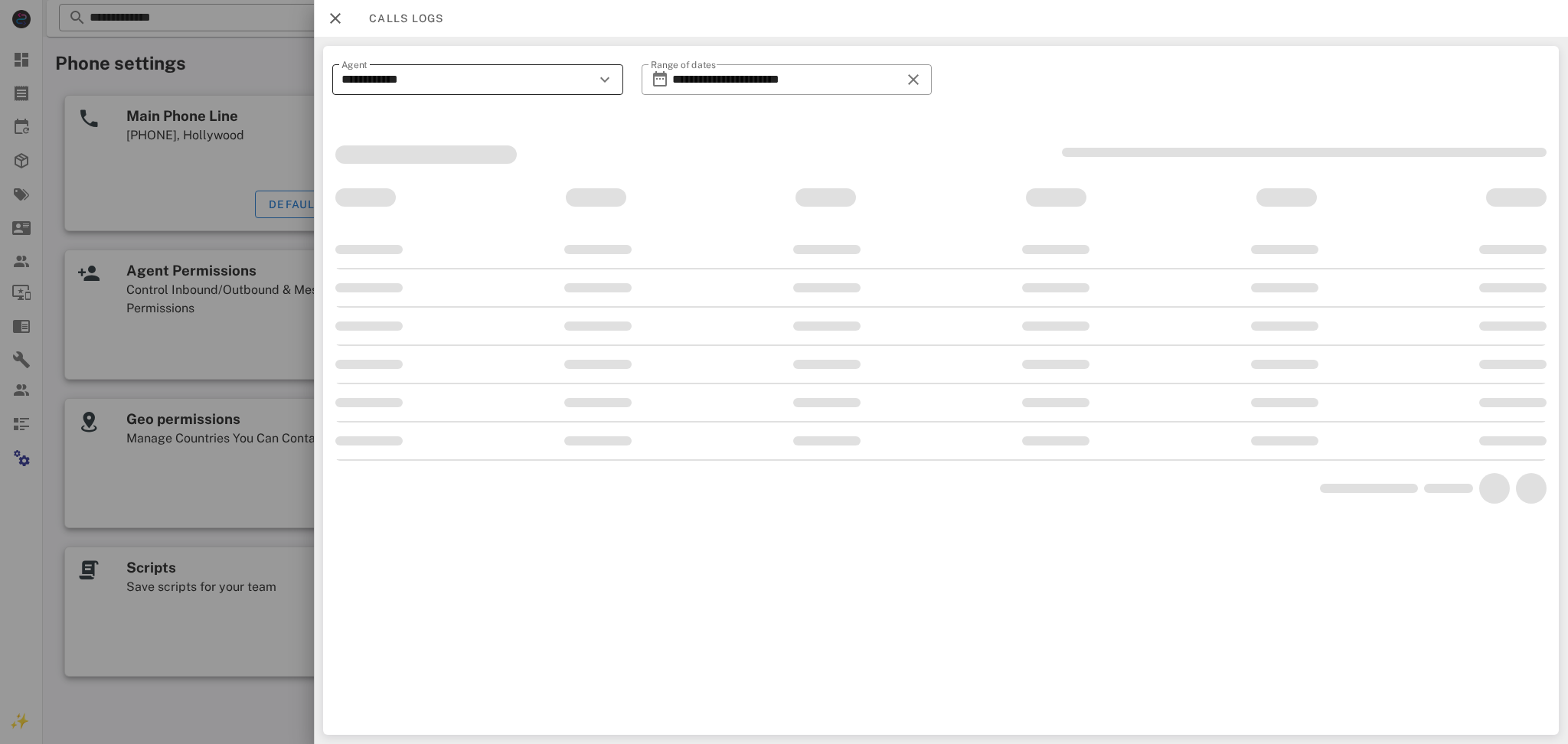 click on "**********" at bounding box center (467, 80) 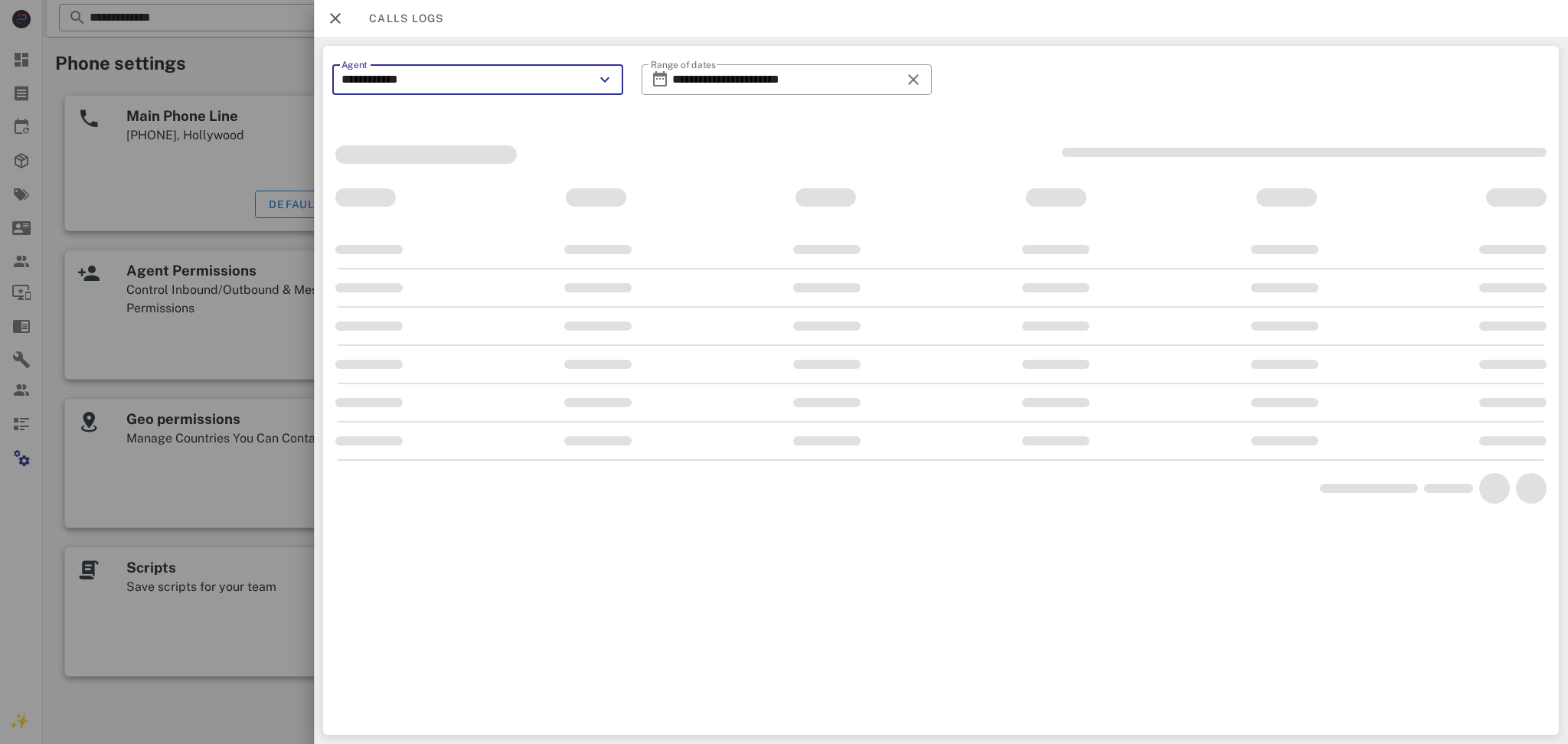 click on "**********" at bounding box center [467, 80] 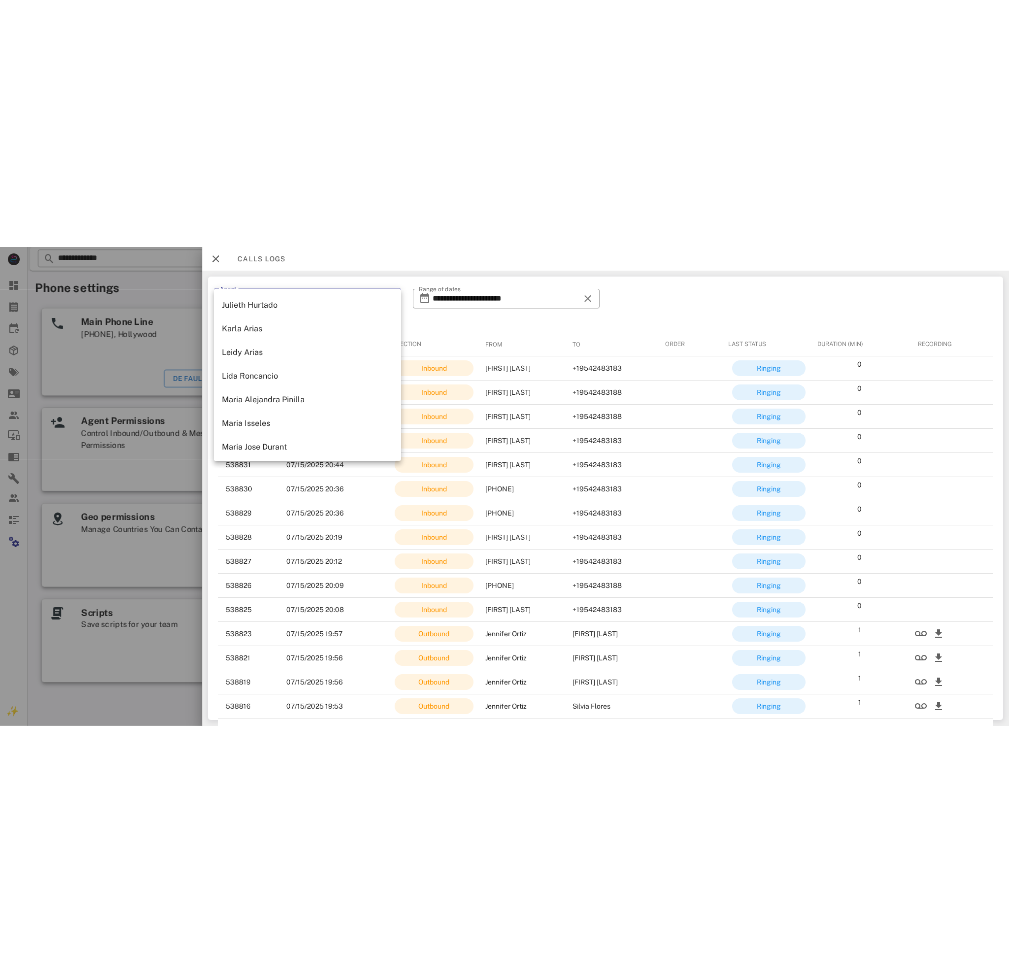 scroll, scrollTop: 800, scrollLeft: 0, axis: vertical 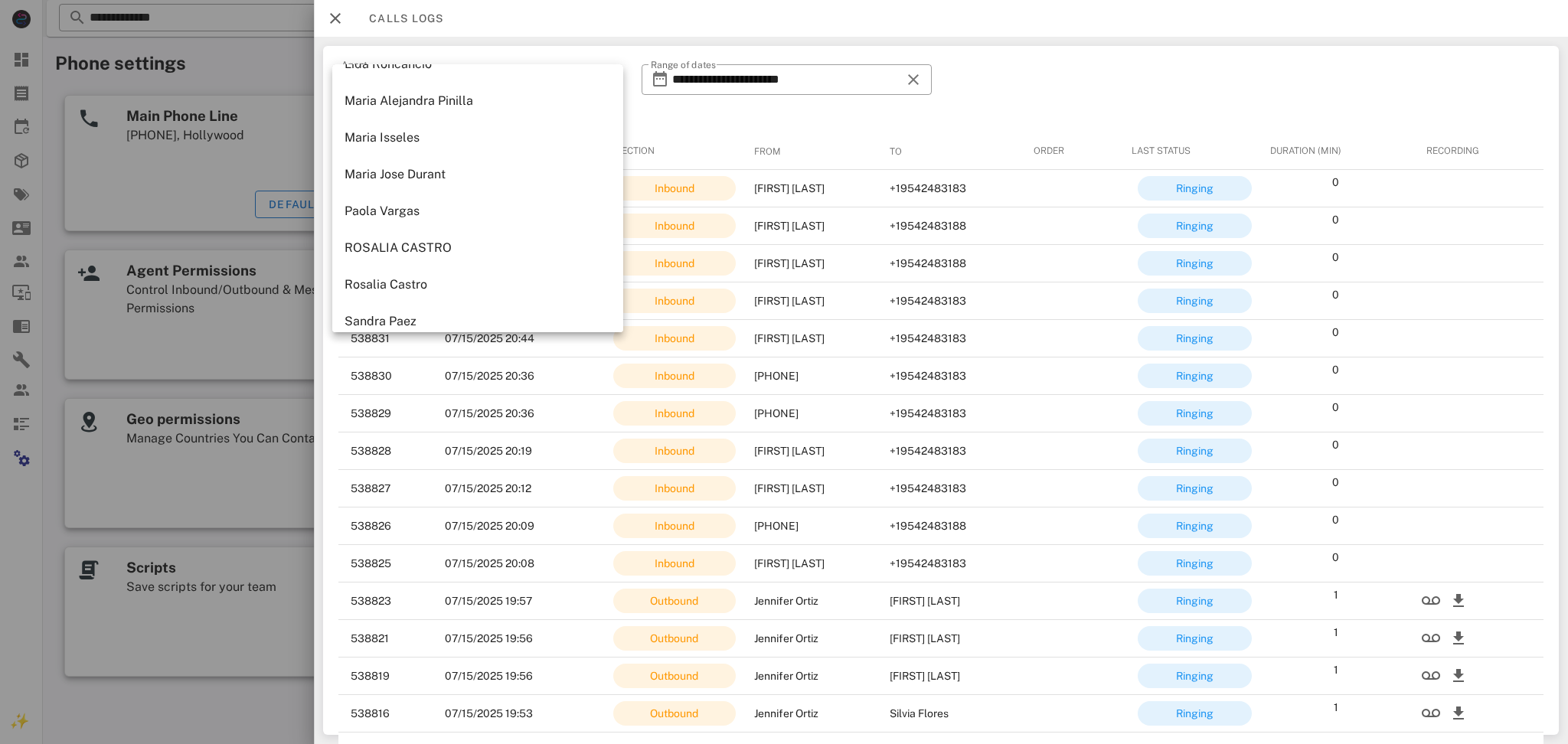 click on "Maria Isseles" at bounding box center (478, 137) 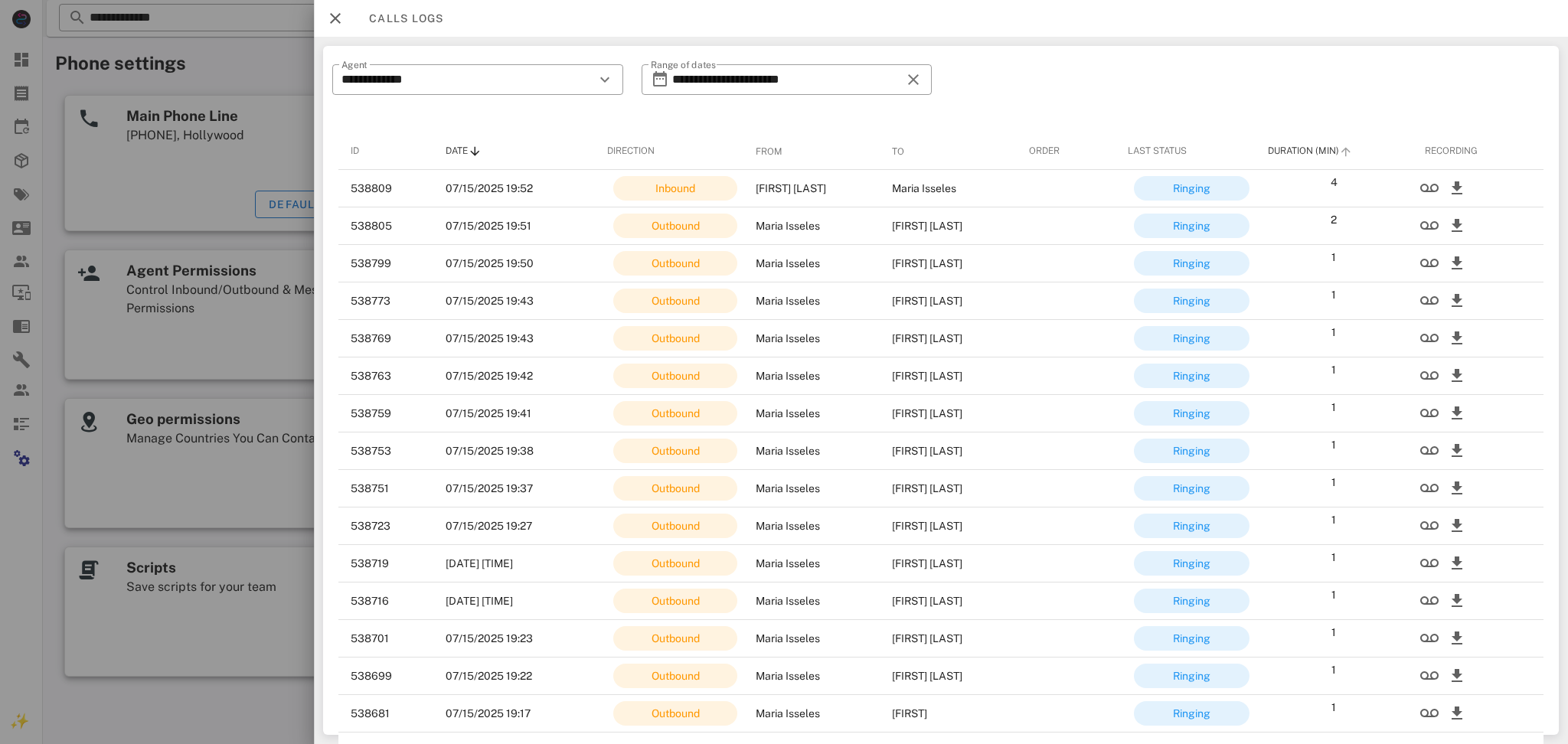 click on "Duration (Min)" at bounding box center (1302, 151) 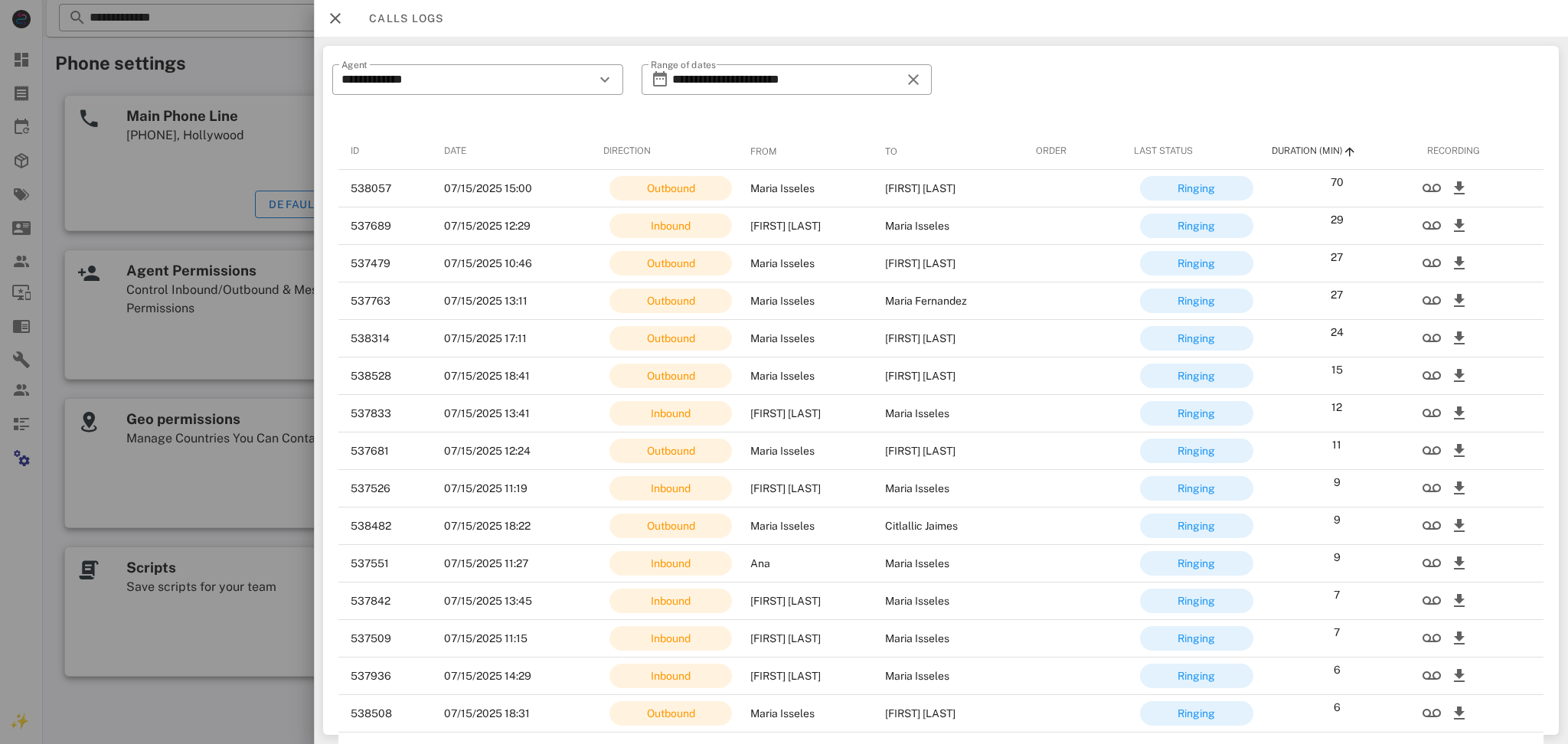 click on "**********" at bounding box center (941, 90) 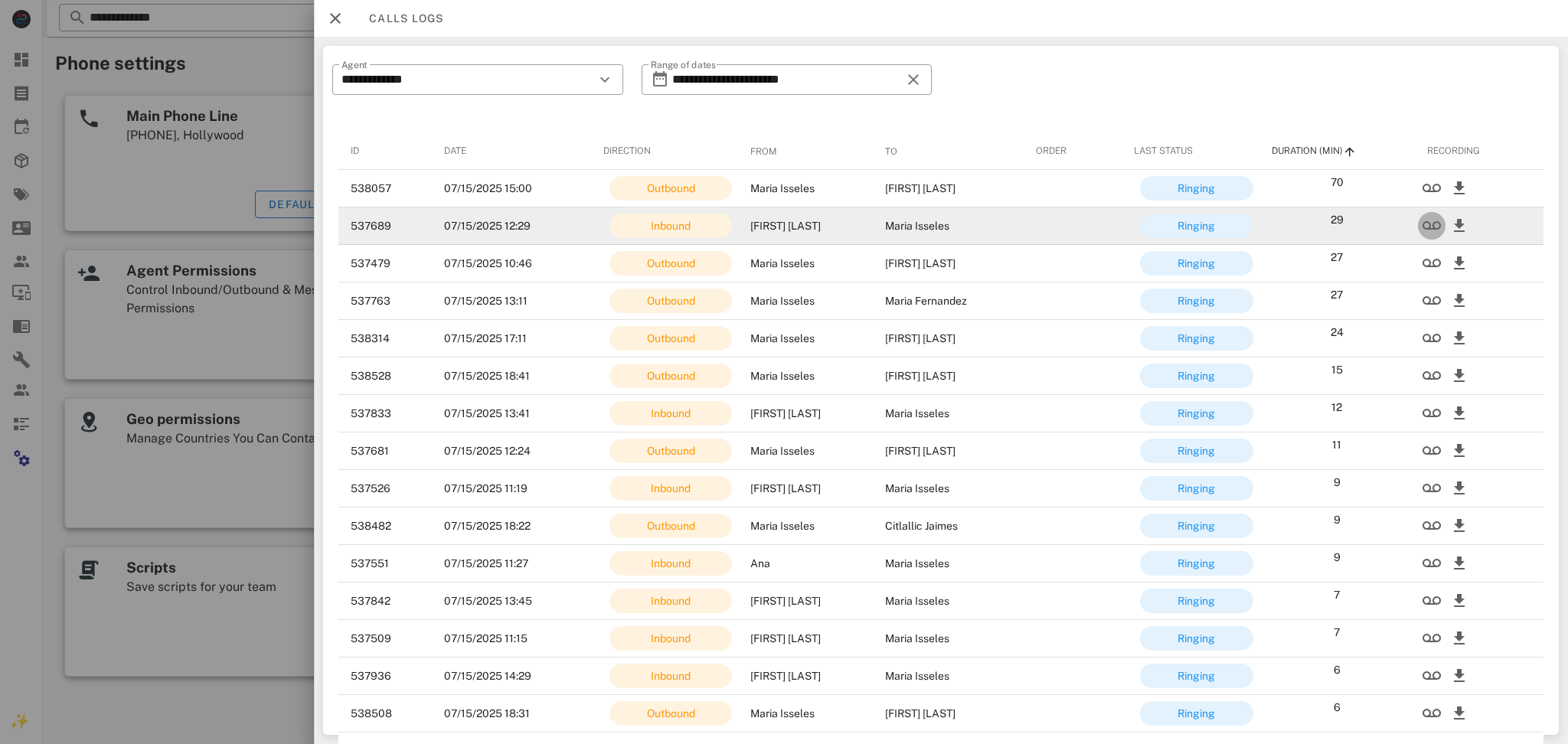 click at bounding box center (1431, 226) 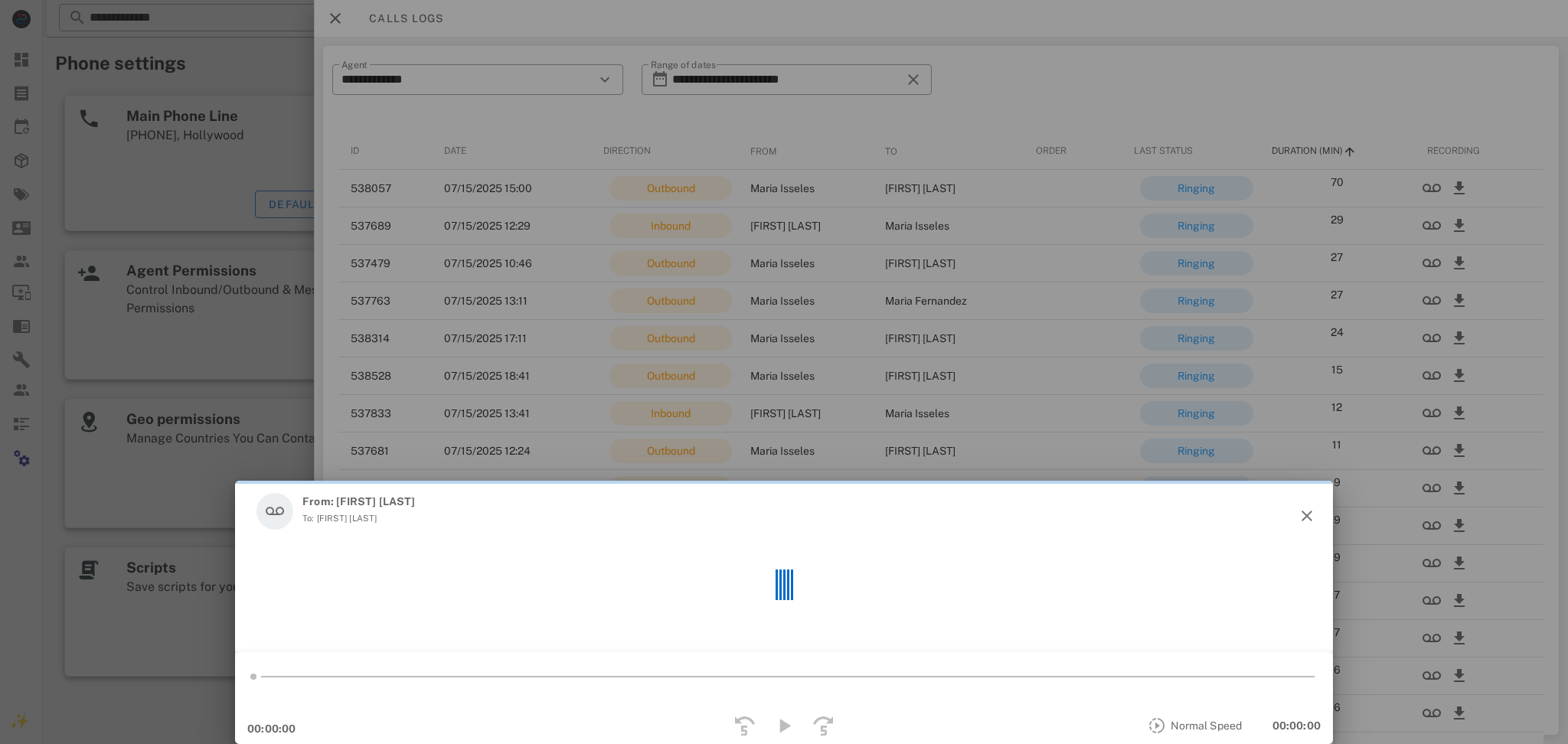 click on "From: [FIRST] [LAST]" at bounding box center (358, 501) 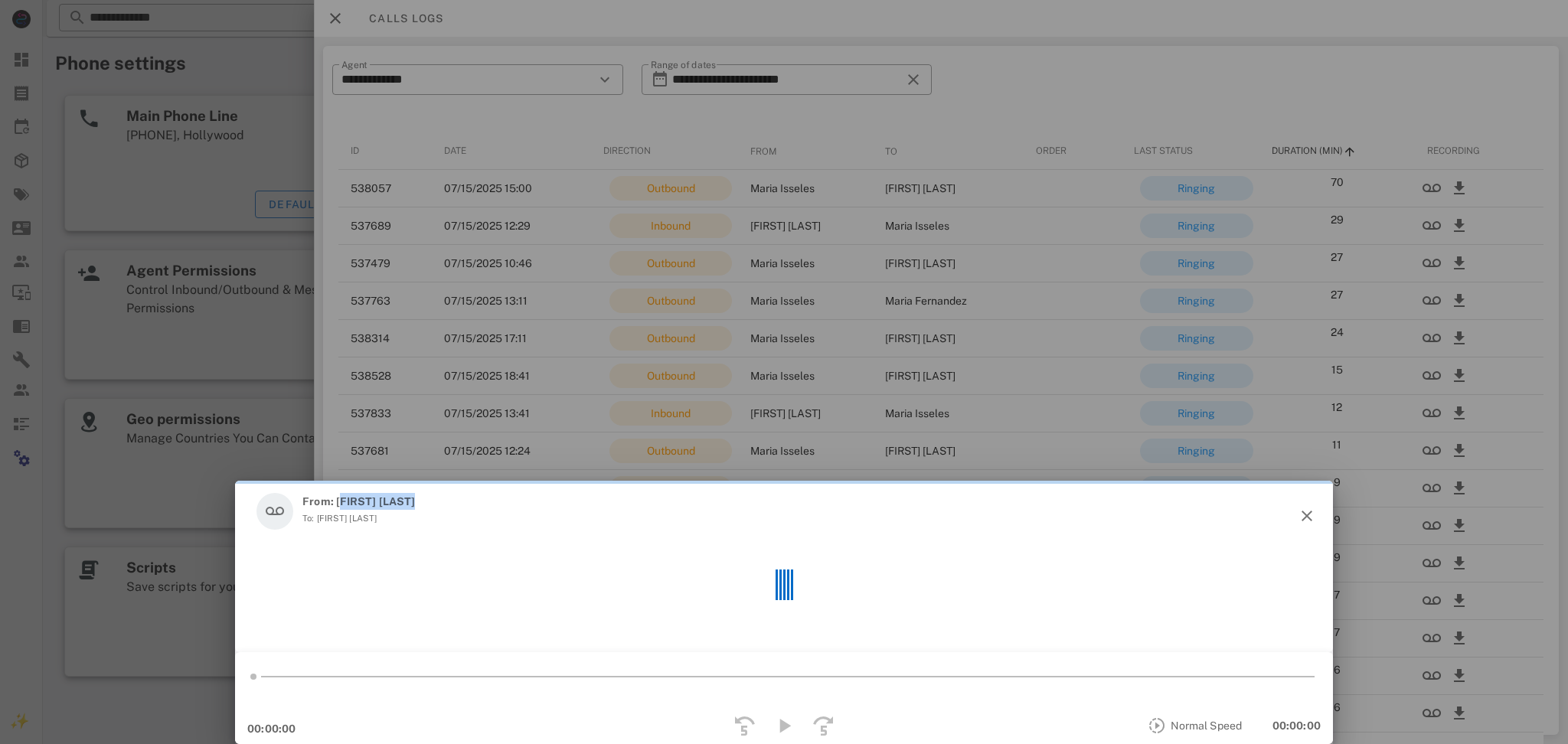 drag, startPoint x: 337, startPoint y: 494, endPoint x: 392, endPoint y: 491, distance: 55.08176 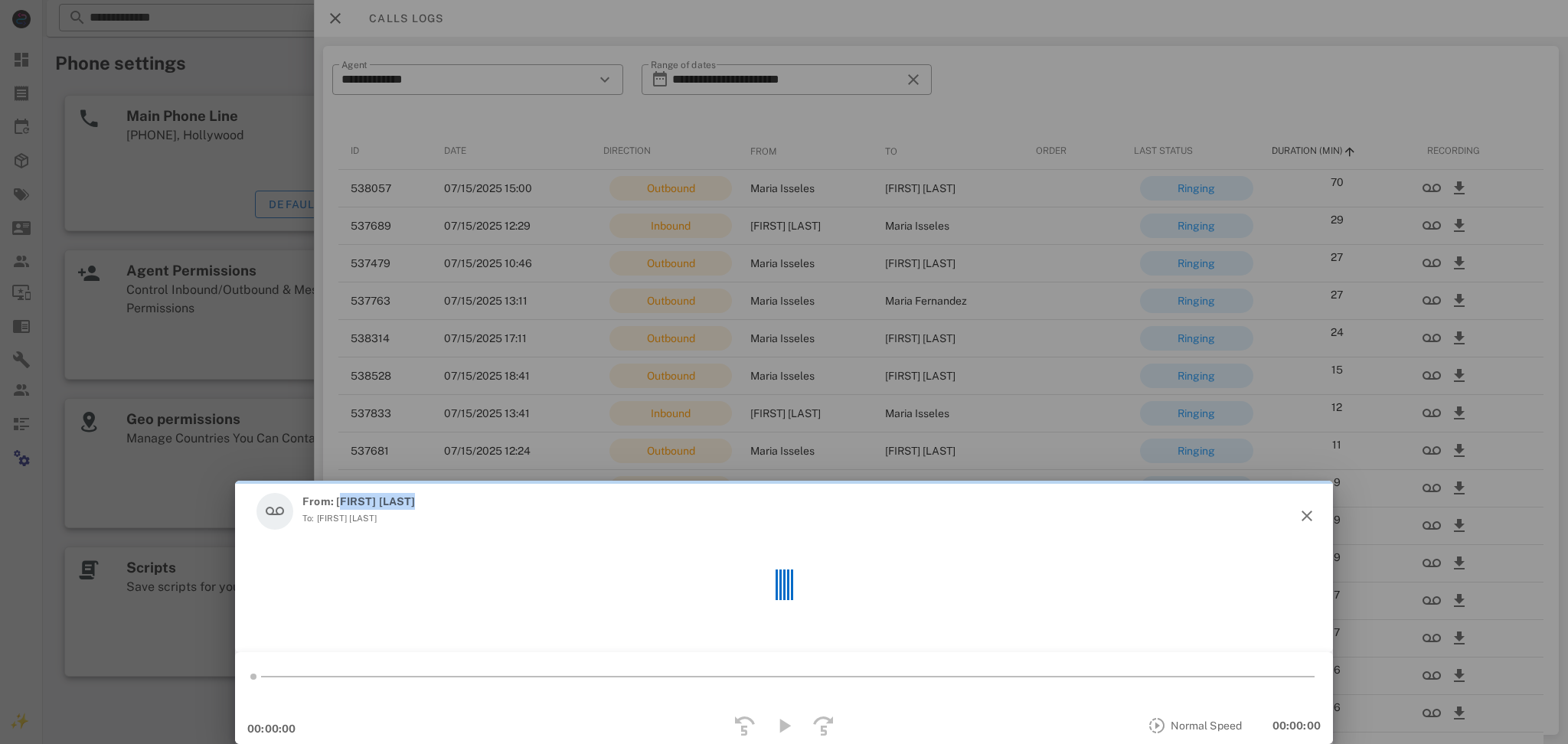 click on "From: [FIRST] [LAST]   To: [FIRST] [LAST]" at bounding box center [784, 566] 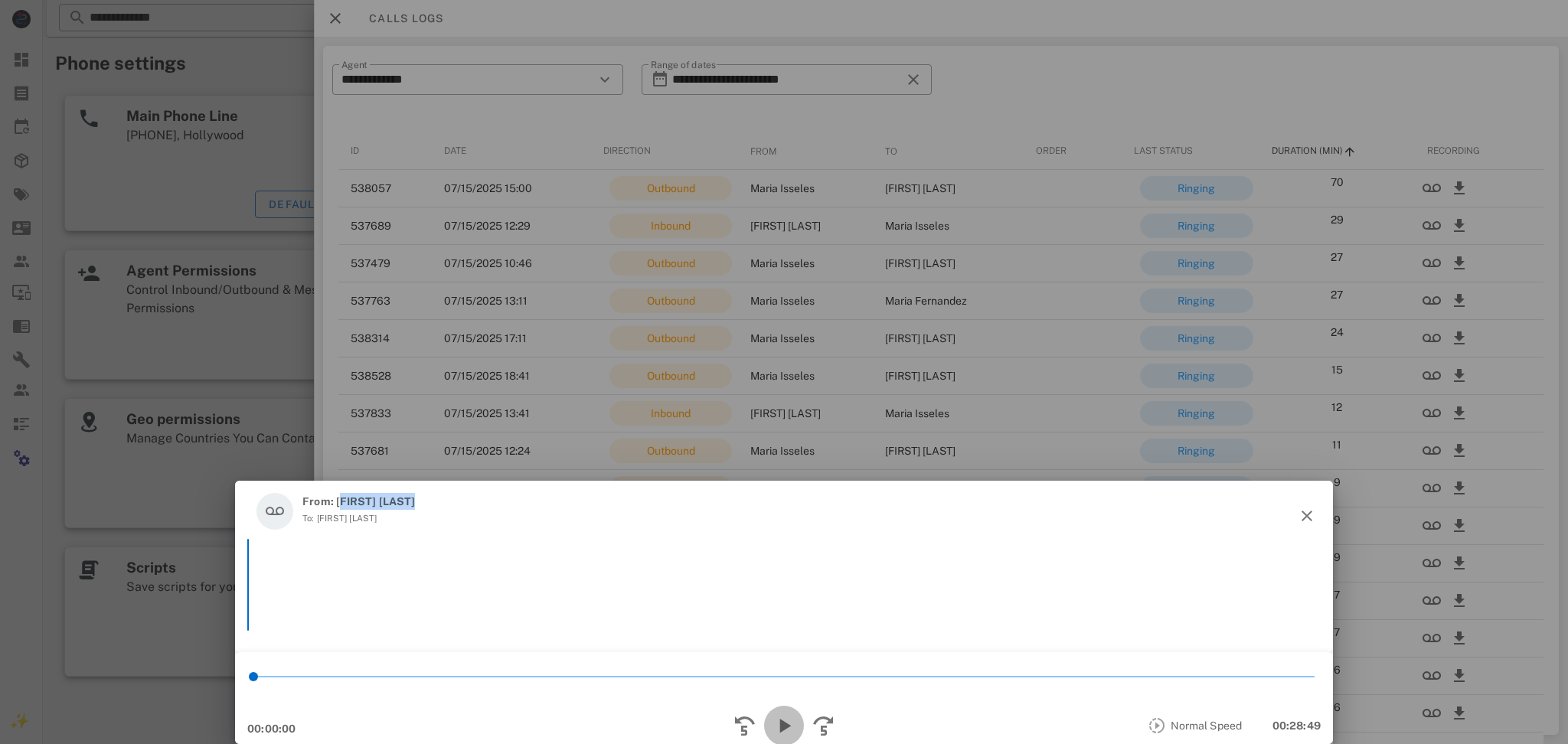 click at bounding box center (784, 726) 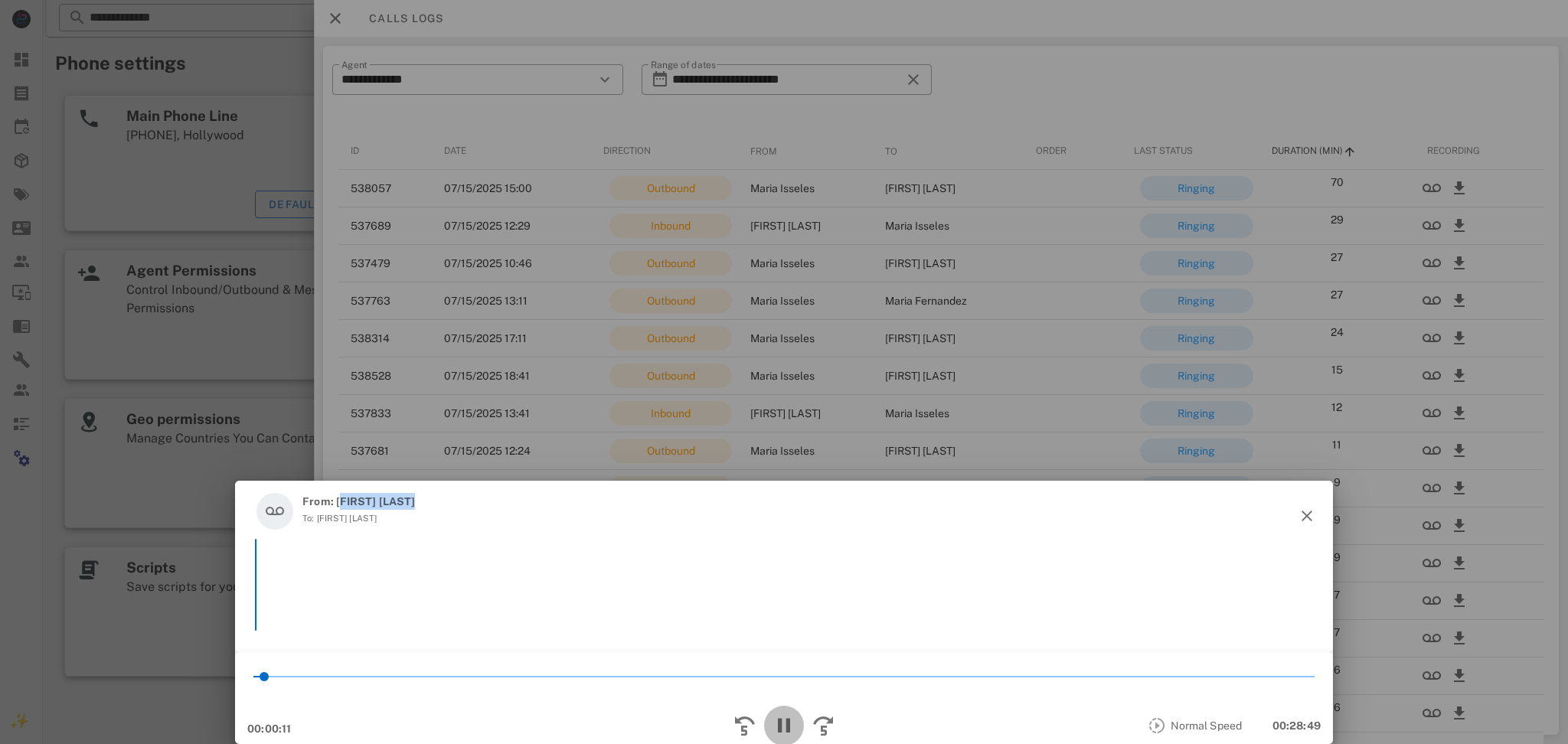 click at bounding box center (784, 726) 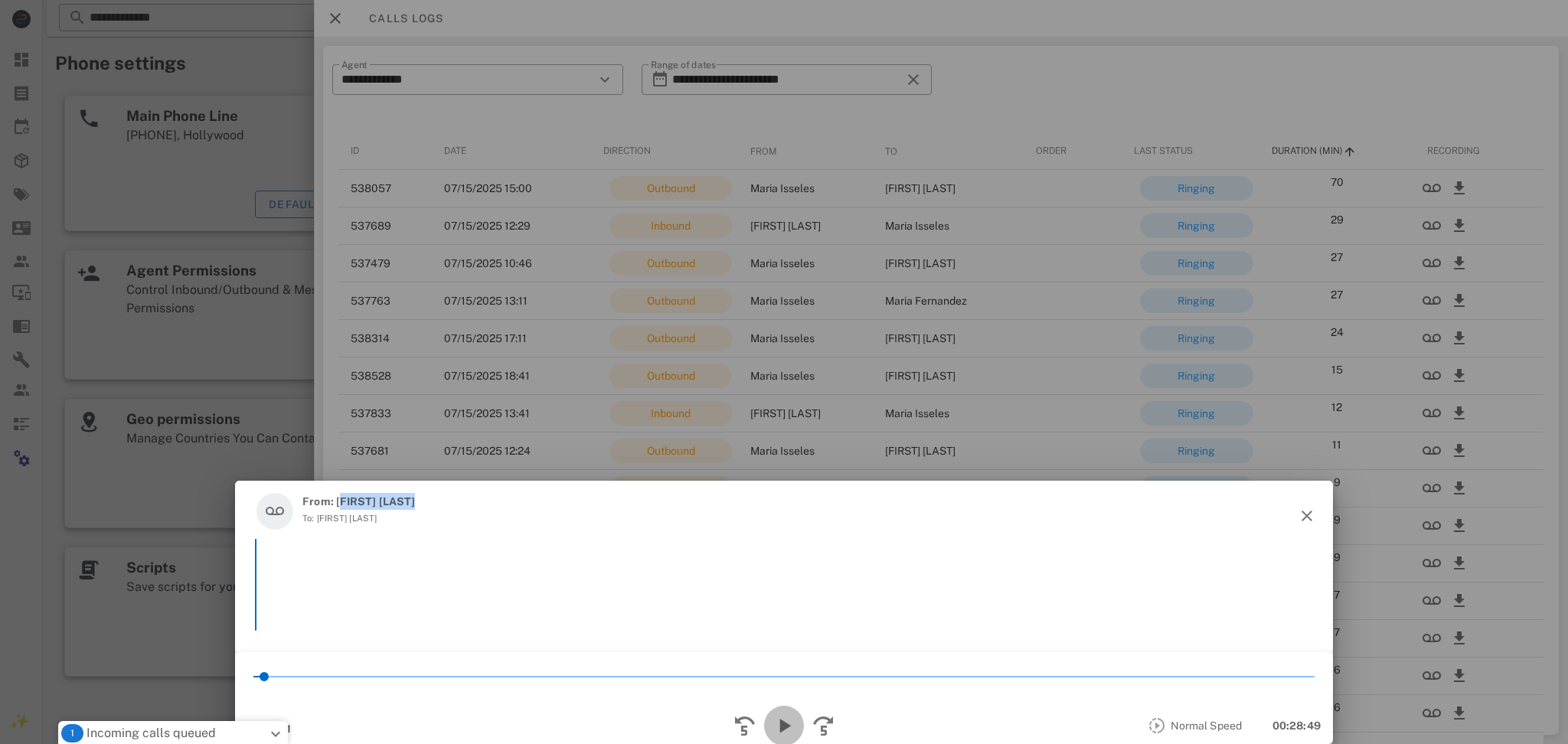 click at bounding box center (784, 726) 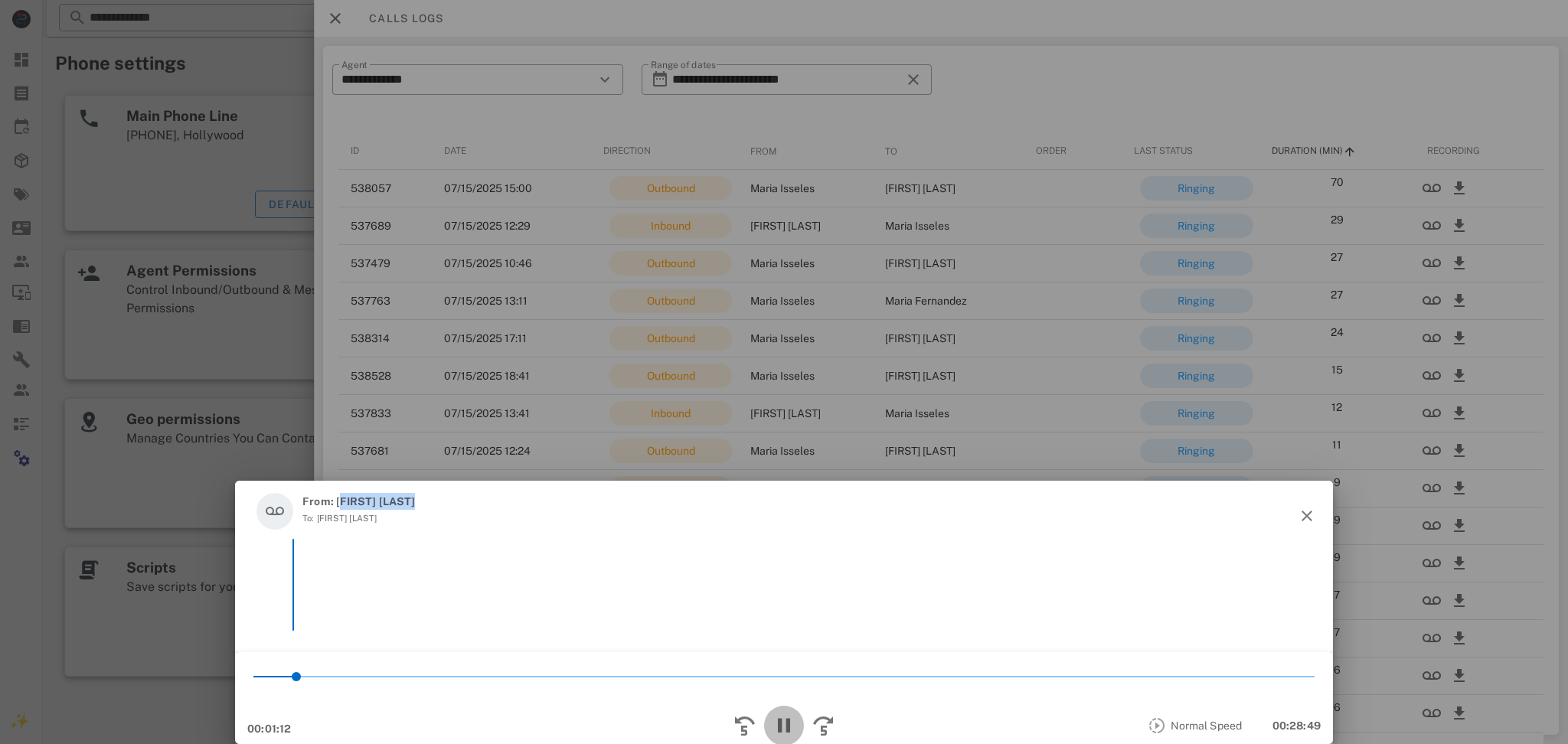 click at bounding box center (784, 726) 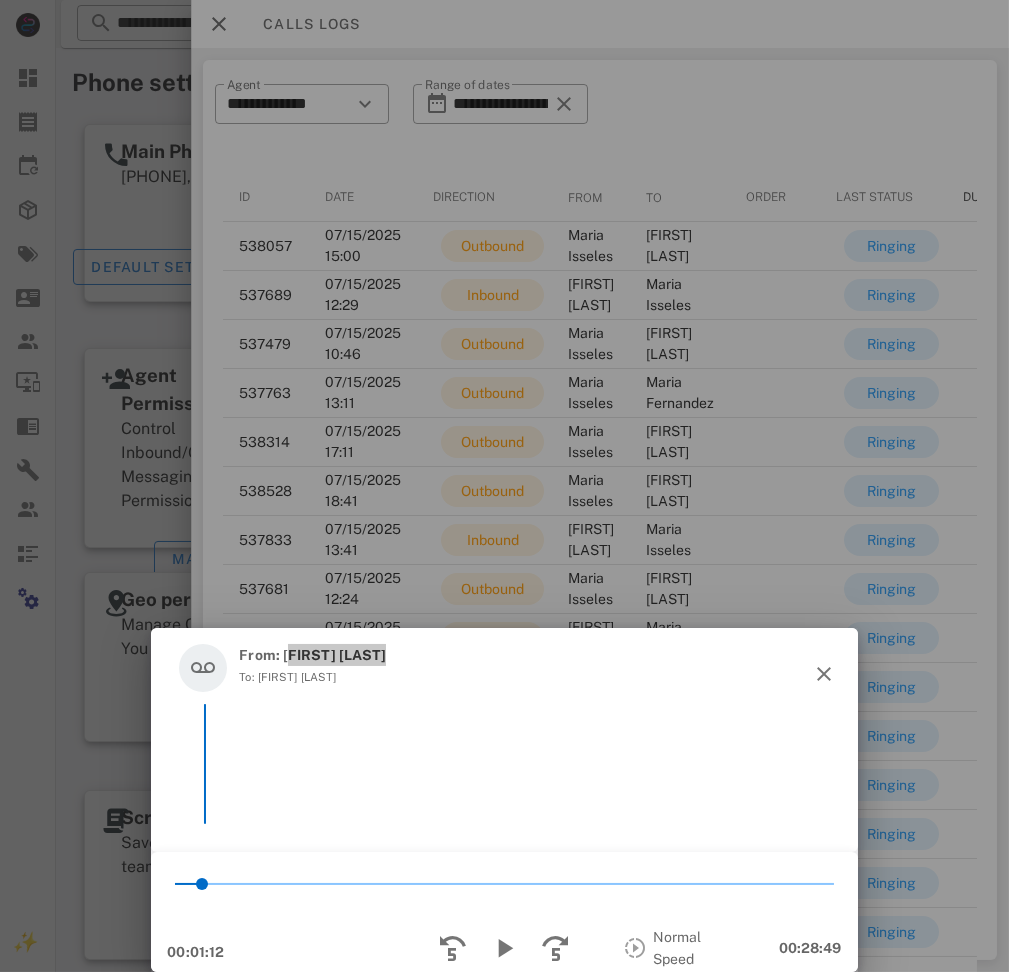 scroll, scrollTop: 0, scrollLeft: 8, axis: horizontal 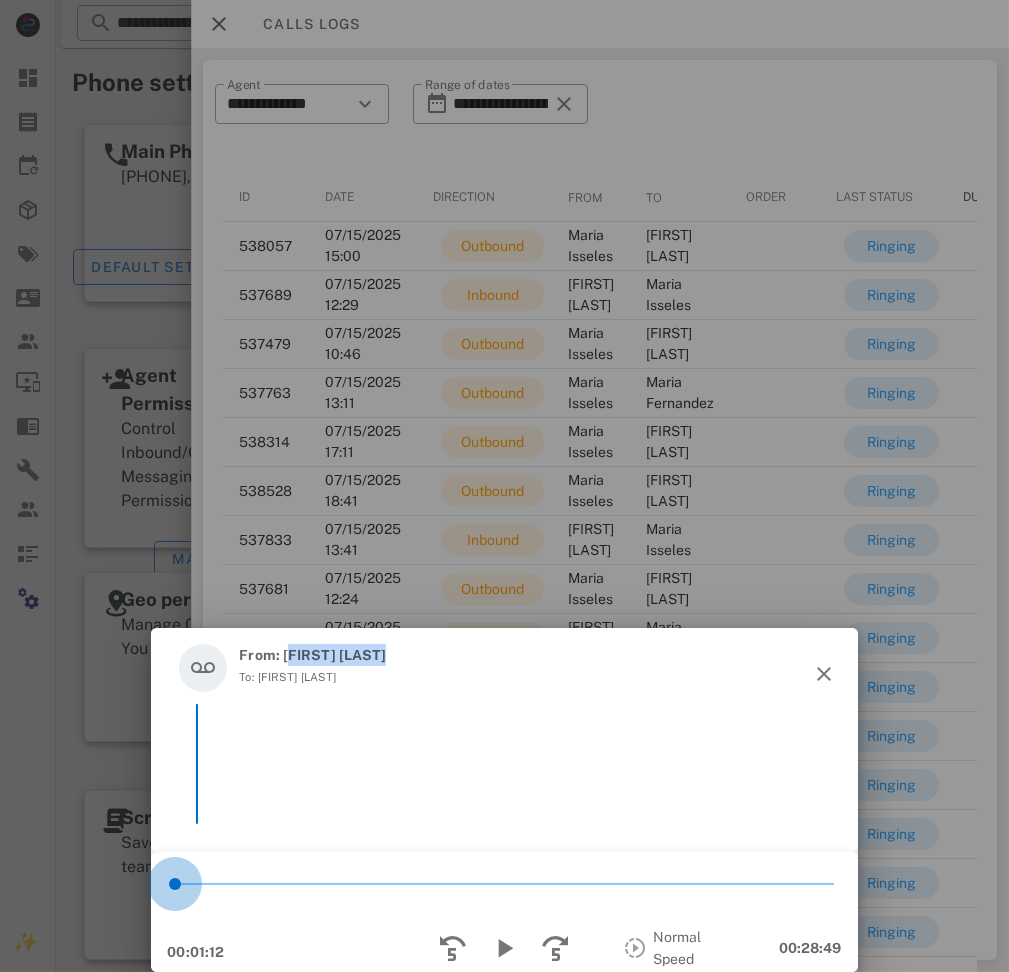 drag, startPoint x: 179, startPoint y: 886, endPoint x: 125, endPoint y: 894, distance: 54.589375 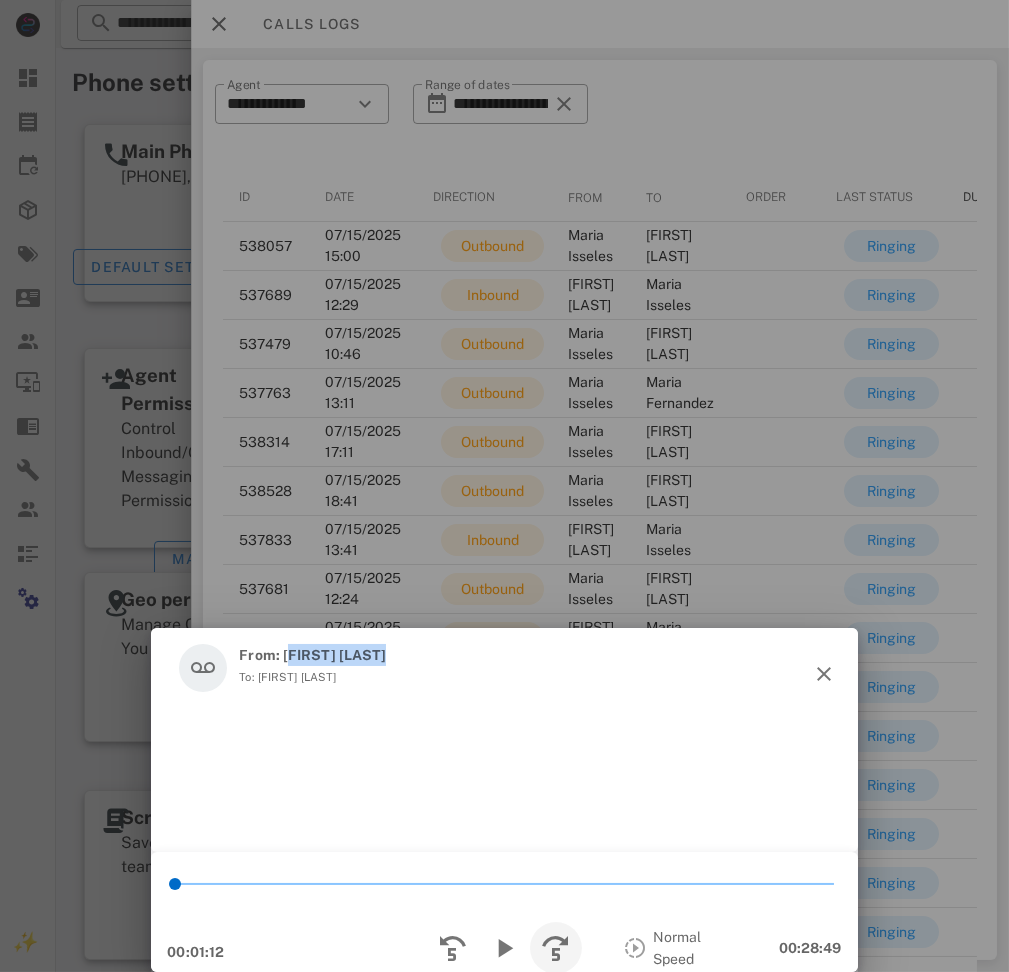 scroll, scrollTop: 0, scrollLeft: 0, axis: both 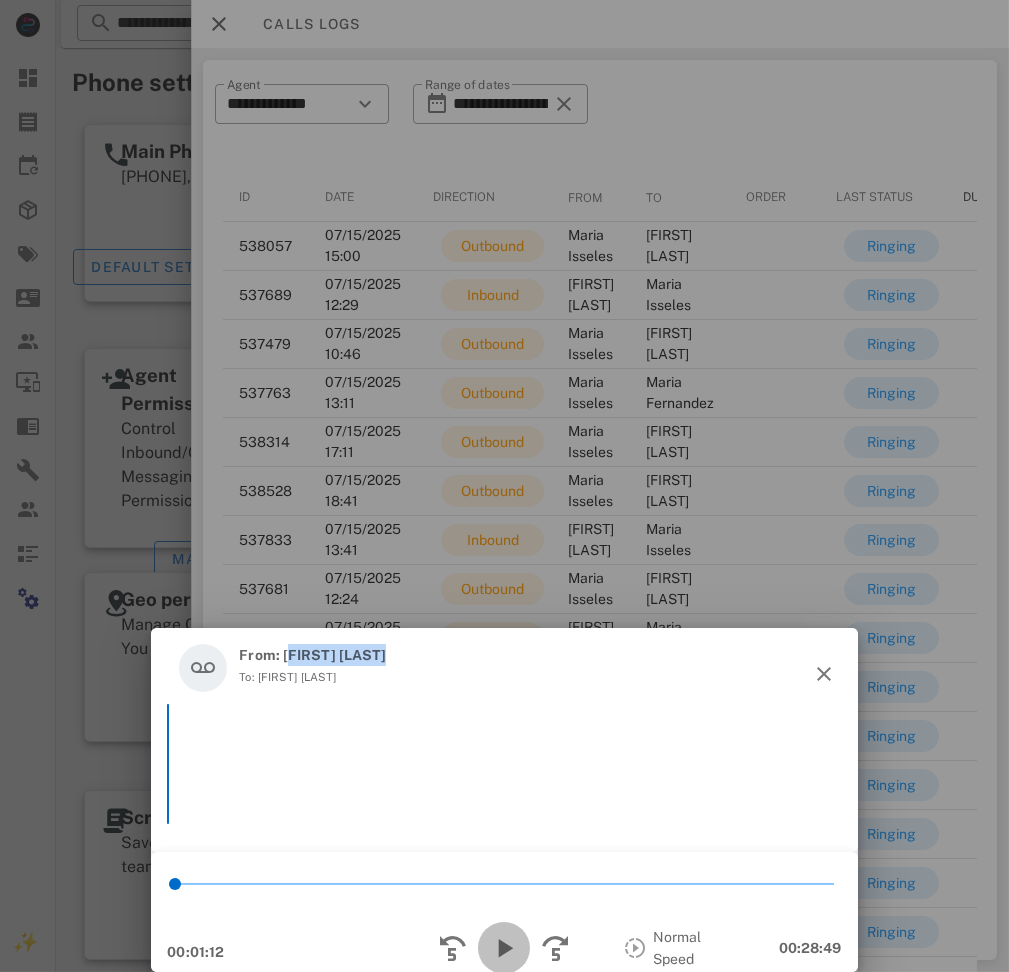 click at bounding box center (504, 948) 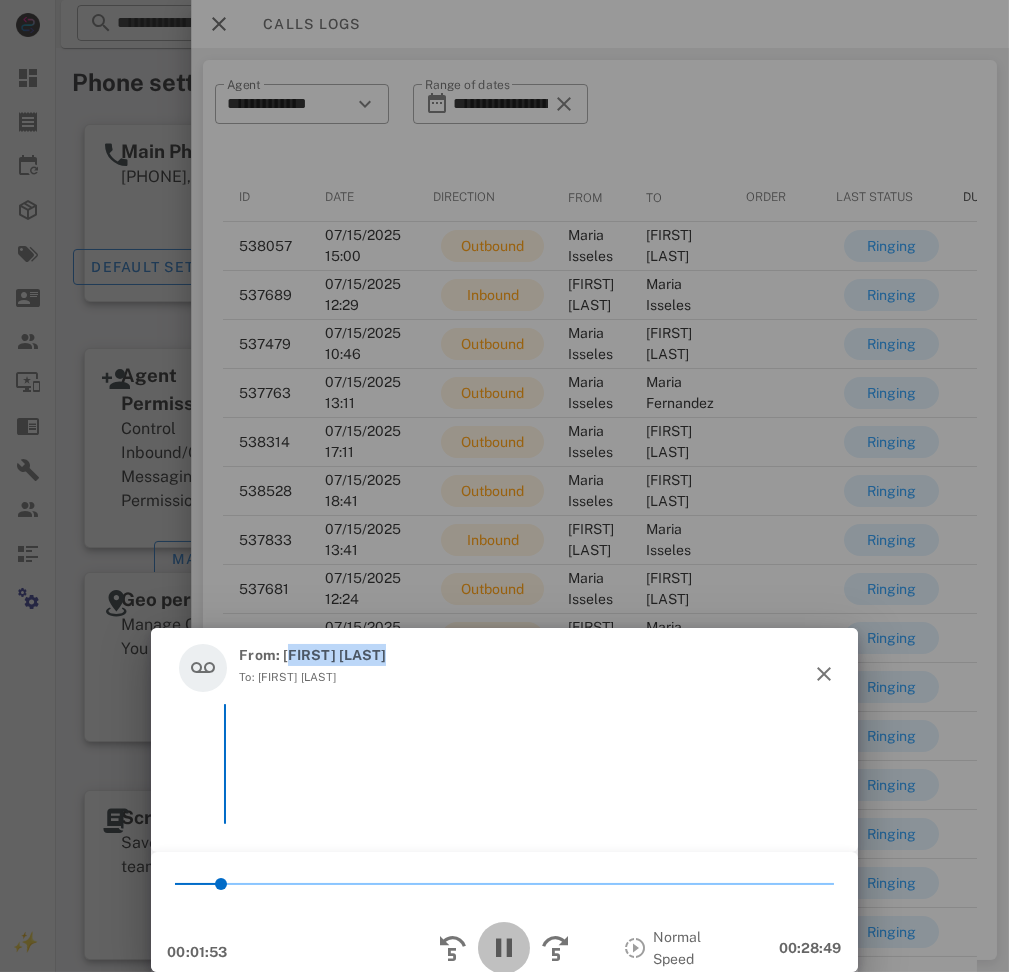 click at bounding box center [504, 948] 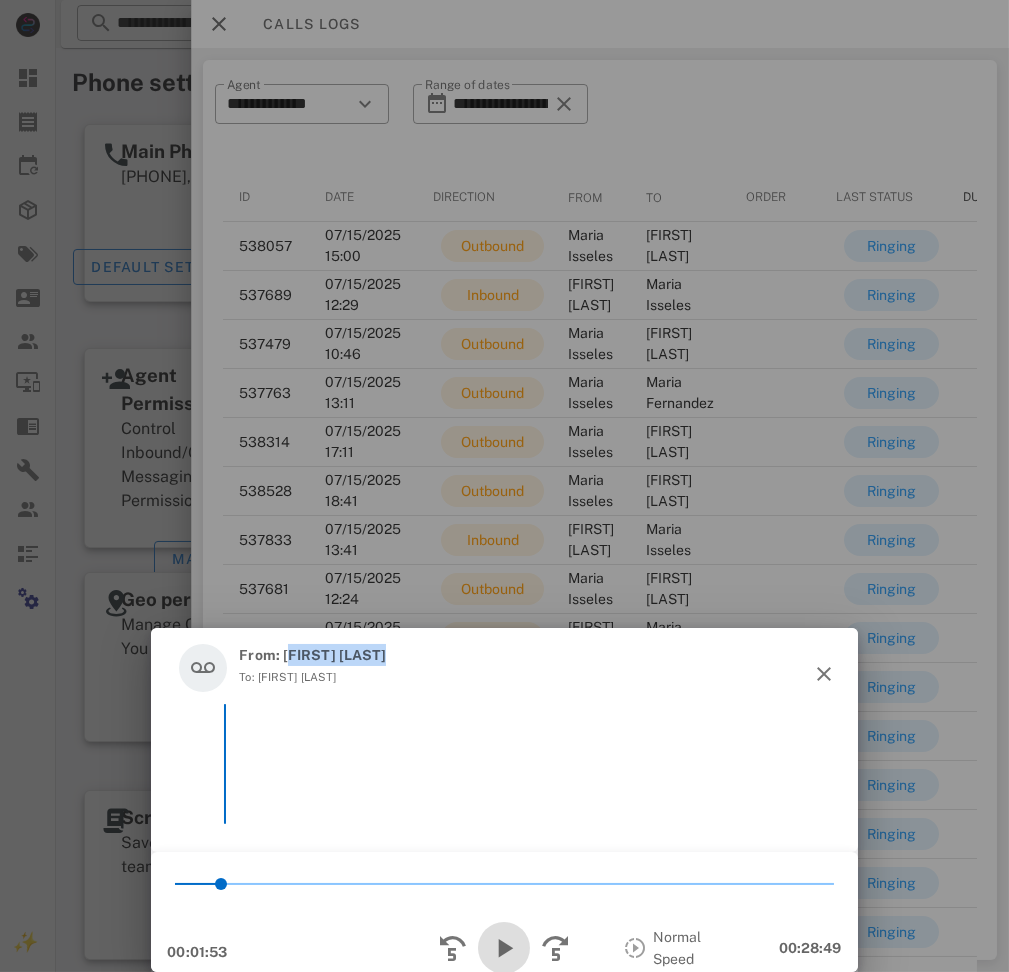 click at bounding box center [504, 948] 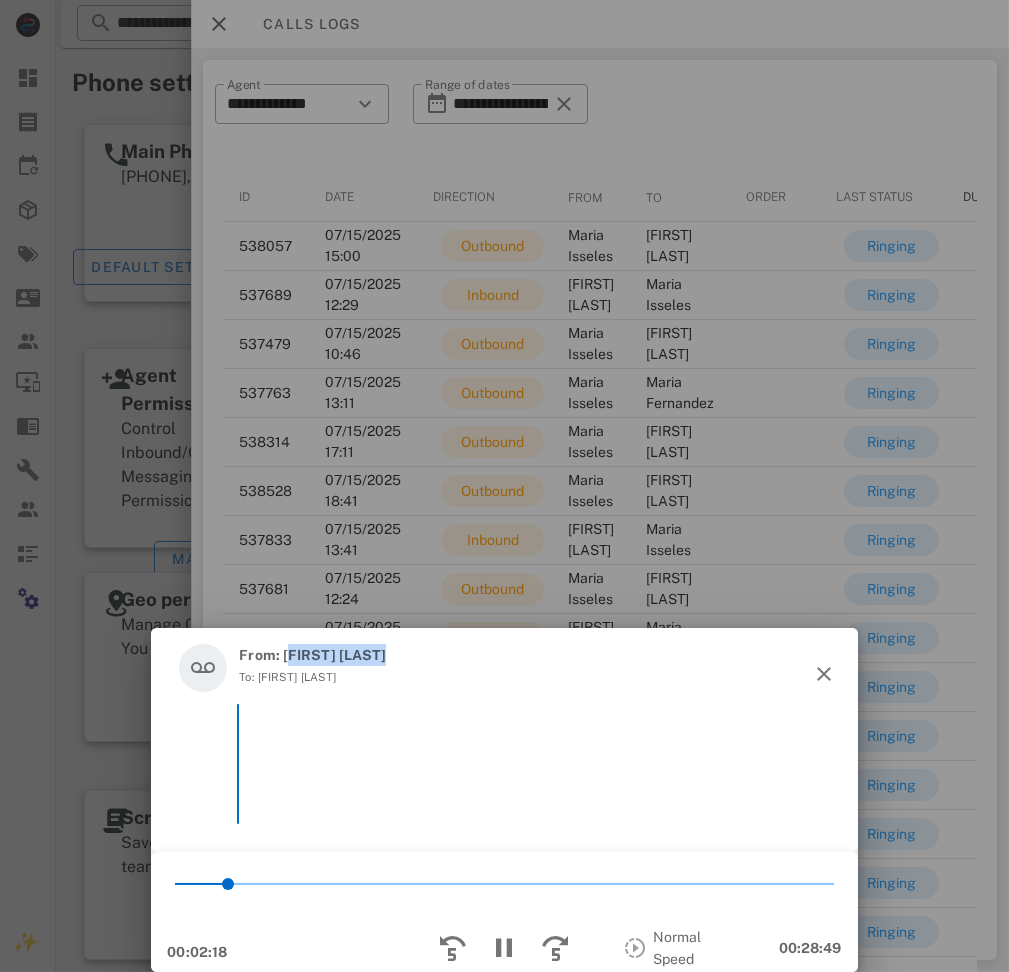 click on "From: [FIRST] [LAST]   To: [FIRST] [LAST]" at bounding box center (504, 740) 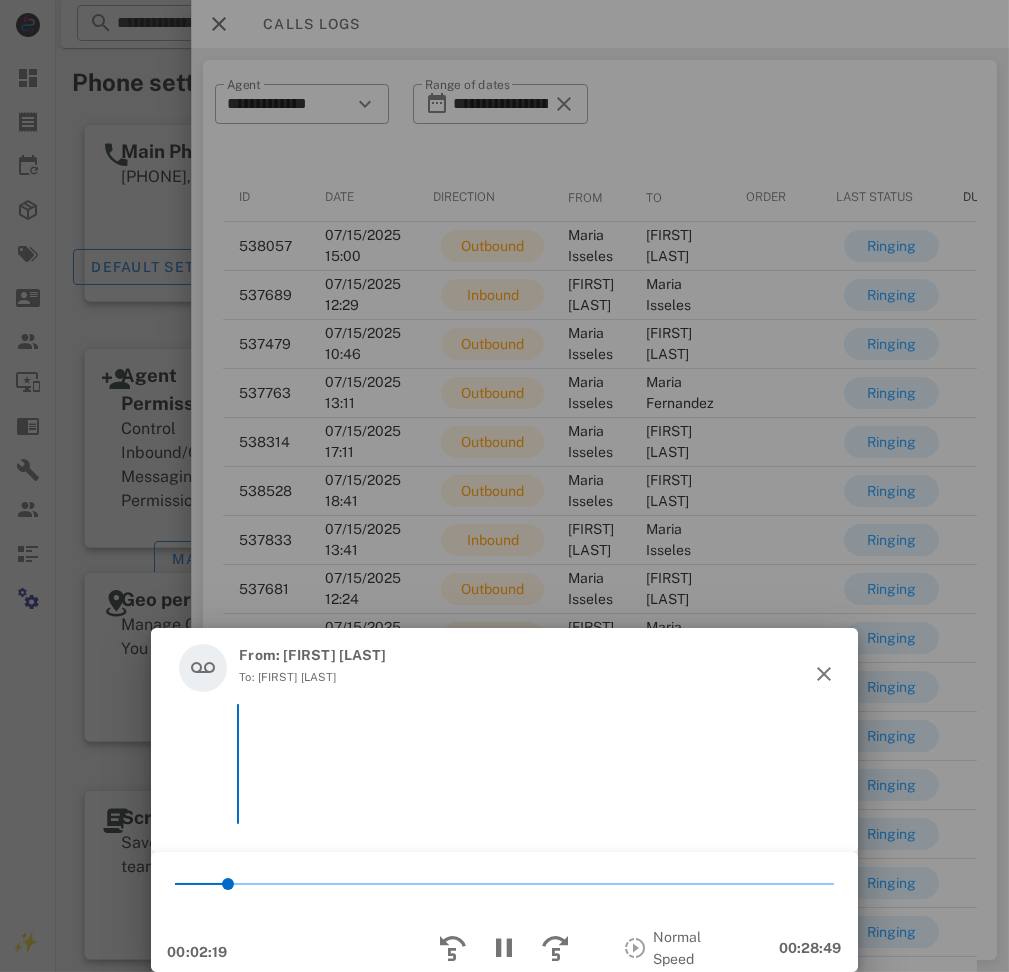 click on "From: [FIRST] [LAST]   To: [FIRST] [LAST]" at bounding box center [504, 740] 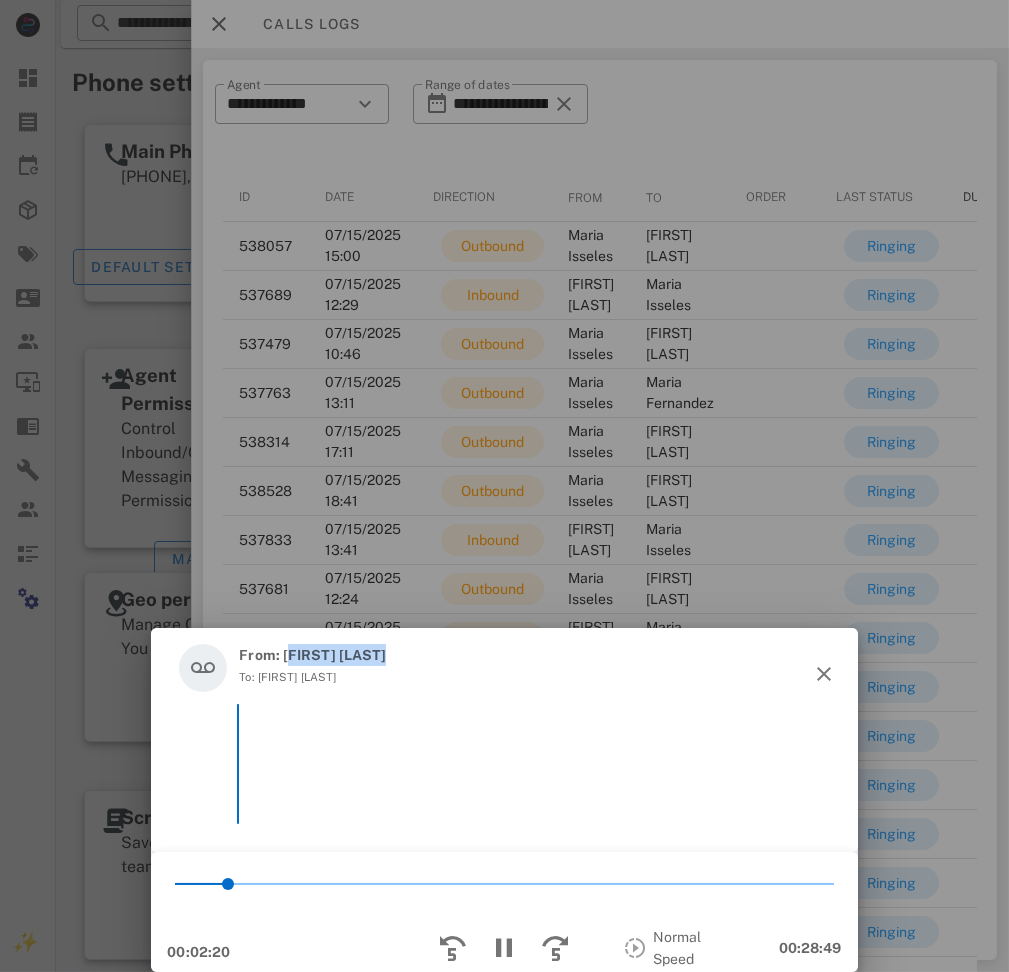 drag, startPoint x: 286, startPoint y: 618, endPoint x: 357, endPoint y: 636, distance: 73.24616 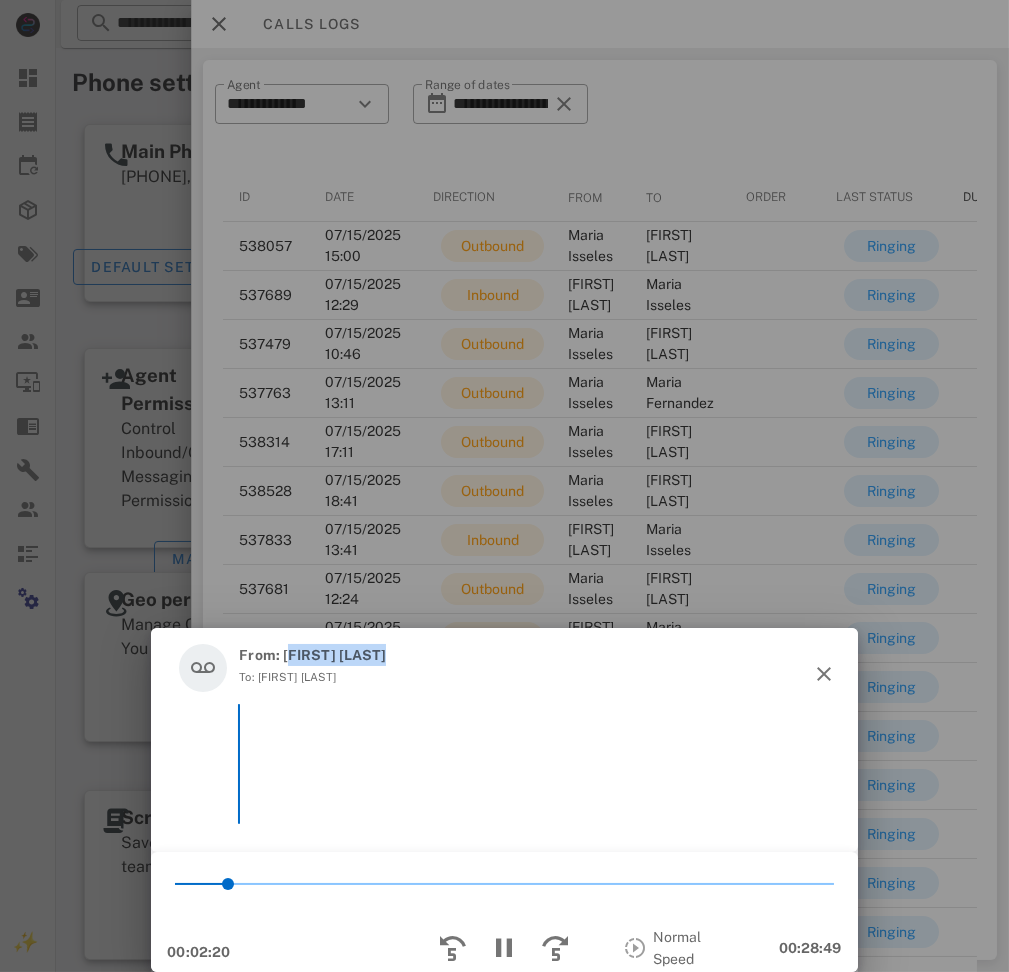 copy on "[FIRST] [LAST]" 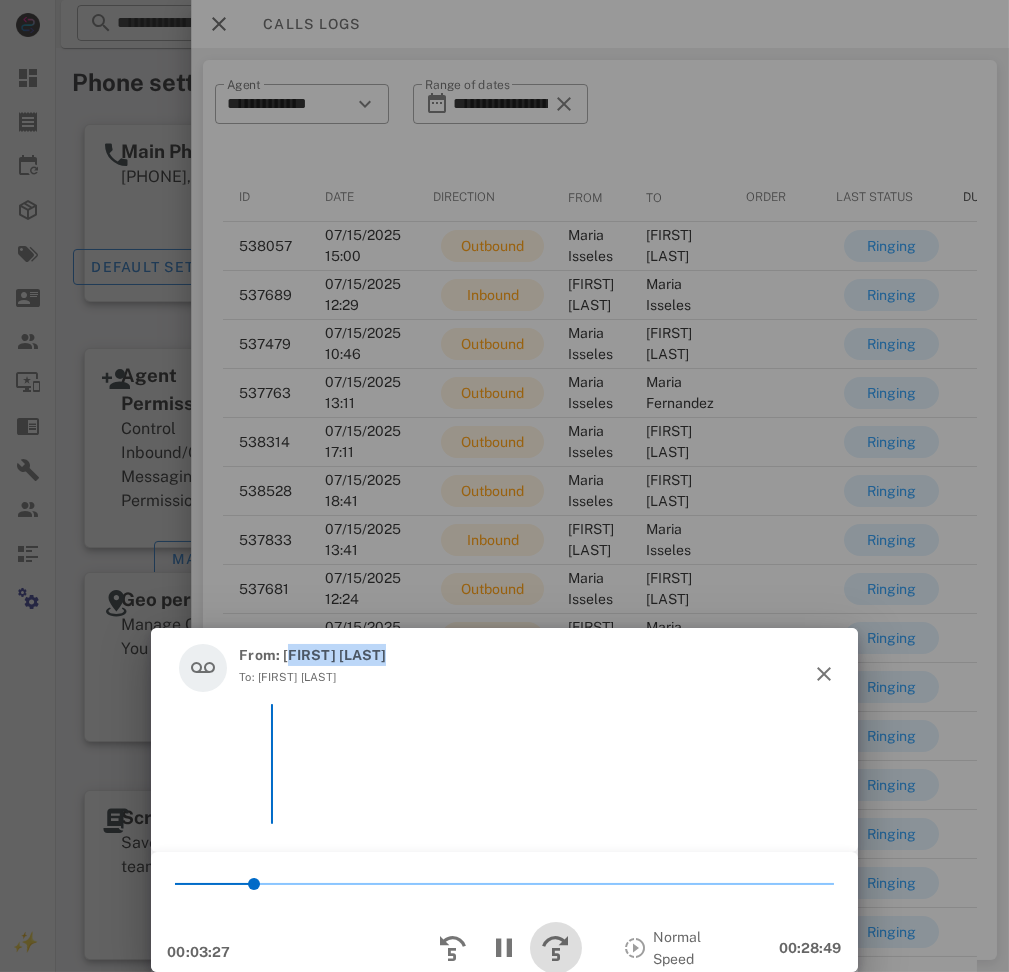 click at bounding box center [556, 948] 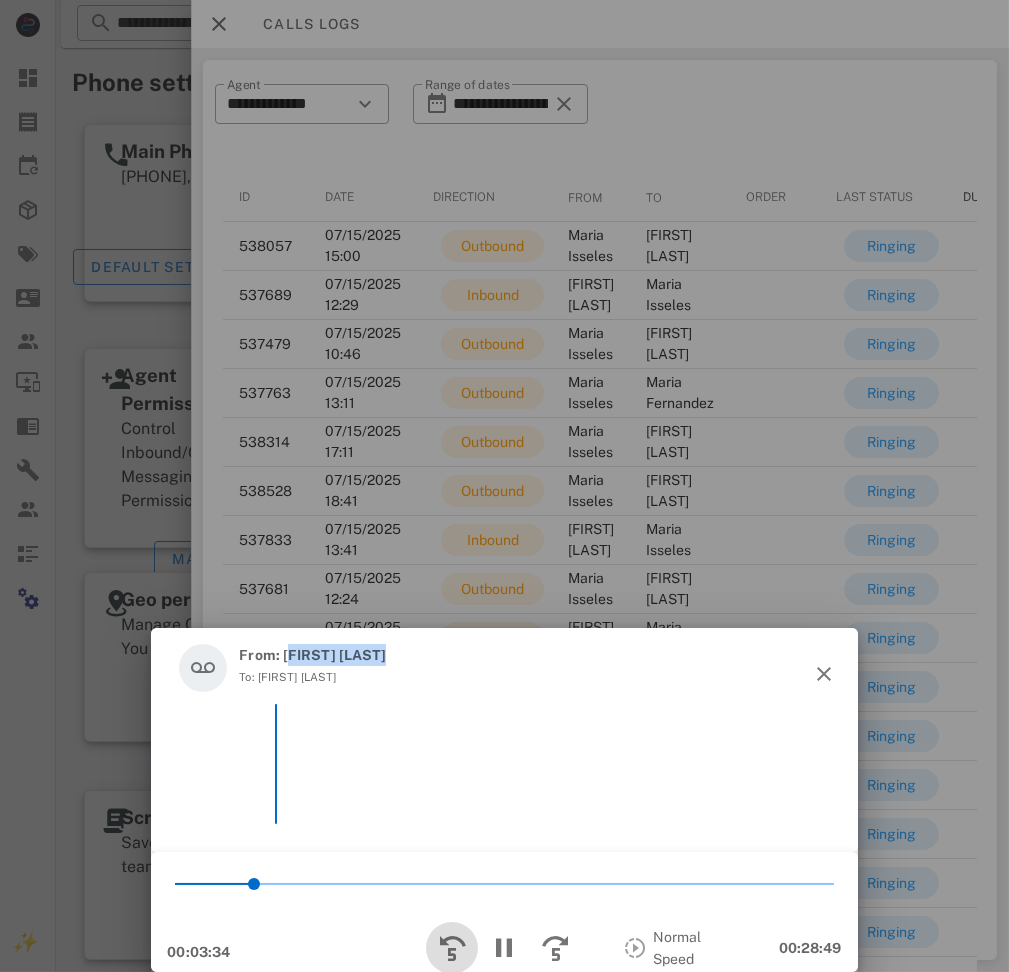 click at bounding box center [452, 948] 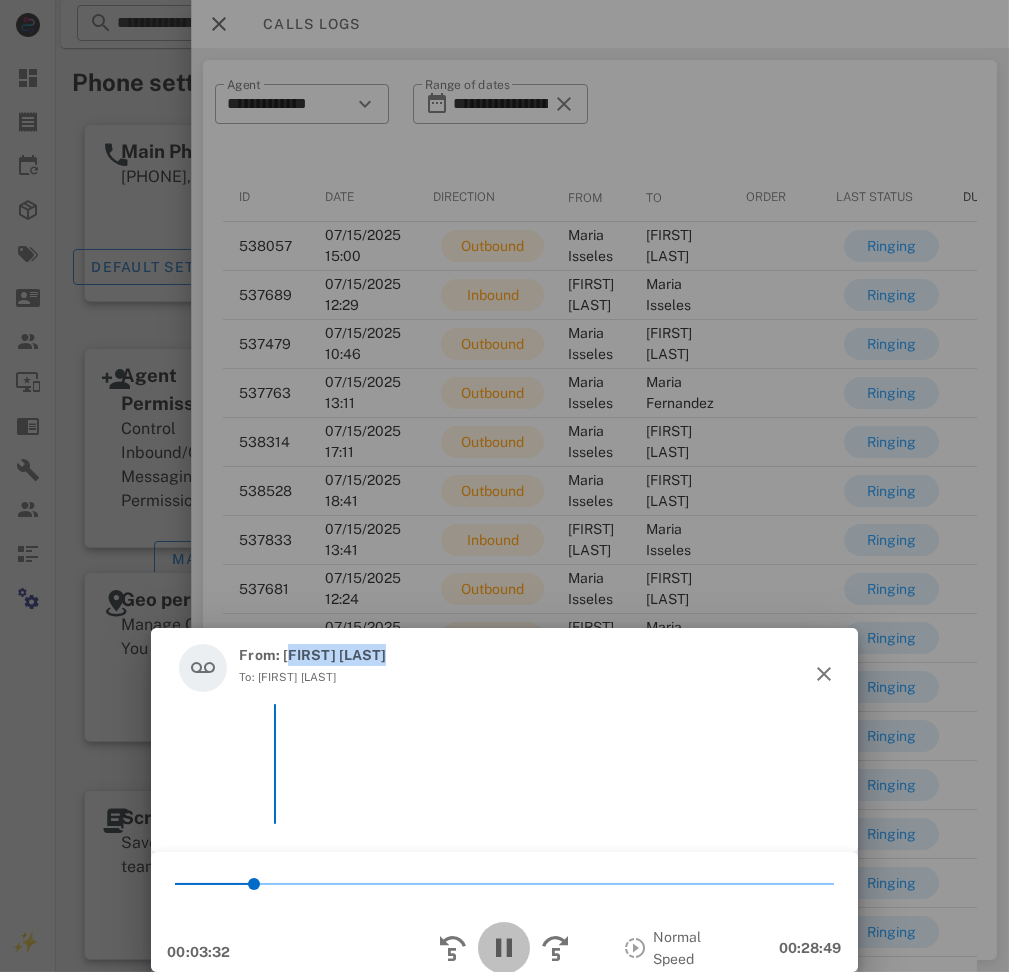 click at bounding box center (504, 948) 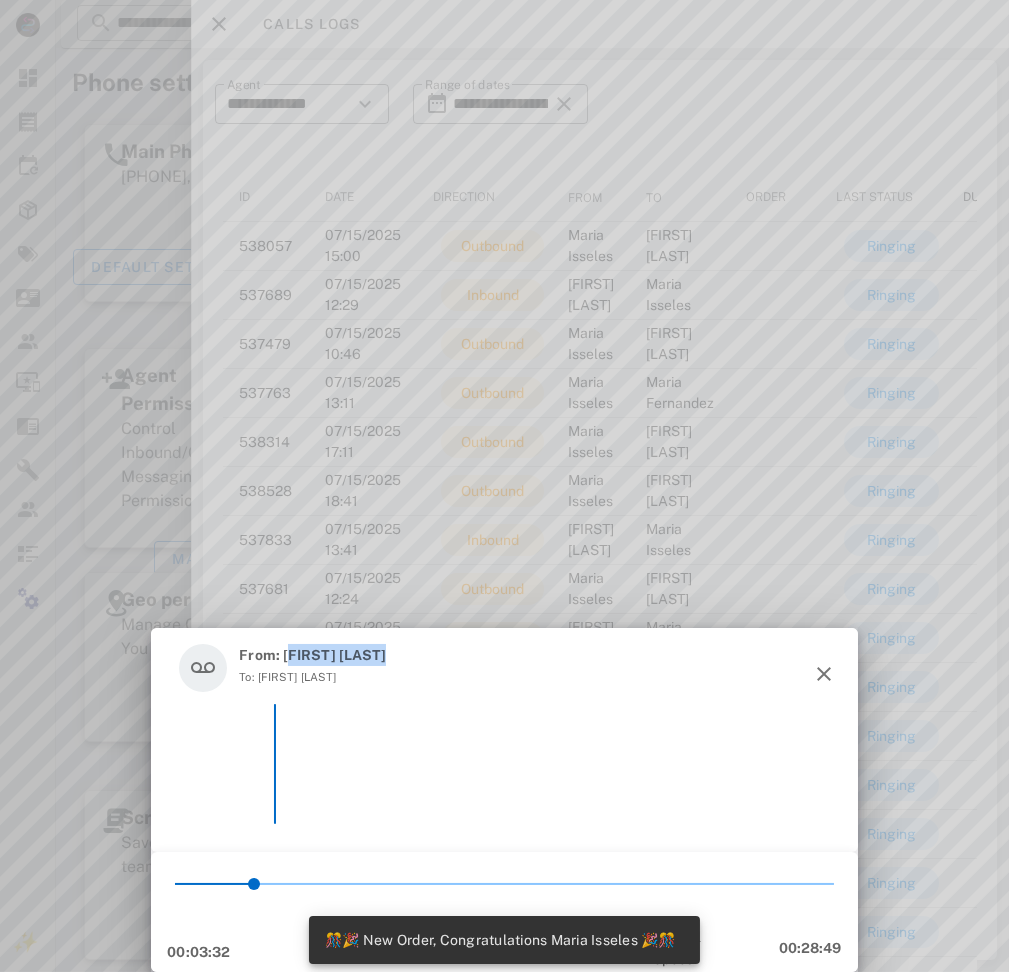click on "From: [FIRST] [LAST]   To: [FIRST] [LAST]" at bounding box center (504, 668) 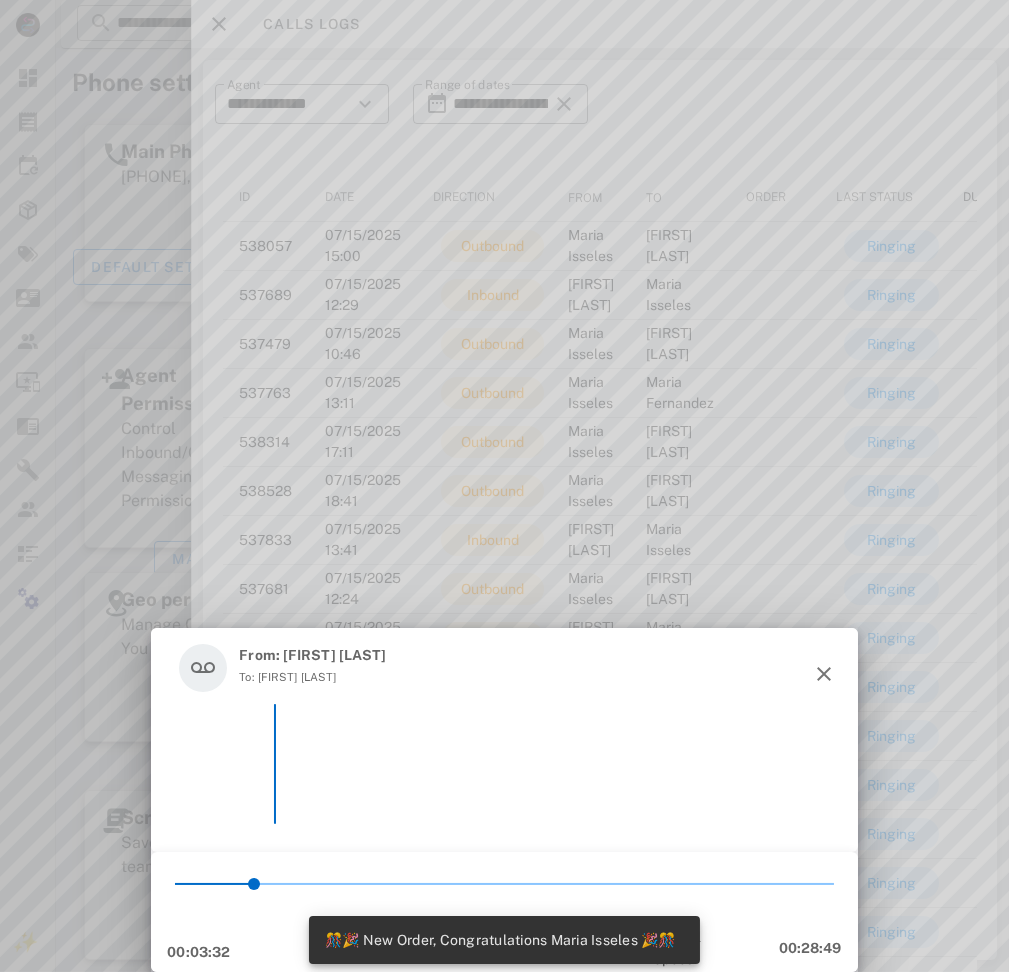 click on "🎊🎉 New Order, Congratulations Maria Isseles 🎉🎊" at bounding box center [500, 940] 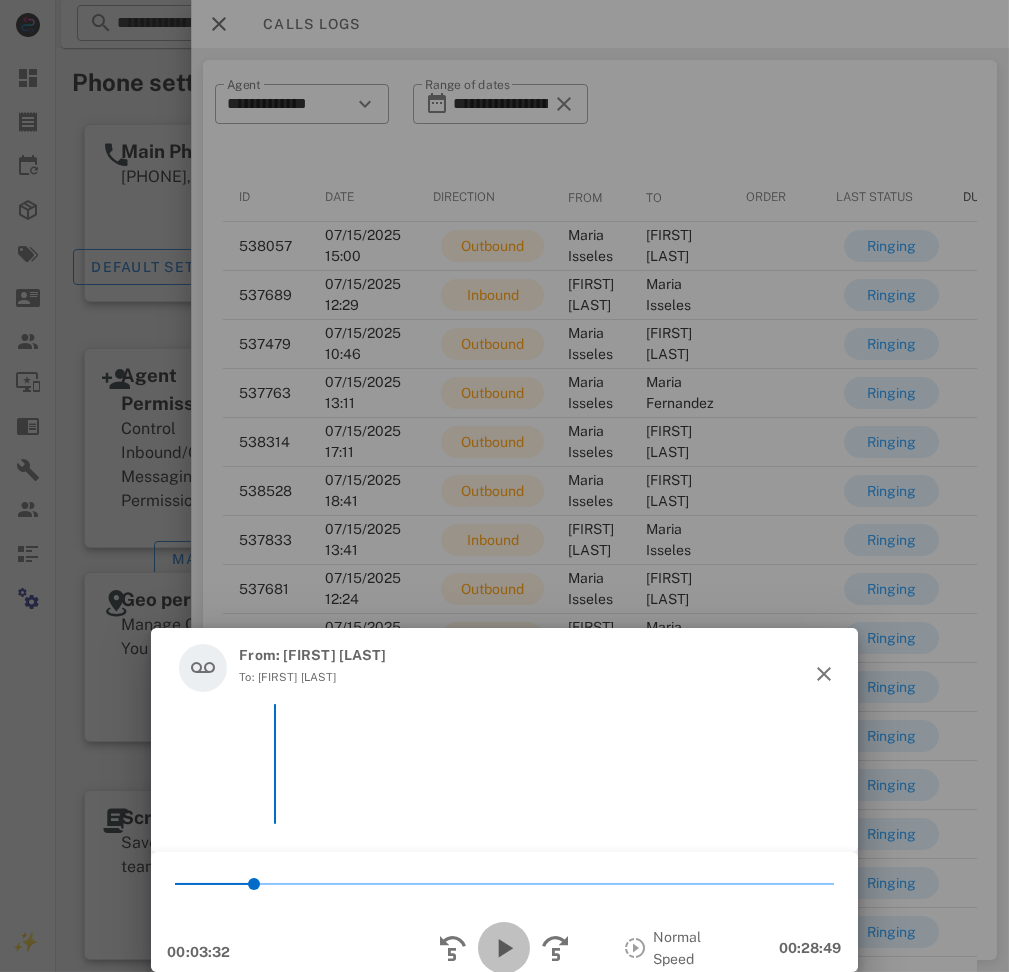 click at bounding box center (504, 948) 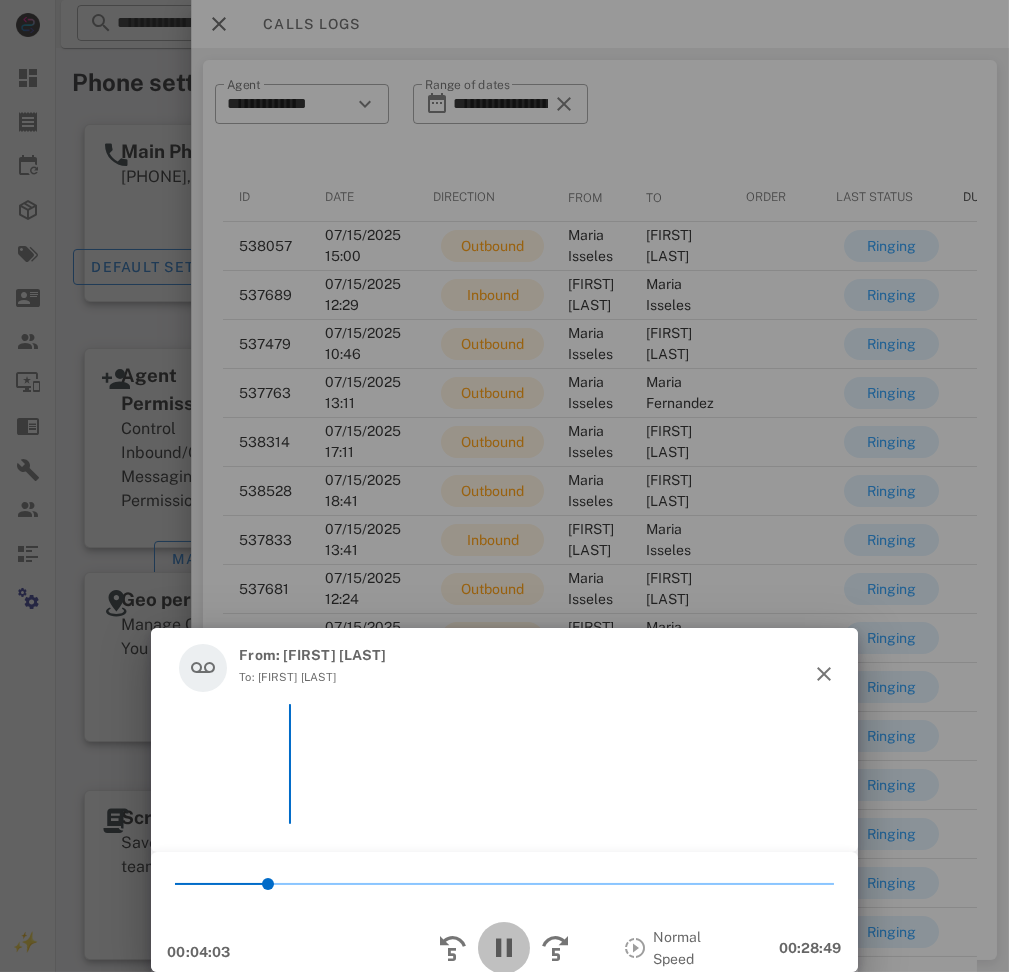 click at bounding box center [504, 948] 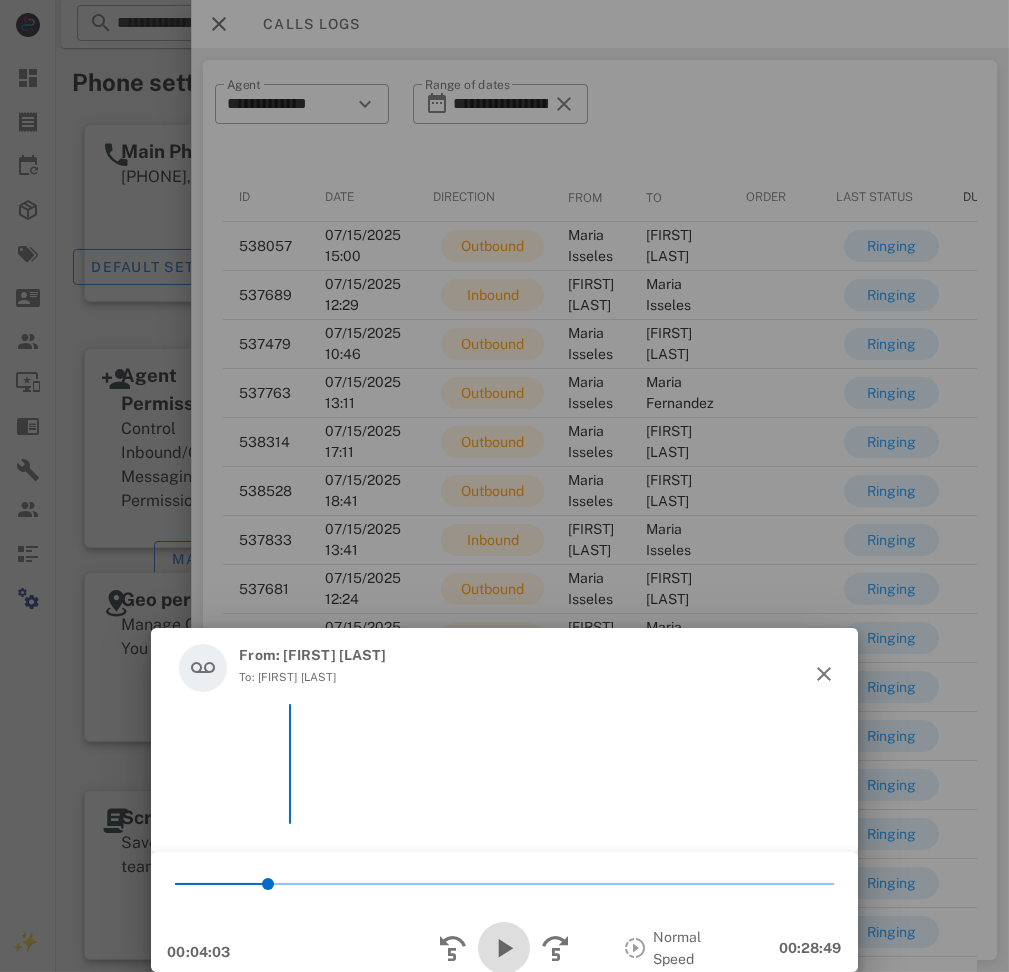click at bounding box center [504, 948] 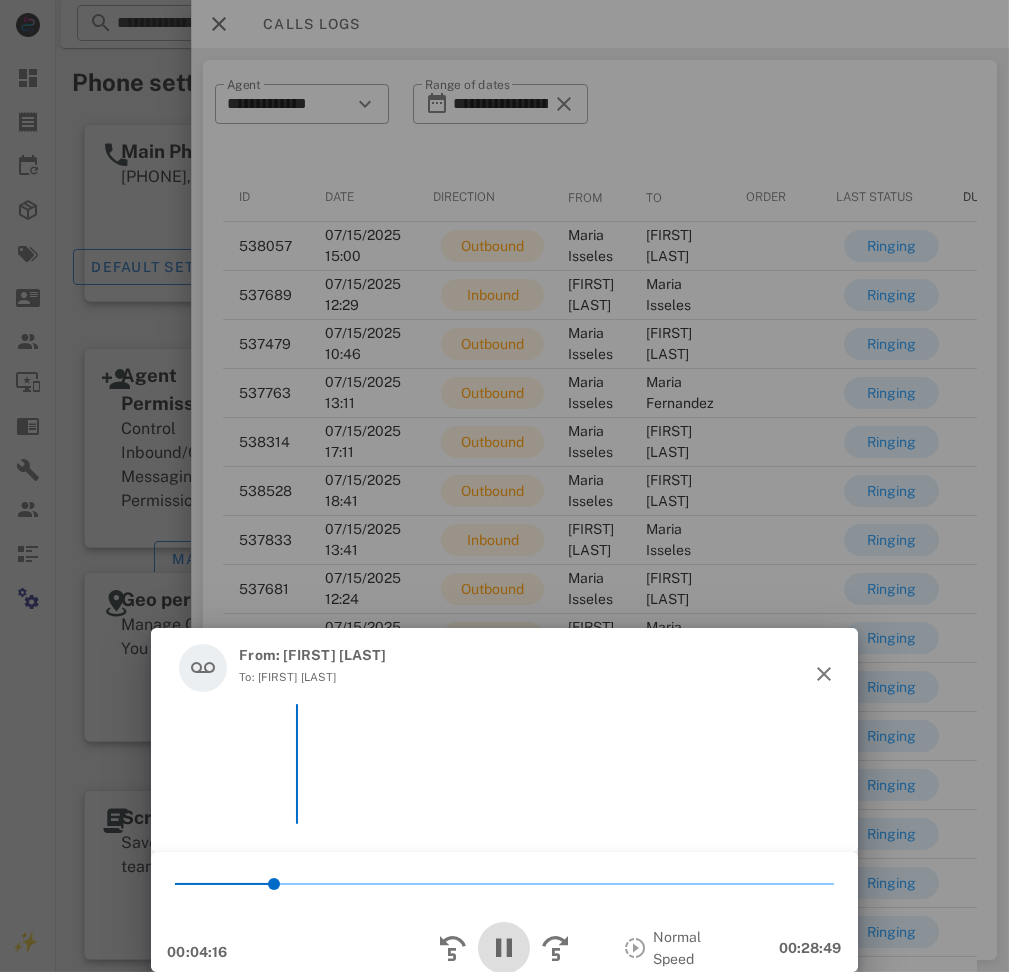 click at bounding box center [504, 948] 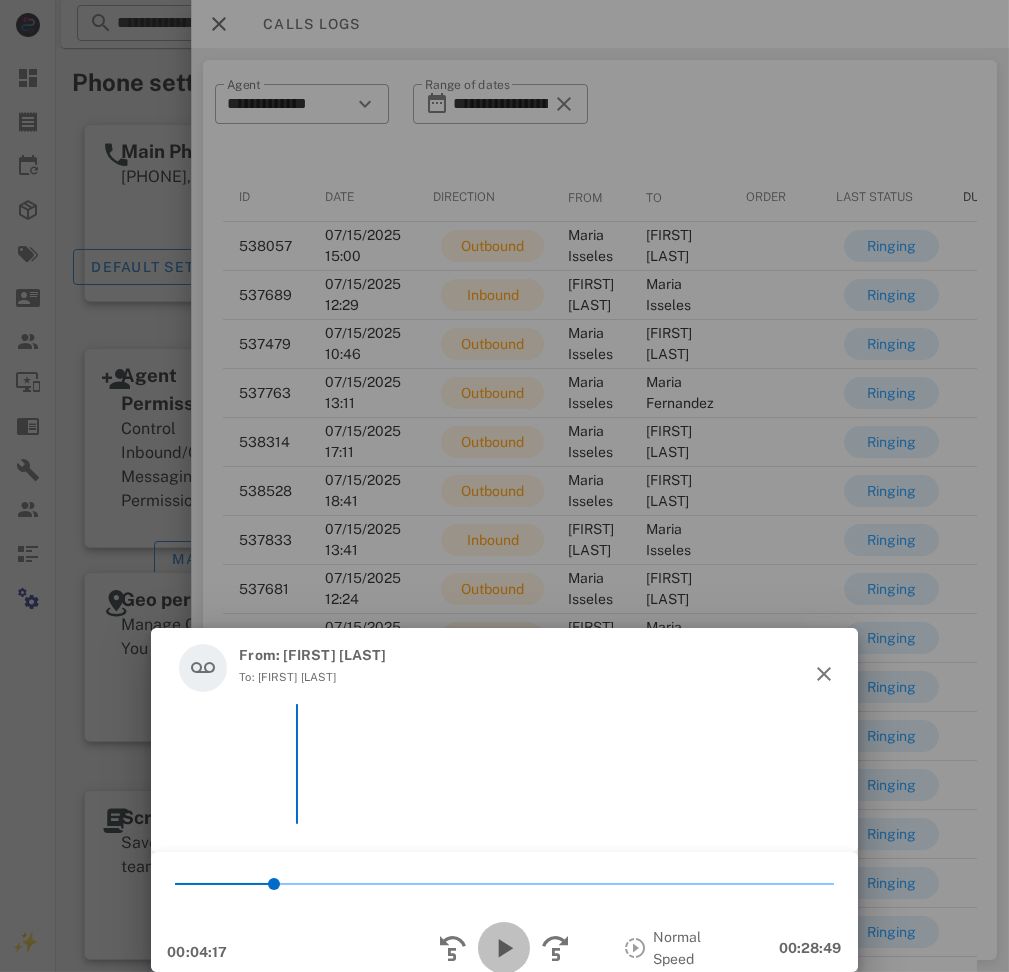 click at bounding box center [504, 948] 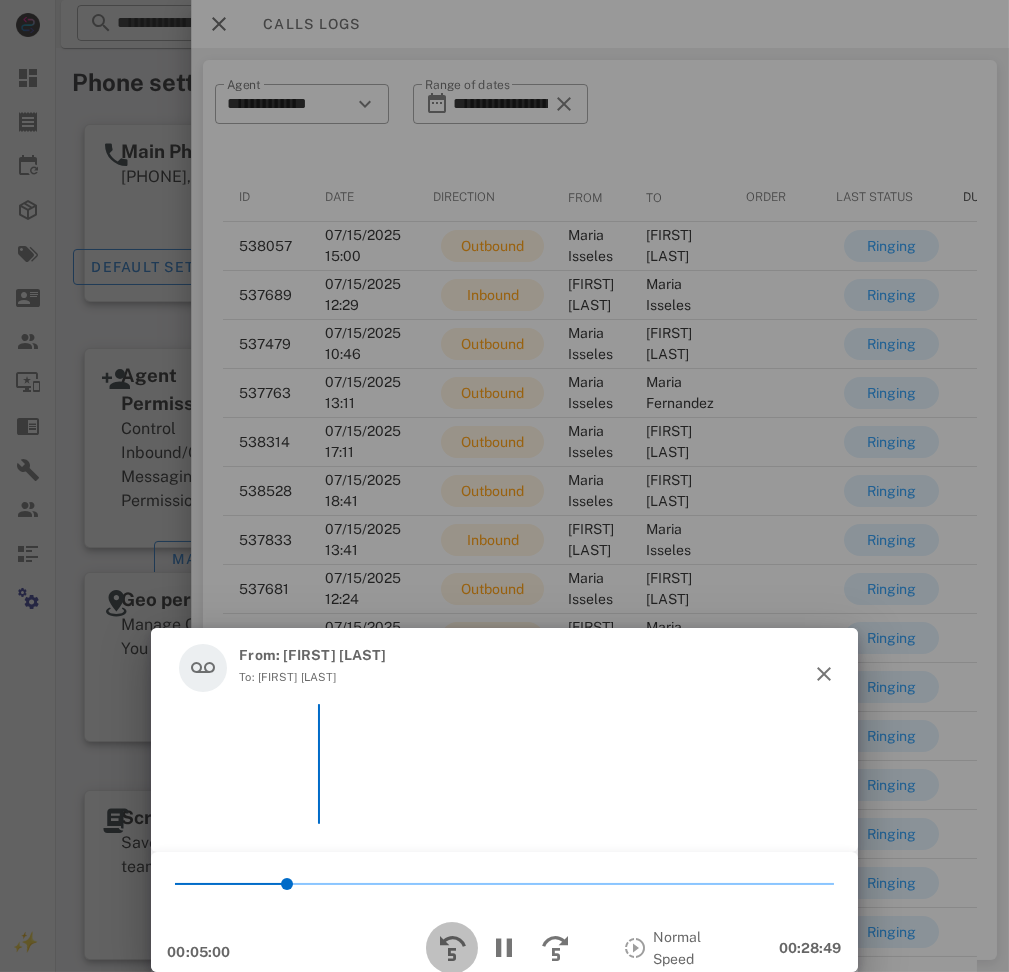 click at bounding box center (452, 948) 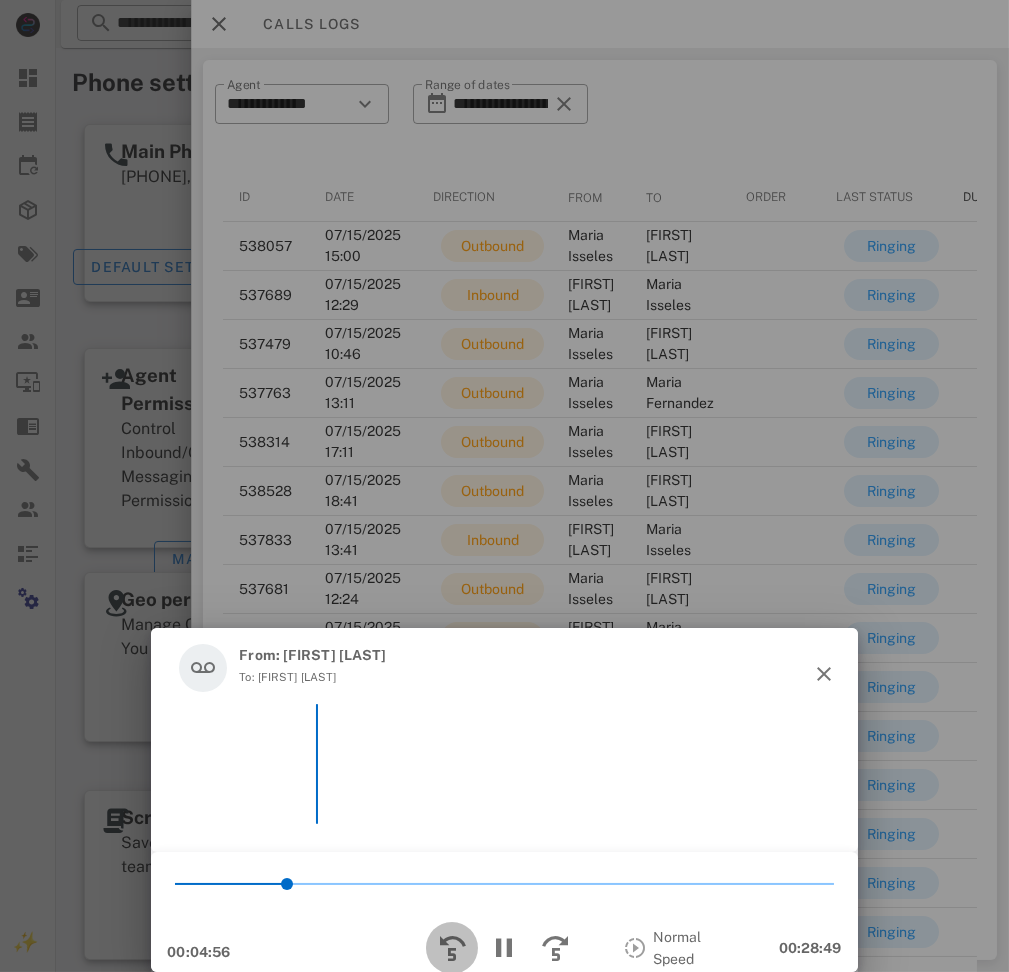 click at bounding box center (452, 948) 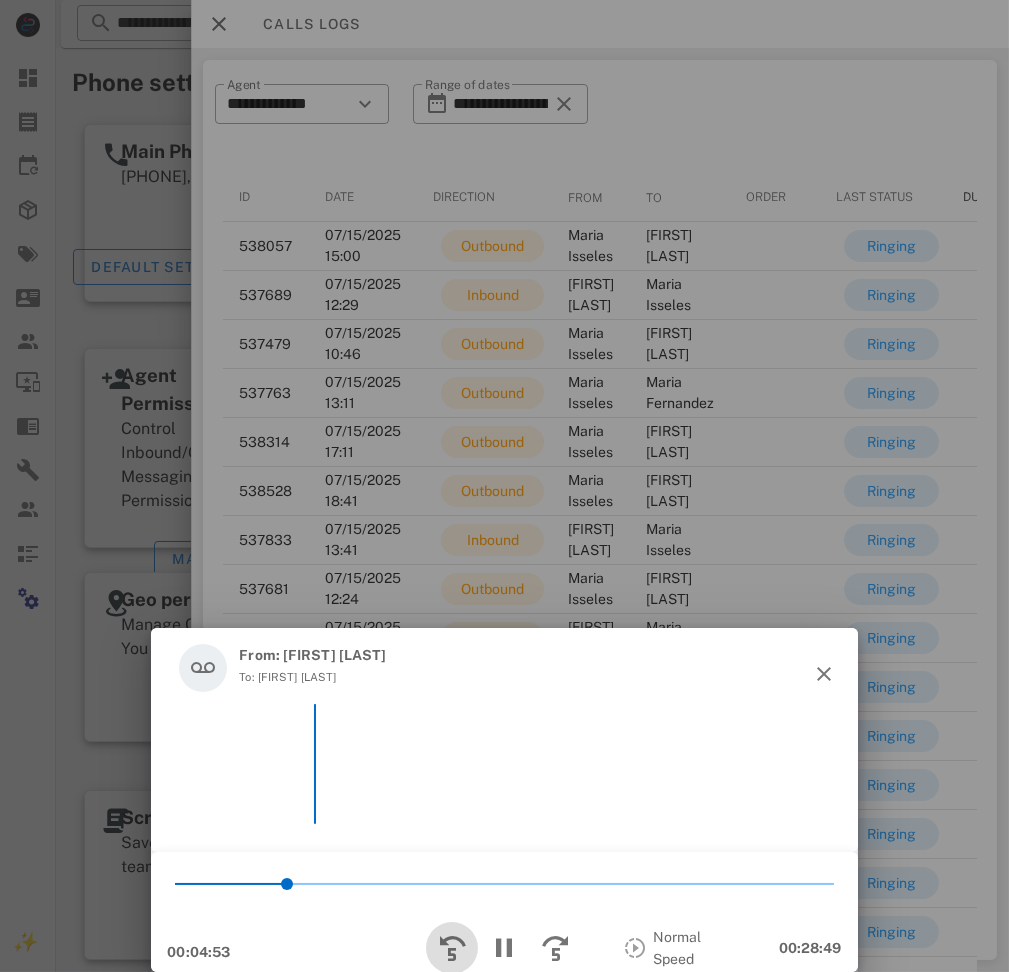 click at bounding box center [452, 948] 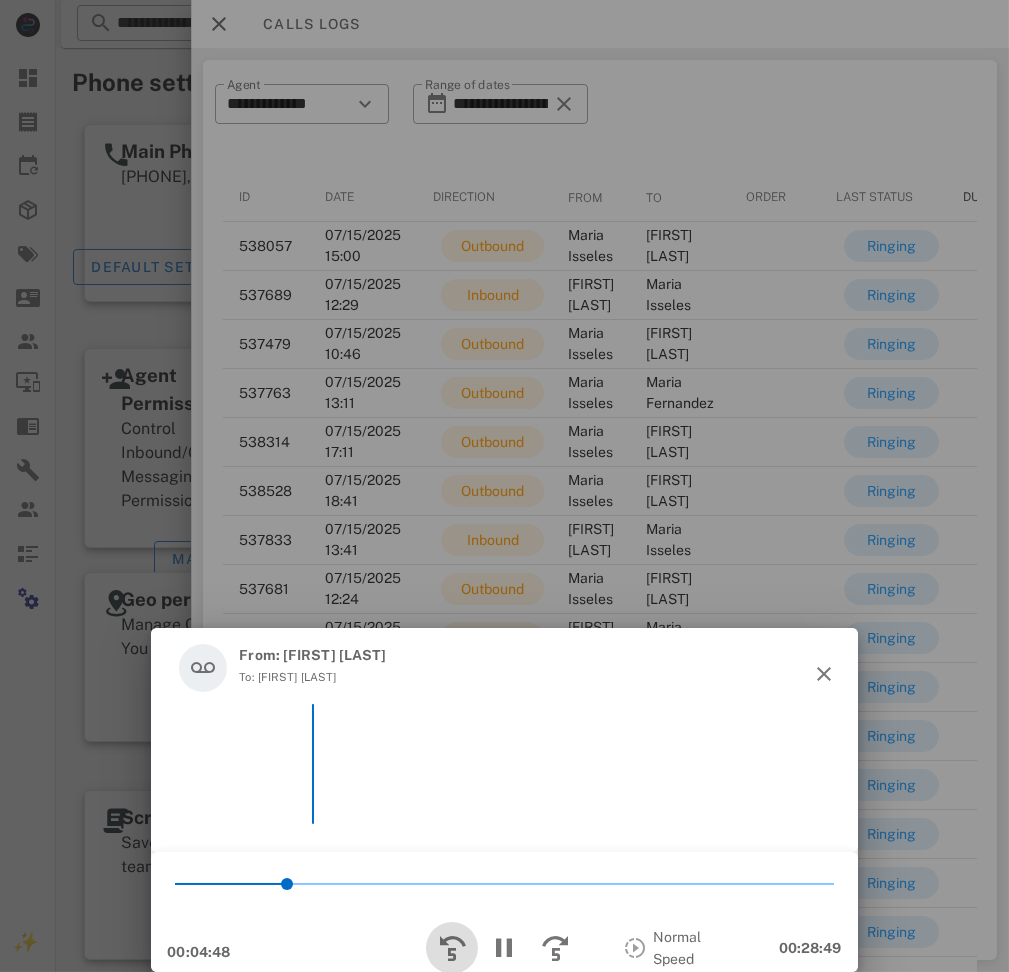click at bounding box center (452, 948) 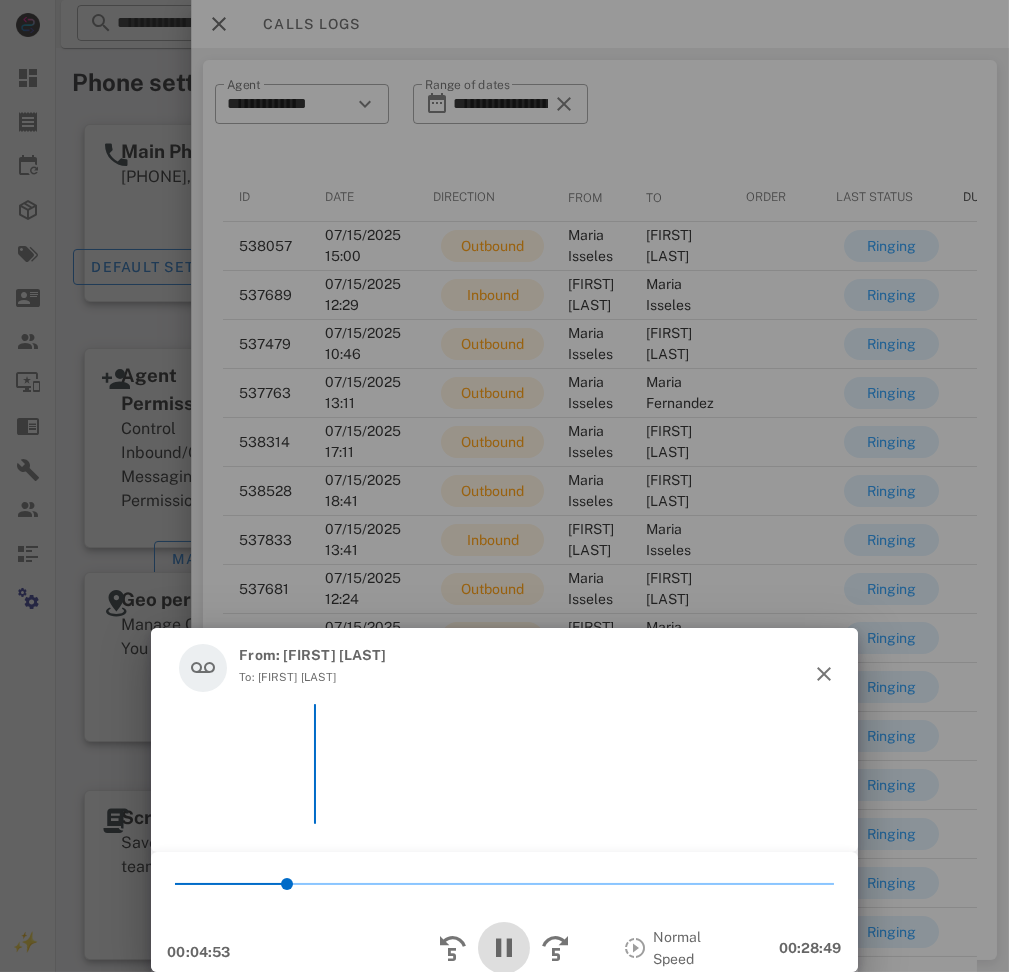 click at bounding box center [504, 948] 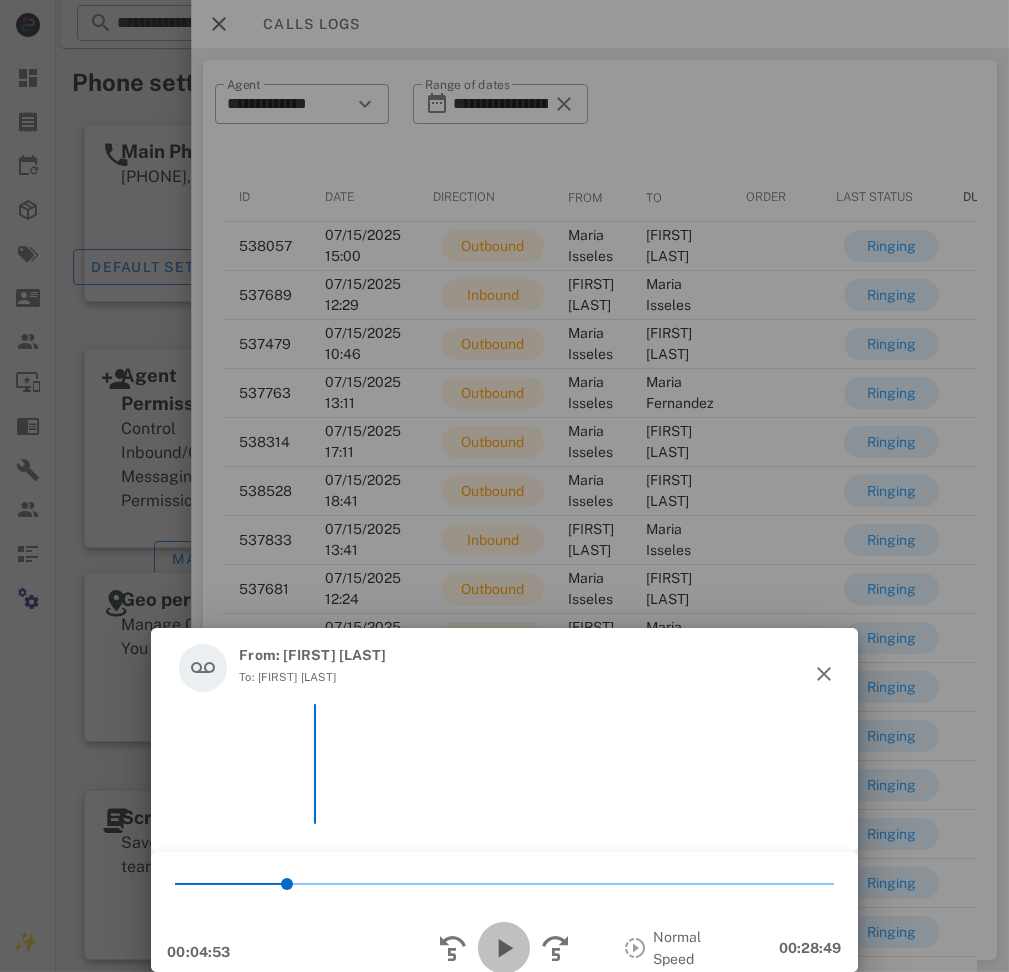 click at bounding box center [504, 948] 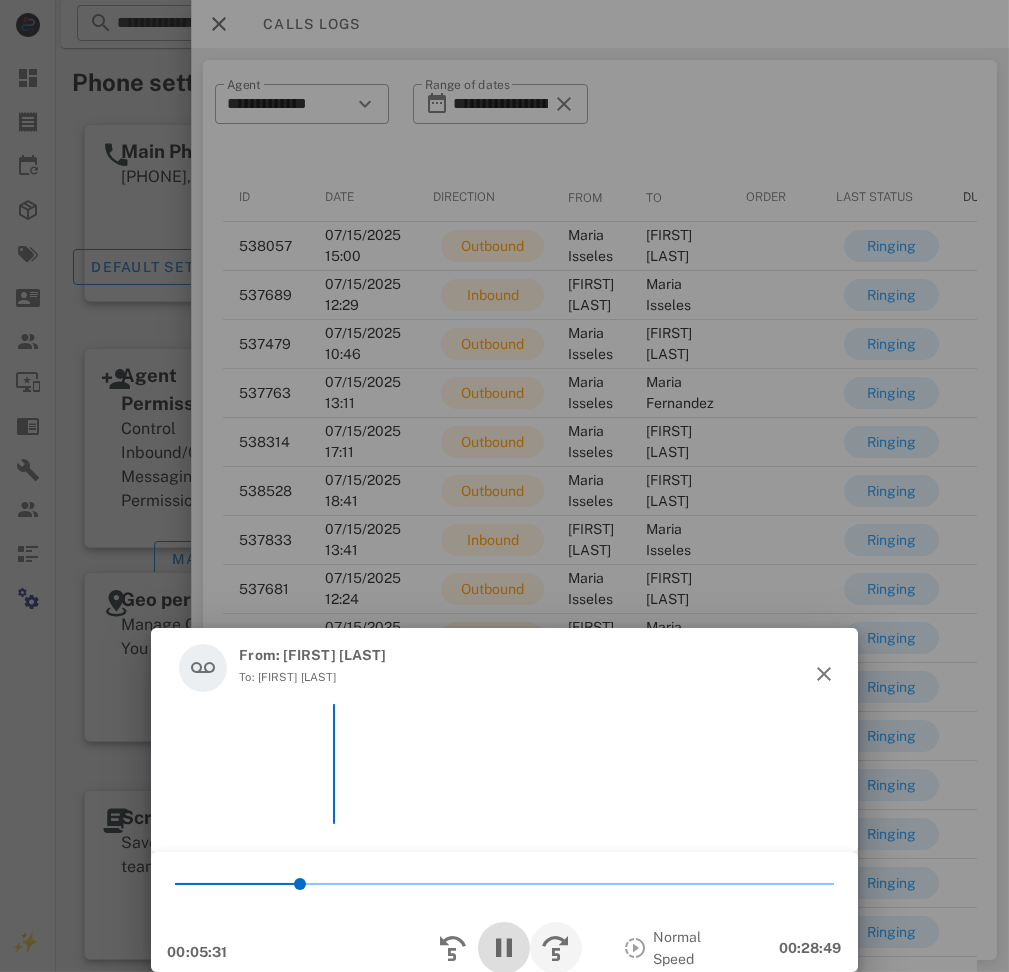 drag, startPoint x: 501, startPoint y: 946, endPoint x: 550, endPoint y: 938, distance: 49.648766 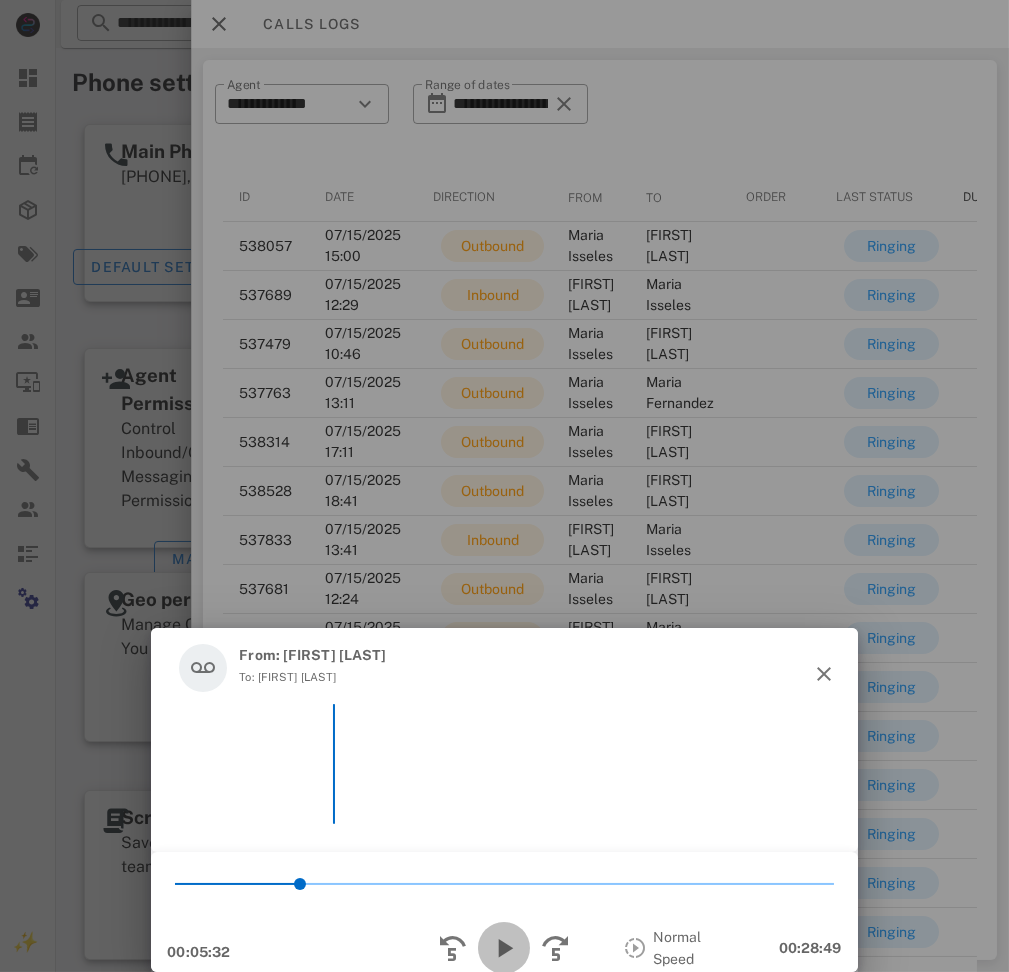 click at bounding box center [504, 948] 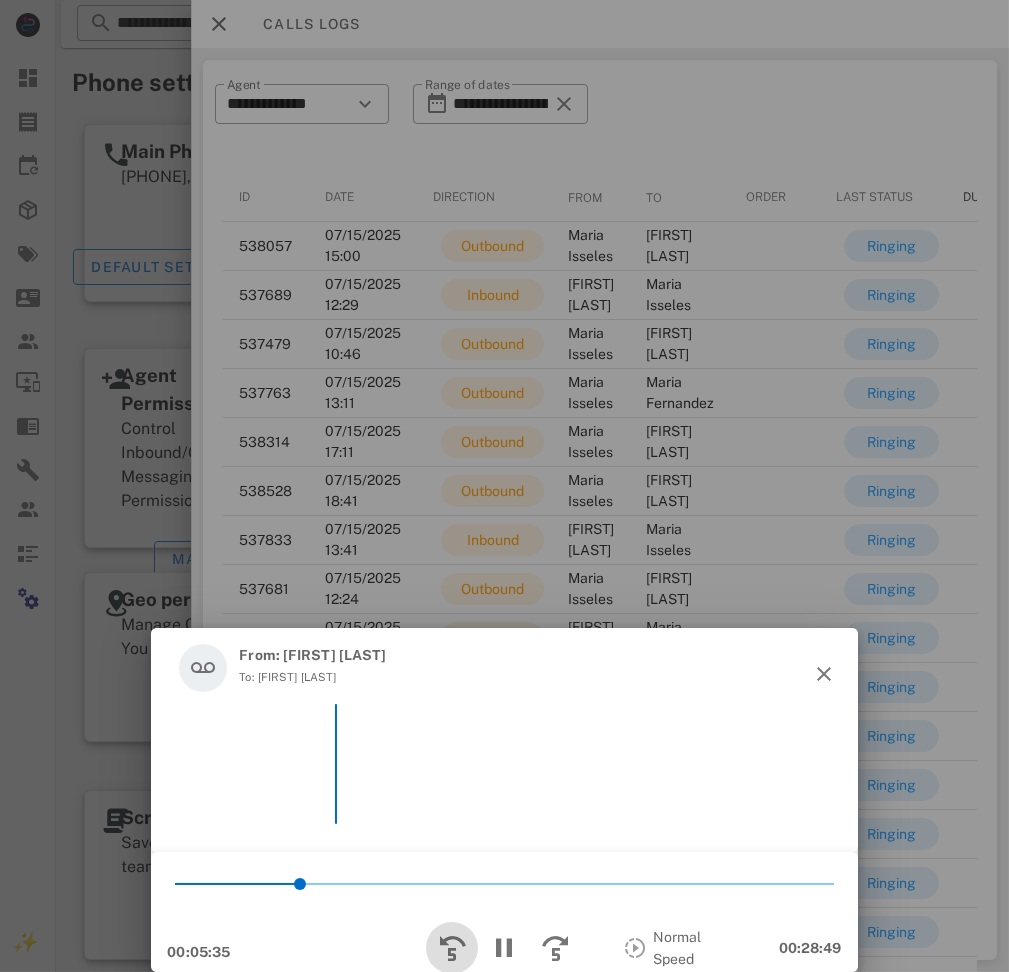 click at bounding box center [452, 948] 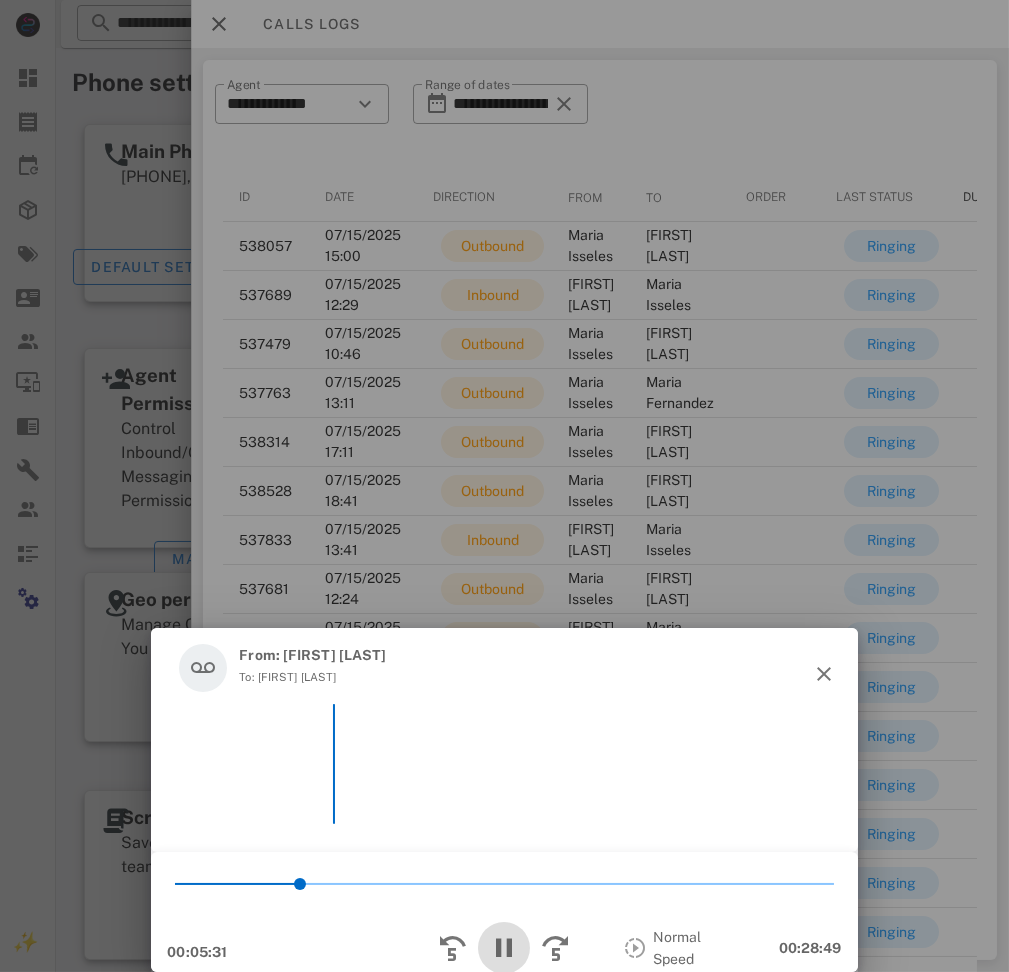 click at bounding box center [504, 948] 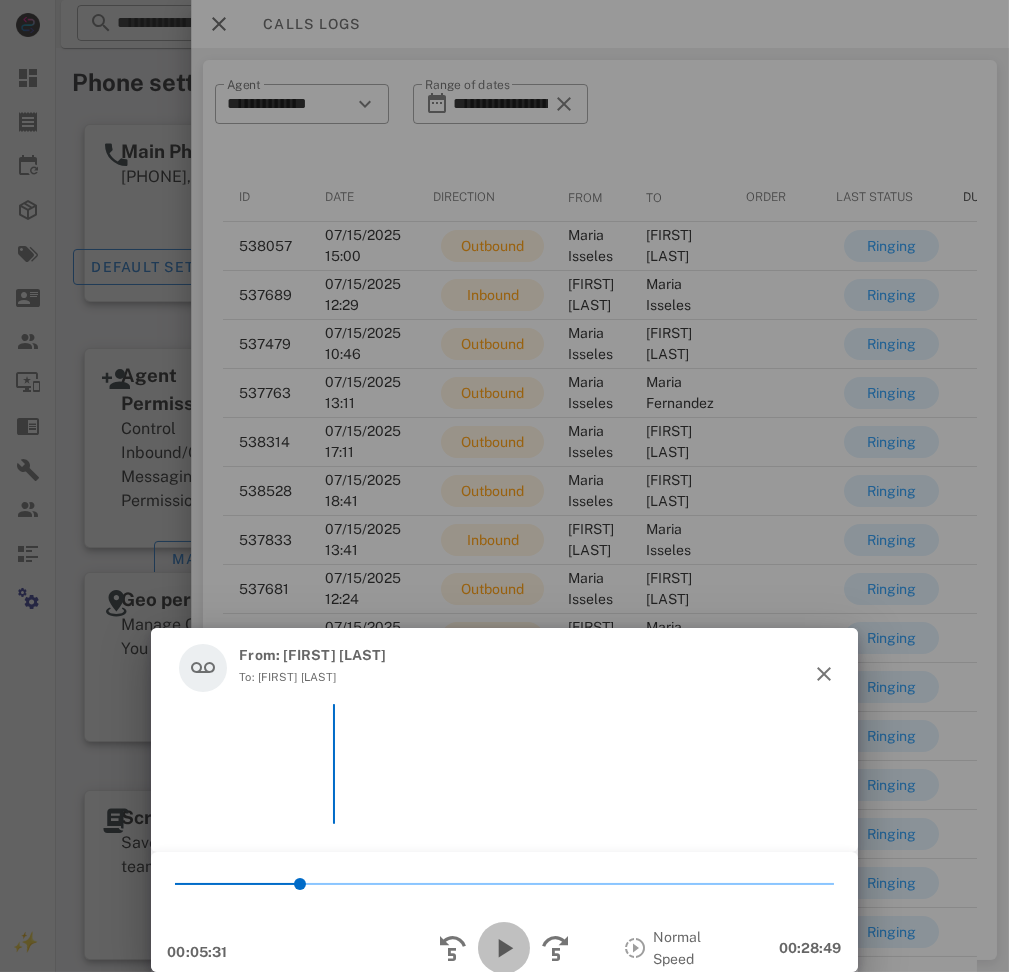 click at bounding box center [504, 948] 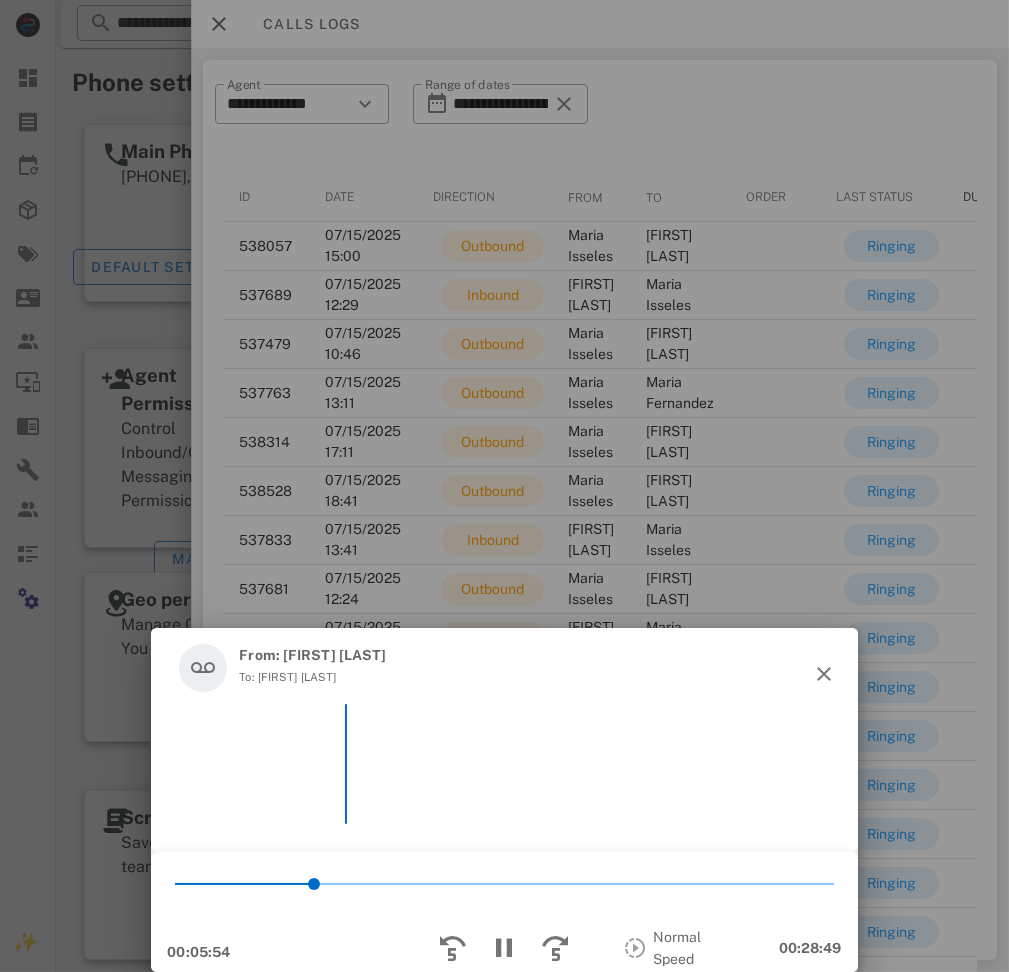 click on "From: [FIRST] [LAST]" at bounding box center (312, 655) 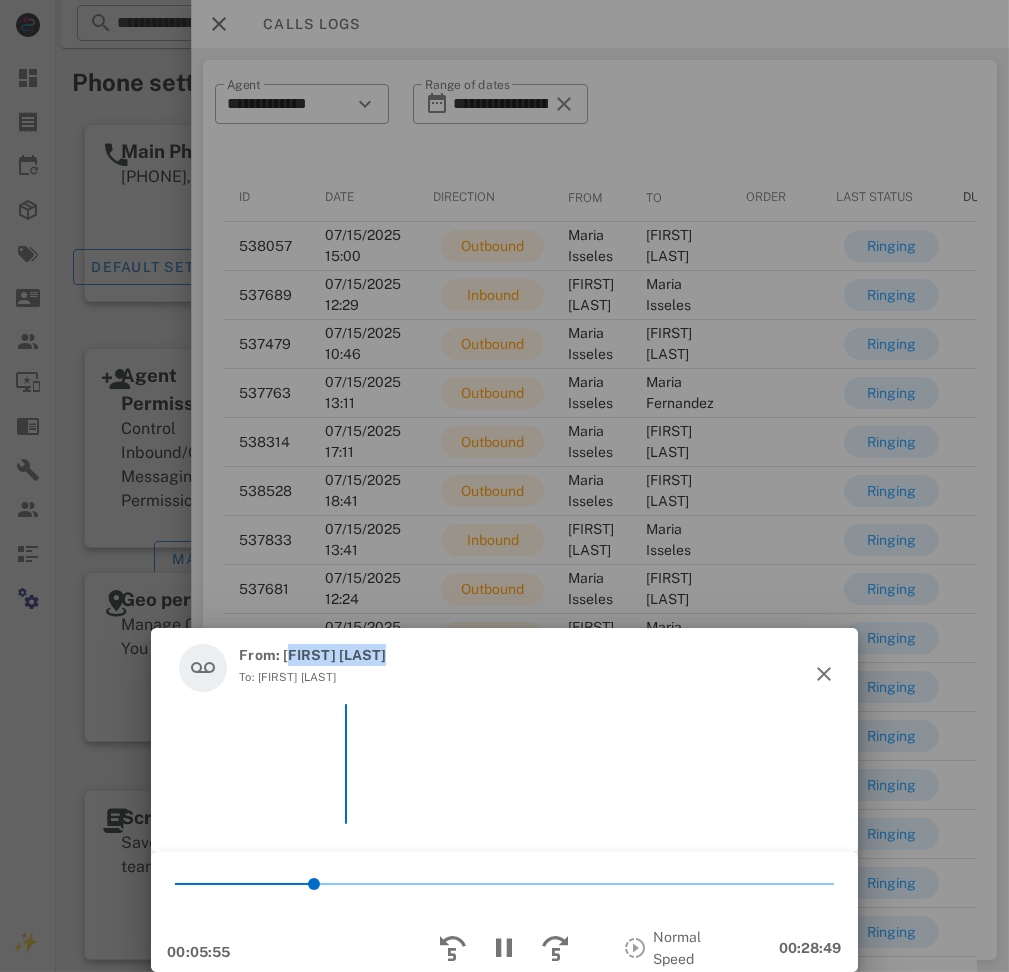 drag, startPoint x: 296, startPoint y: 628, endPoint x: 362, endPoint y: 631, distance: 66.068146 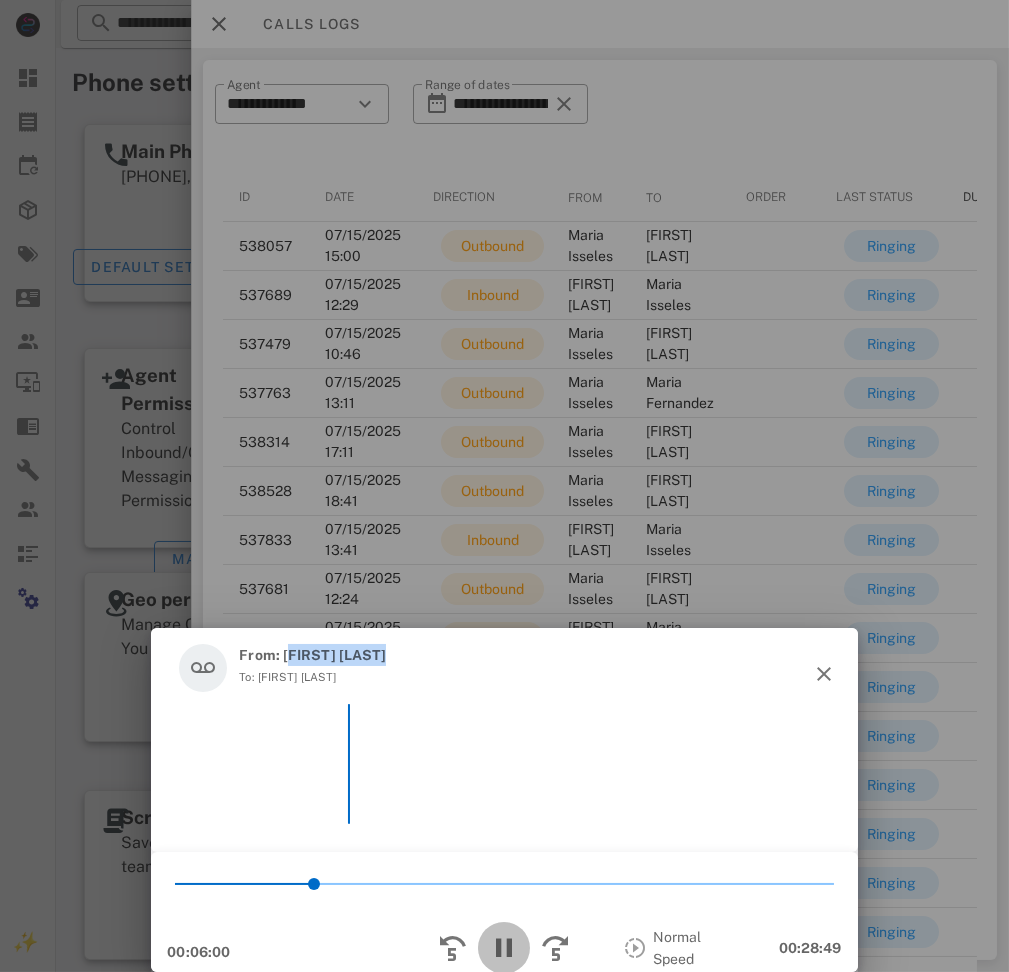 click at bounding box center [504, 948] 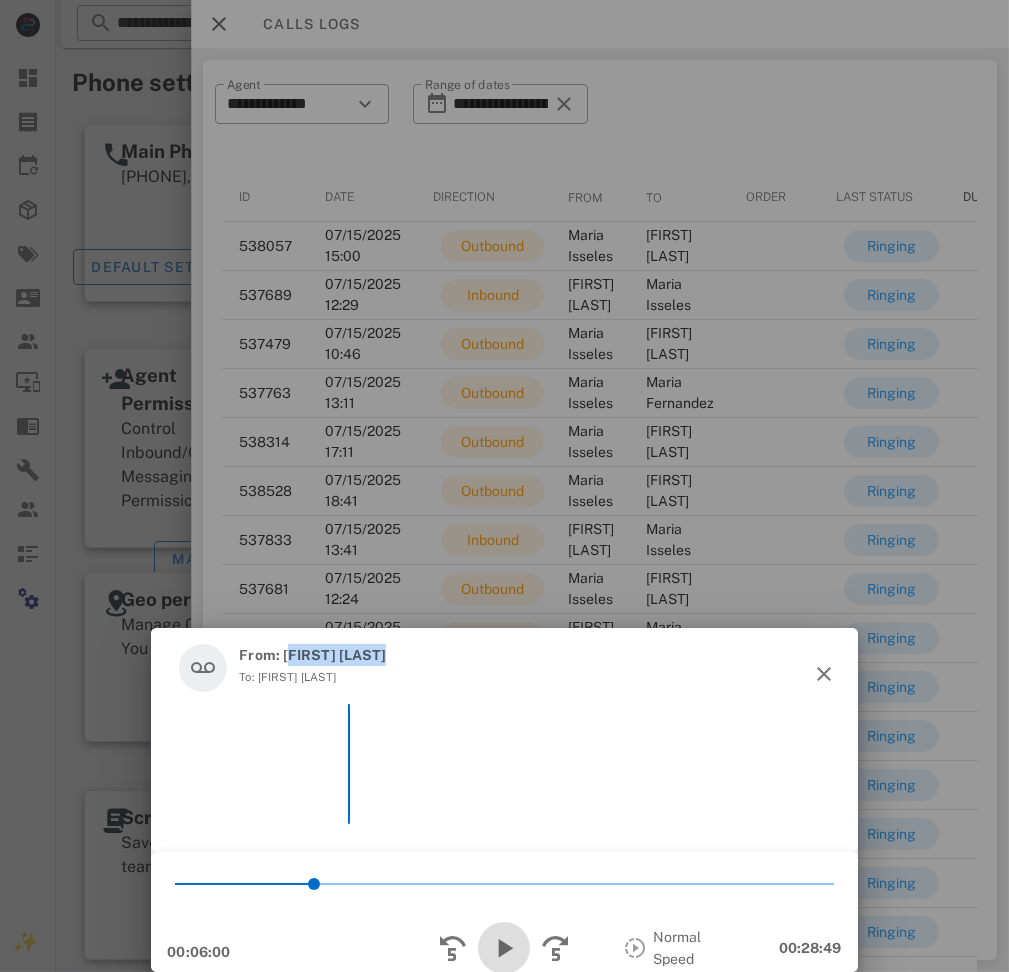 click at bounding box center [504, 948] 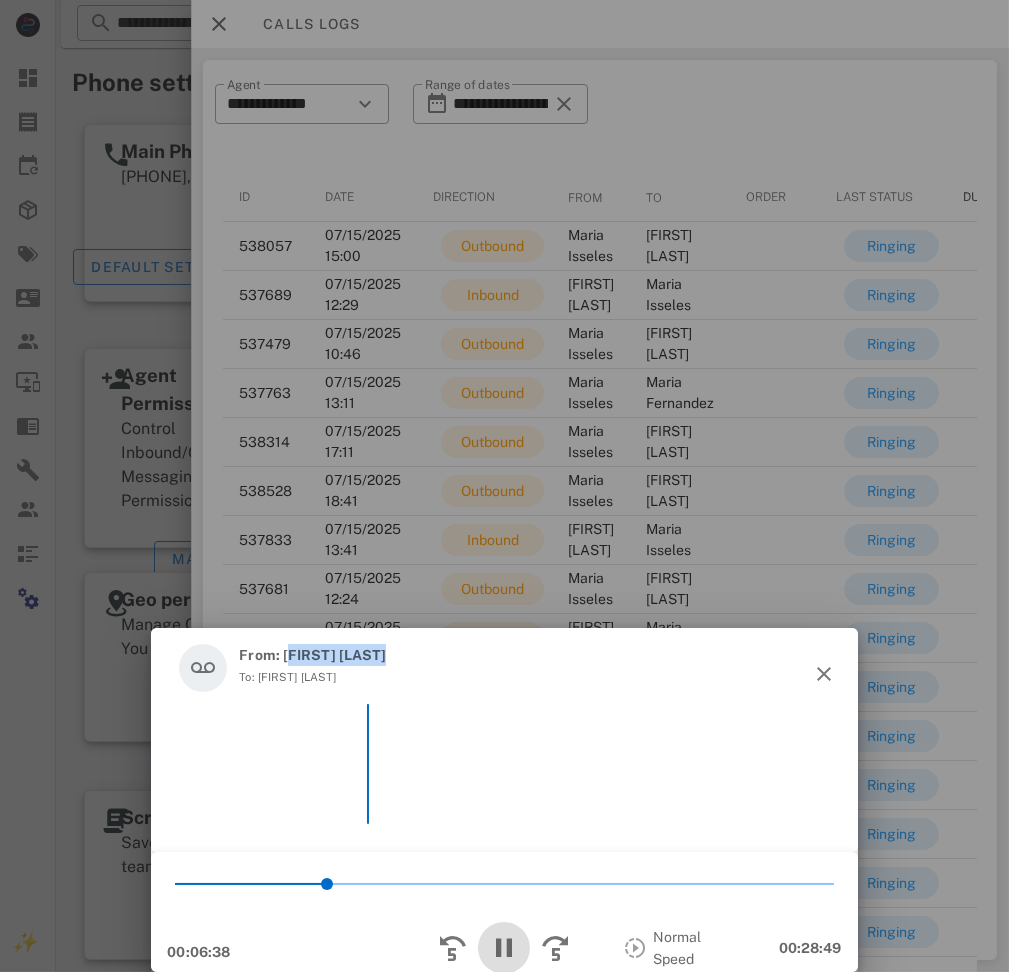 click at bounding box center [504, 948] 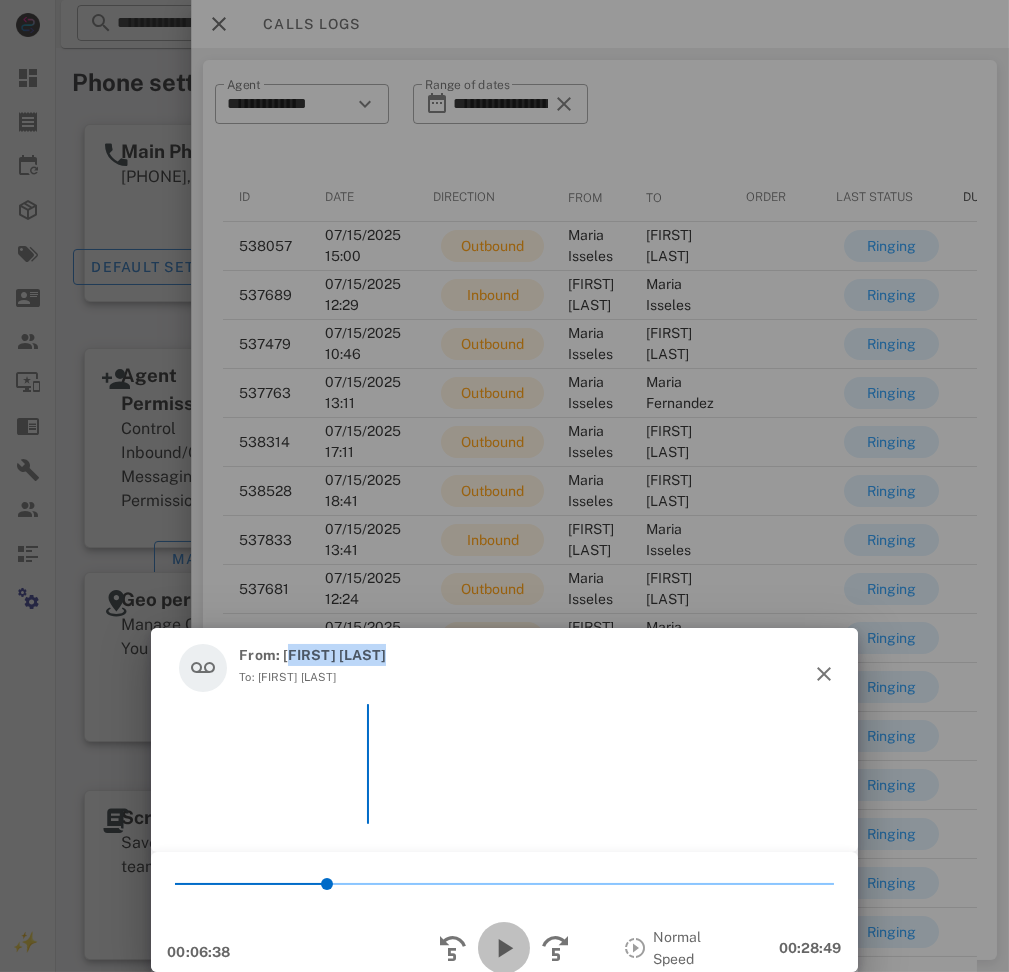 click at bounding box center (504, 948) 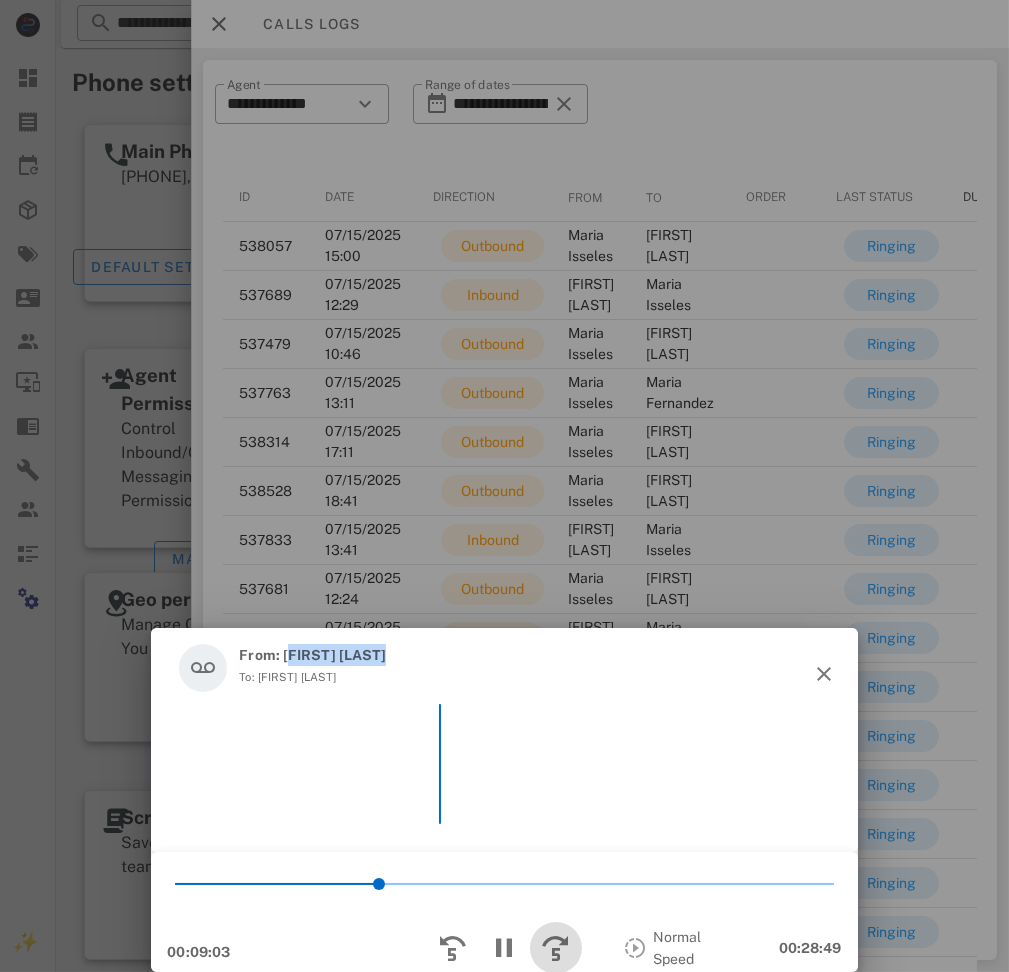 click at bounding box center [556, 948] 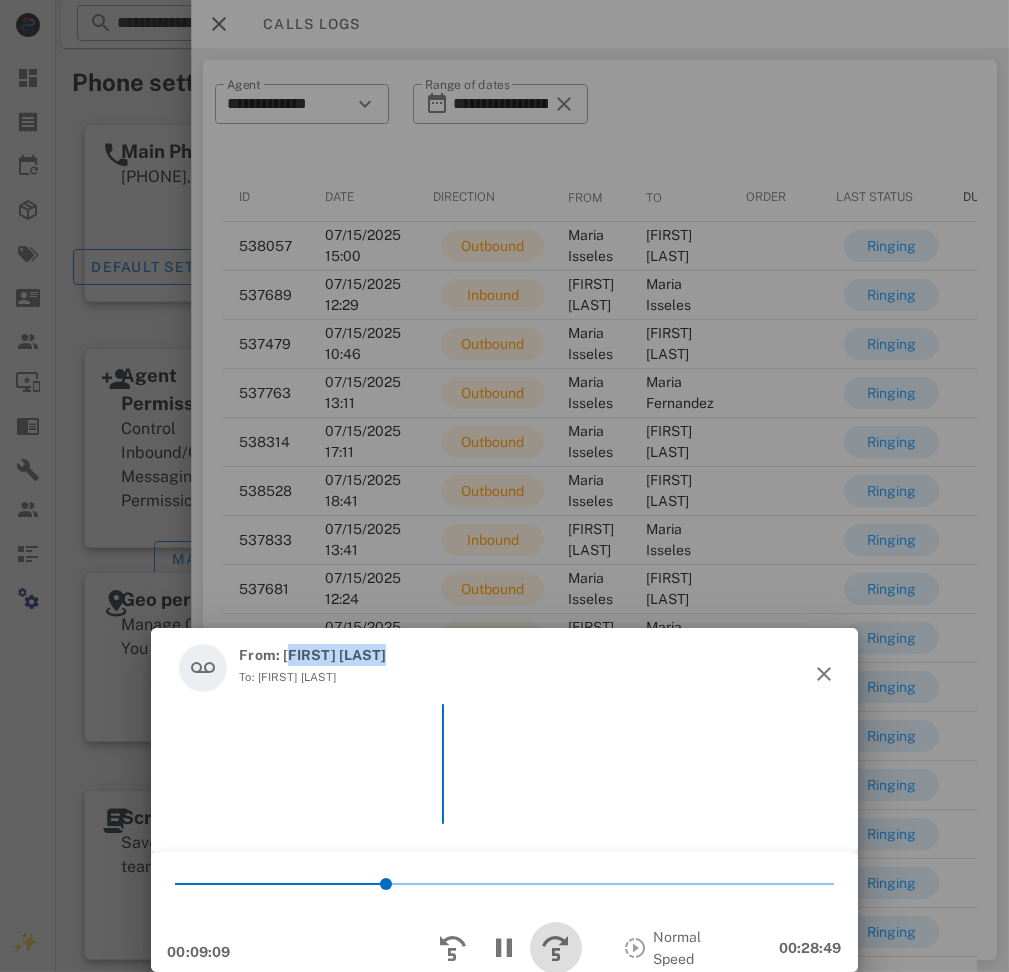 click at bounding box center (556, 948) 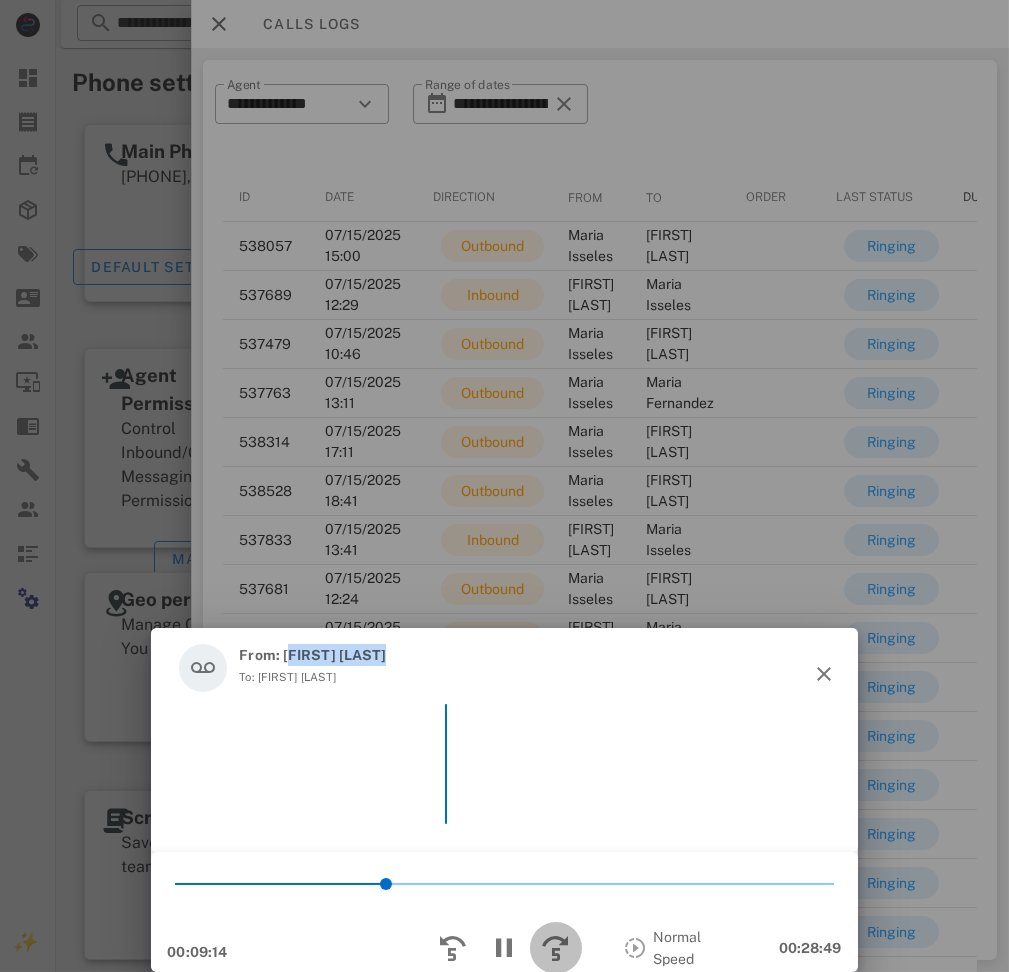 click at bounding box center [556, 948] 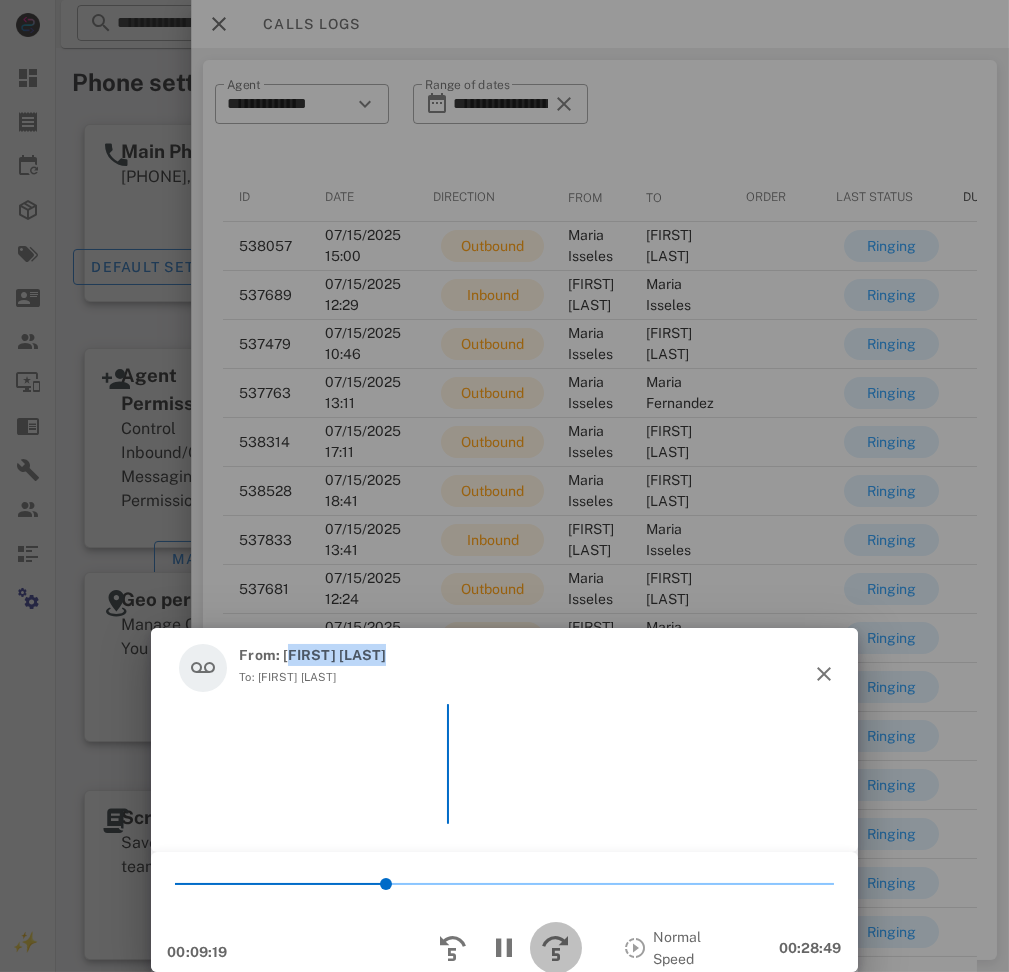 click at bounding box center [556, 948] 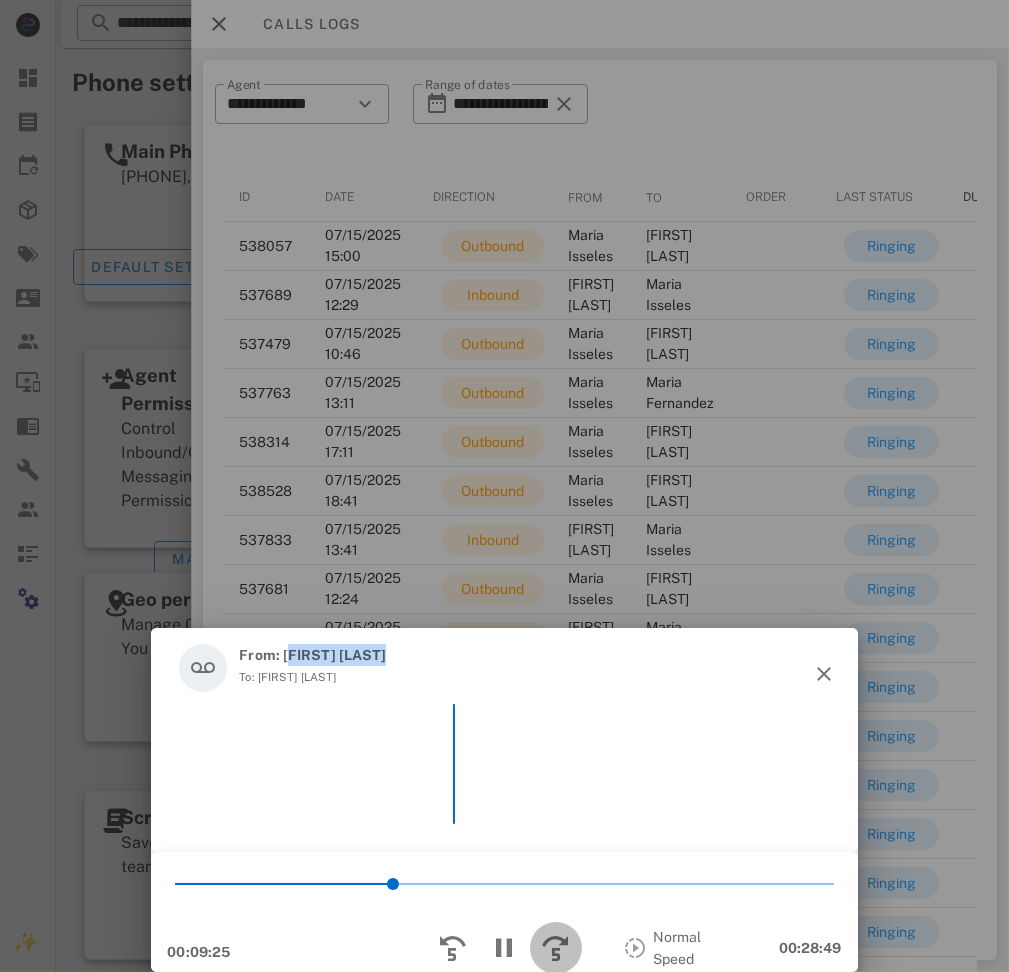click at bounding box center (556, 948) 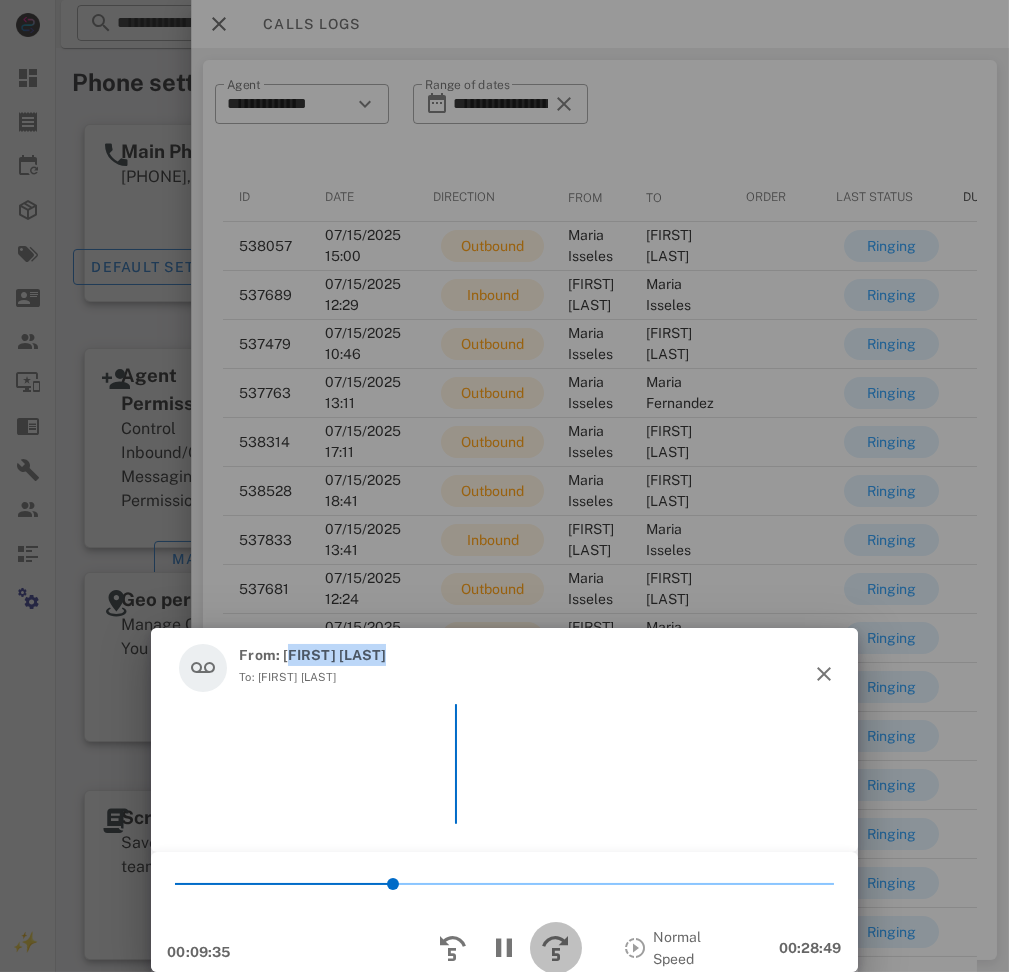 click at bounding box center [556, 948] 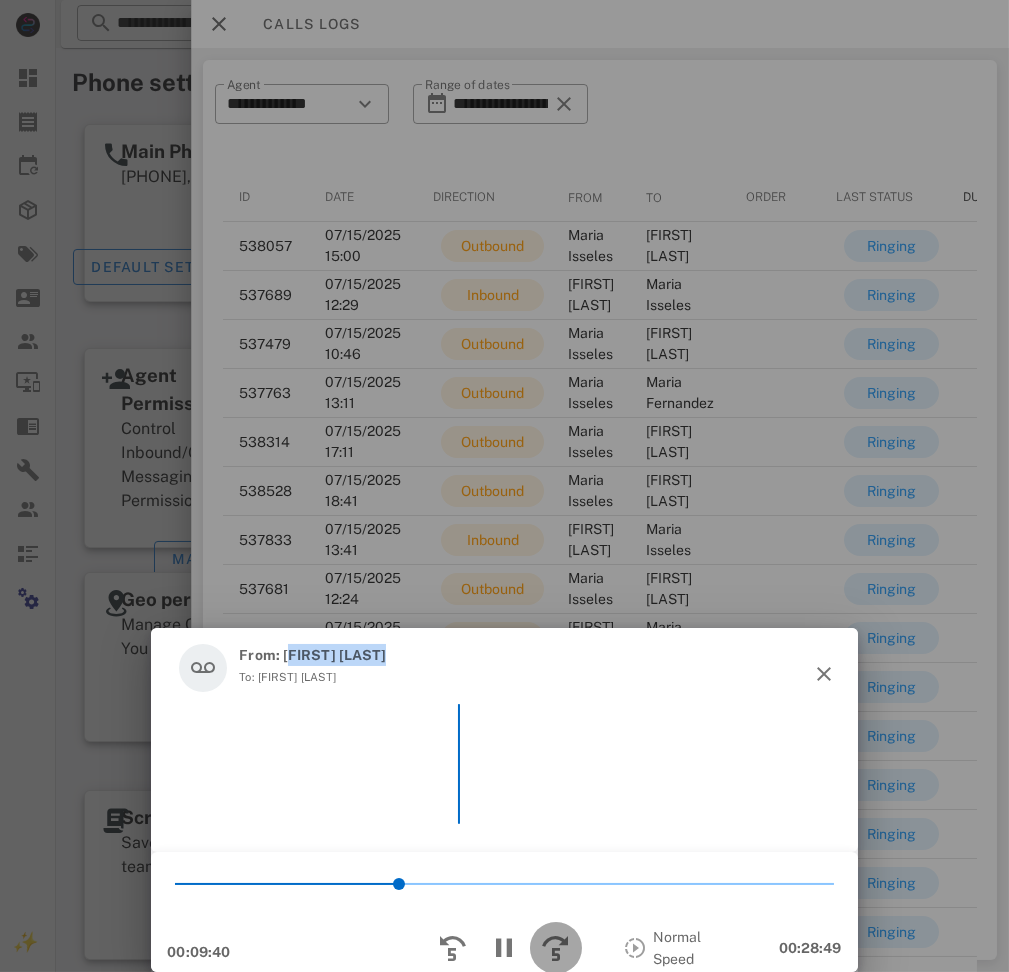 click at bounding box center [556, 948] 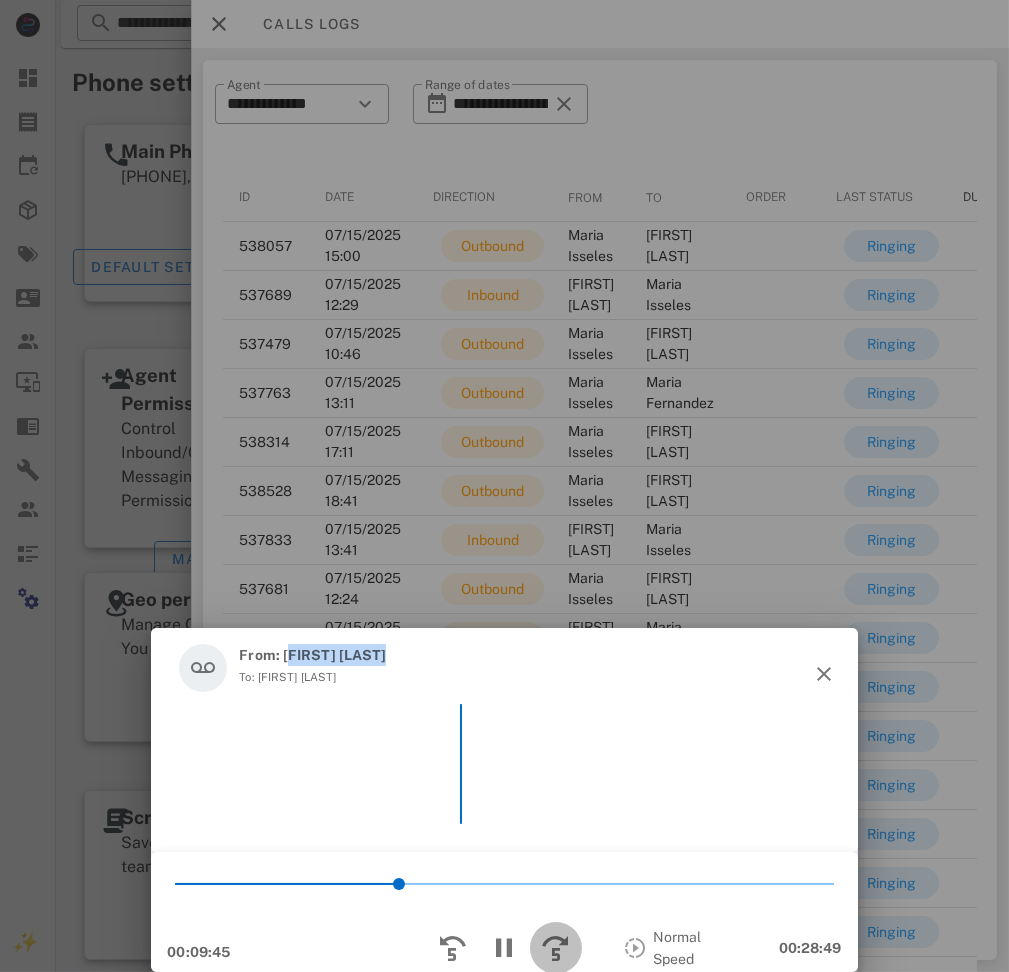 click at bounding box center (556, 948) 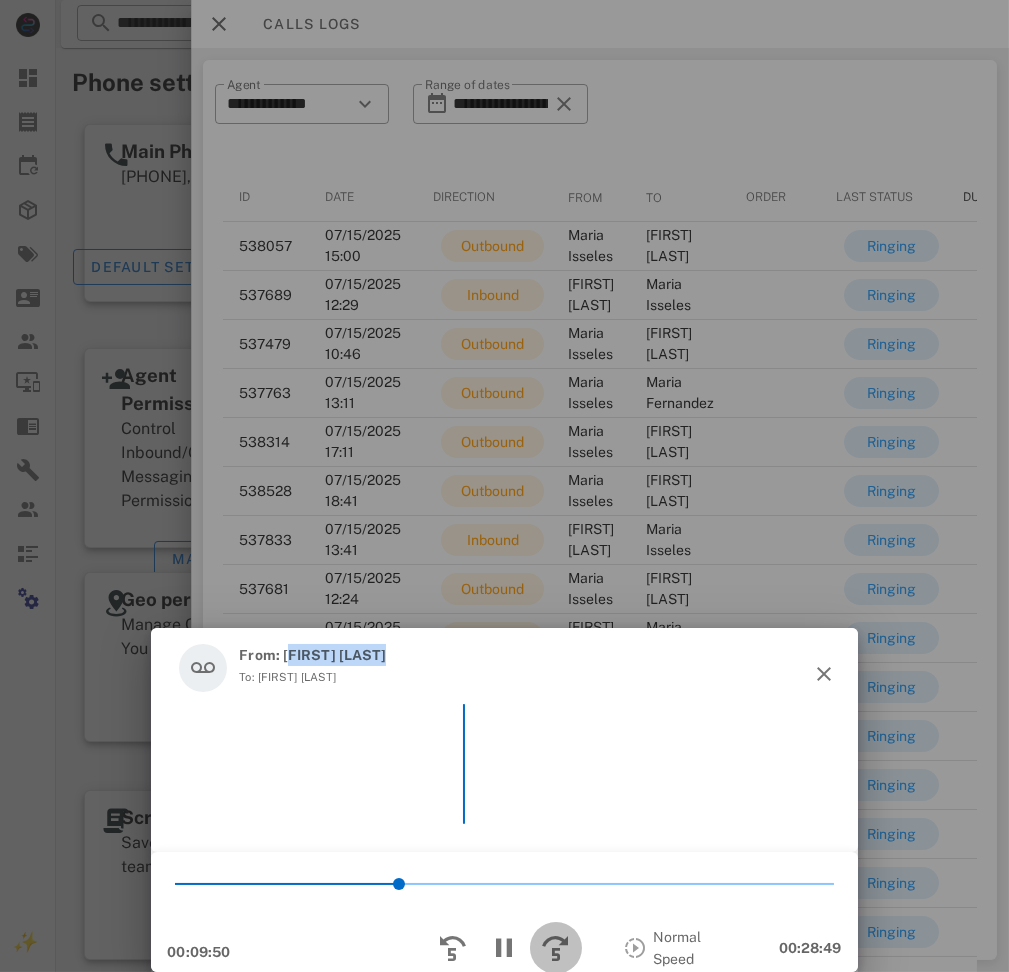 click at bounding box center (556, 948) 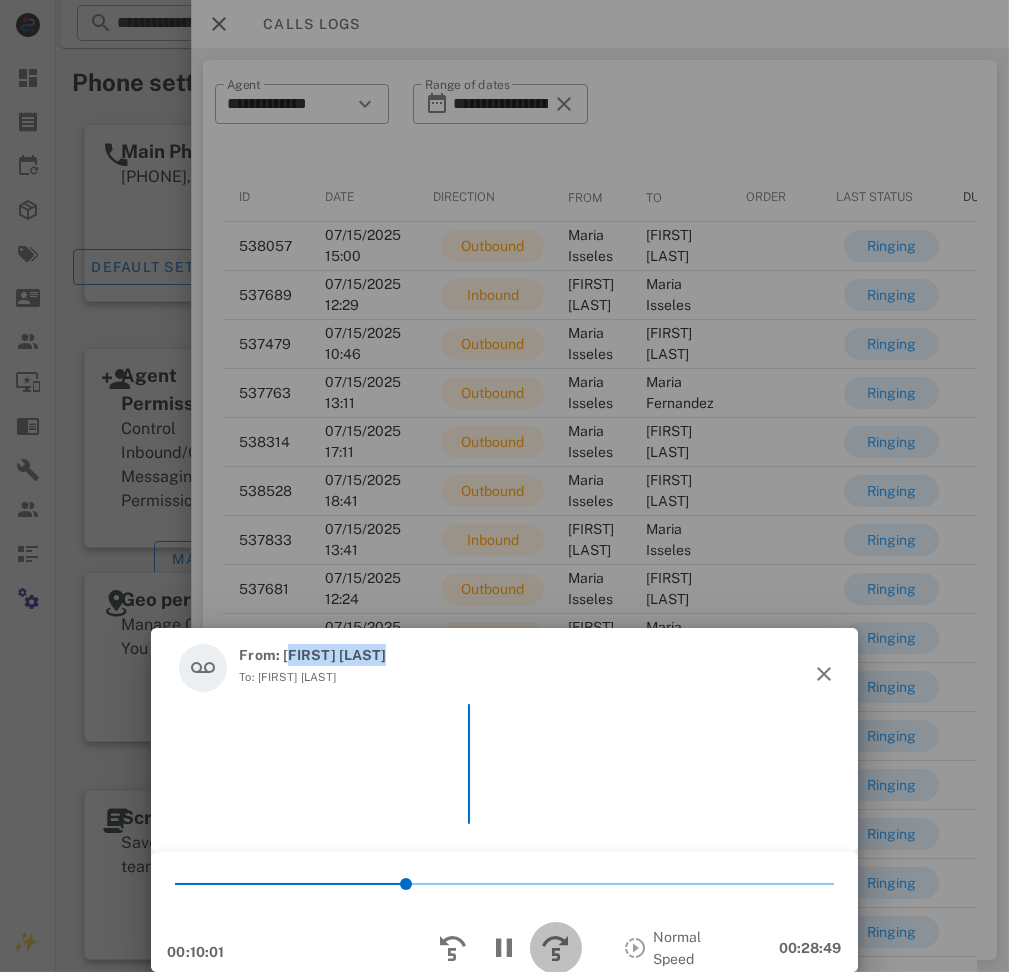 click at bounding box center (556, 948) 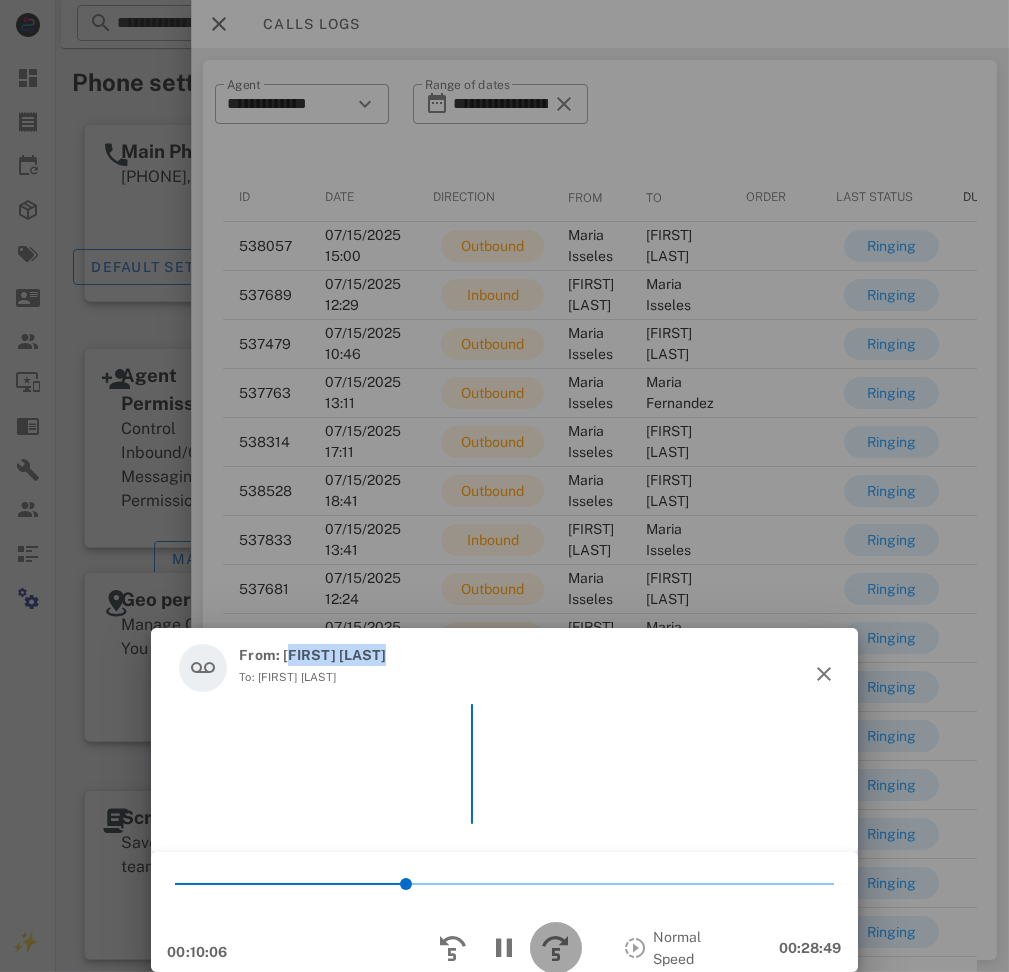 click at bounding box center [556, 948] 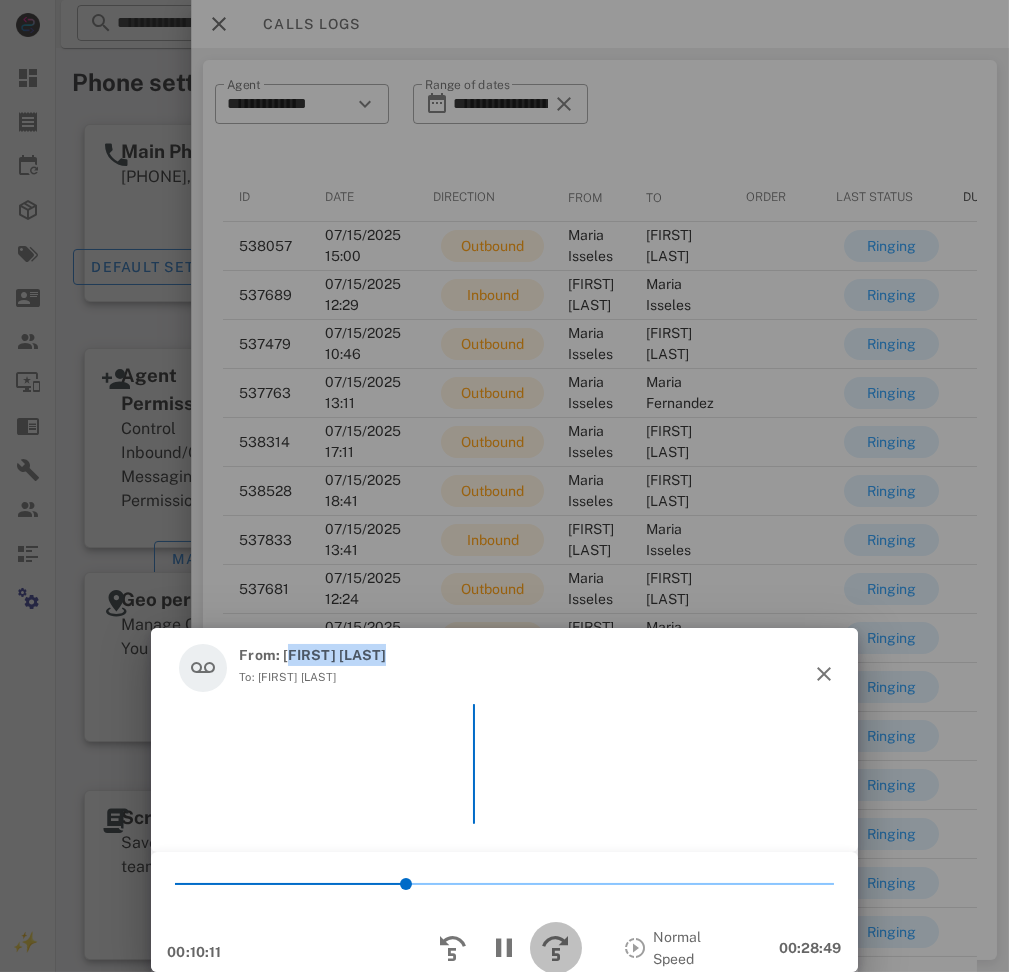 click at bounding box center [556, 948] 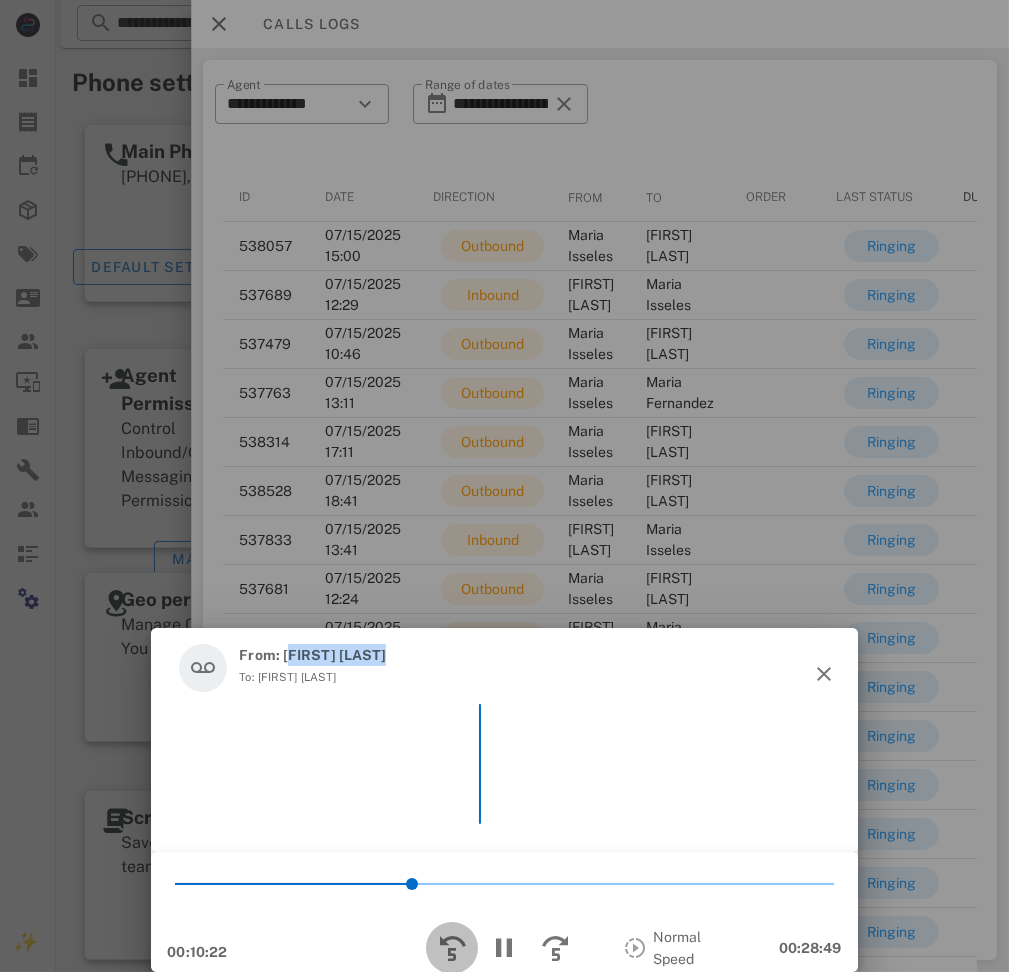 click at bounding box center [452, 948] 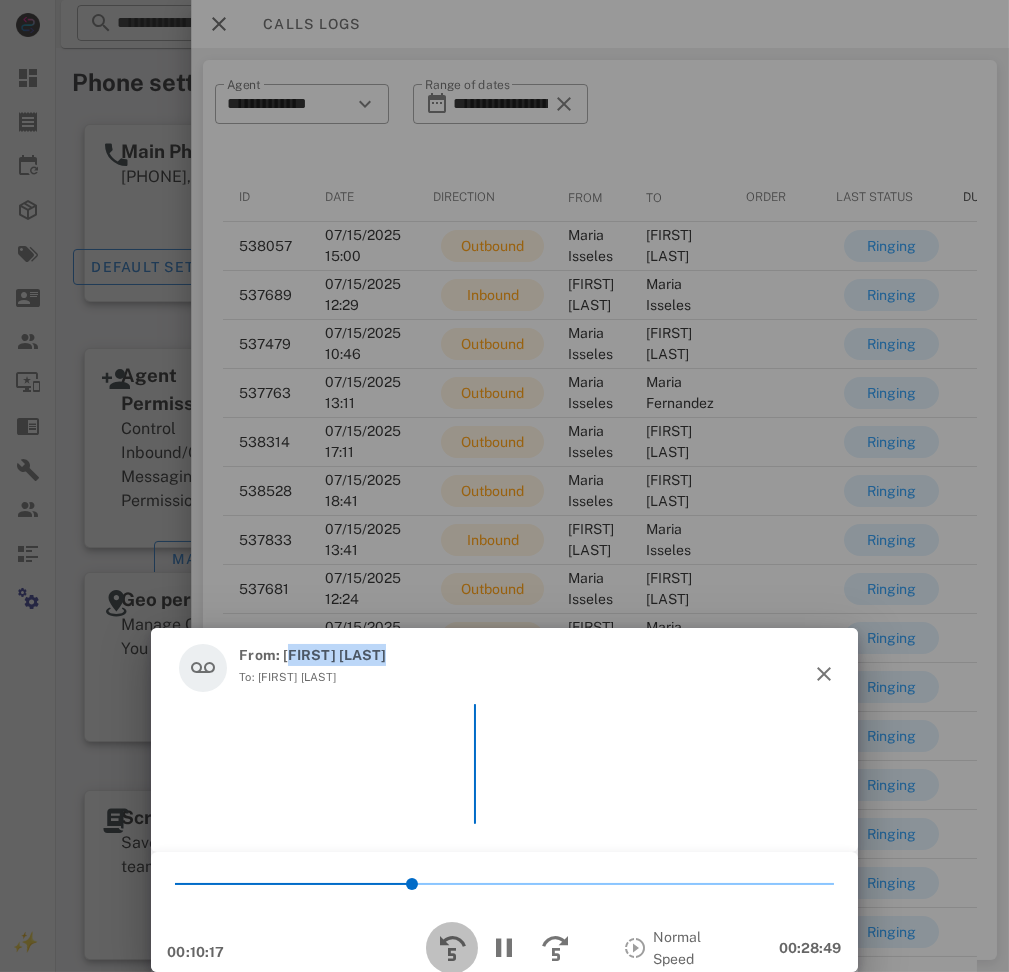 click at bounding box center [452, 948] 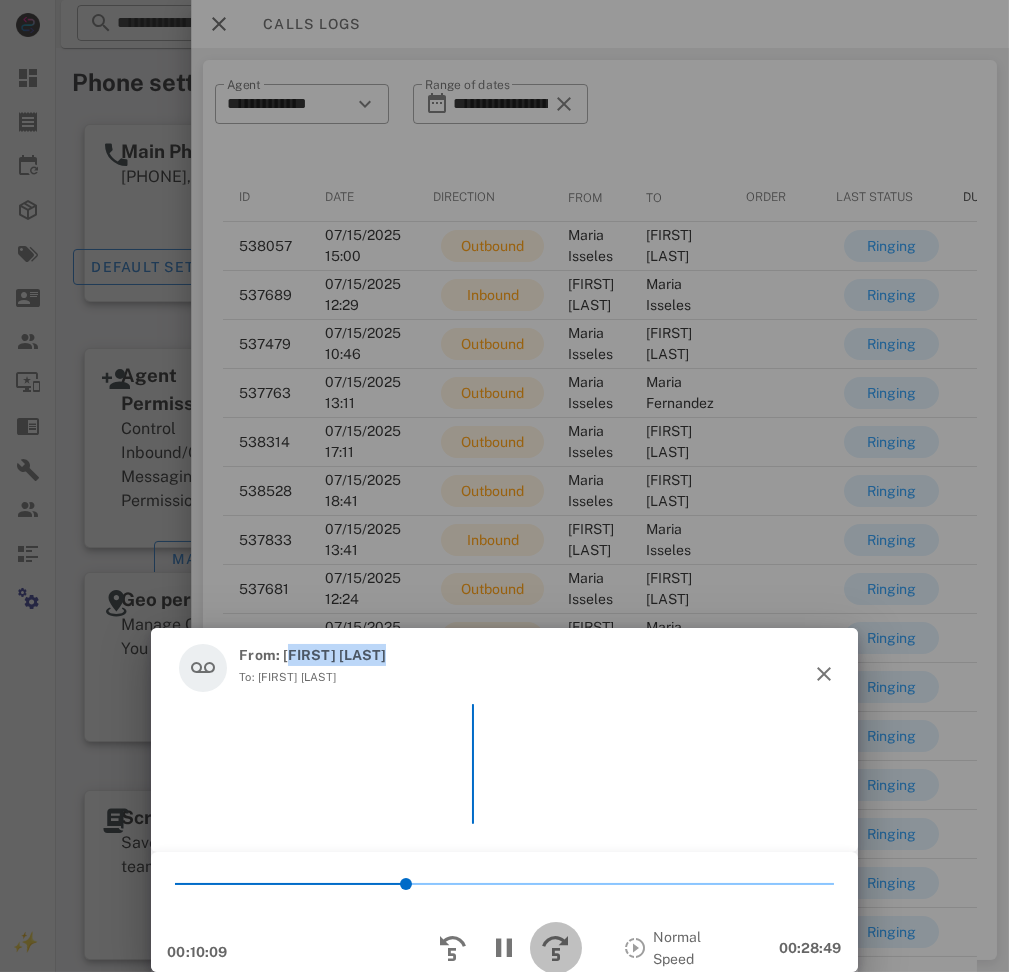 click at bounding box center (556, 948) 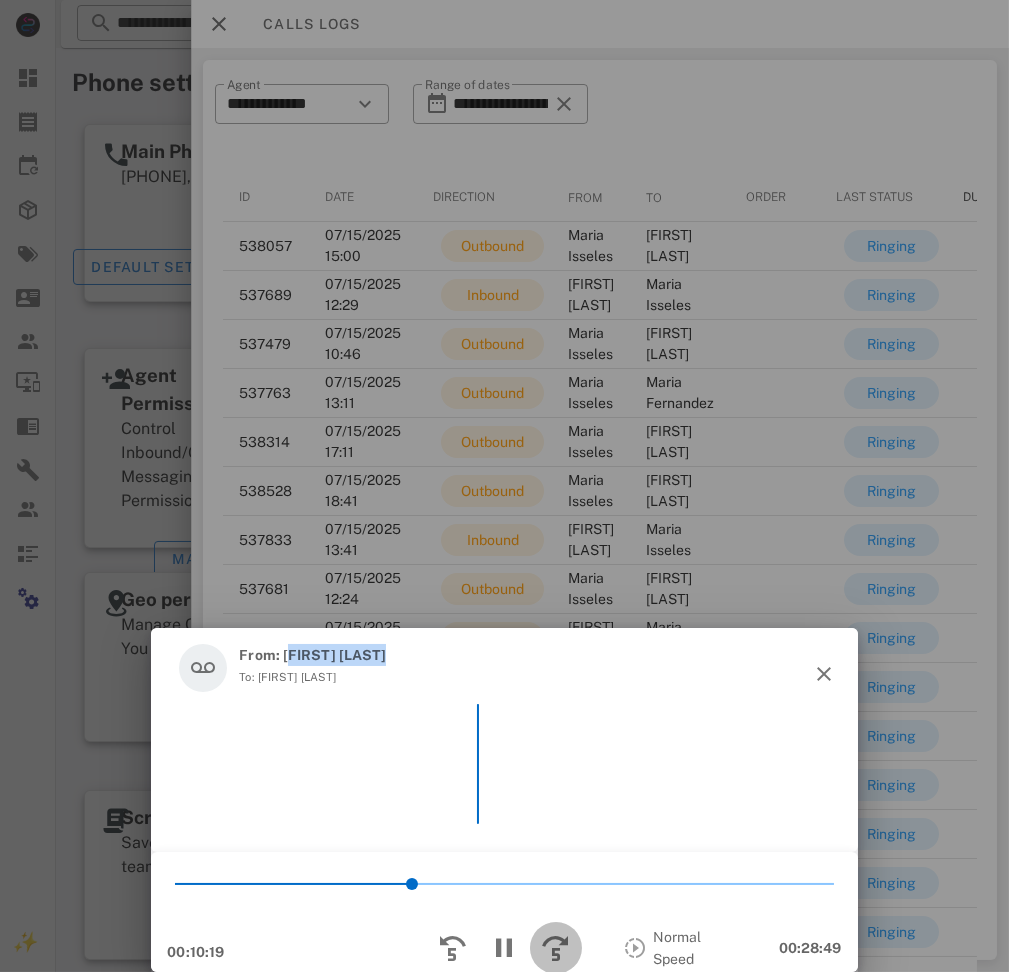 click at bounding box center [556, 948] 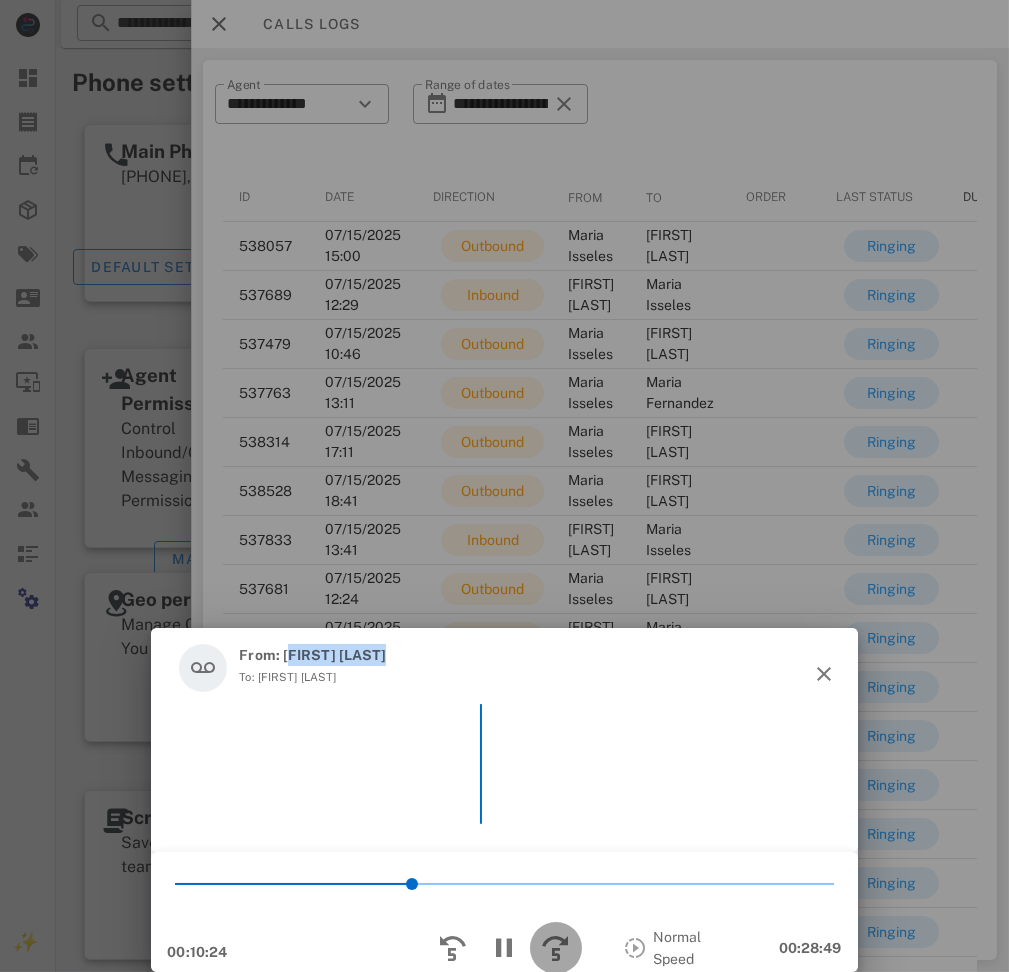 click at bounding box center [556, 948] 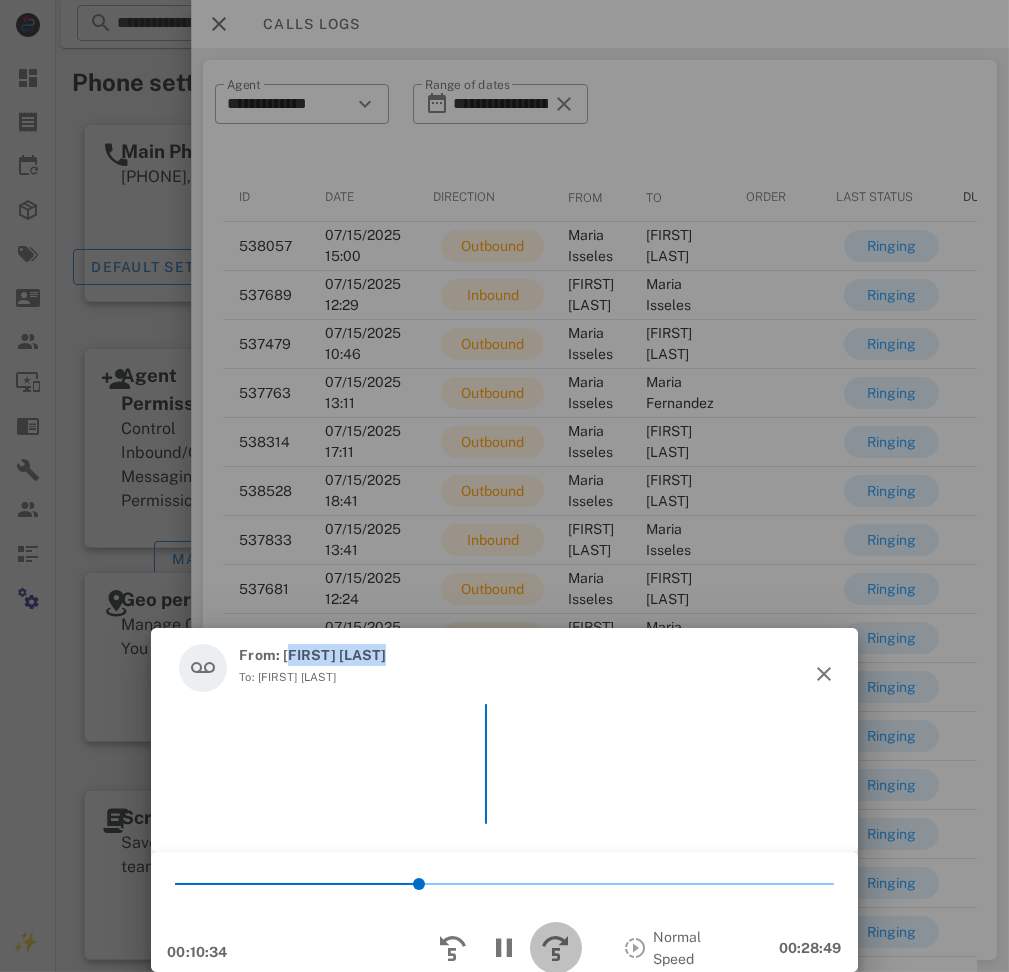 click at bounding box center [556, 948] 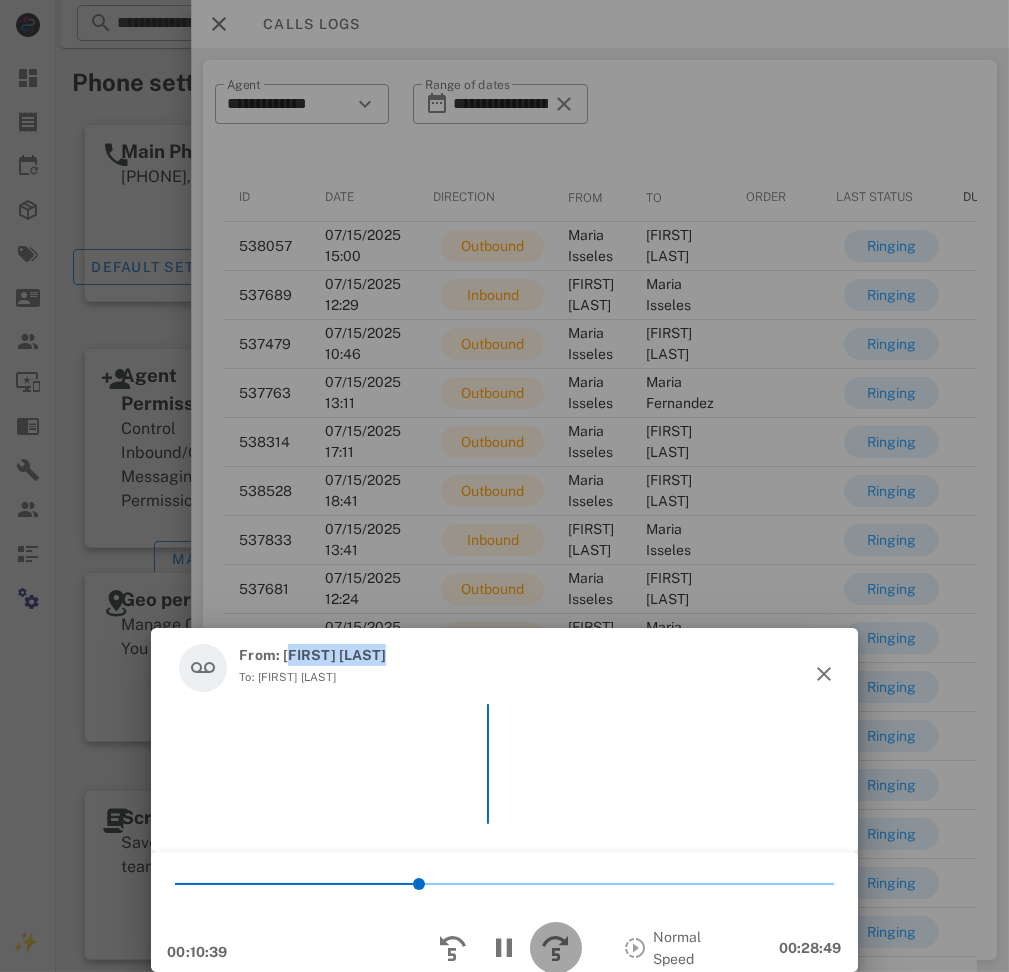 click at bounding box center [556, 948] 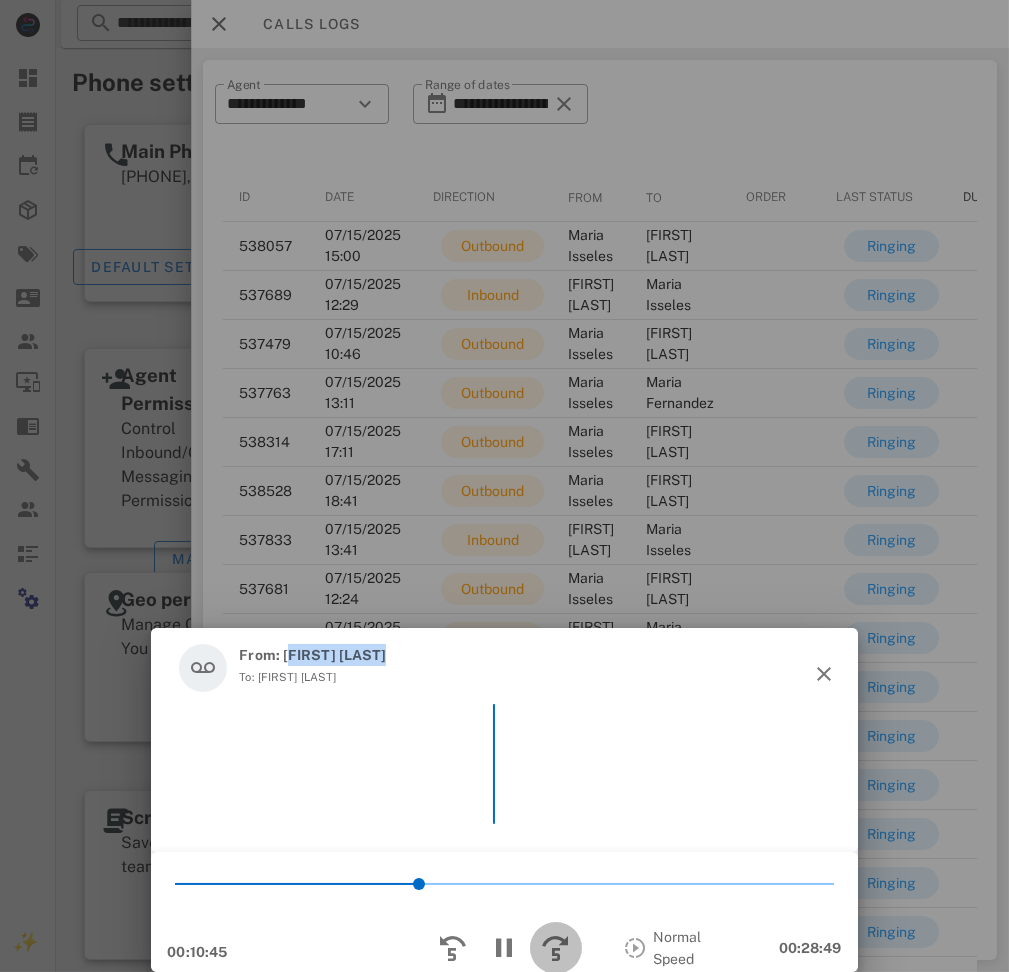 click at bounding box center [556, 948] 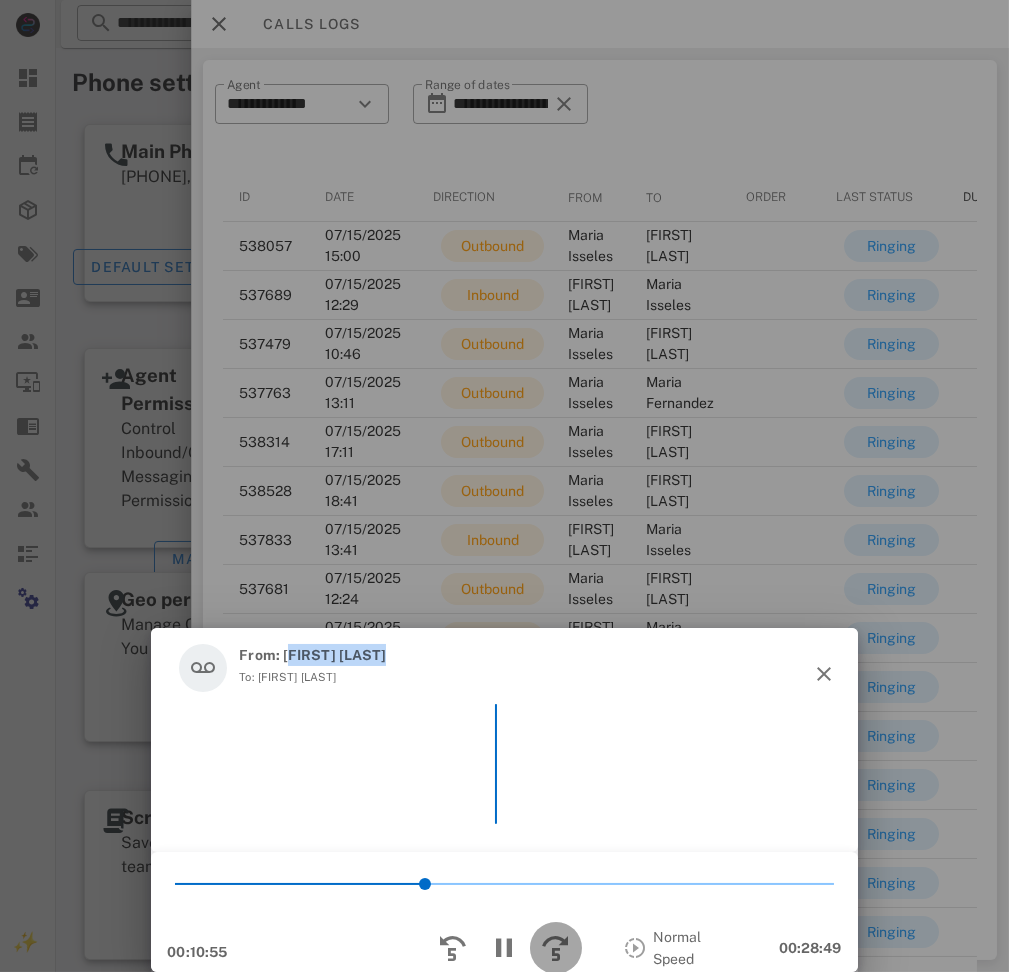 click at bounding box center (556, 948) 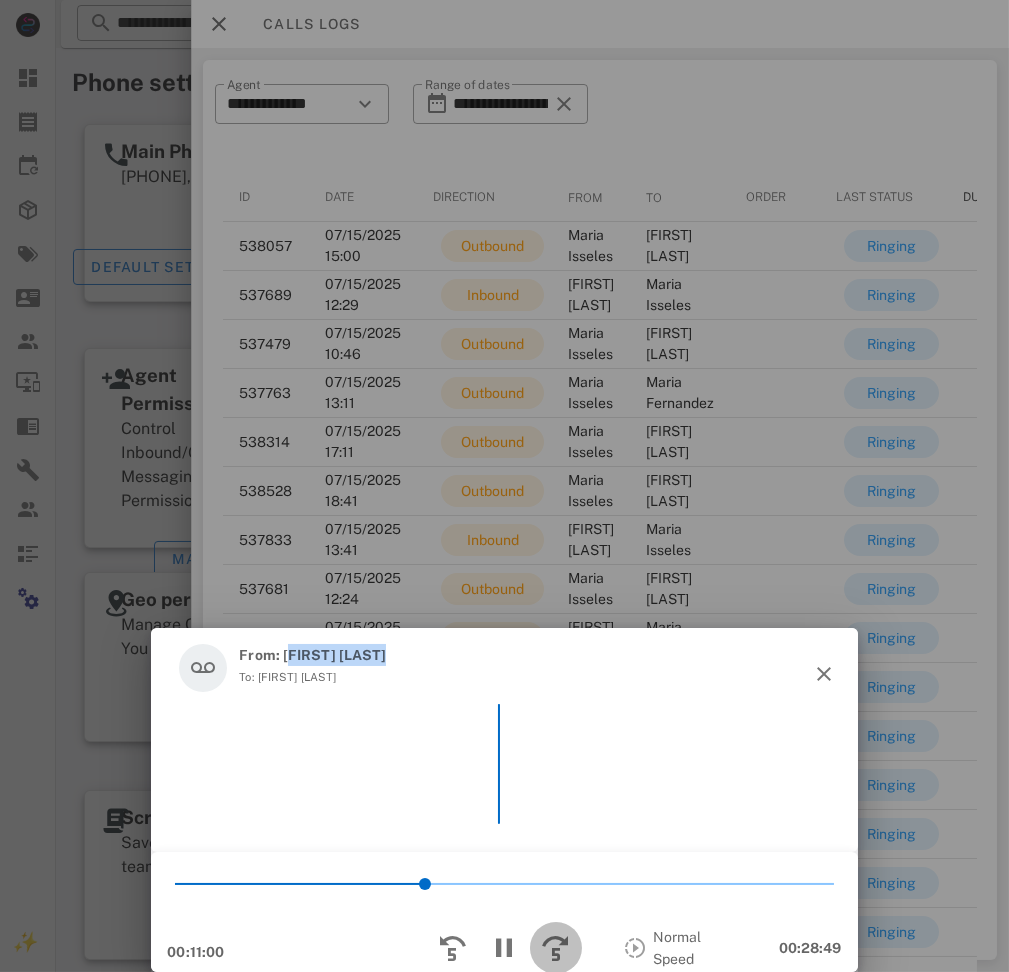 click at bounding box center (556, 948) 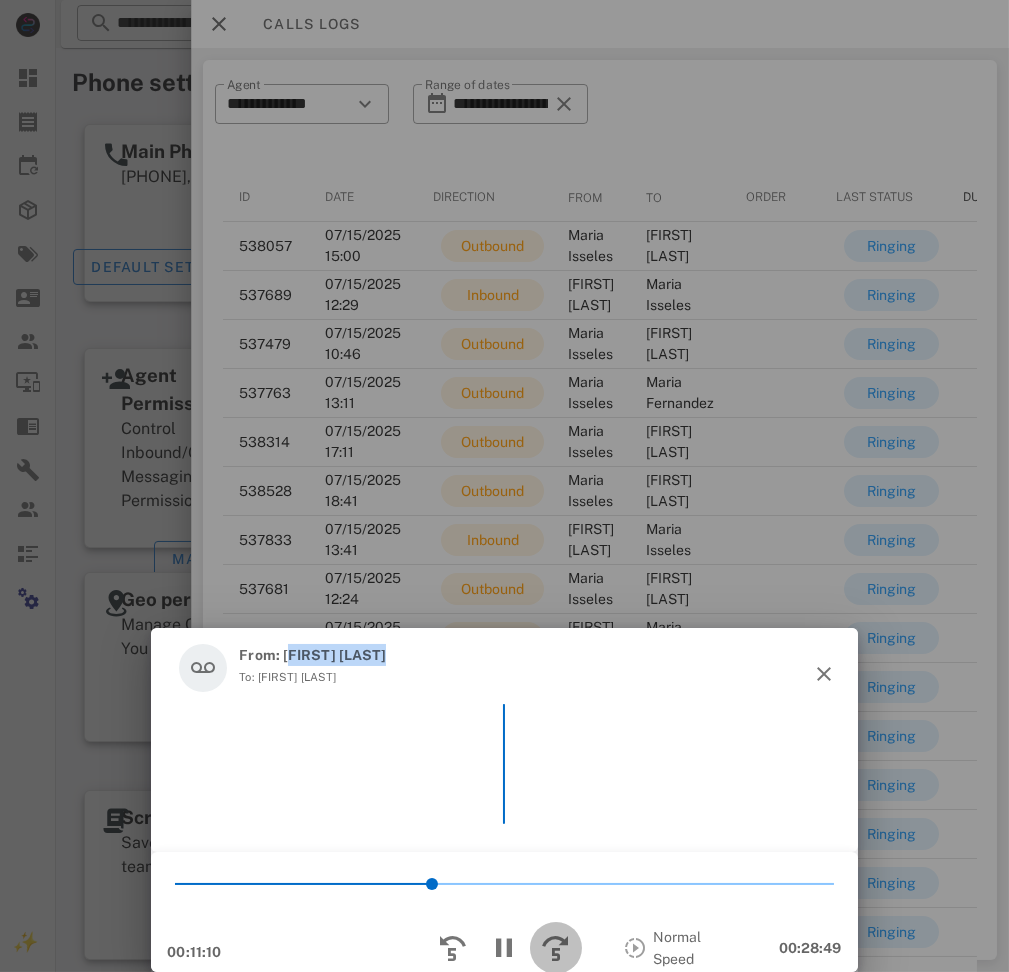 click at bounding box center (556, 948) 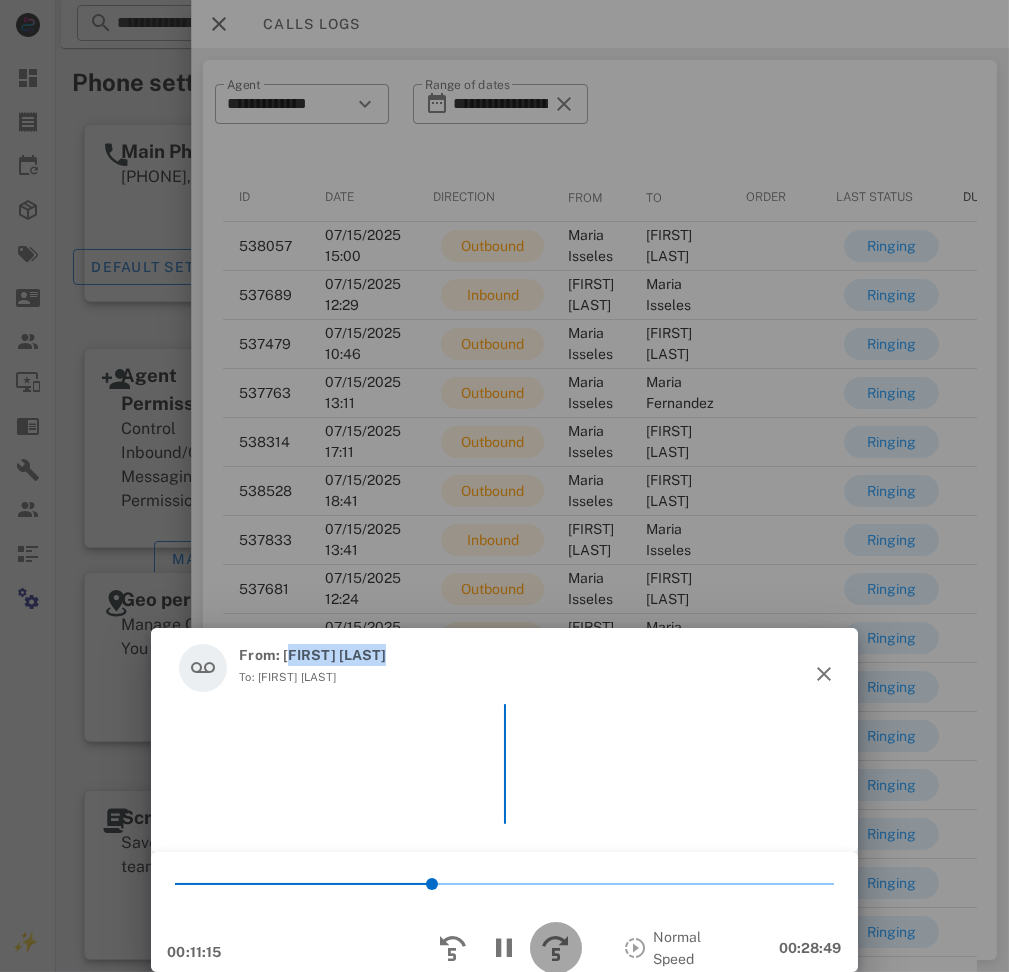 click at bounding box center [556, 948] 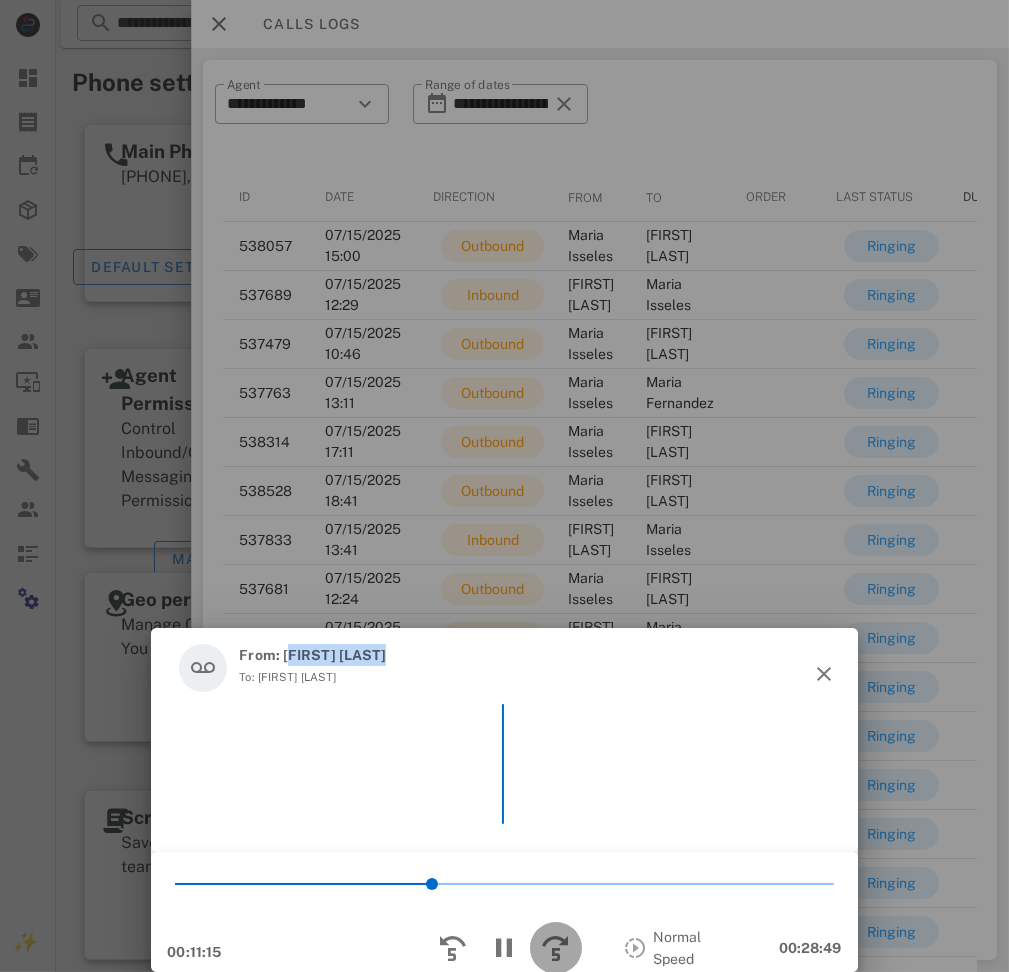 click at bounding box center (556, 948) 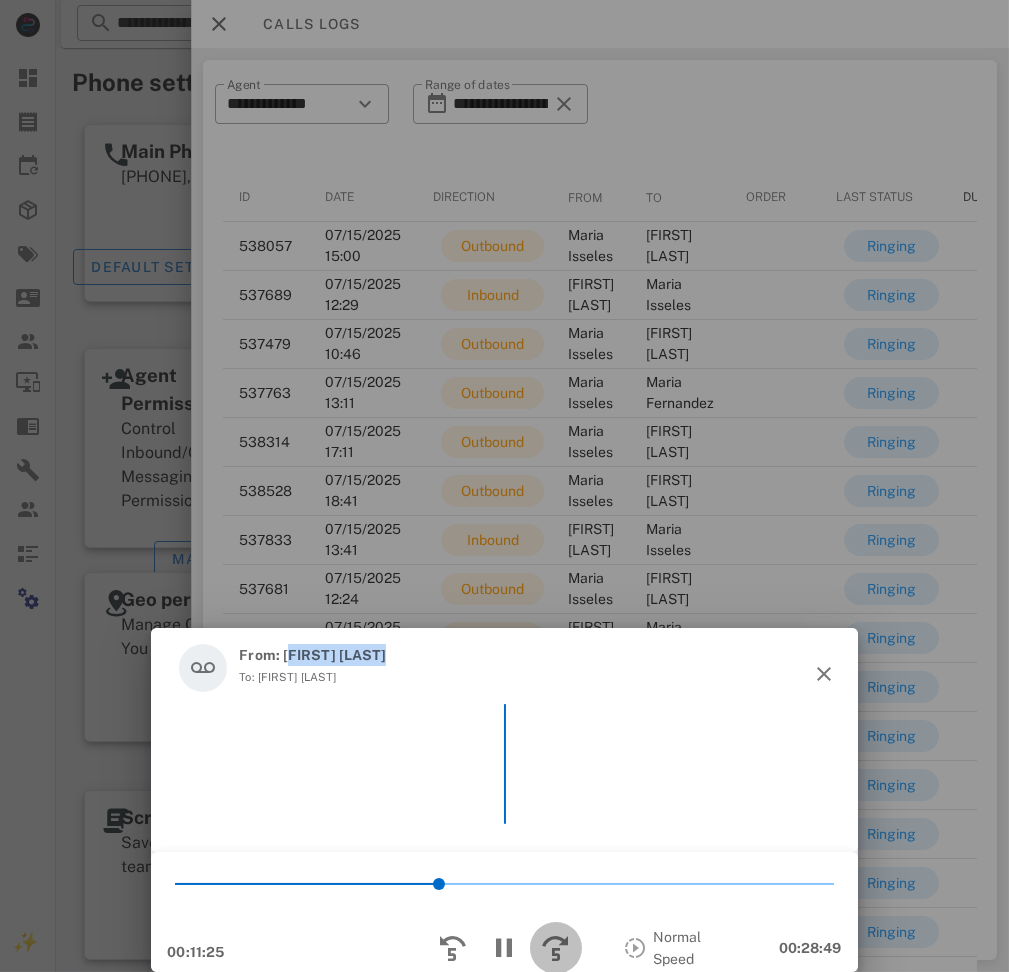 click at bounding box center (556, 948) 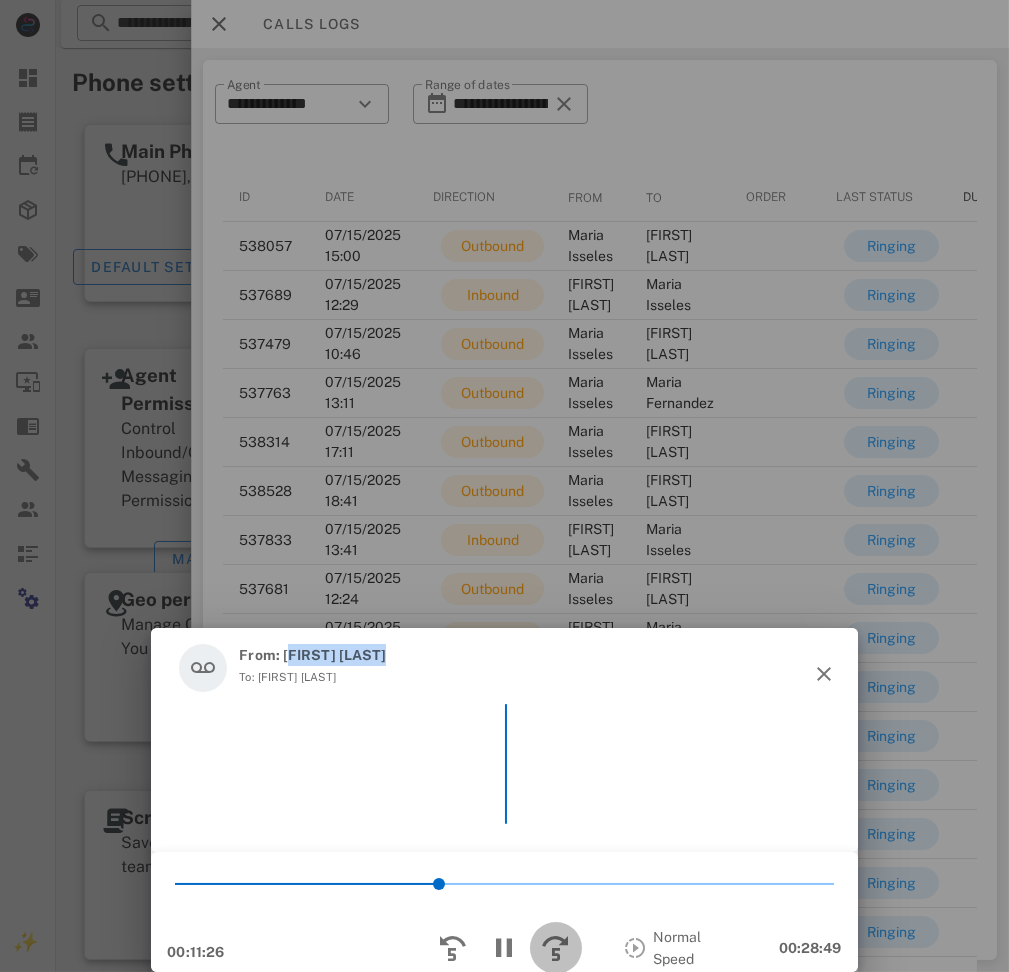 click at bounding box center [556, 948] 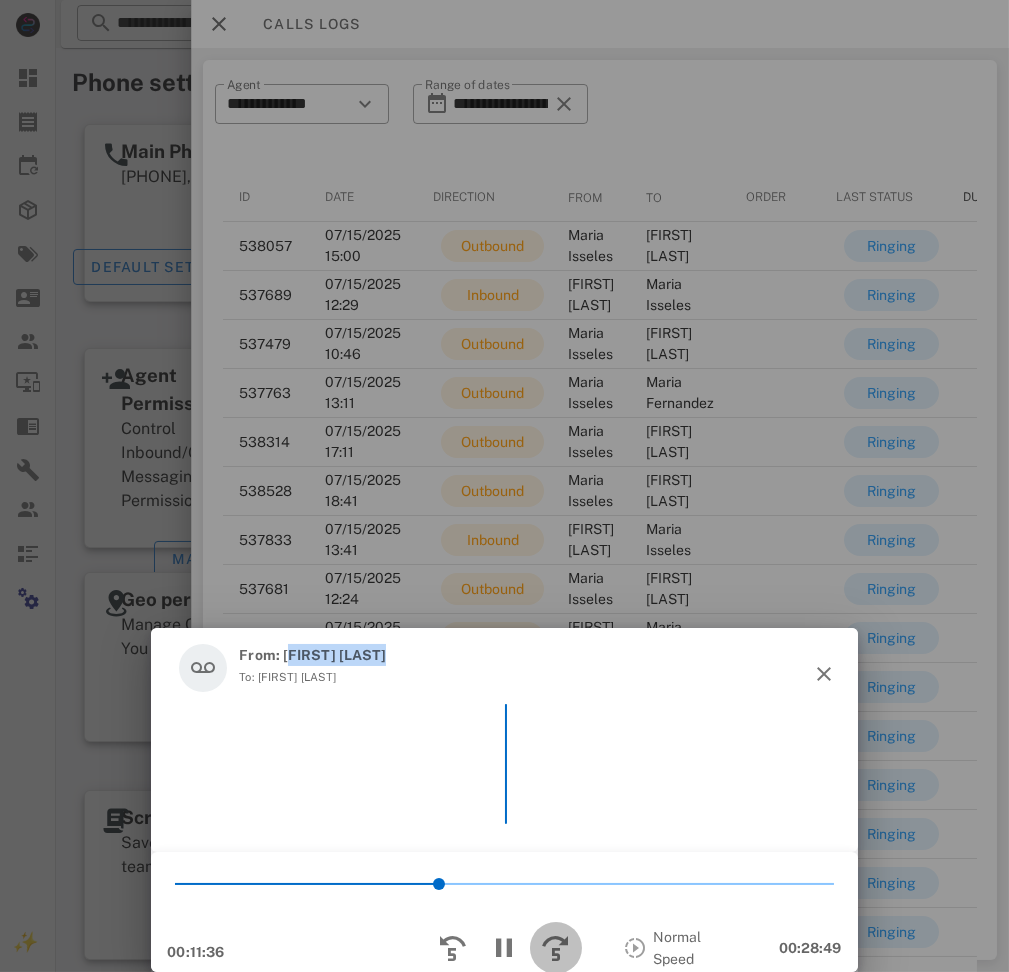 click at bounding box center (556, 948) 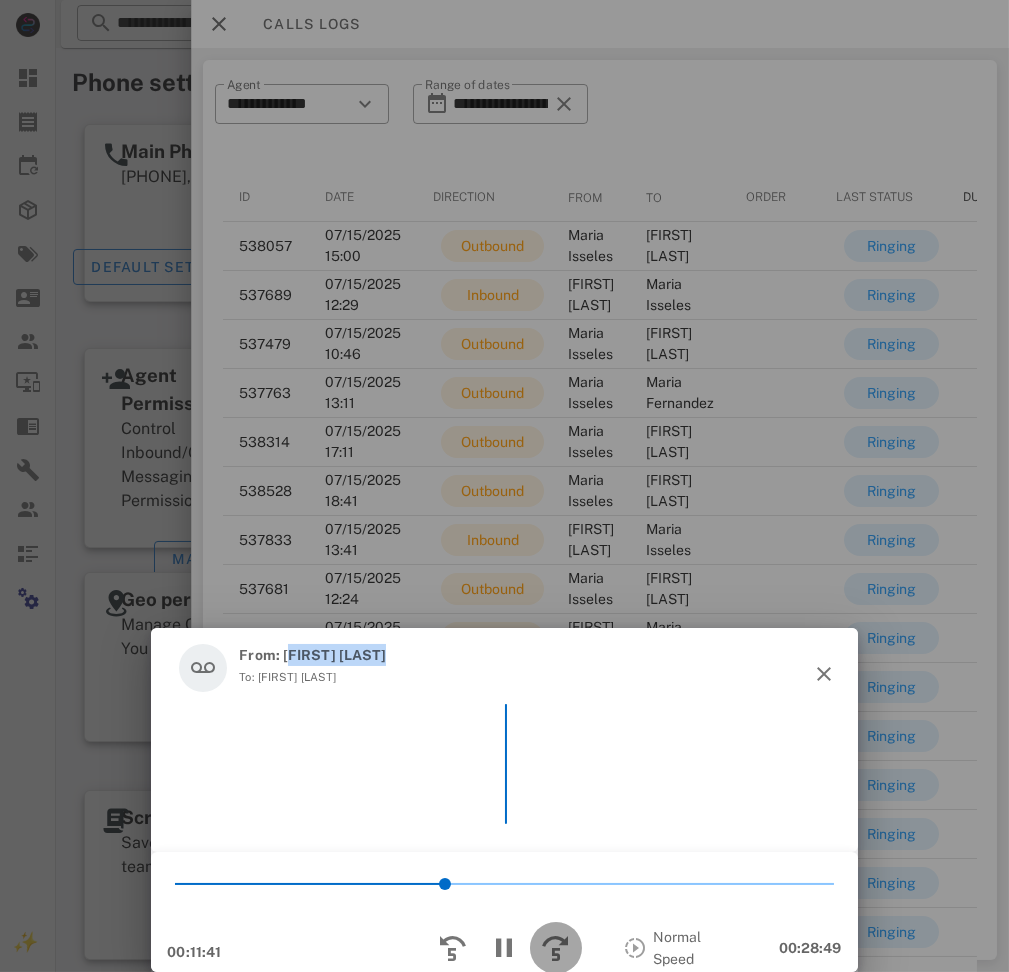 click at bounding box center [556, 948] 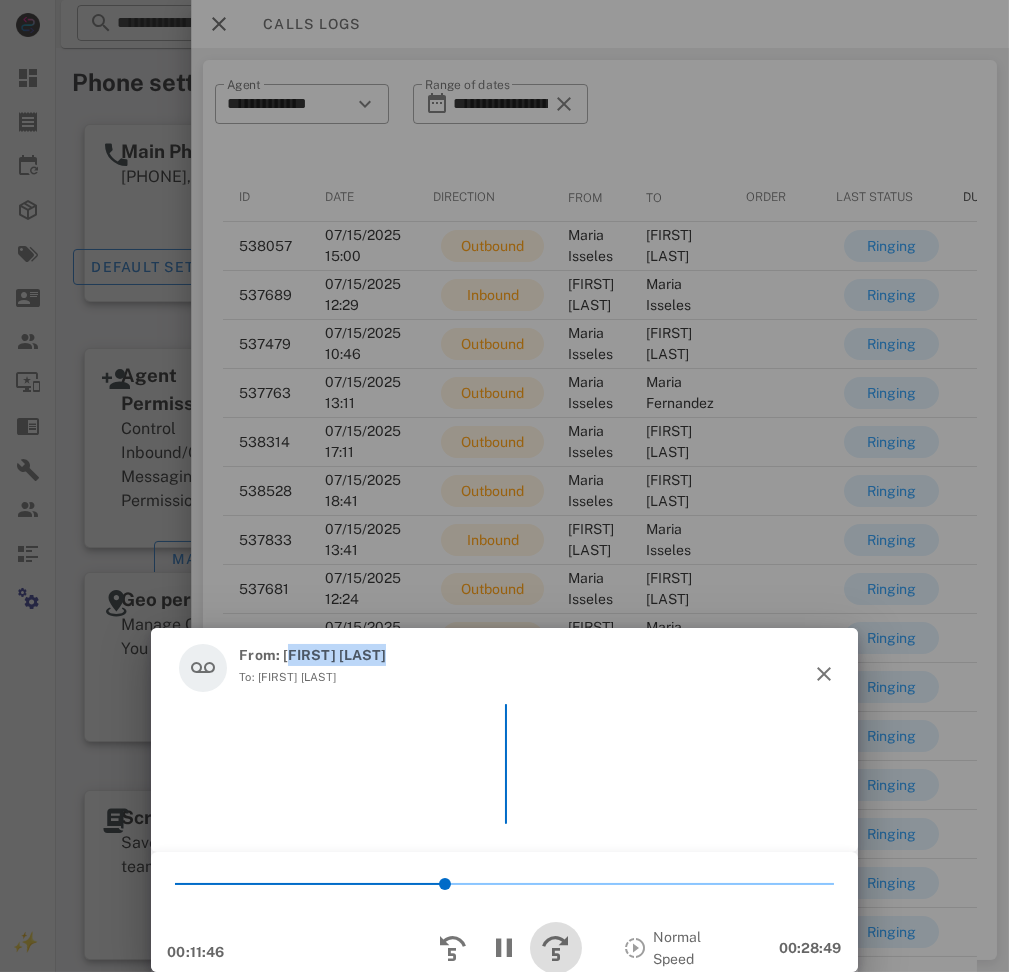 click at bounding box center (556, 948) 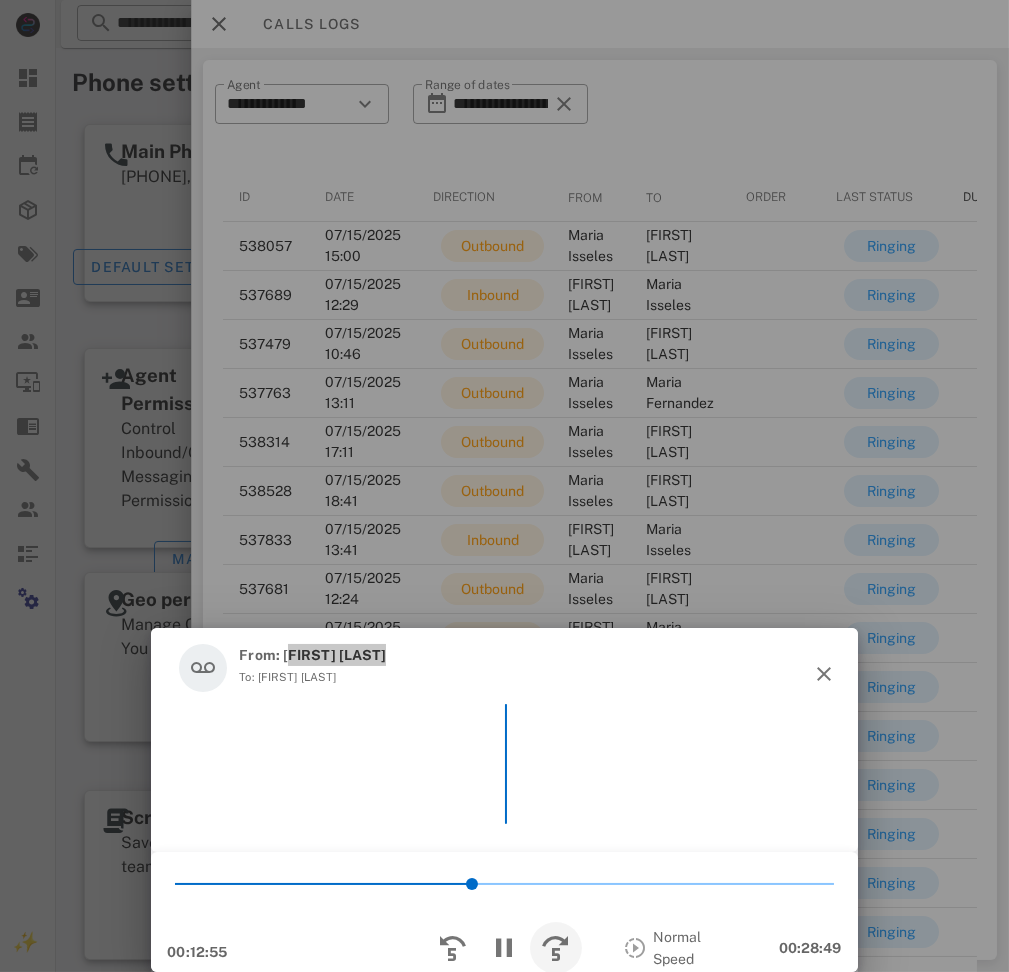 scroll, scrollTop: 0, scrollLeft: 51, axis: horizontal 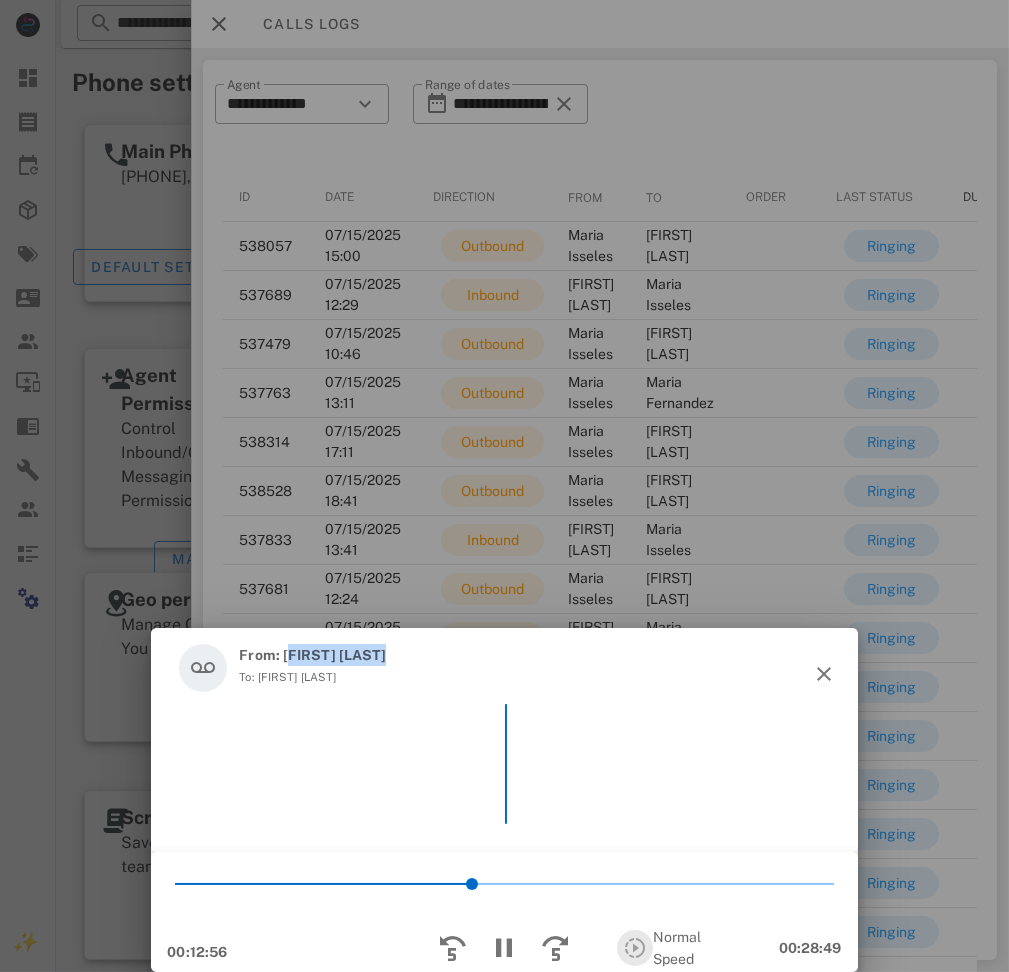 click at bounding box center [635, 948] 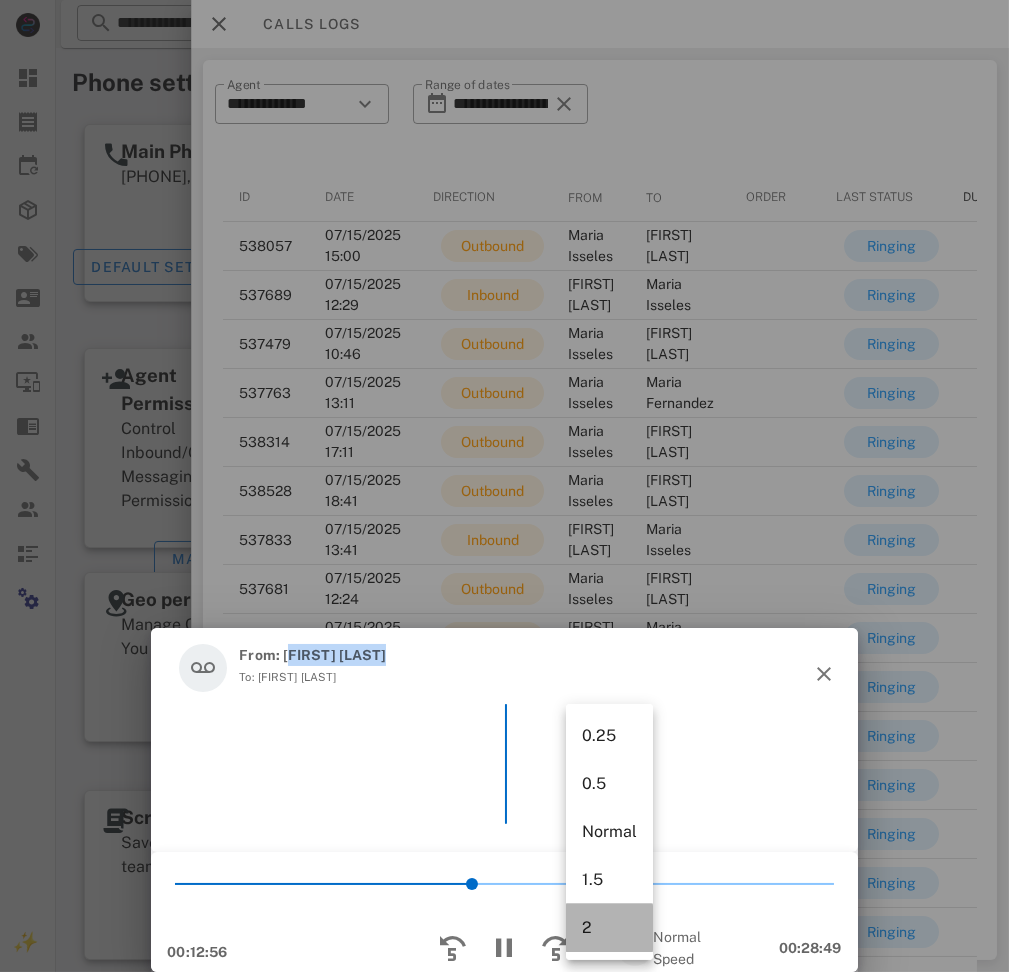 click on "2" at bounding box center [609, 928] 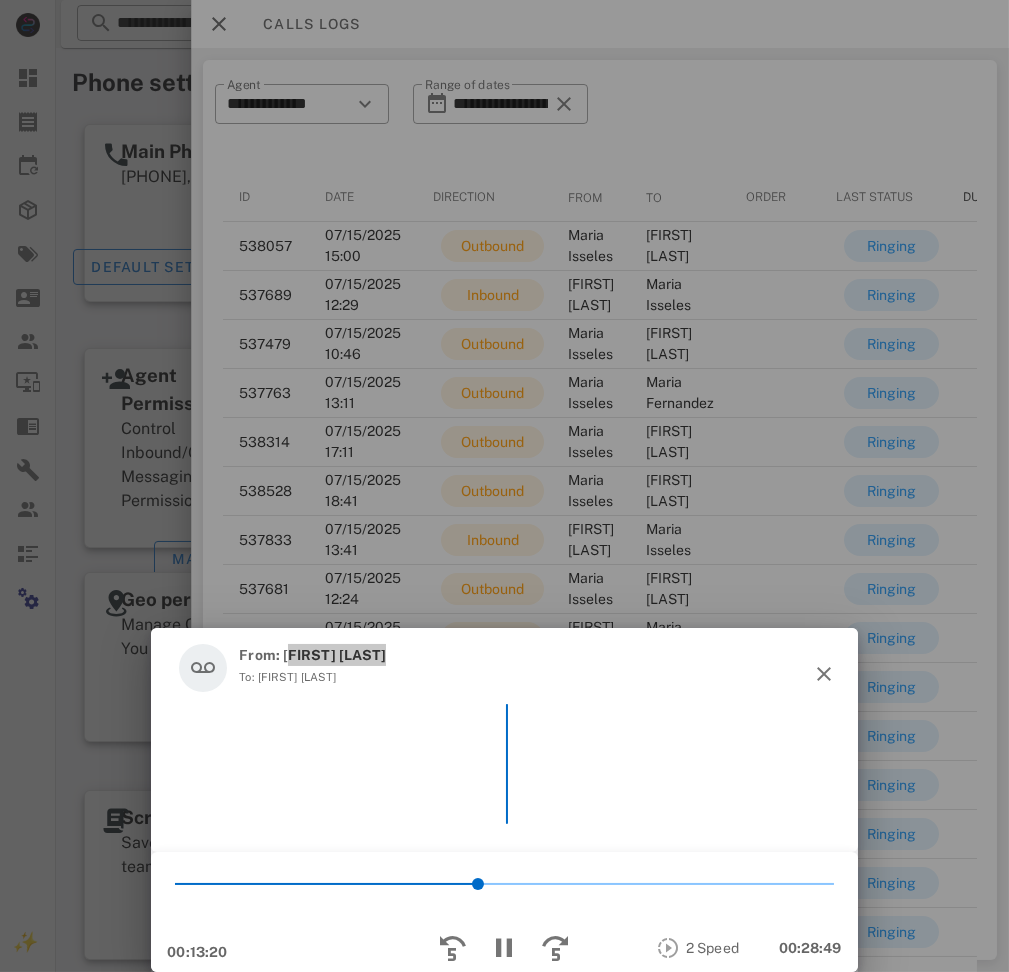 scroll, scrollTop: 0, scrollLeft: 64, axis: horizontal 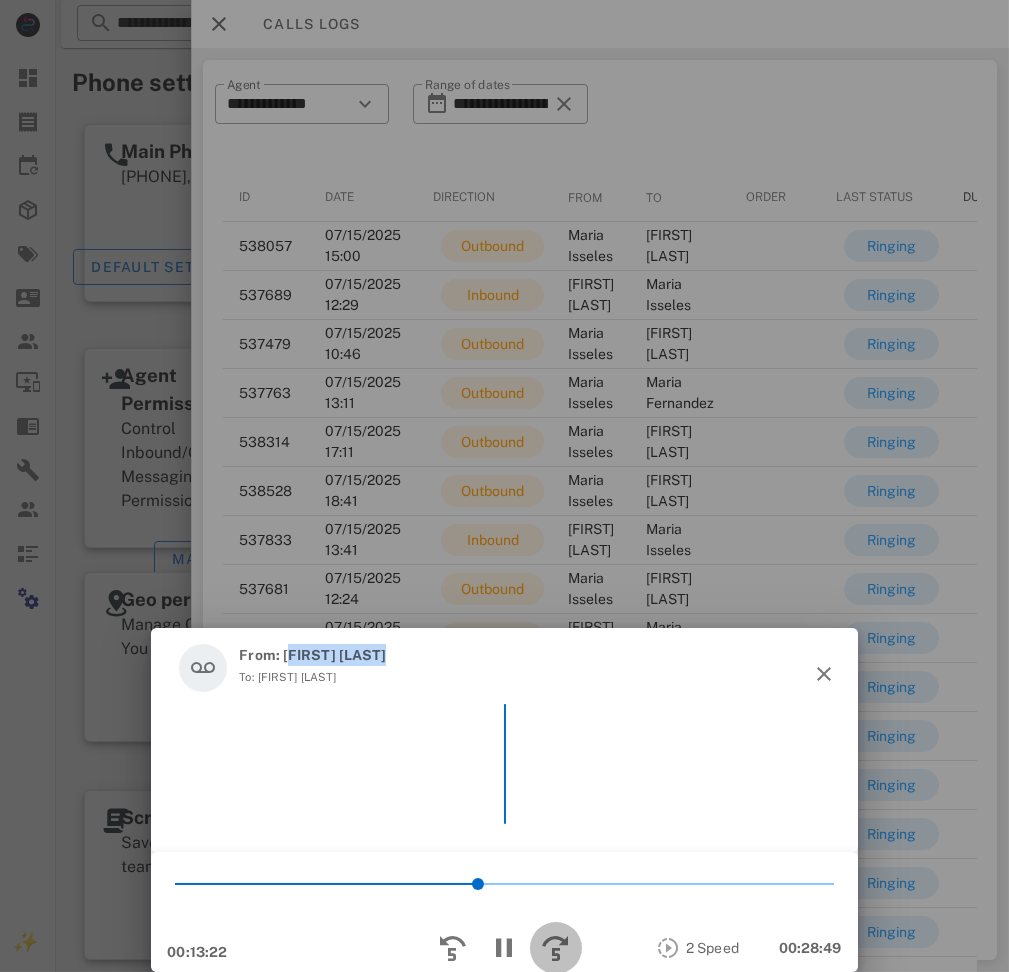 click at bounding box center (556, 948) 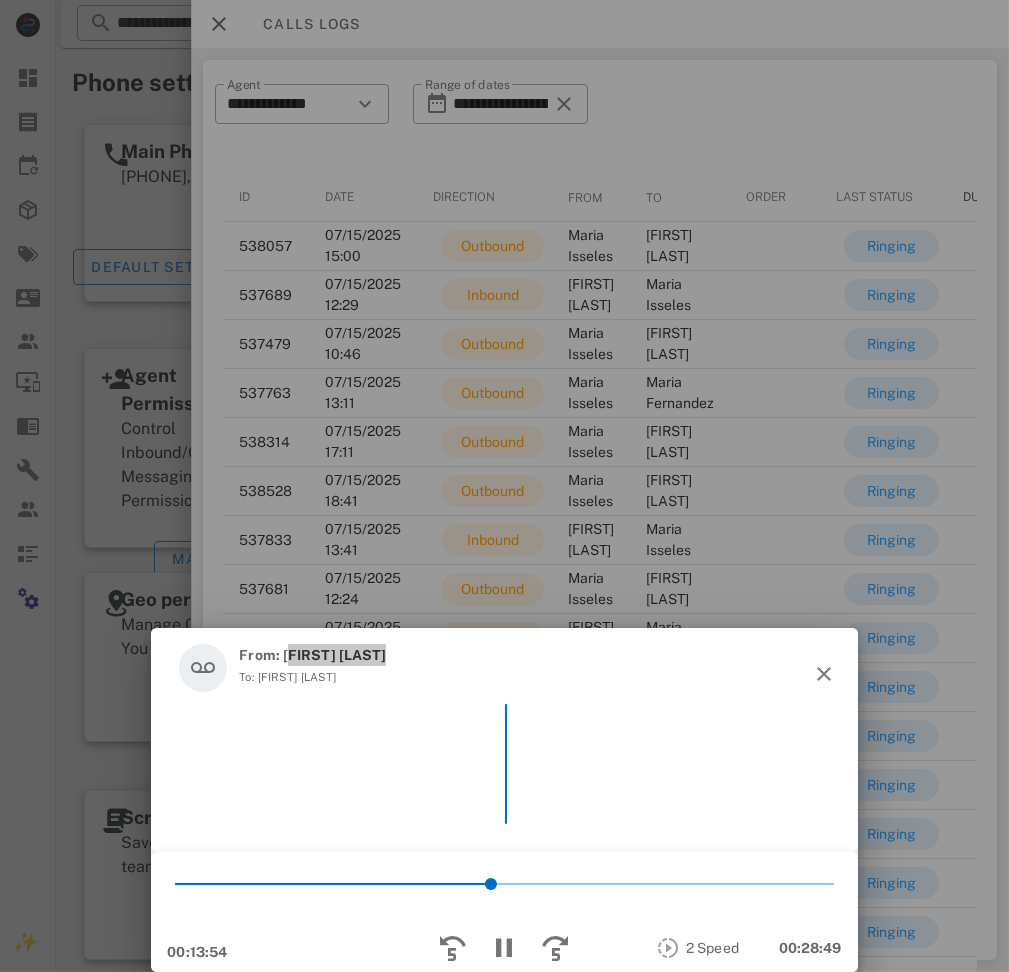 scroll, scrollTop: 0, scrollLeft: 81, axis: horizontal 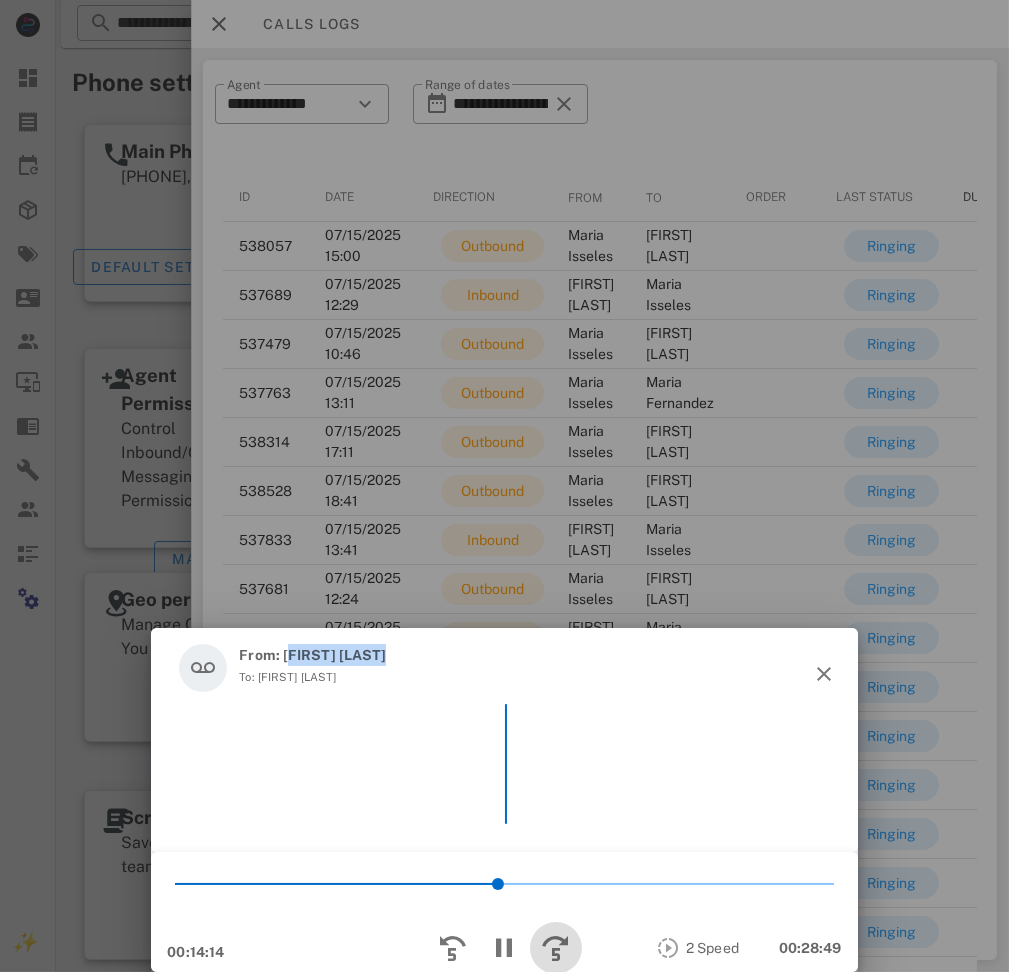 click at bounding box center [556, 948] 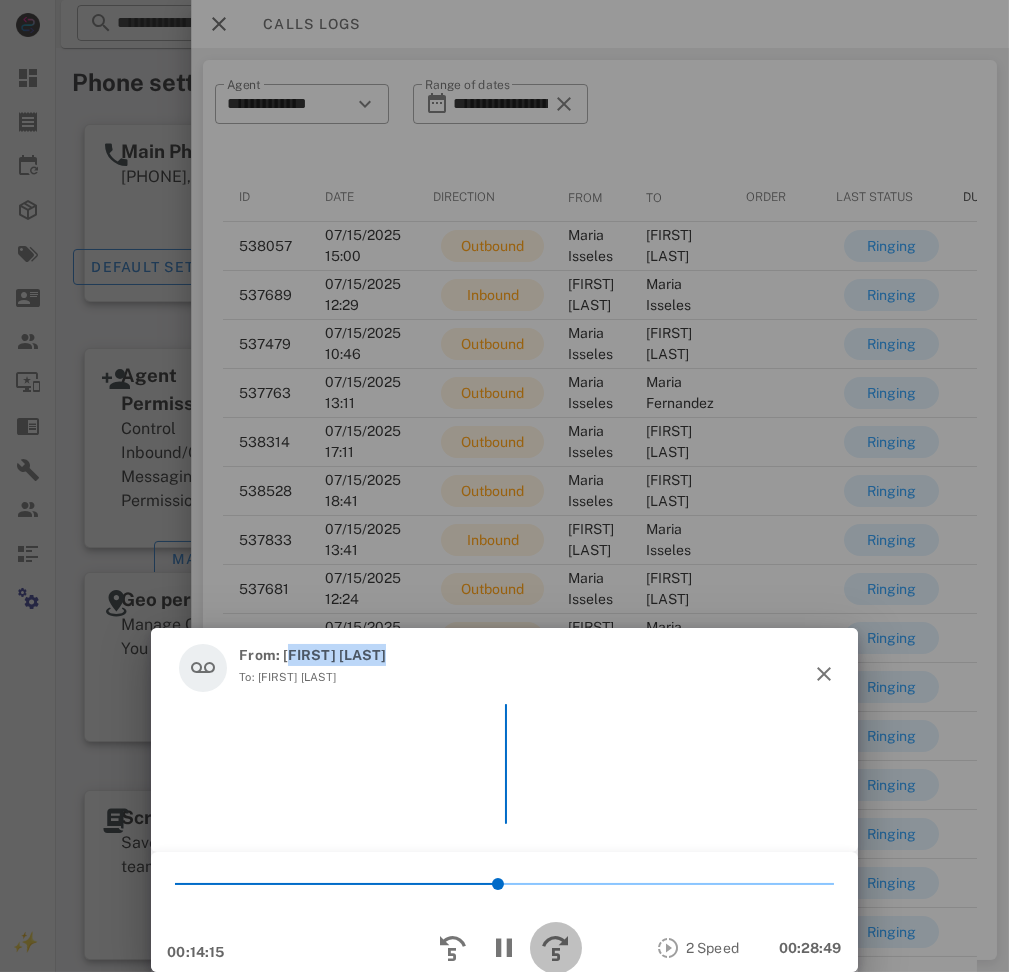 click at bounding box center [556, 948] 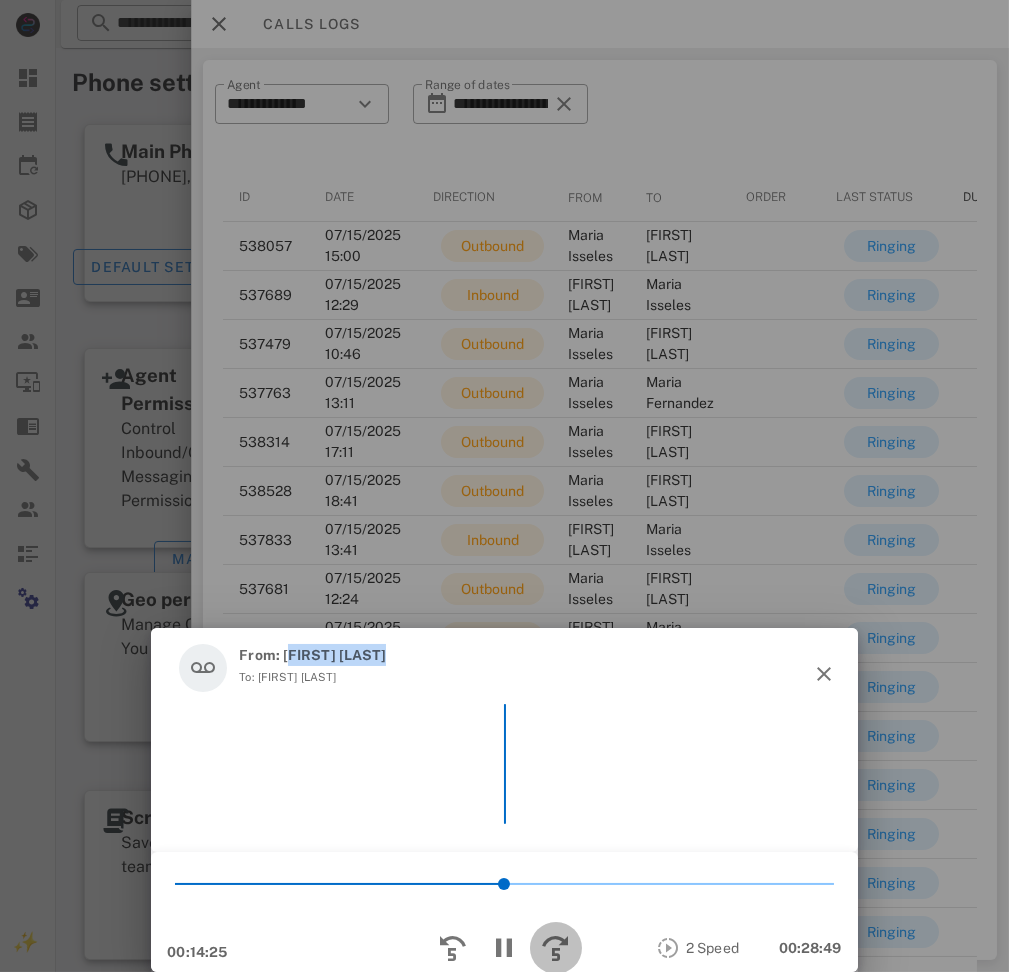 click at bounding box center (556, 948) 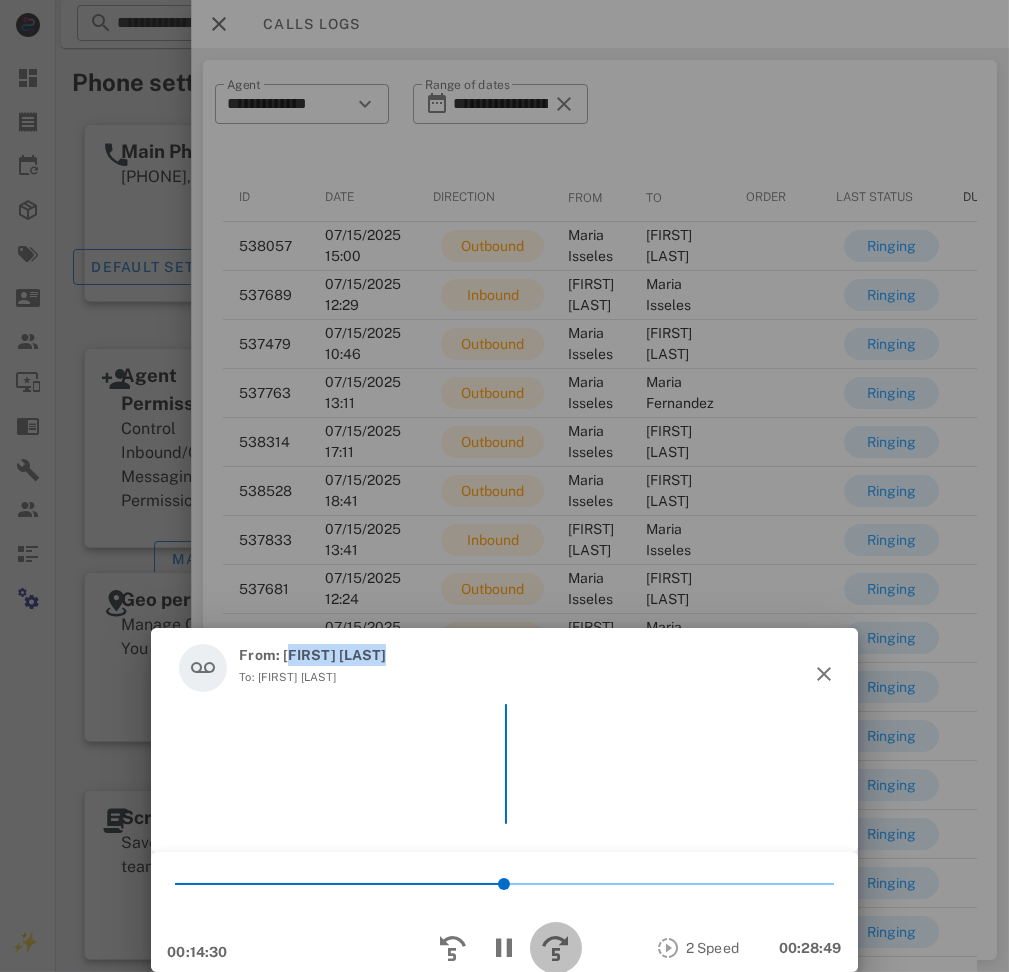 click at bounding box center [556, 948] 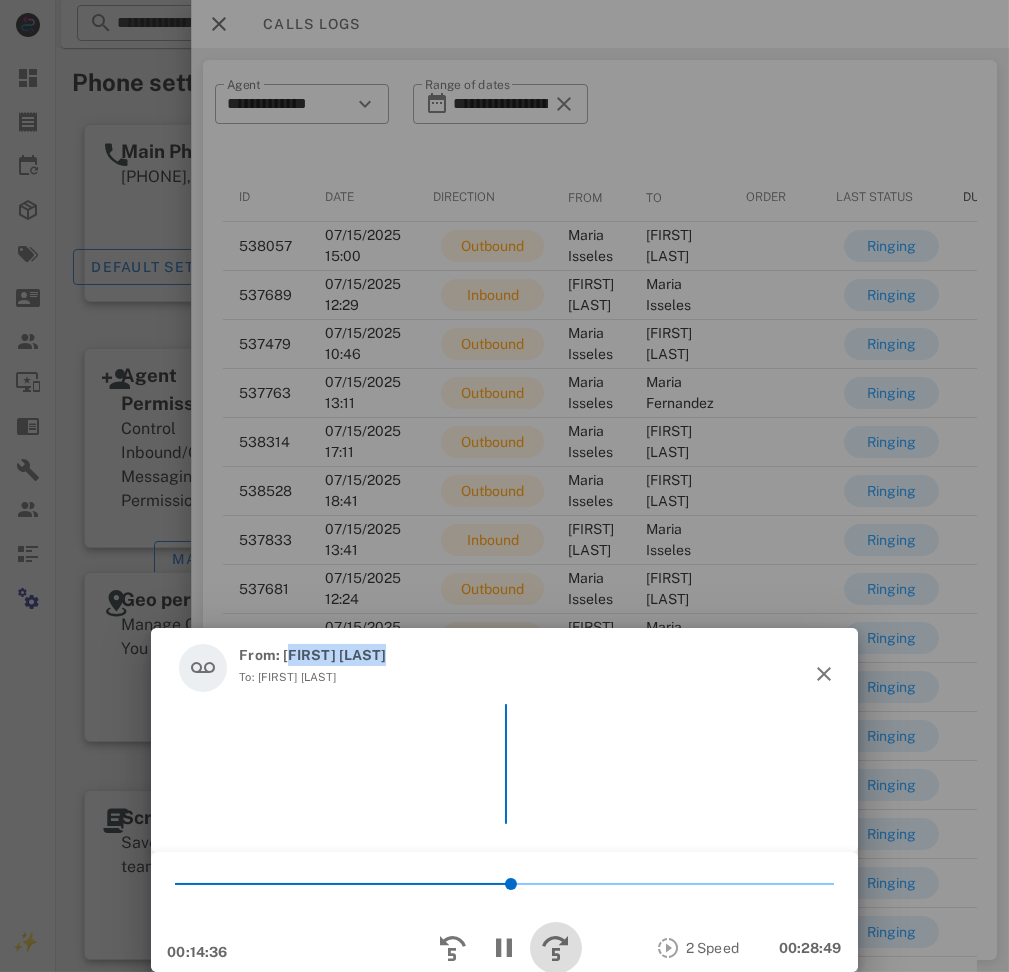 click at bounding box center (556, 948) 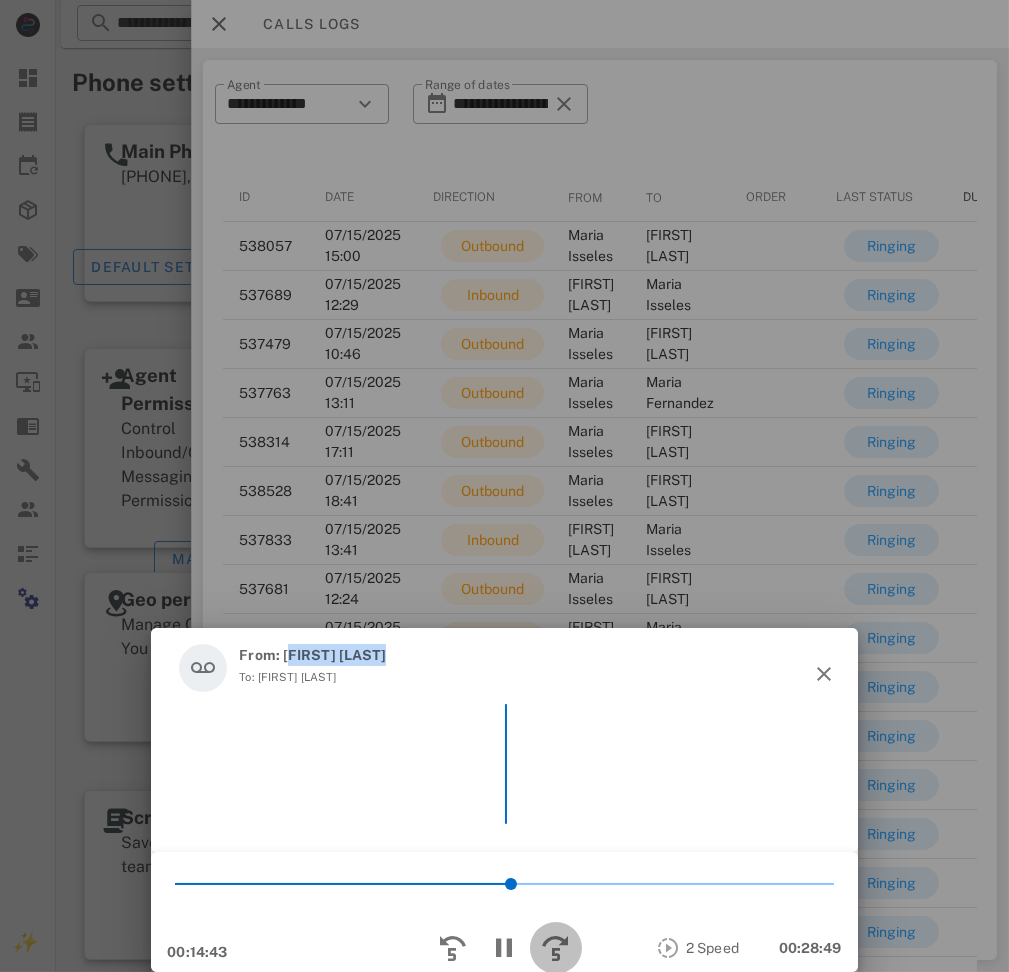 click at bounding box center [556, 948] 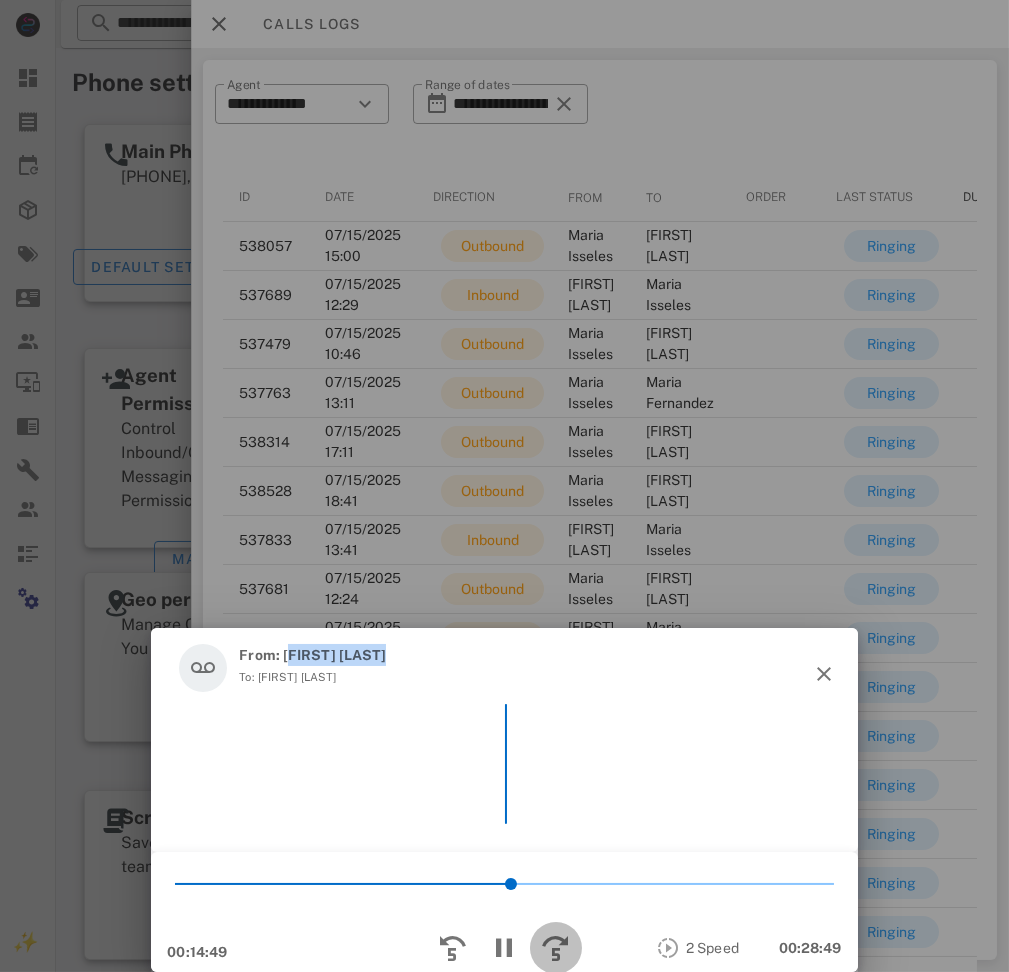 click at bounding box center [556, 948] 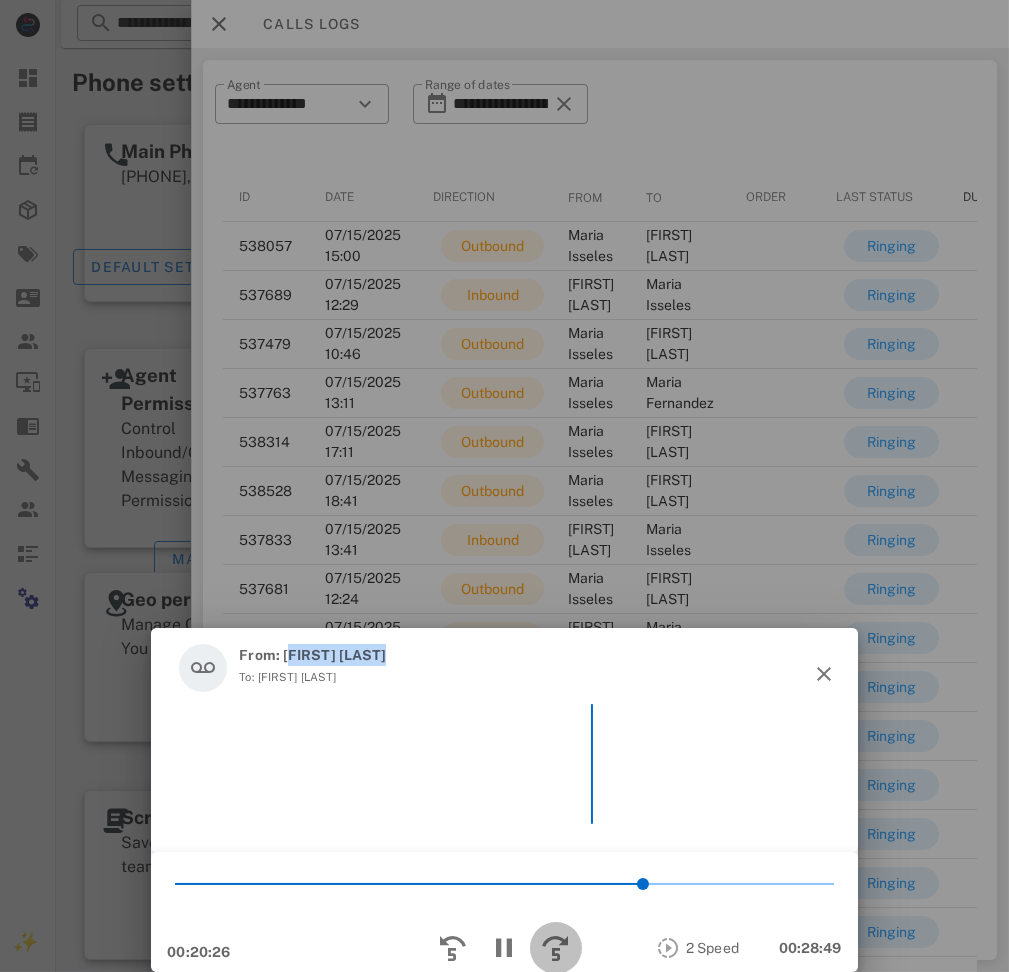 click at bounding box center (556, 948) 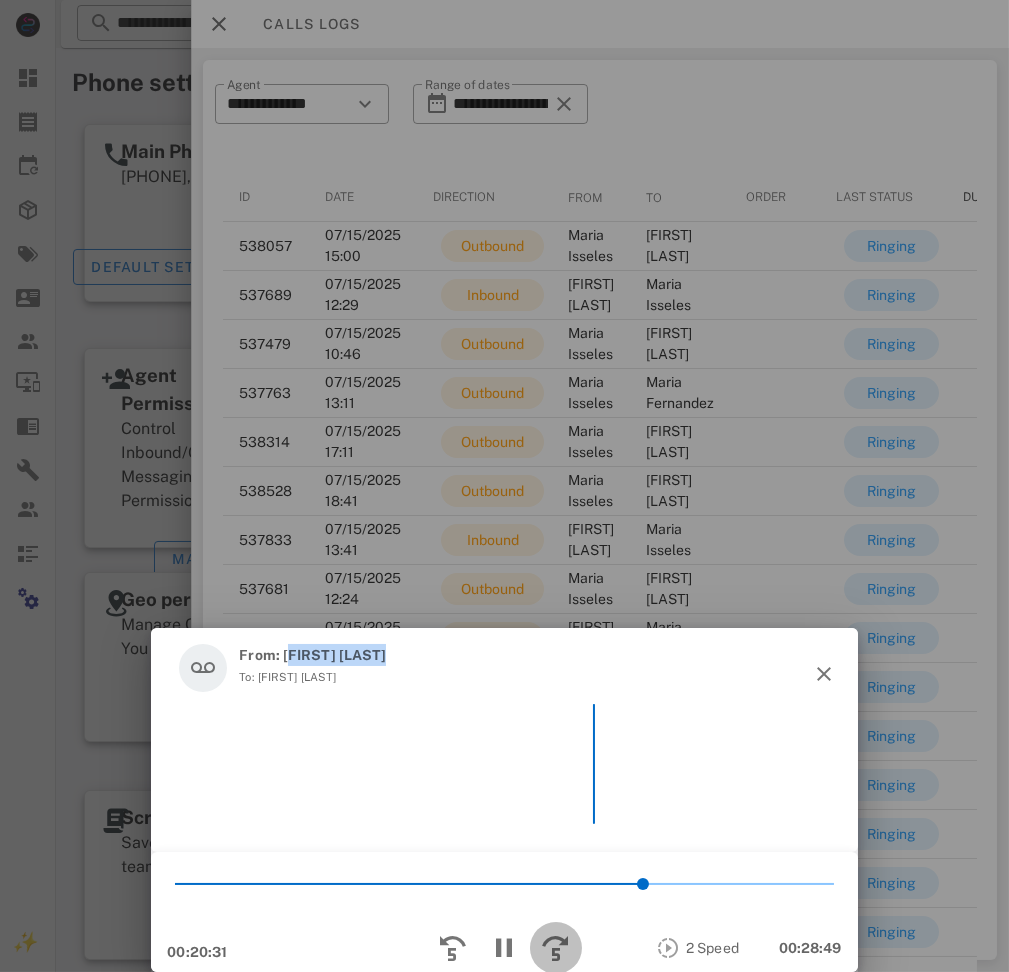 click at bounding box center (556, 948) 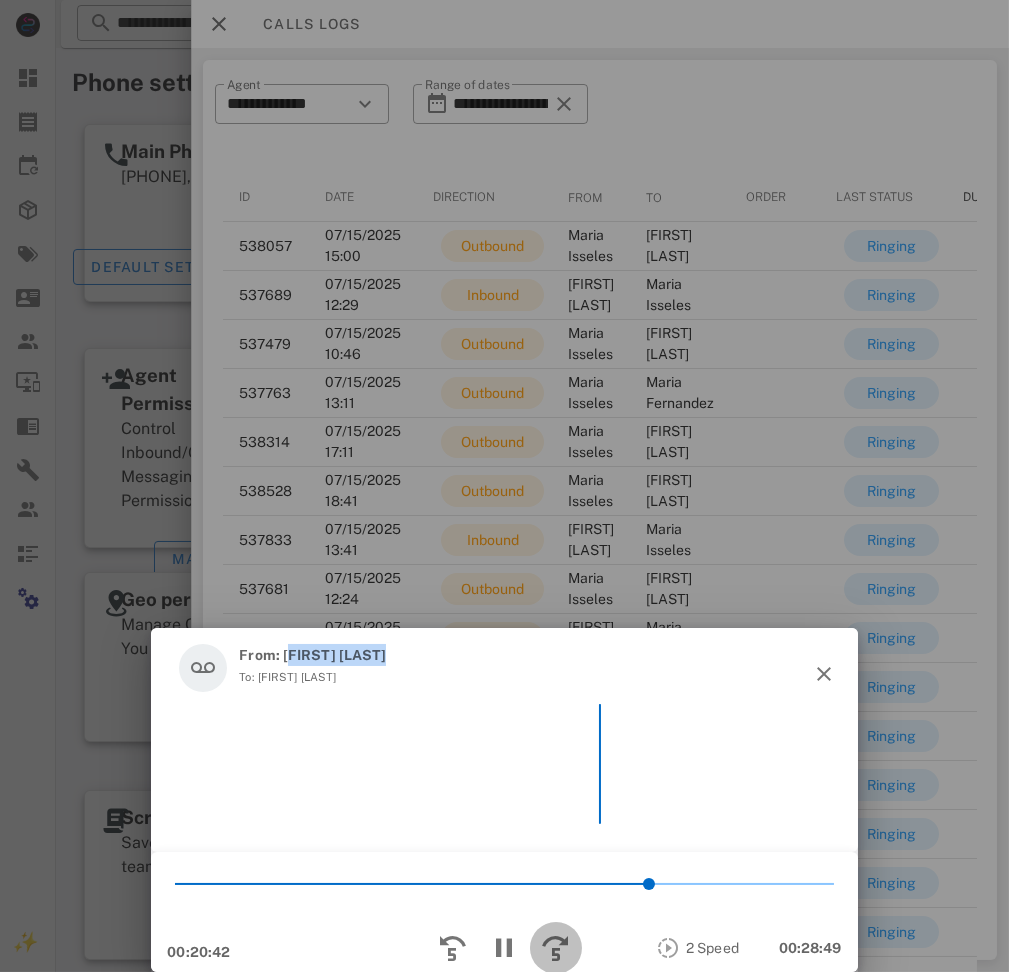 click at bounding box center (556, 948) 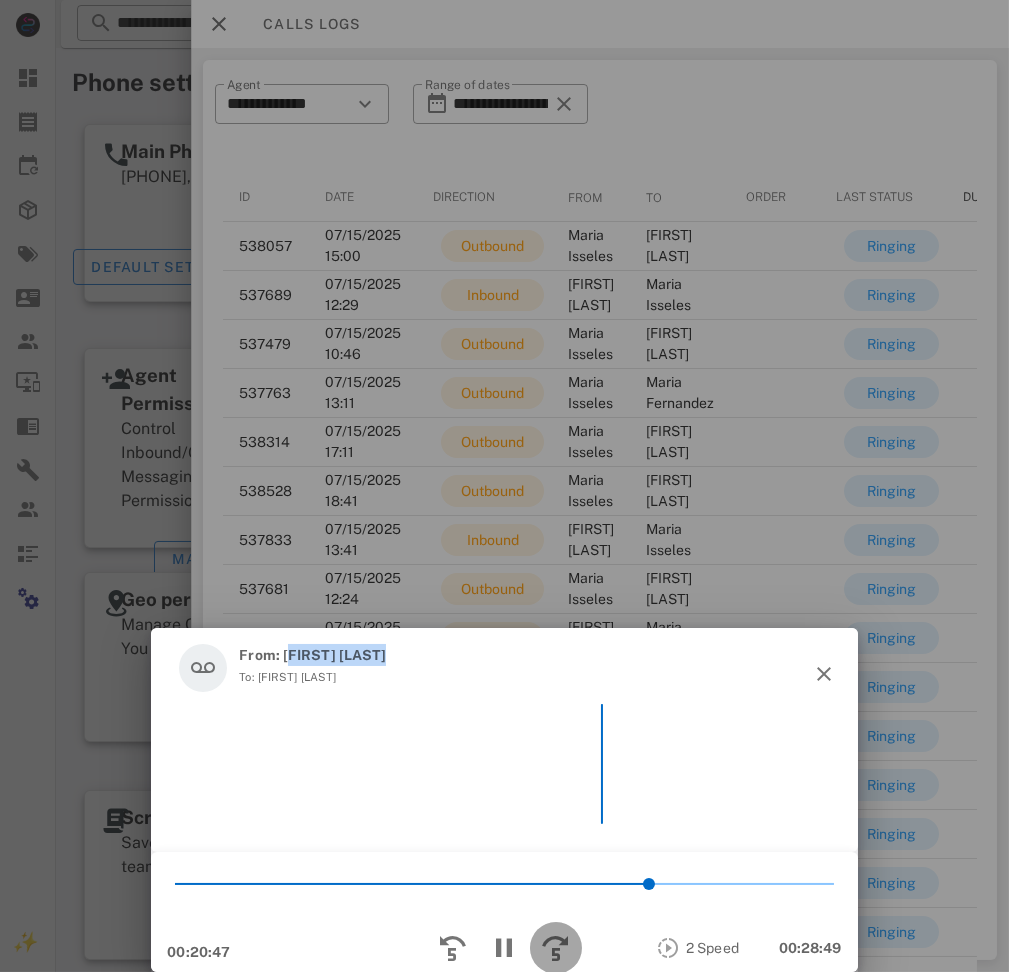 click at bounding box center (556, 948) 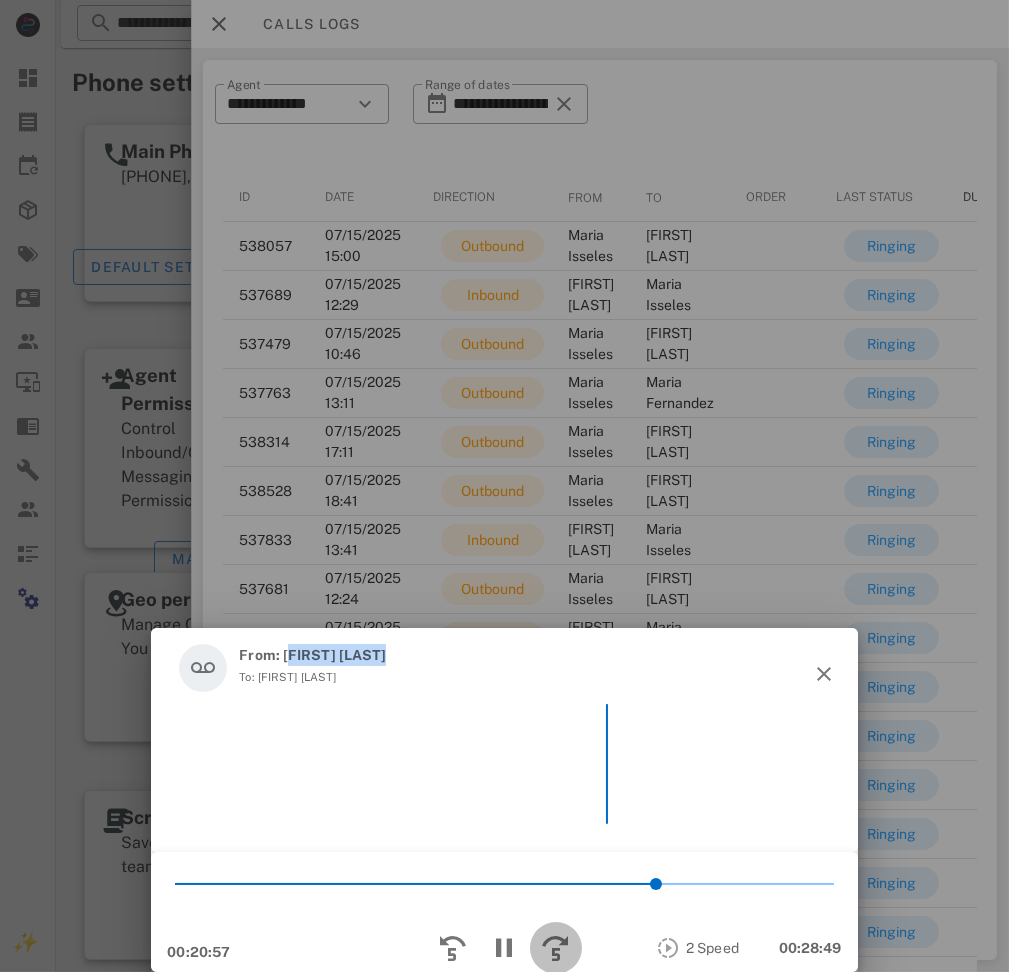 click at bounding box center (556, 948) 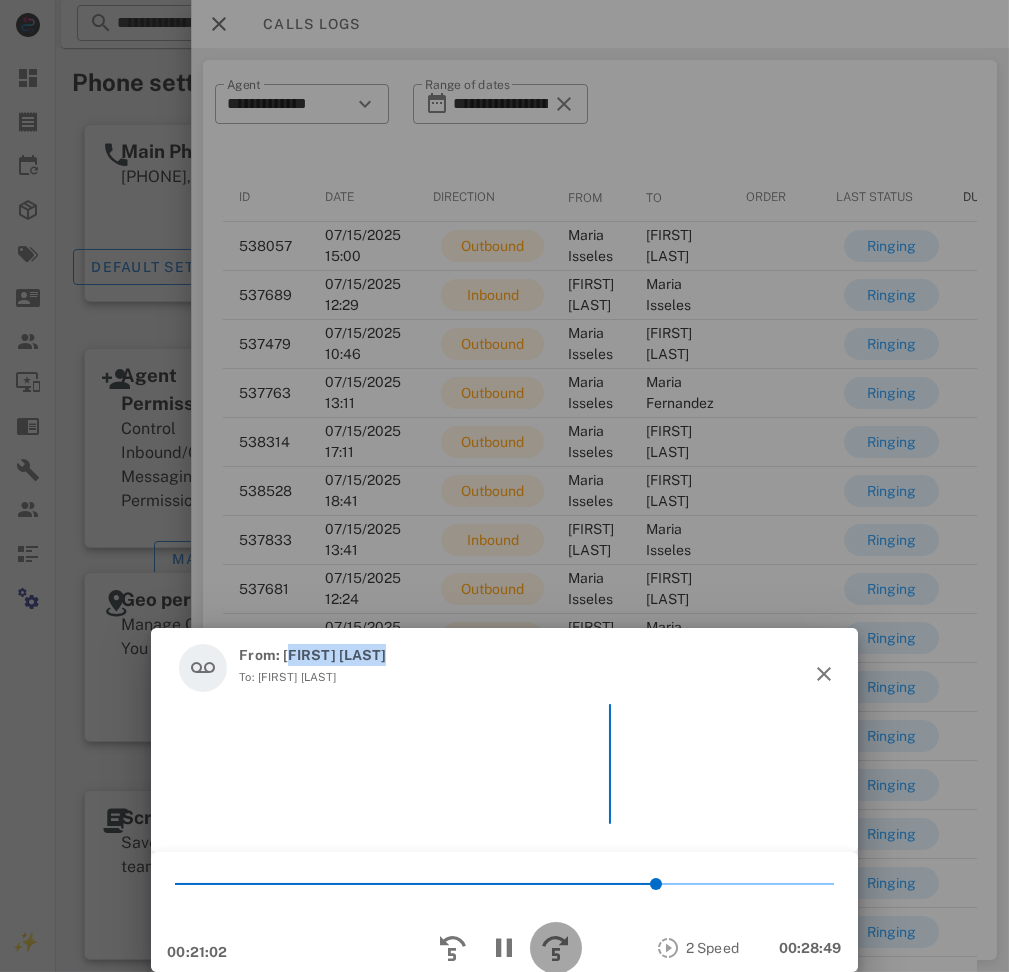 click at bounding box center [556, 948] 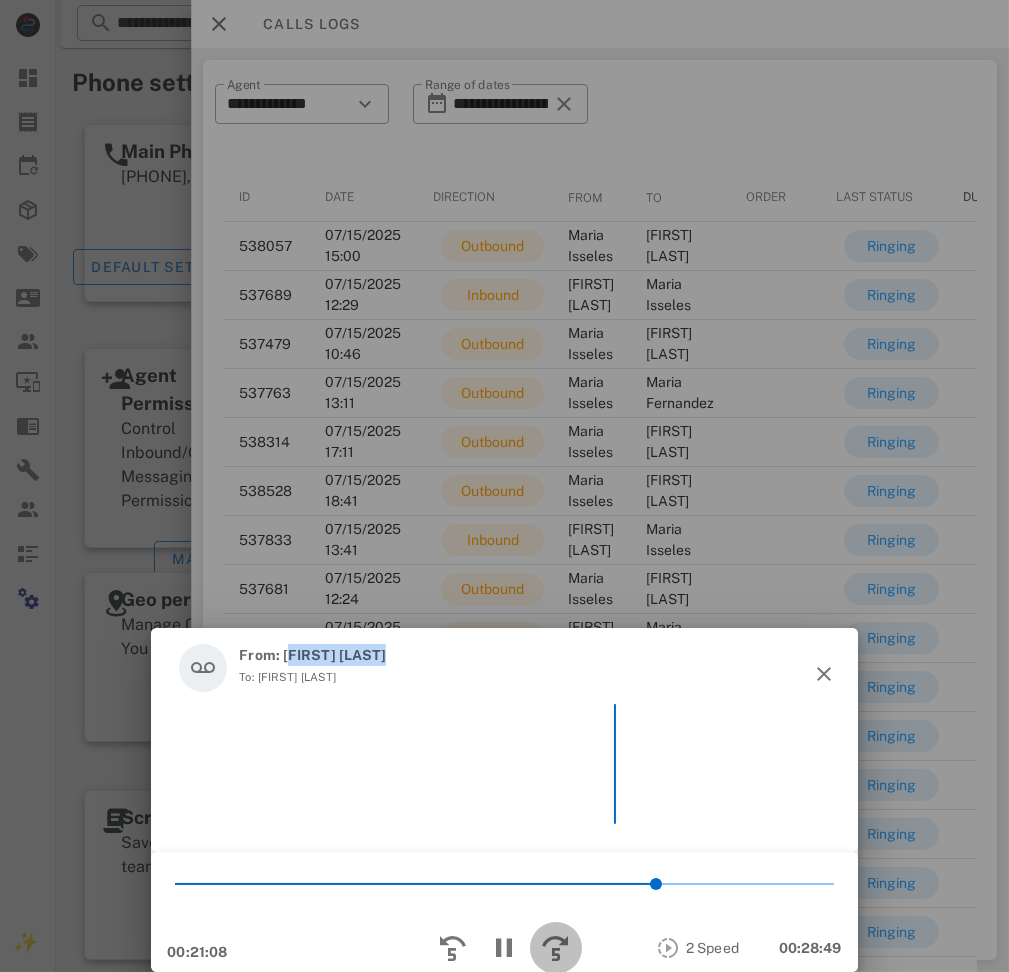 click at bounding box center [556, 948] 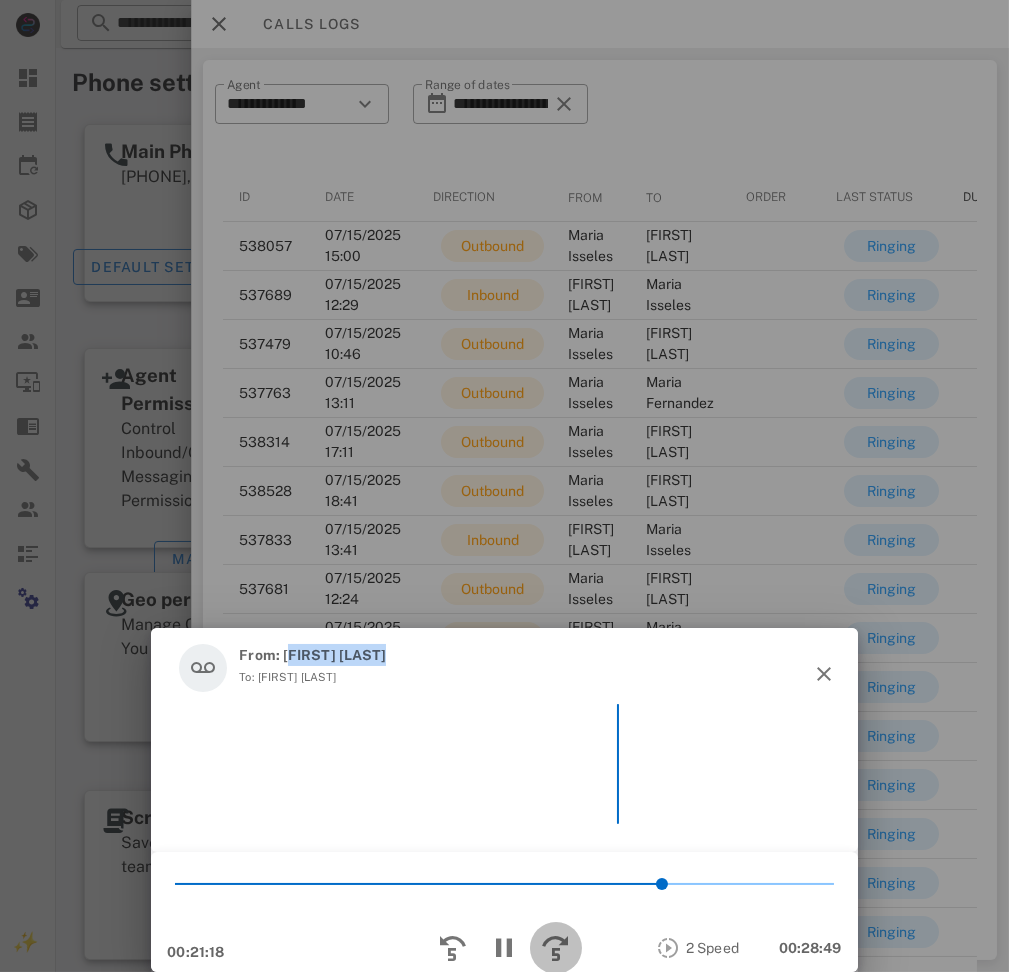 click at bounding box center (556, 948) 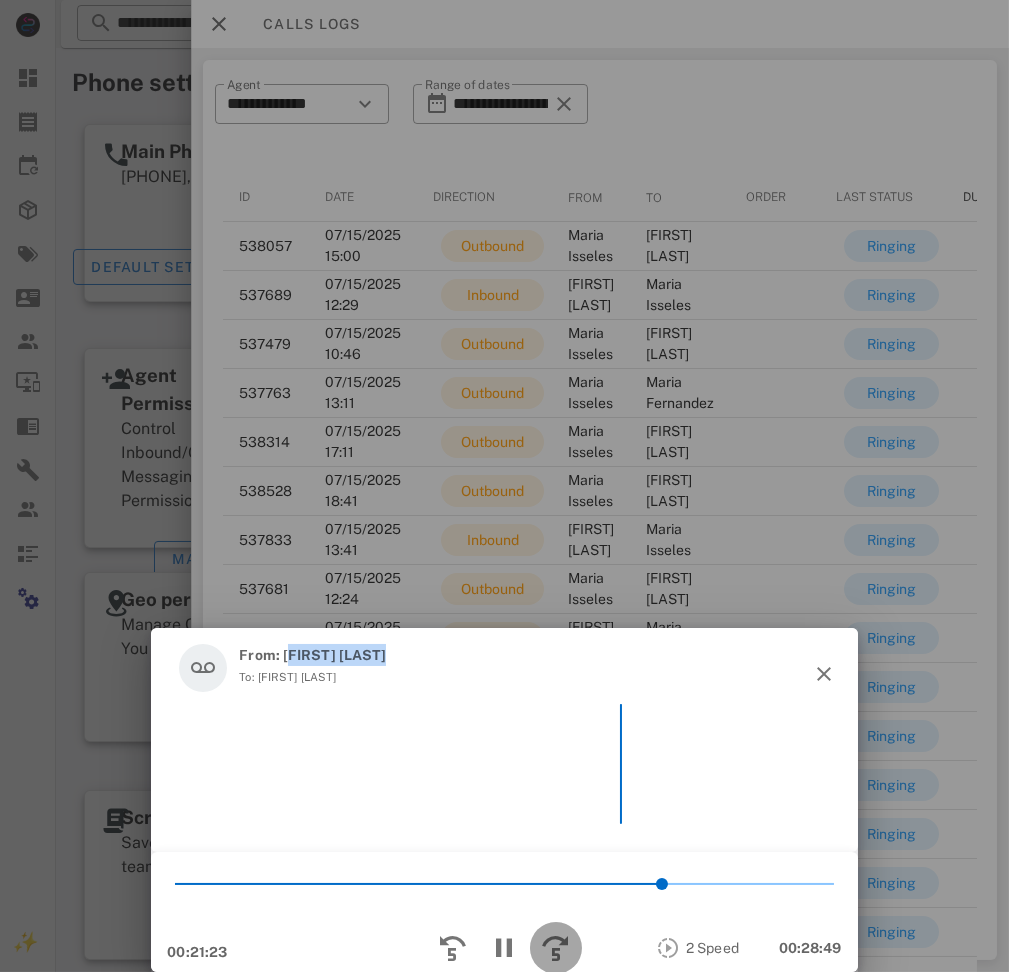 click at bounding box center [556, 948] 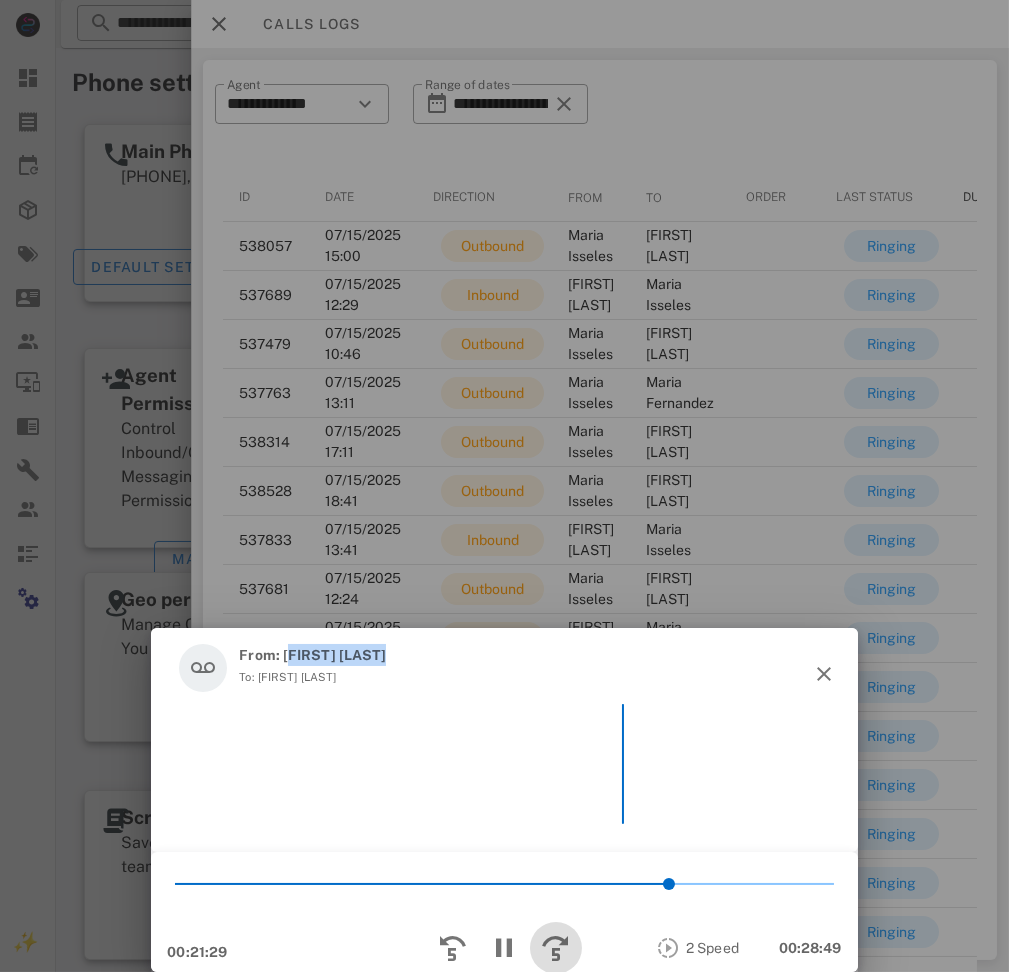 click at bounding box center [556, 948] 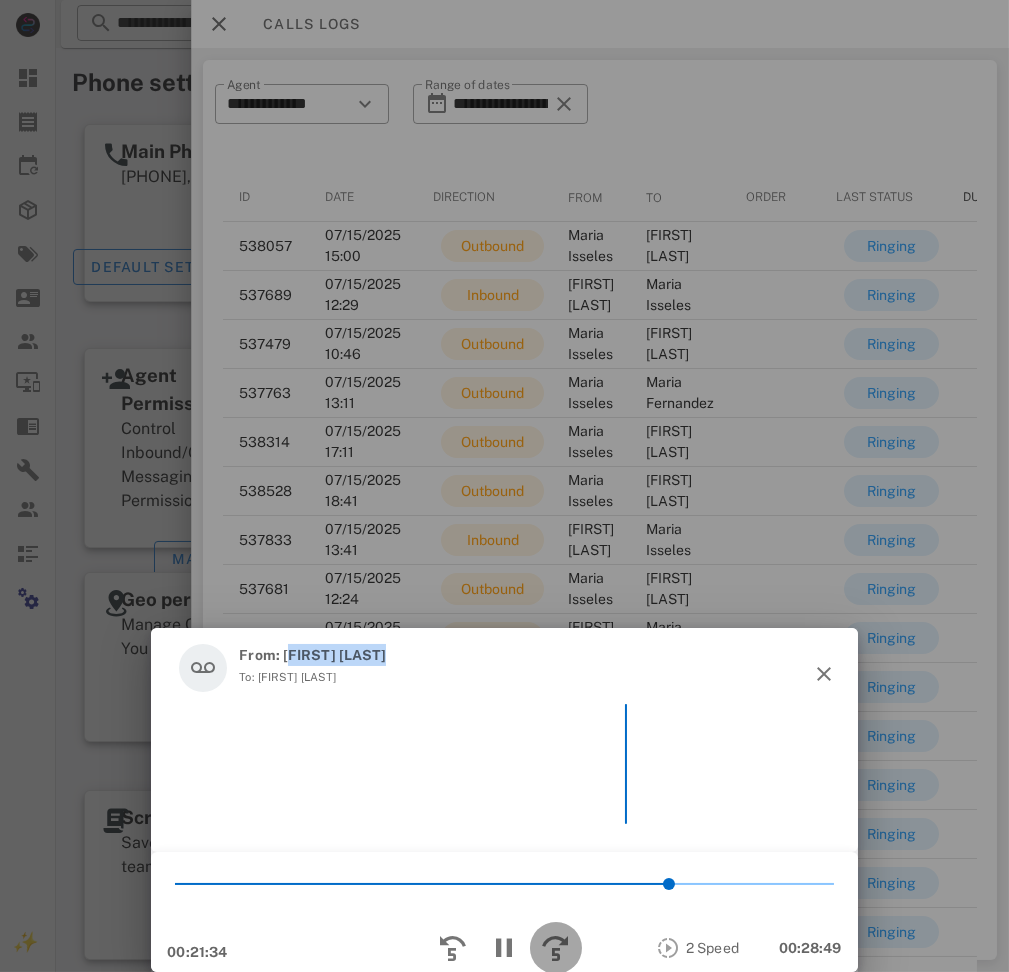 click at bounding box center [556, 948] 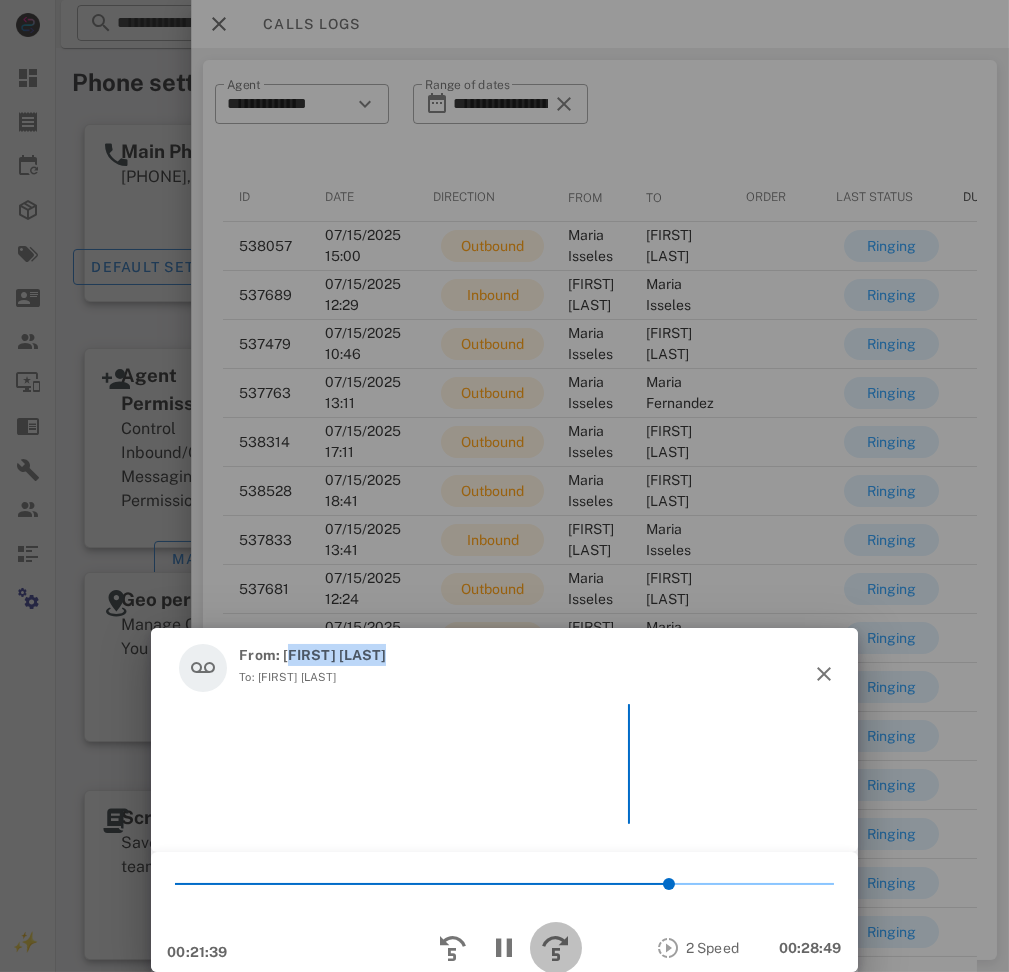 click at bounding box center (556, 948) 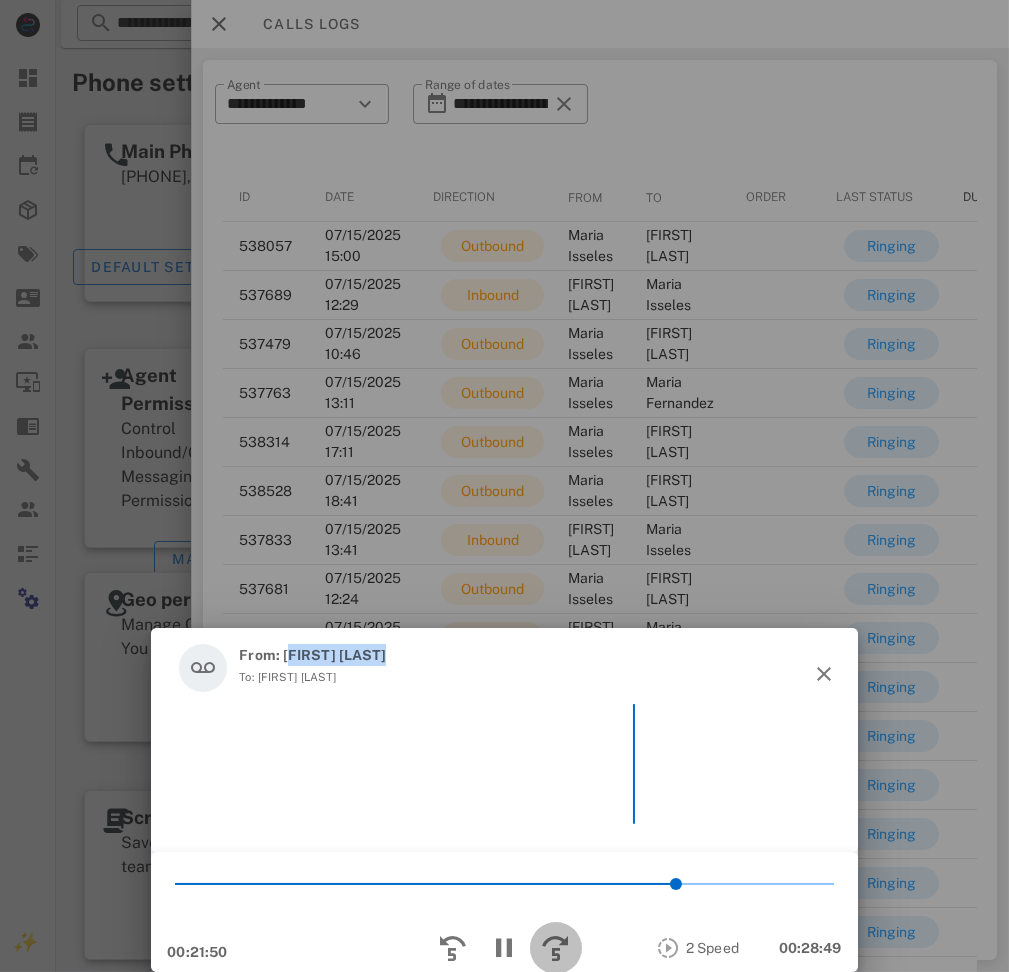 click at bounding box center [556, 948] 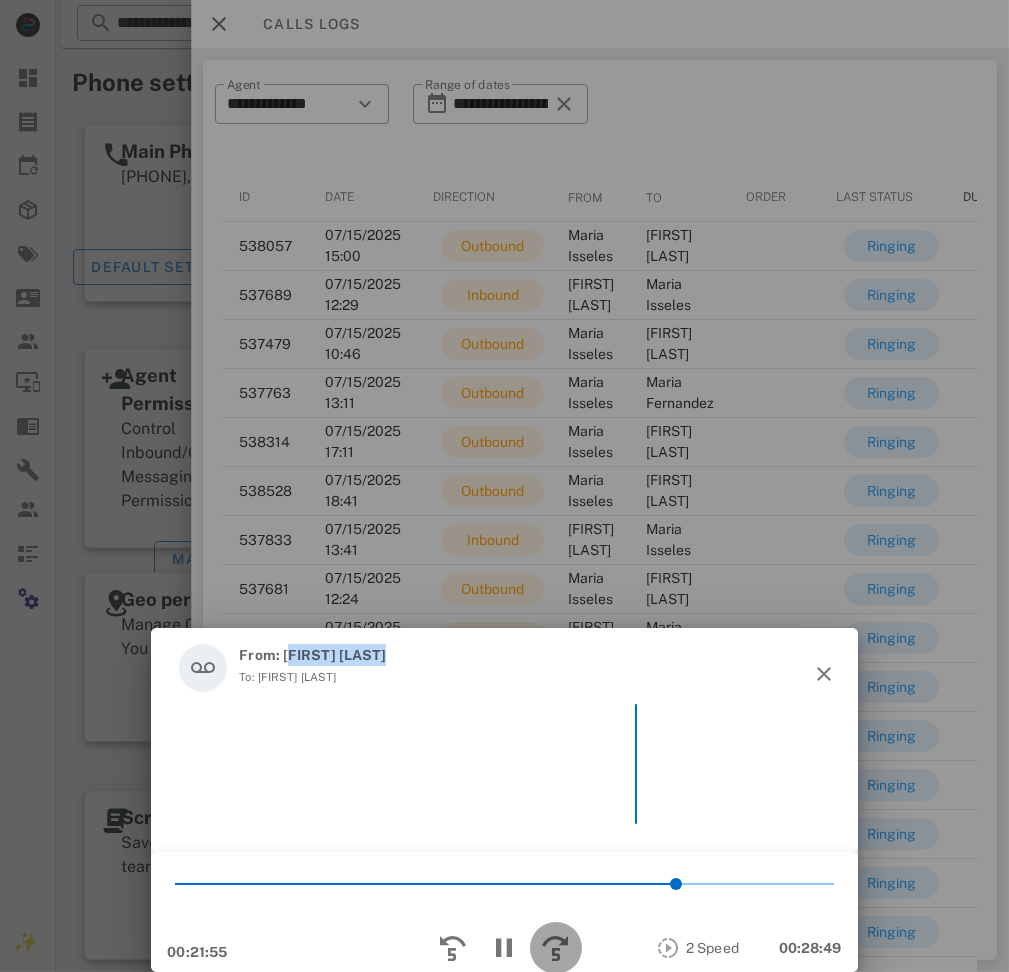 click at bounding box center (556, 948) 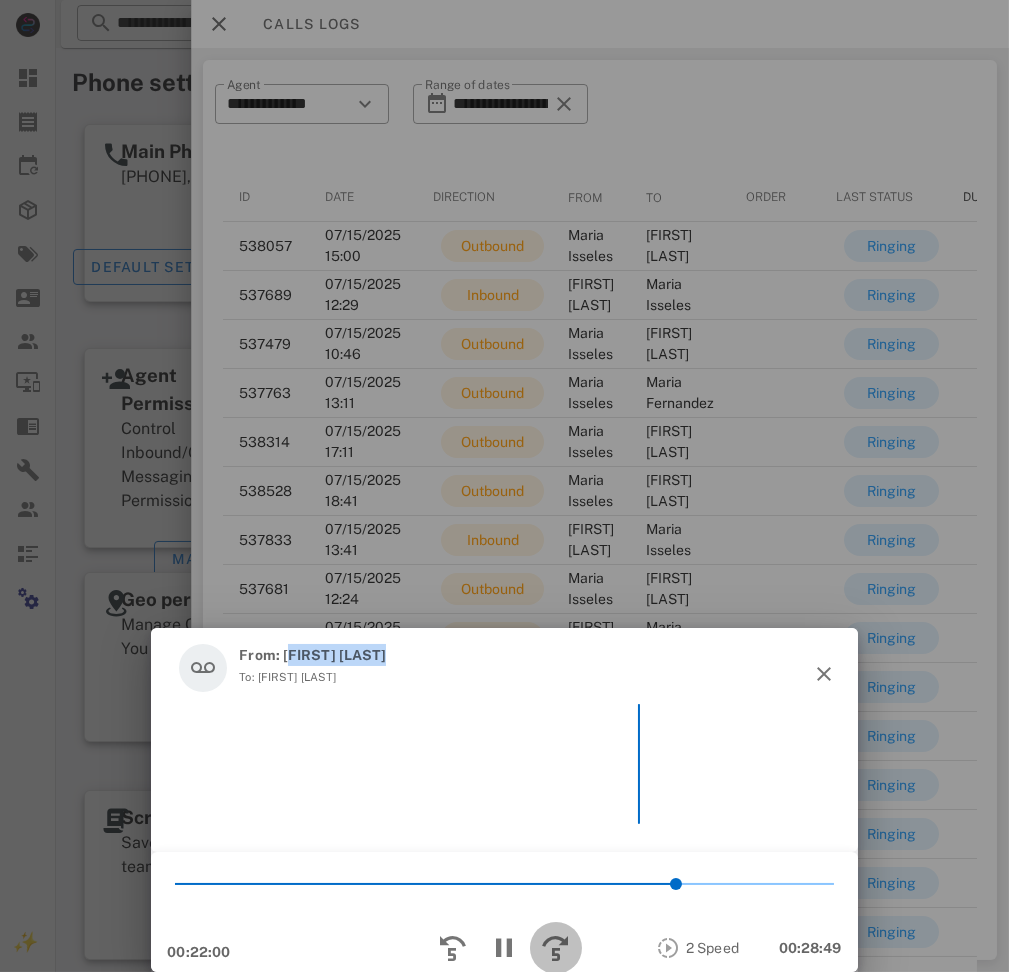 click at bounding box center [556, 948] 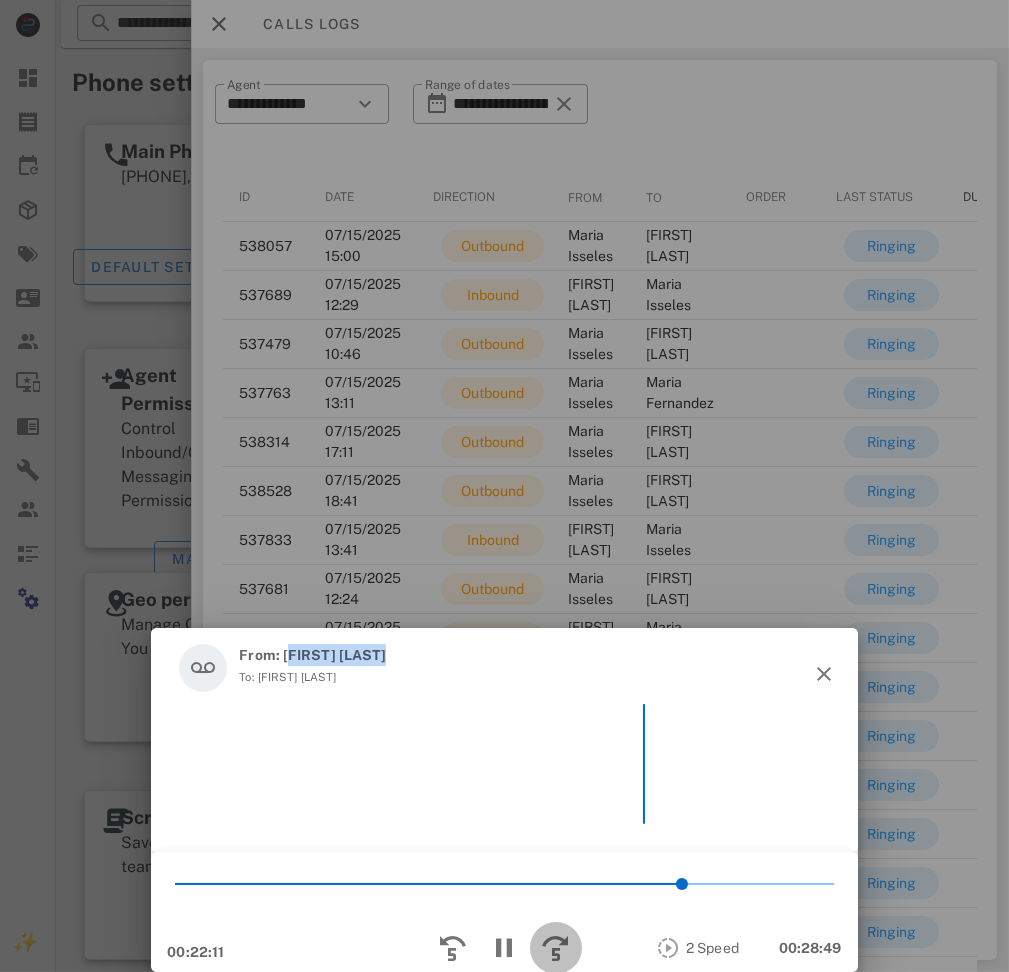 click at bounding box center [556, 948] 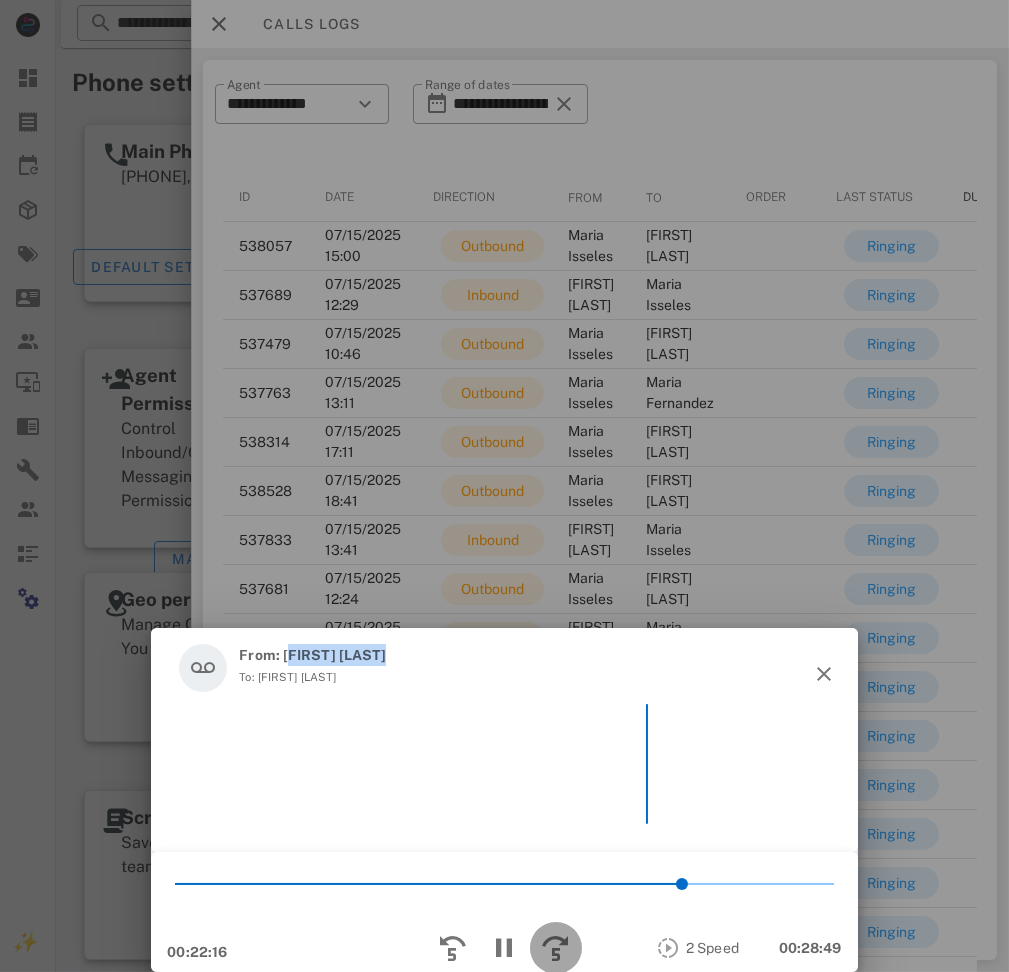 click at bounding box center (556, 948) 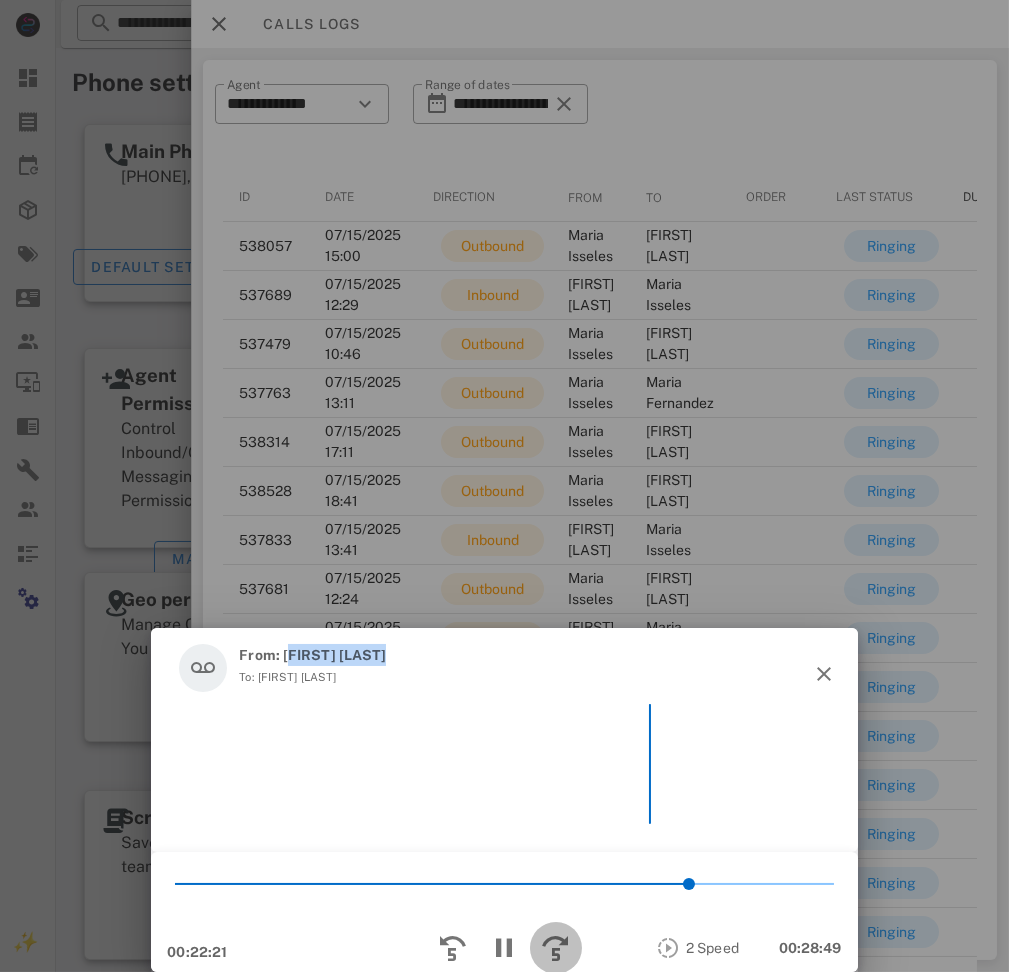 click at bounding box center (556, 948) 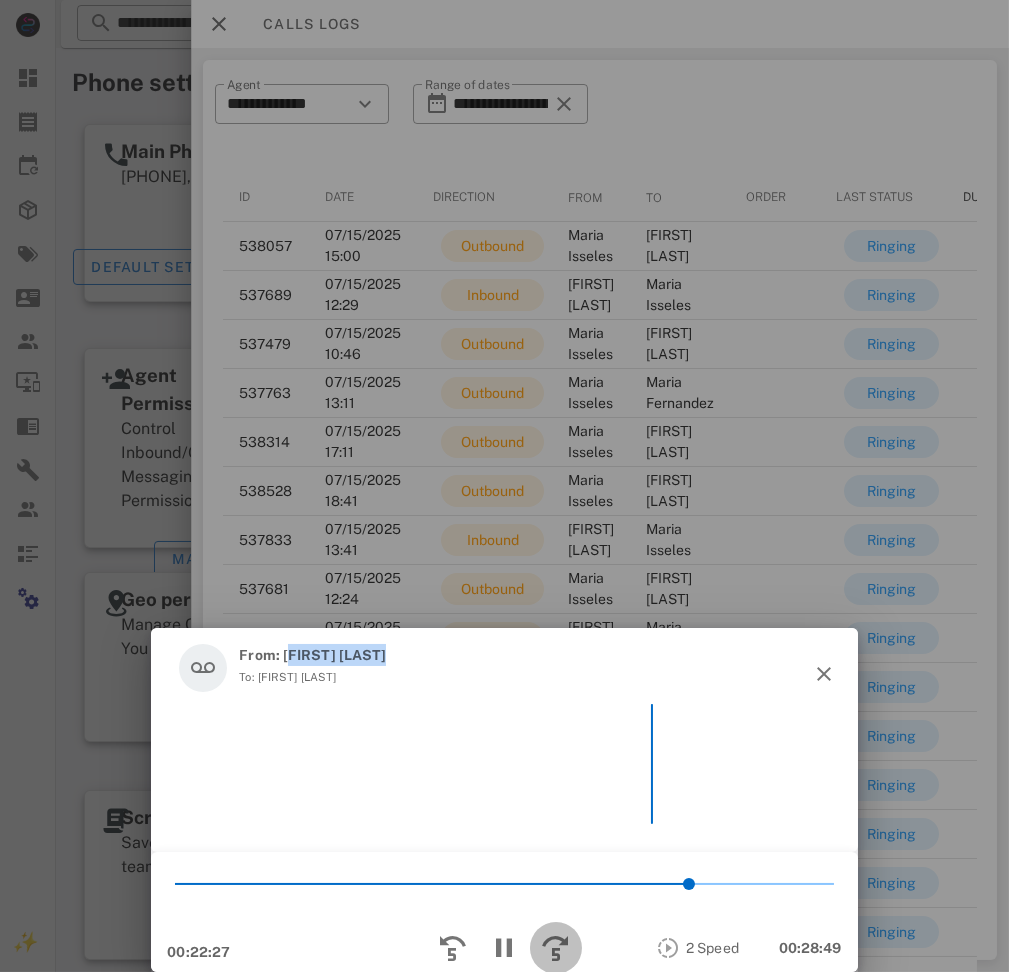 click at bounding box center [556, 948] 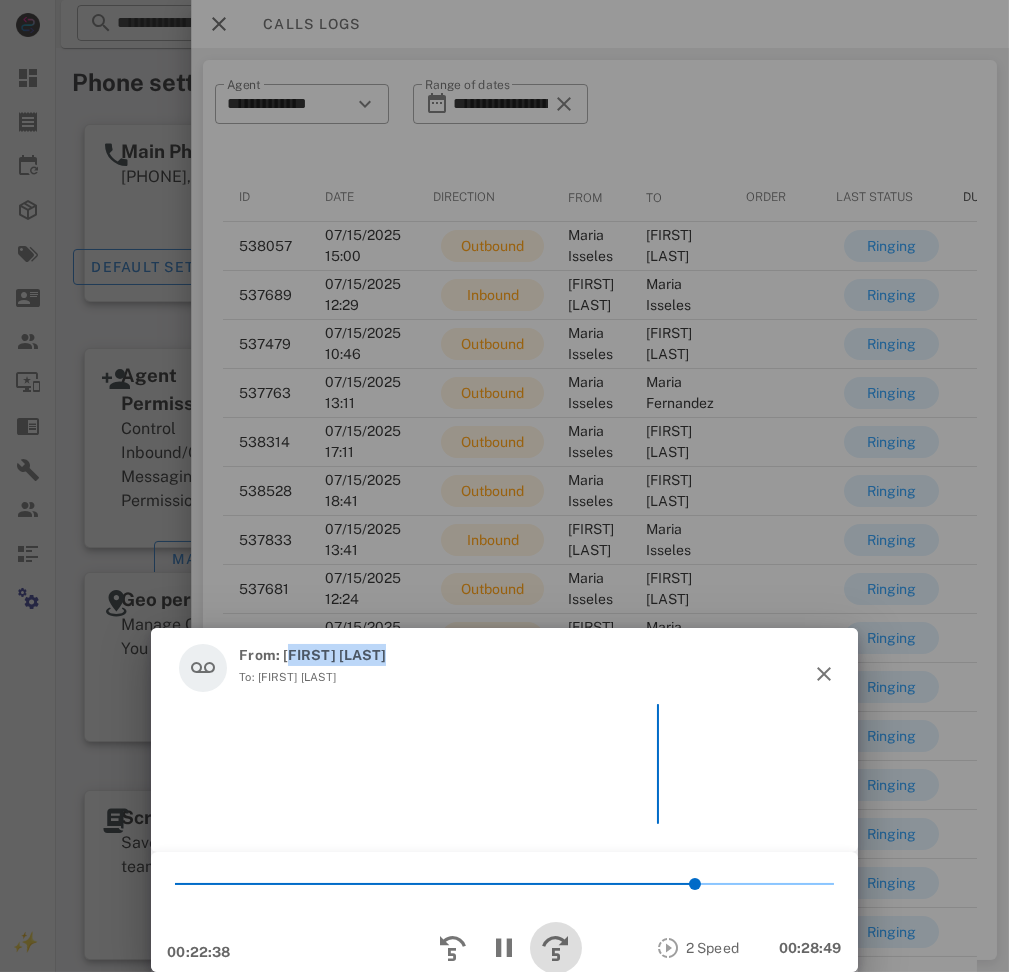 click at bounding box center [556, 948] 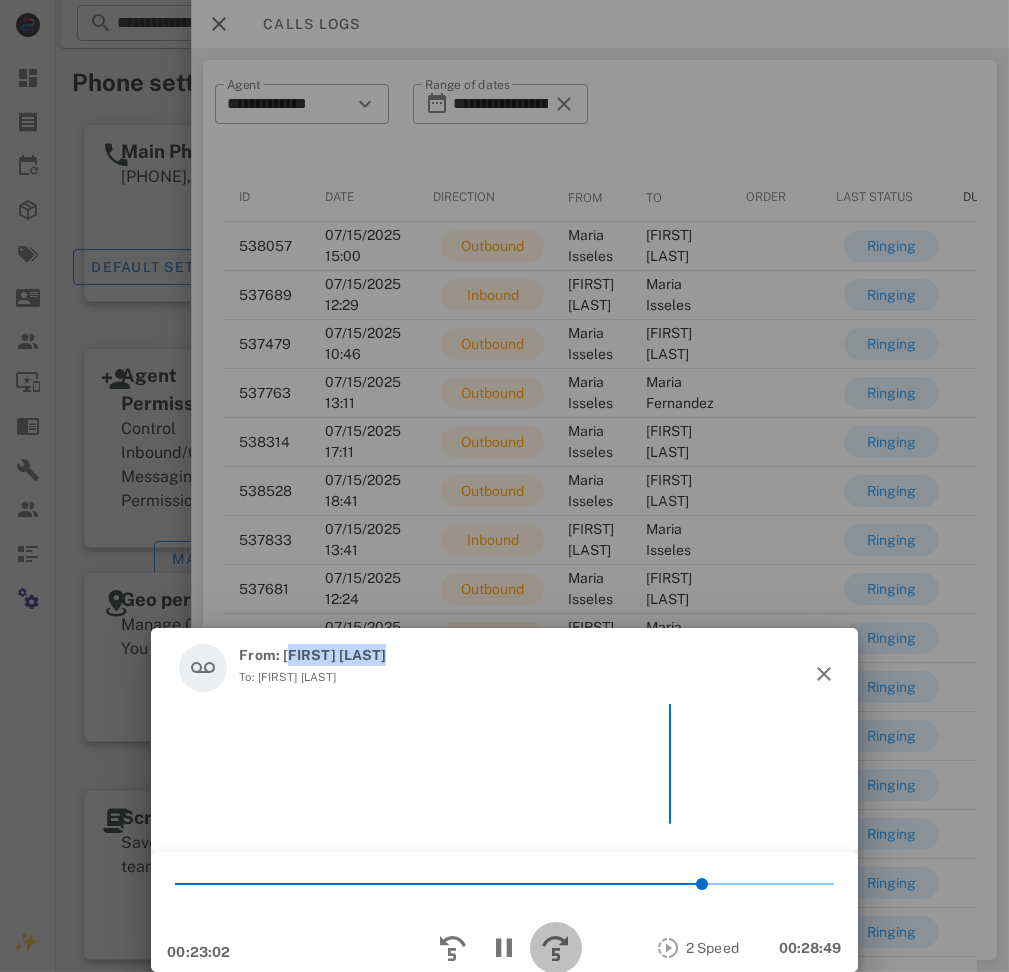 click at bounding box center (556, 948) 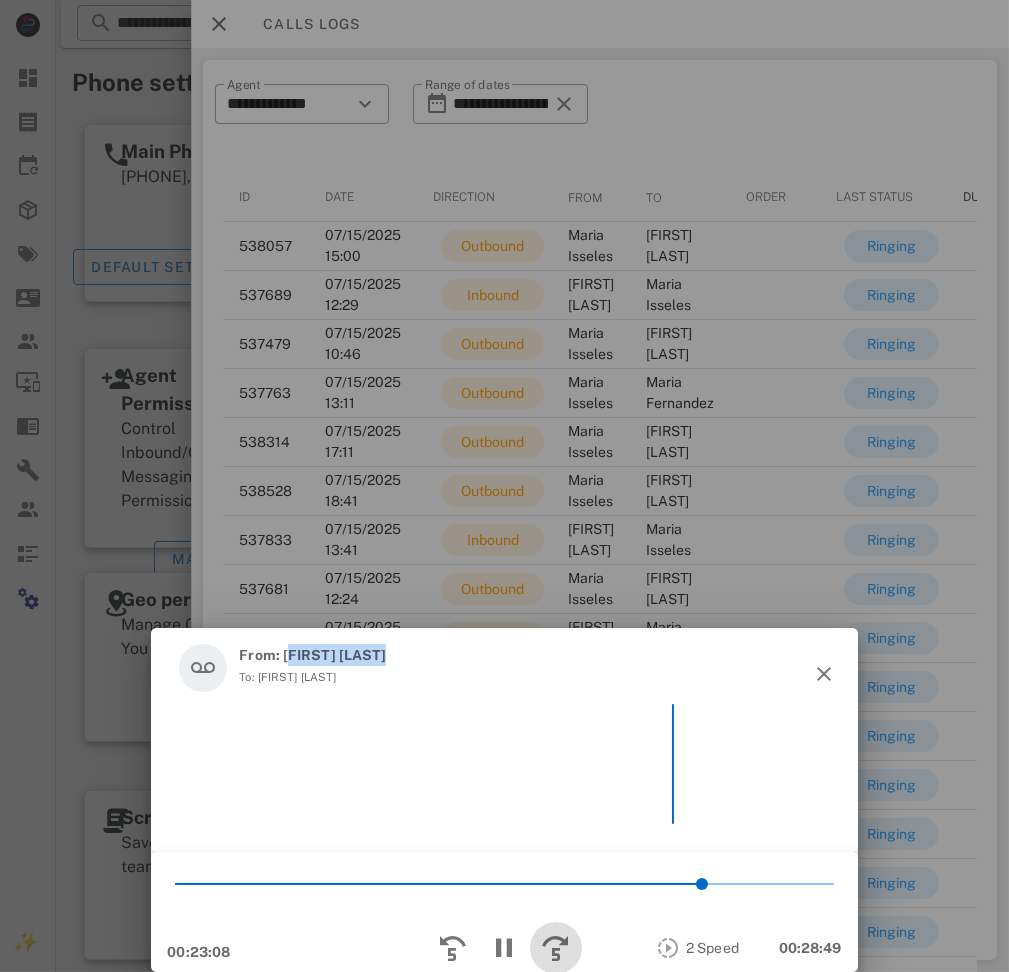 click at bounding box center (556, 948) 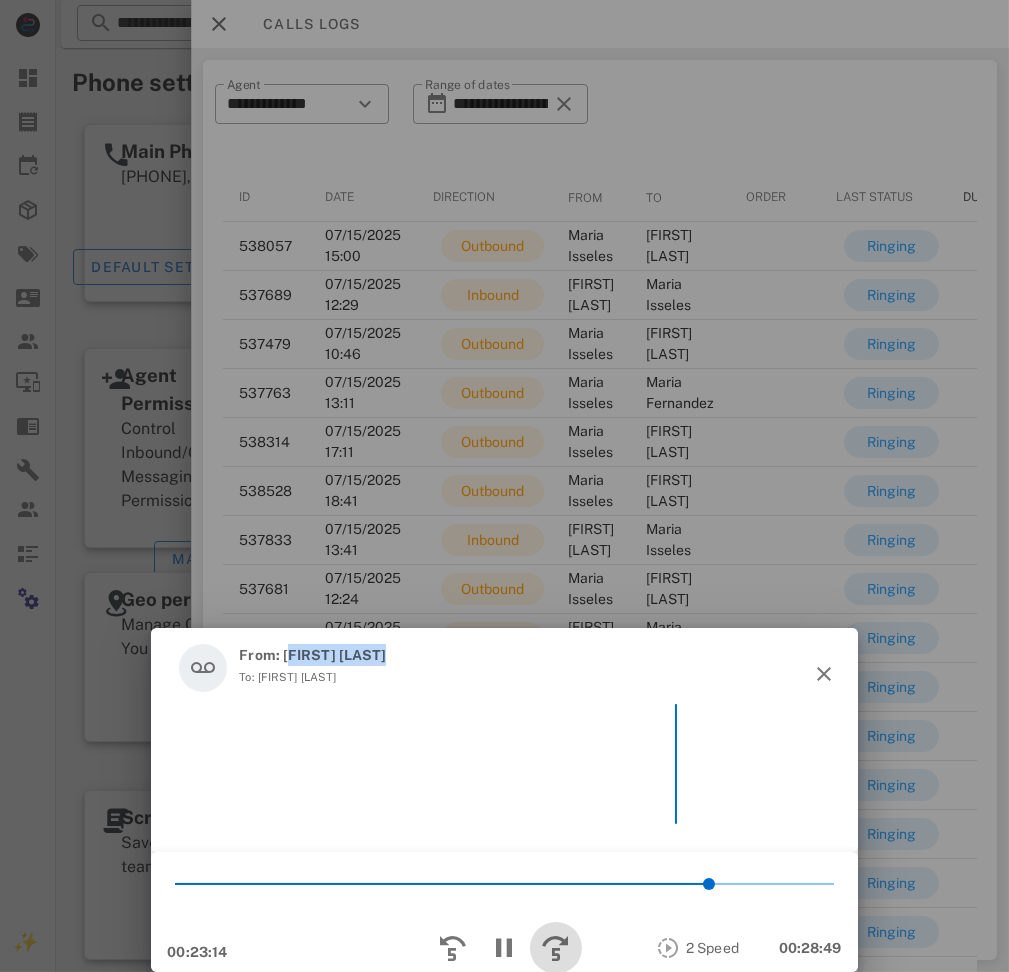 click at bounding box center [556, 948] 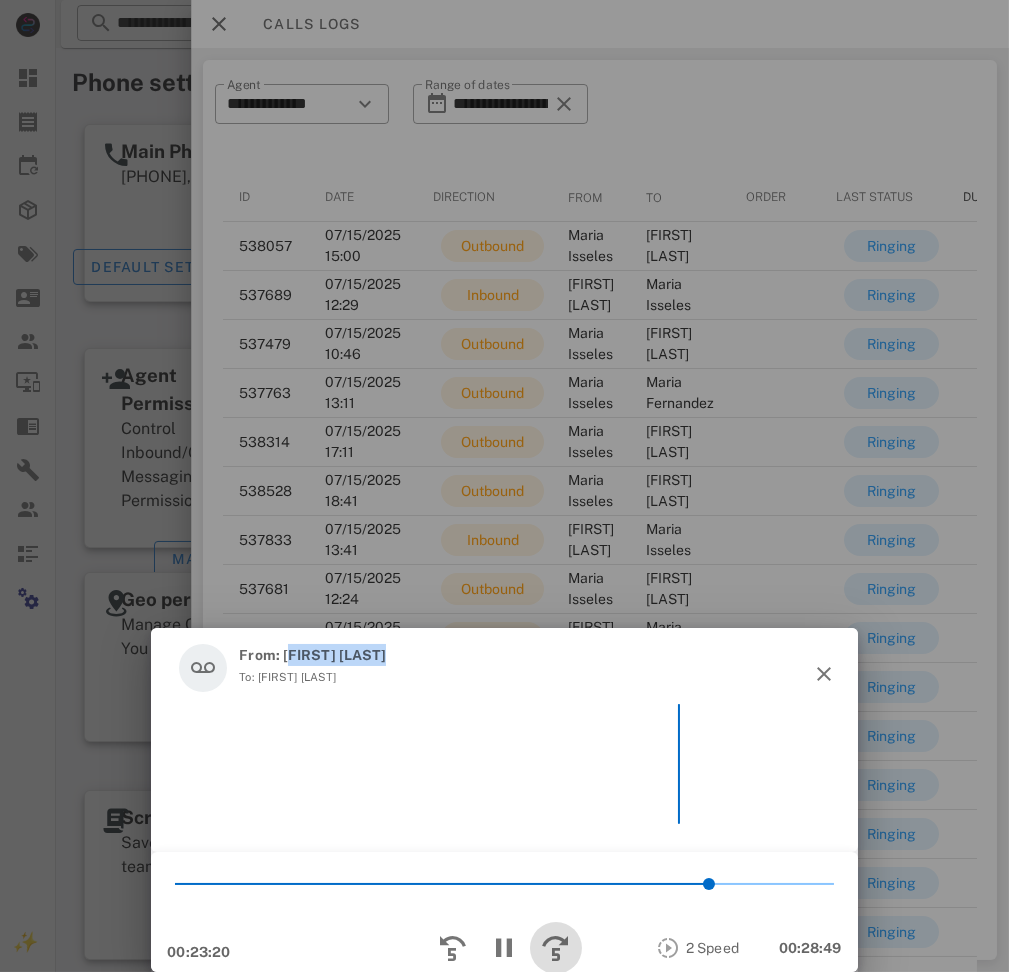 click at bounding box center [556, 948] 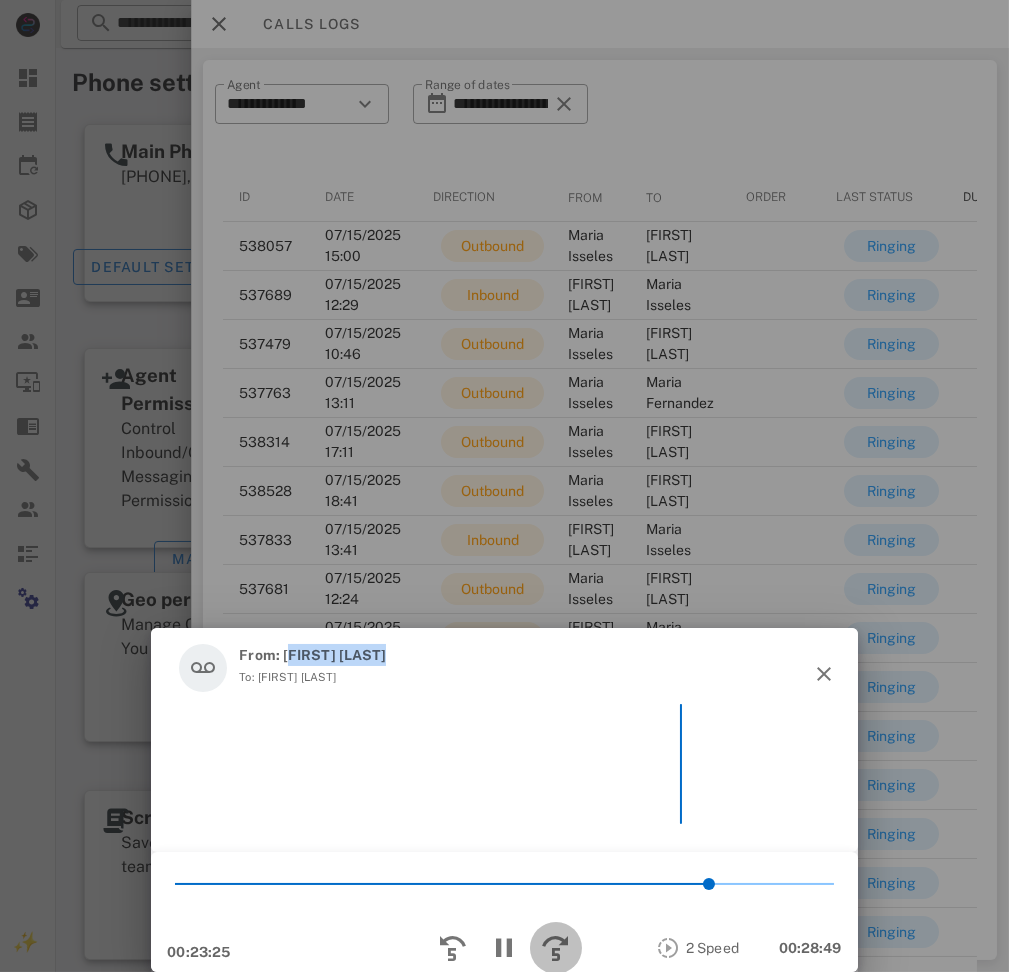 click at bounding box center (556, 948) 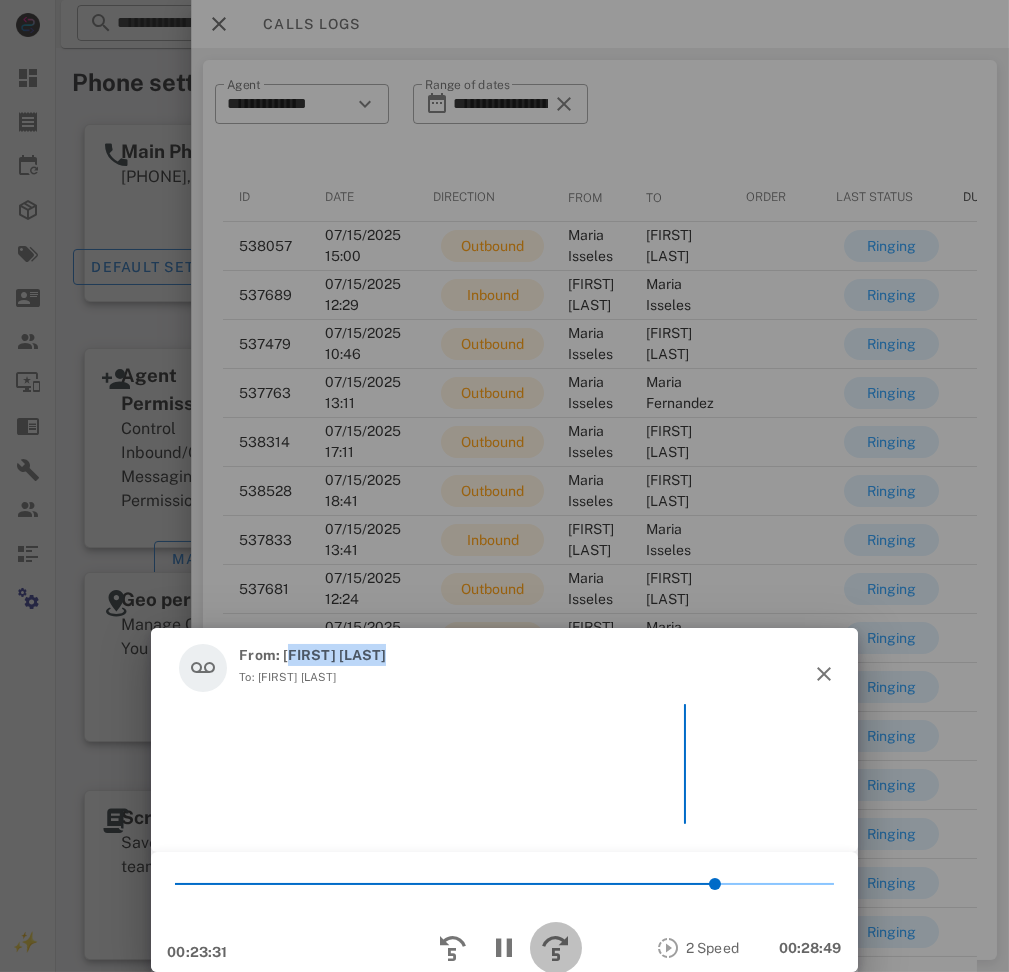 click at bounding box center [556, 948] 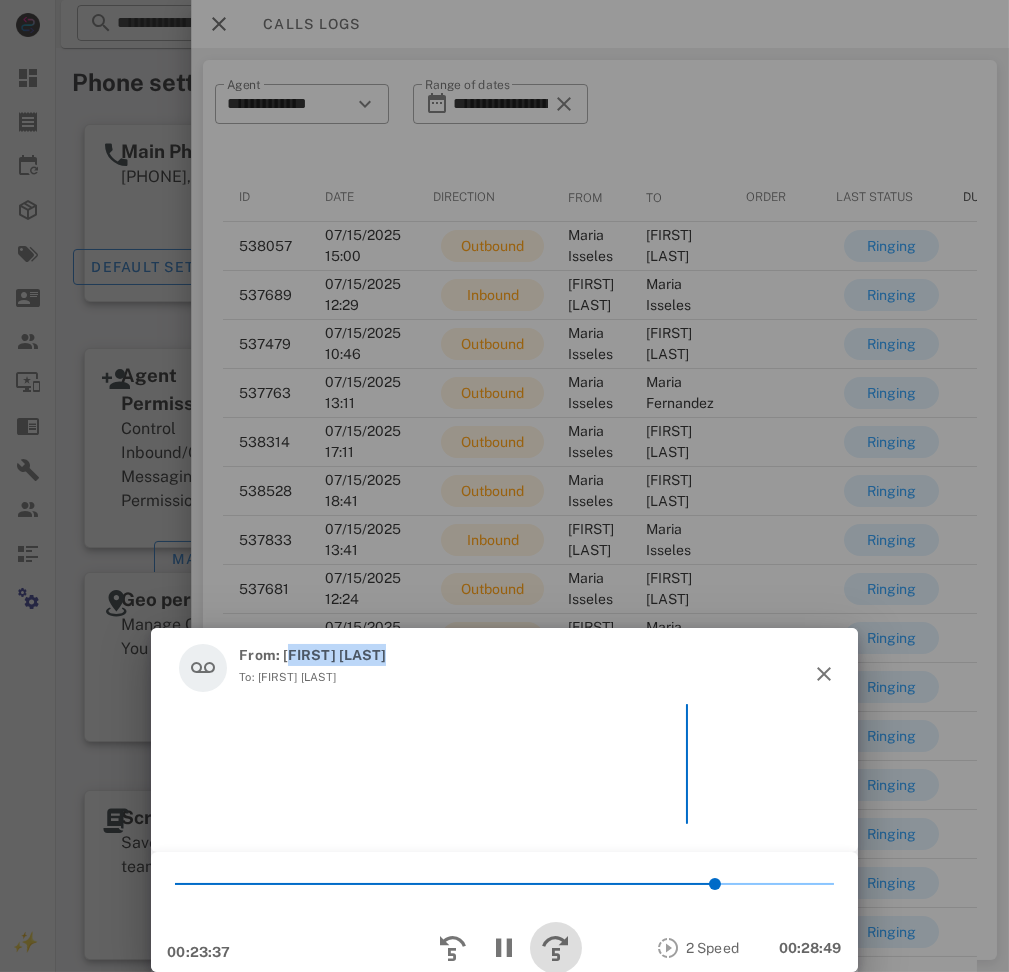 click at bounding box center [556, 948] 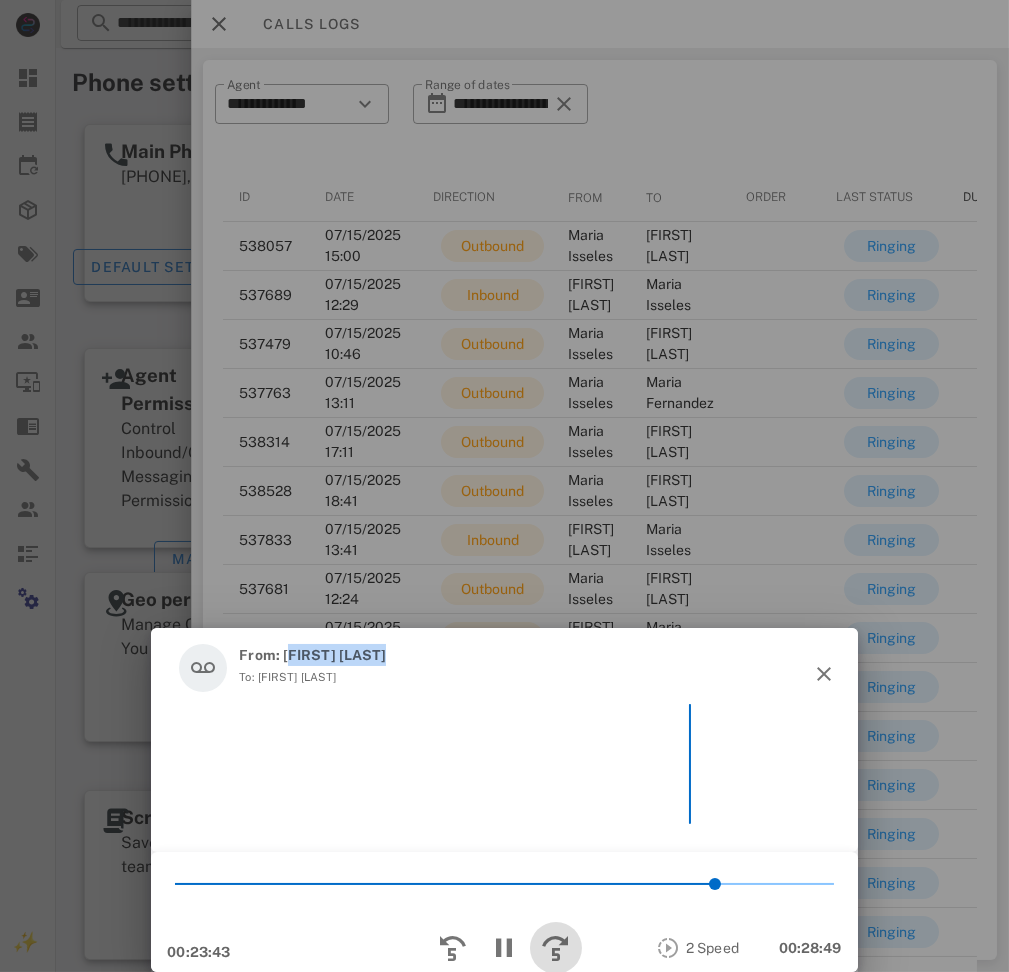 click at bounding box center (556, 948) 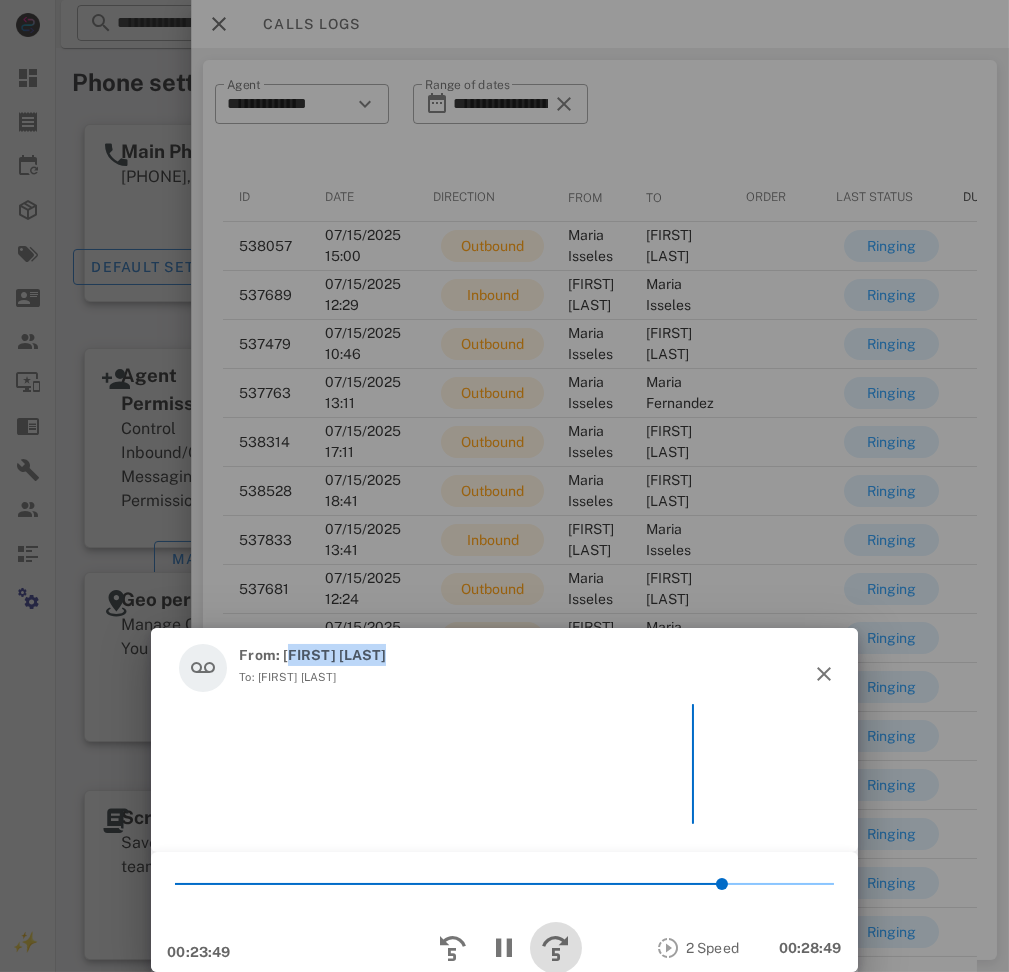 click at bounding box center [556, 948] 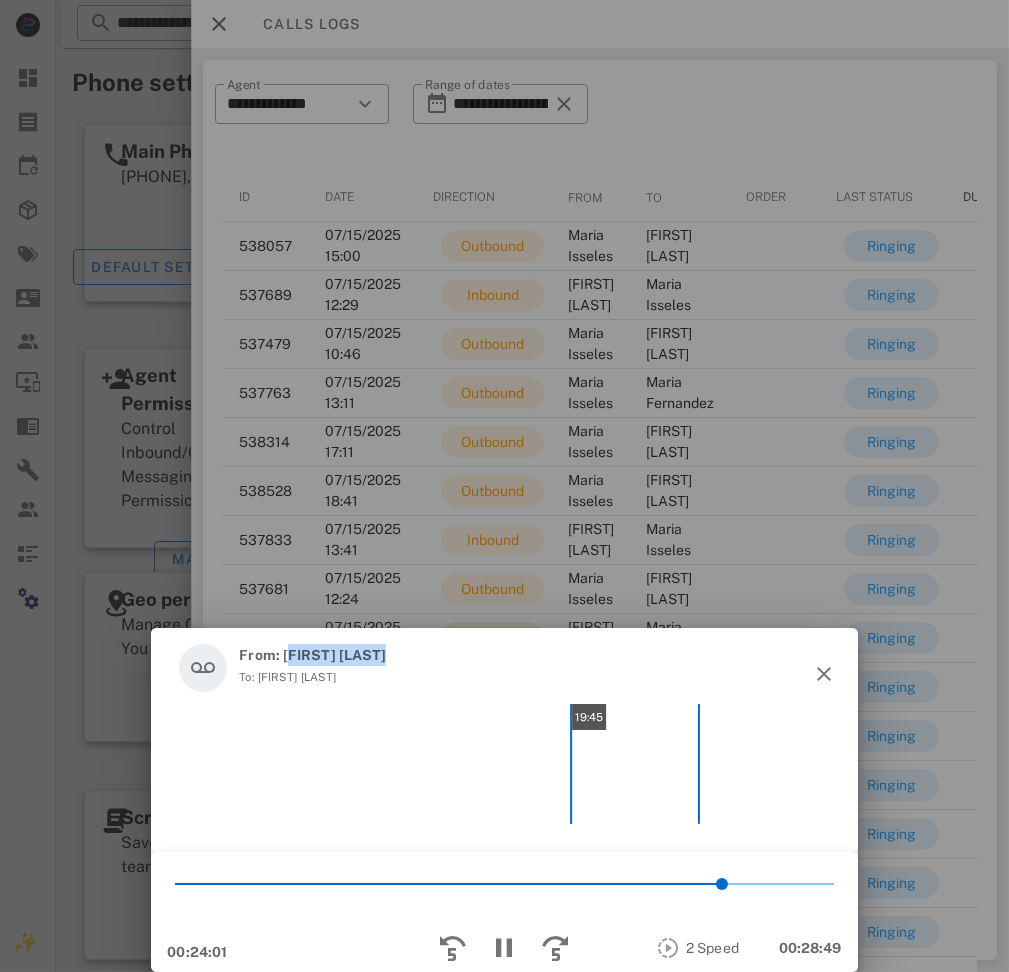 click on "19:45" at bounding box center (409, 764) 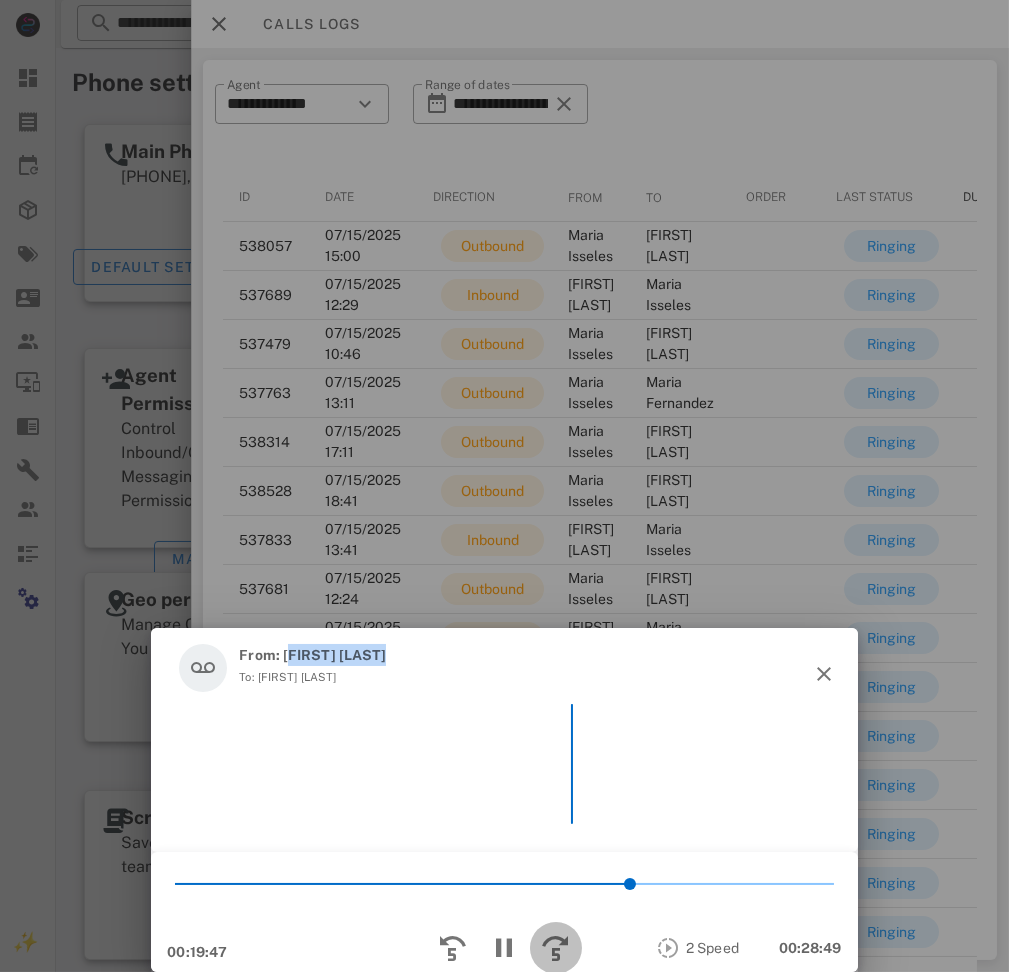 click at bounding box center [556, 948] 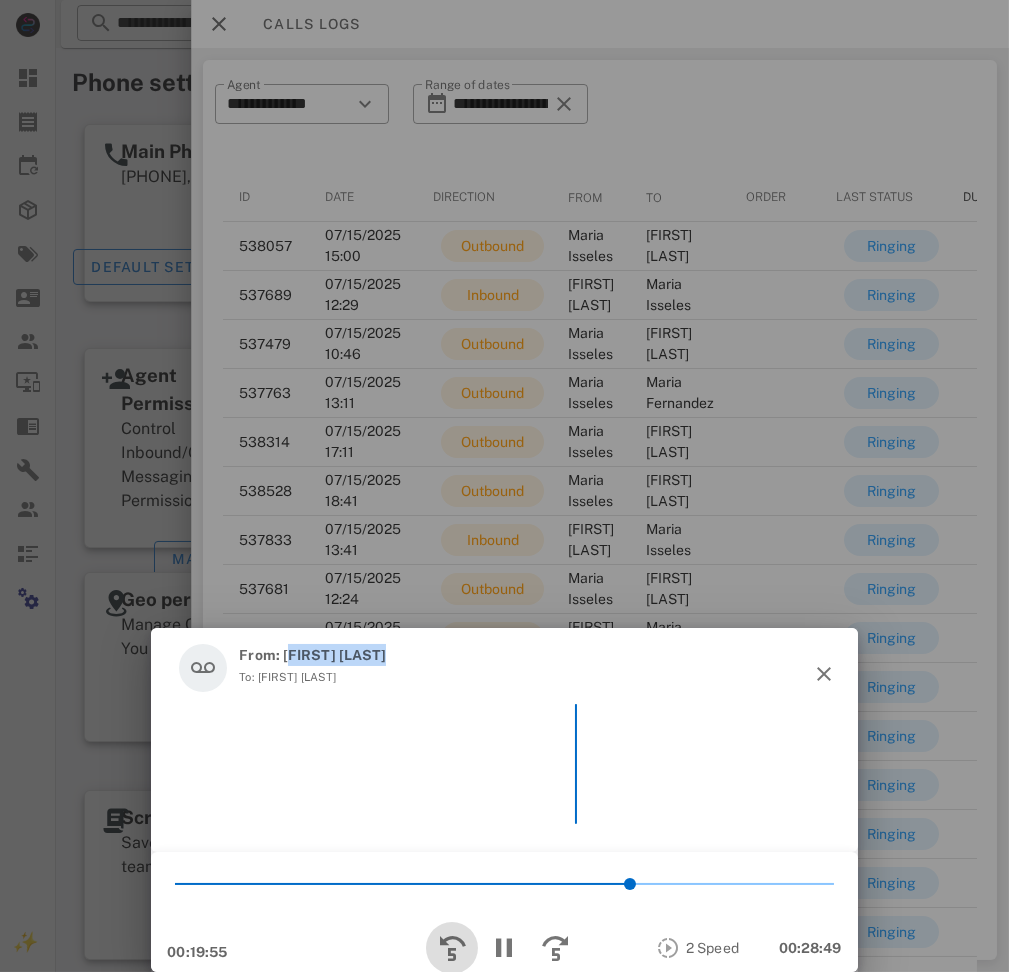 click at bounding box center [452, 948] 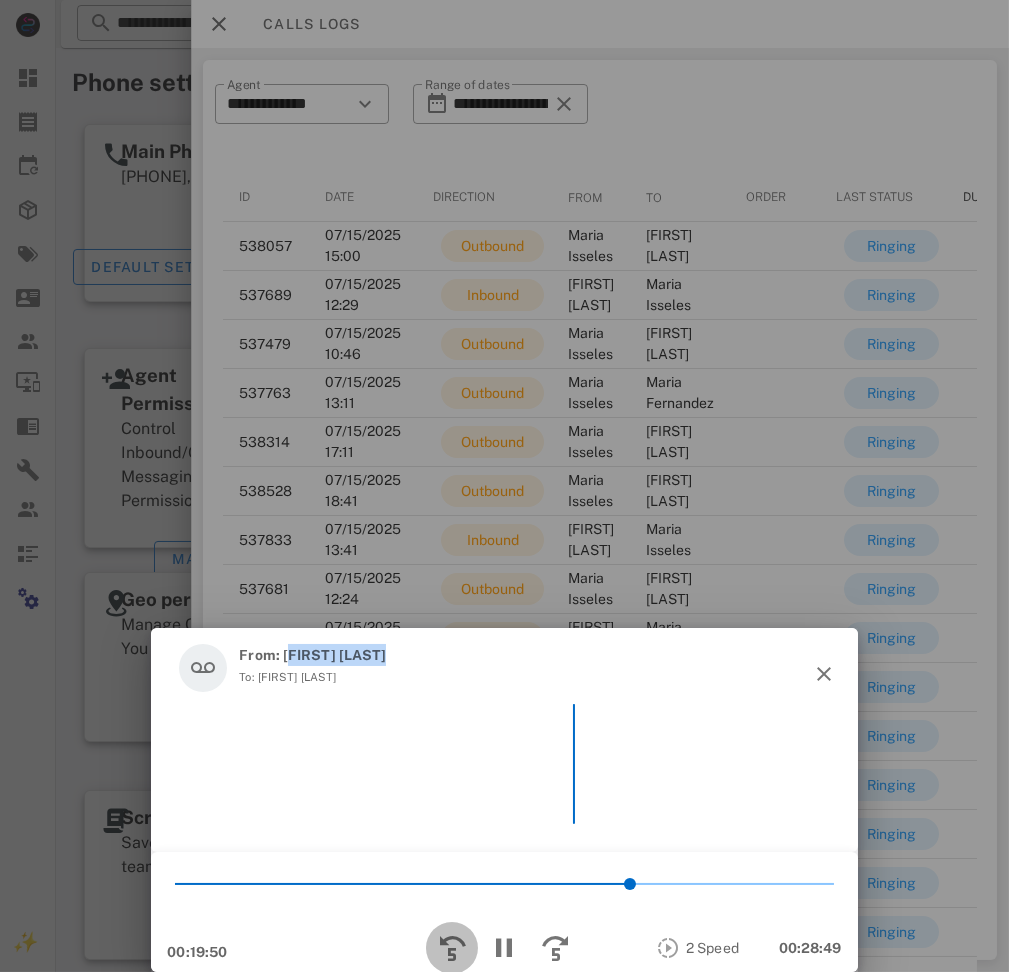 click at bounding box center [452, 948] 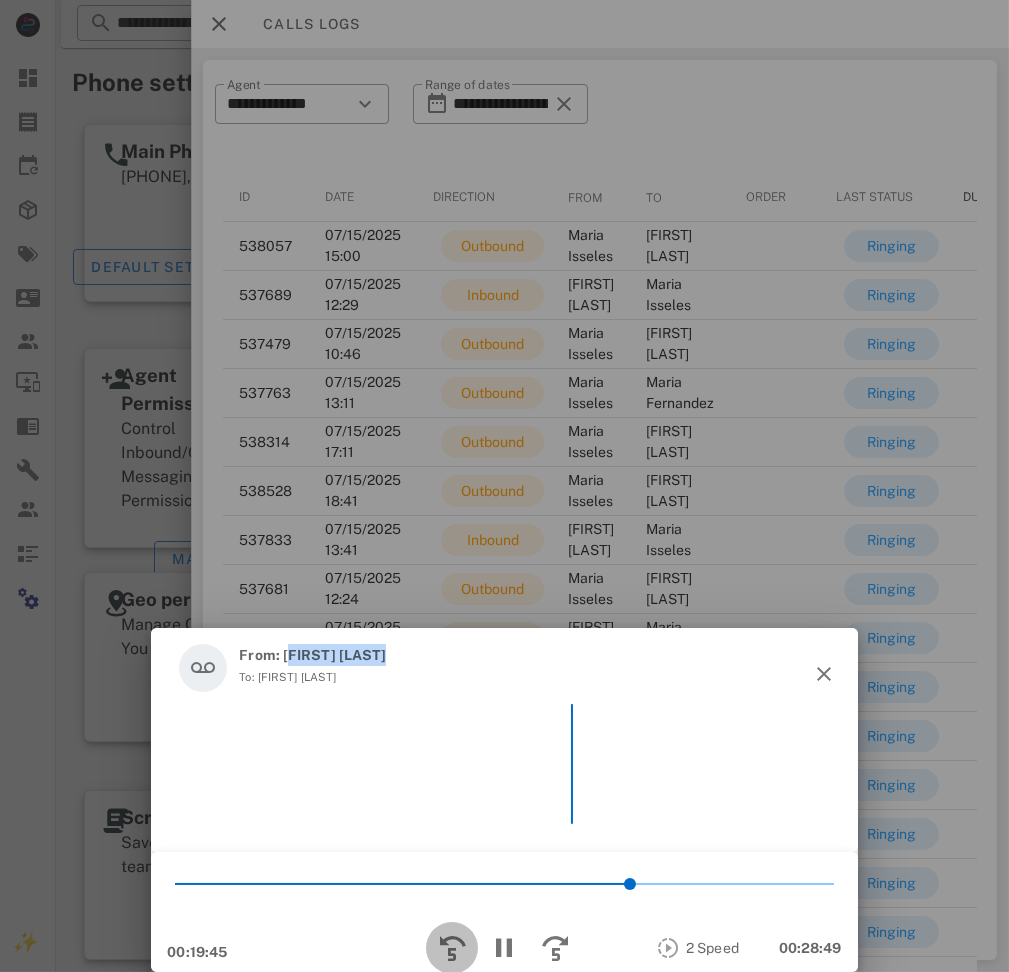 click at bounding box center (452, 948) 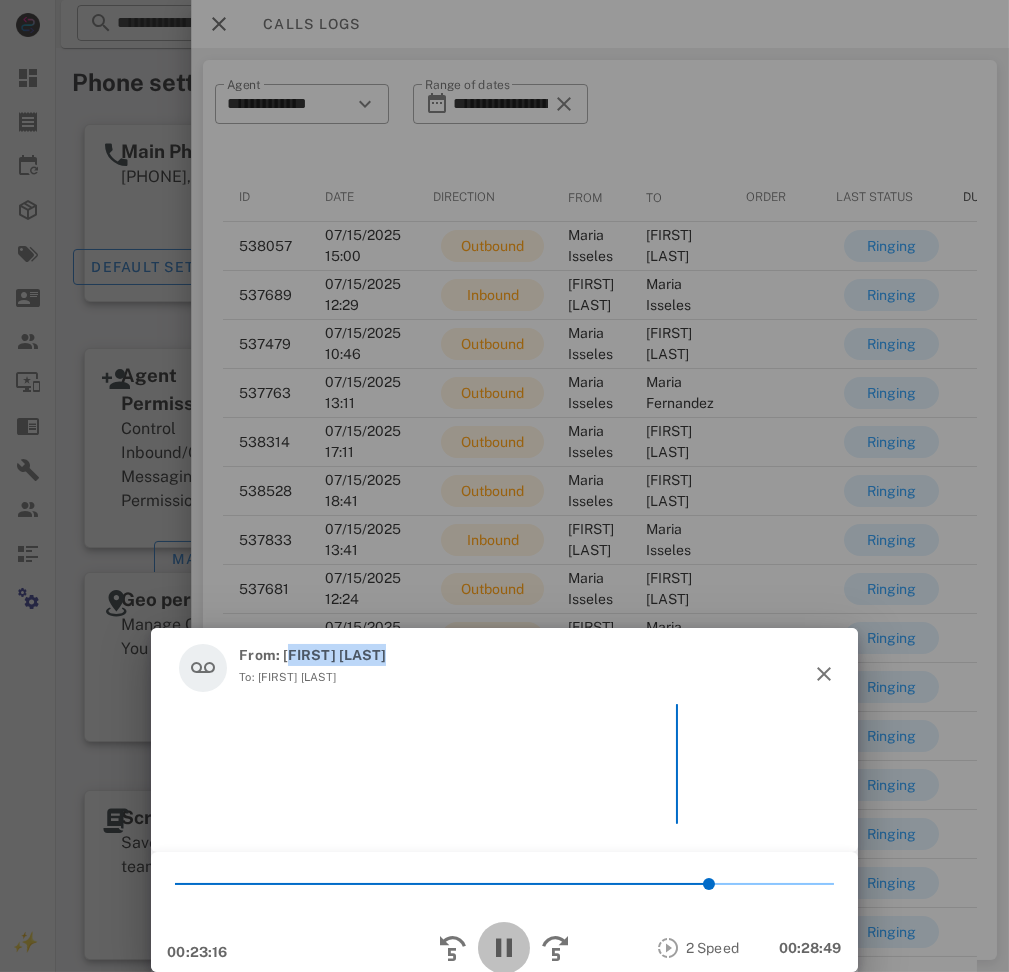 drag, startPoint x: 498, startPoint y: 945, endPoint x: 900, endPoint y: 938, distance: 402.06094 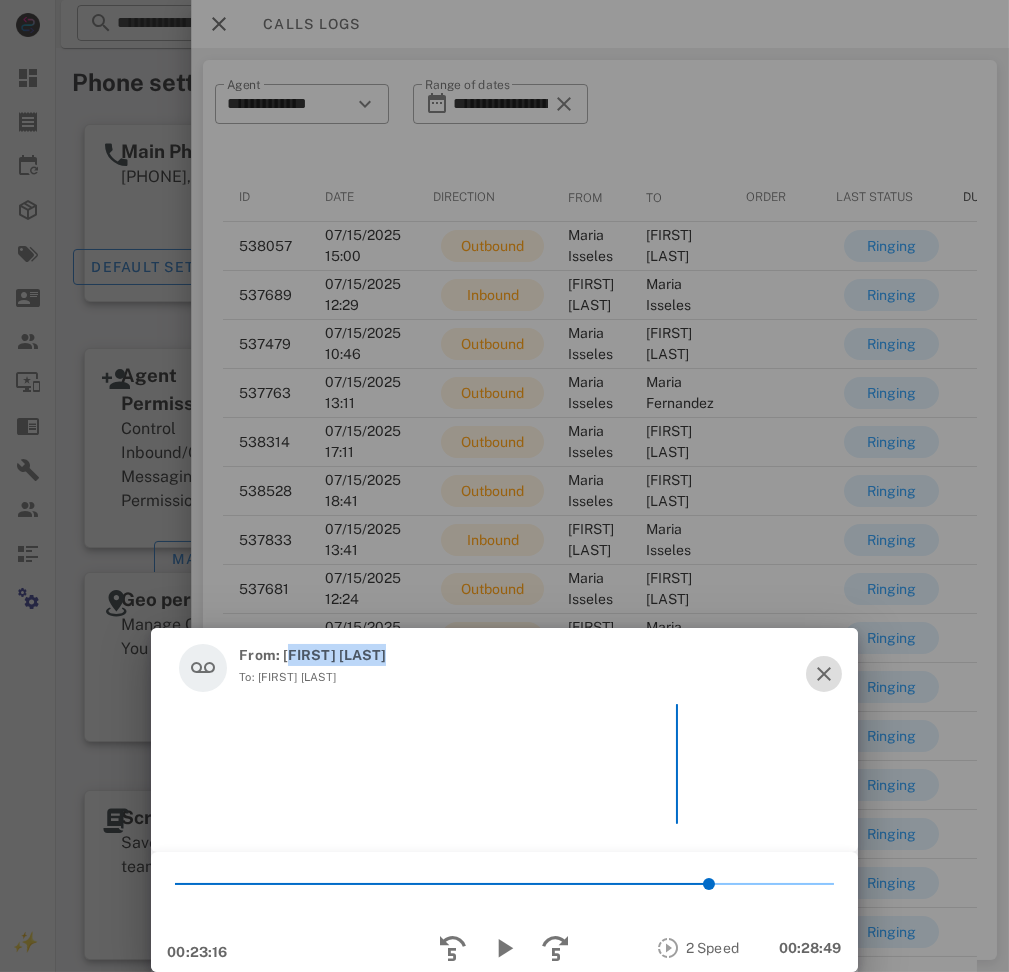 click at bounding box center [824, 674] 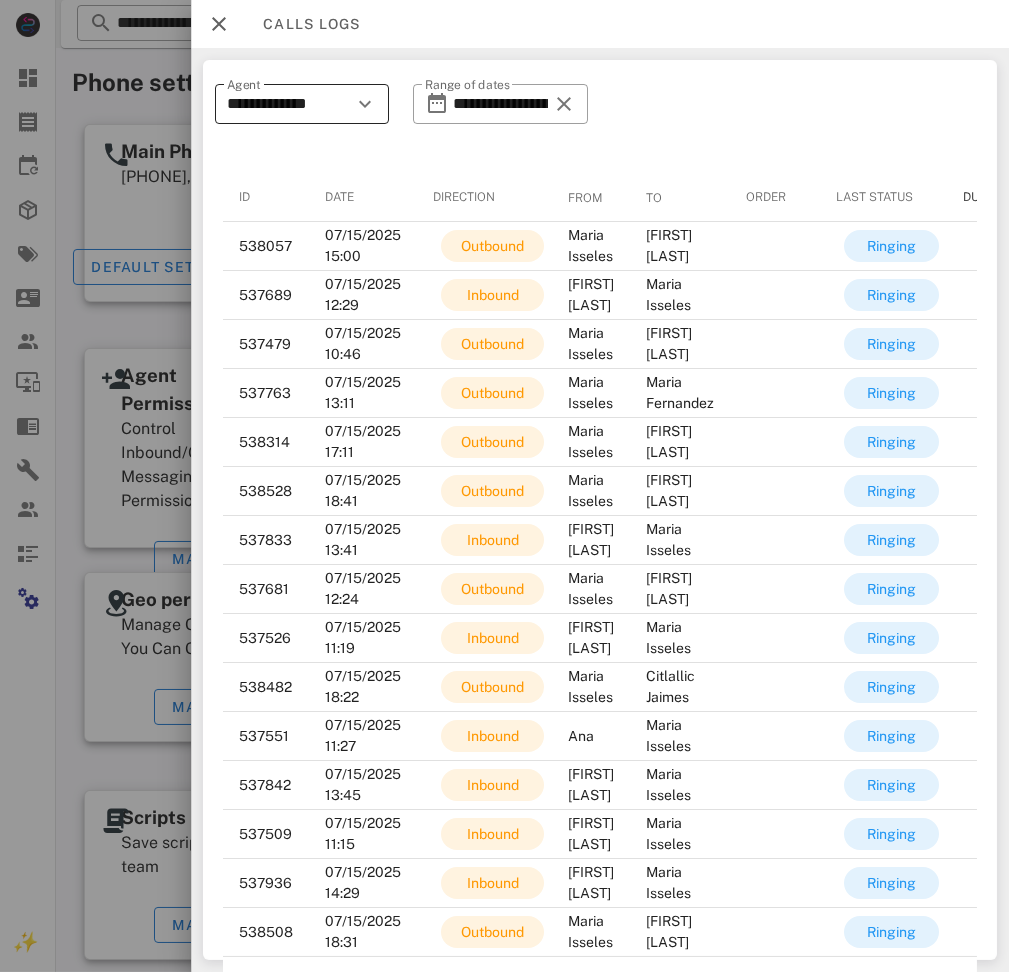 click on "**********" at bounding box center [288, 104] 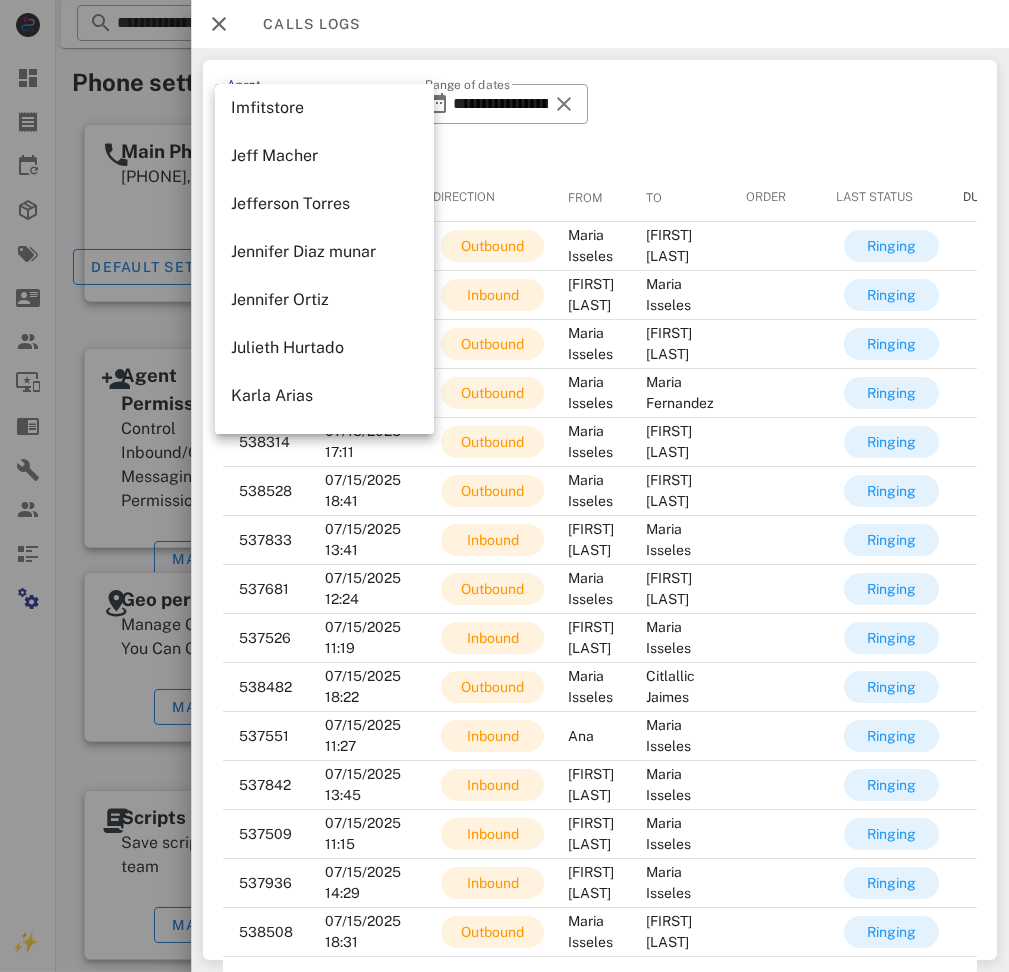scroll, scrollTop: 400, scrollLeft: 0, axis: vertical 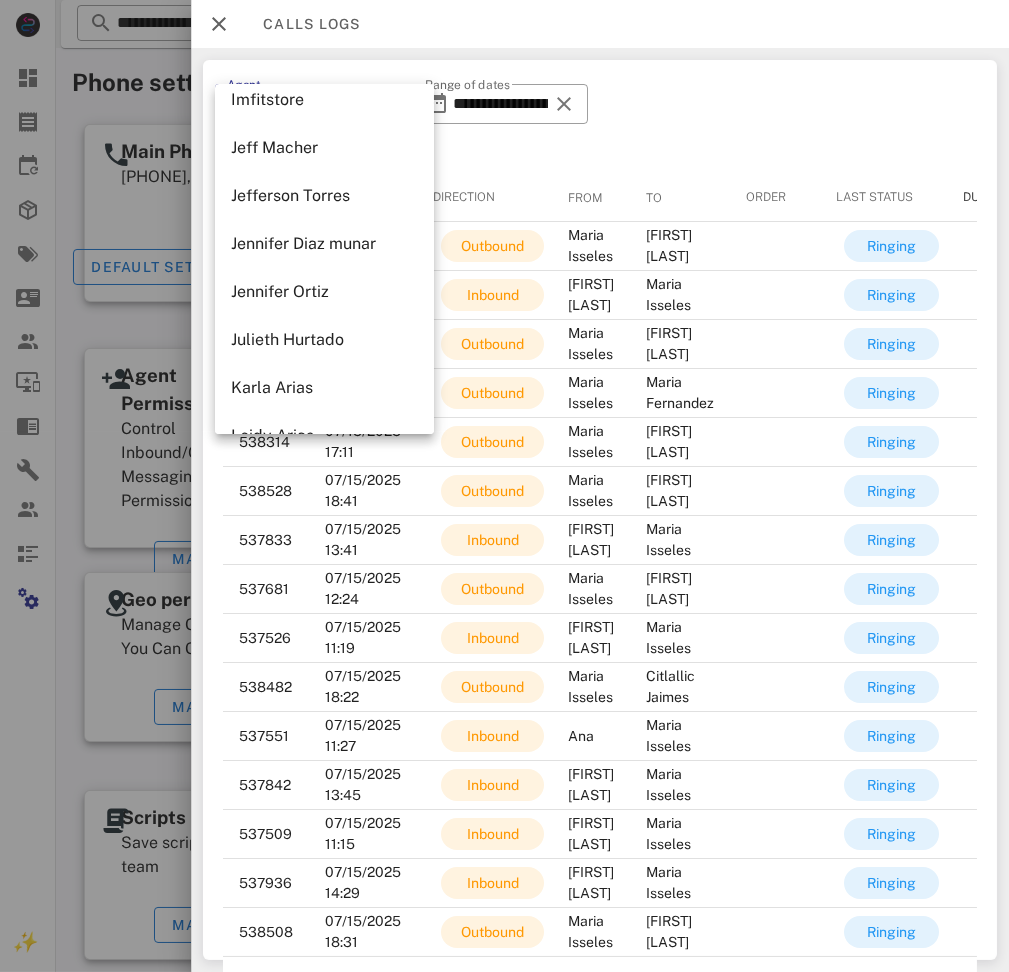 click on "Jennifer Ortiz" at bounding box center (324, 291) 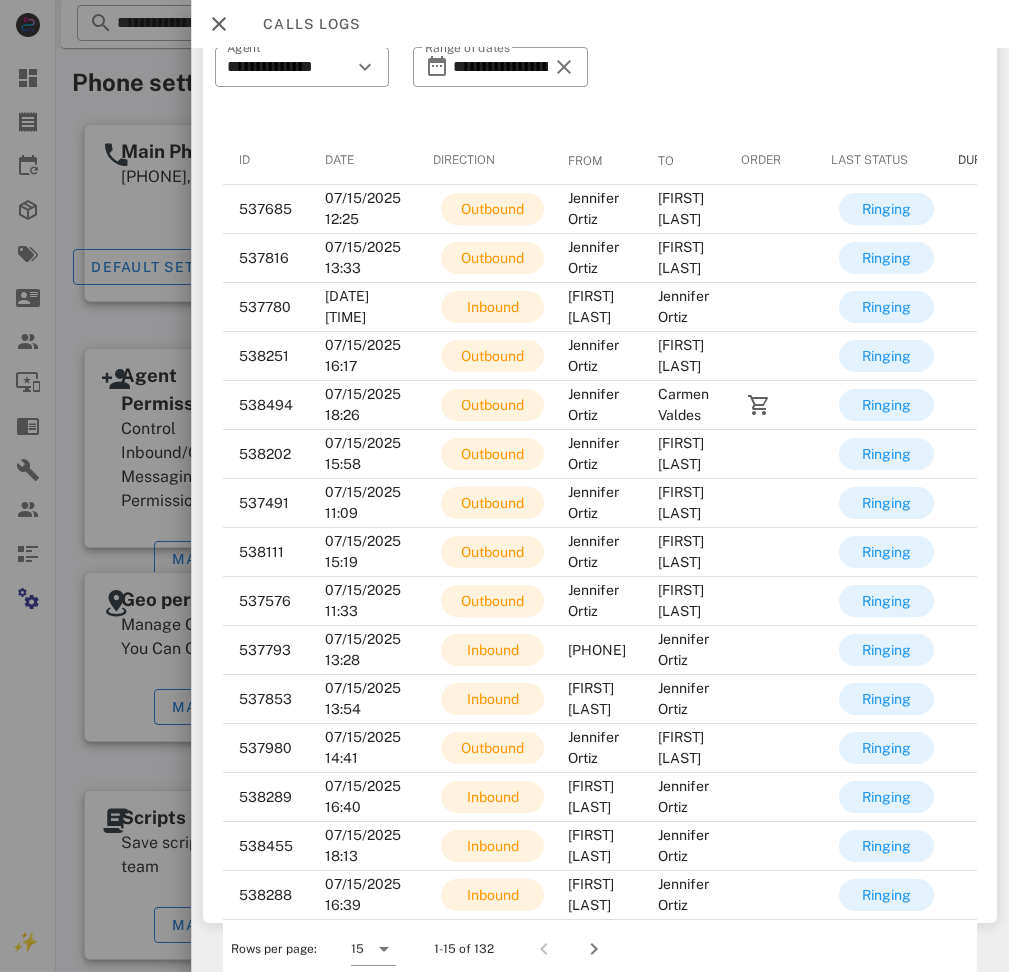 scroll, scrollTop: 57, scrollLeft: 0, axis: vertical 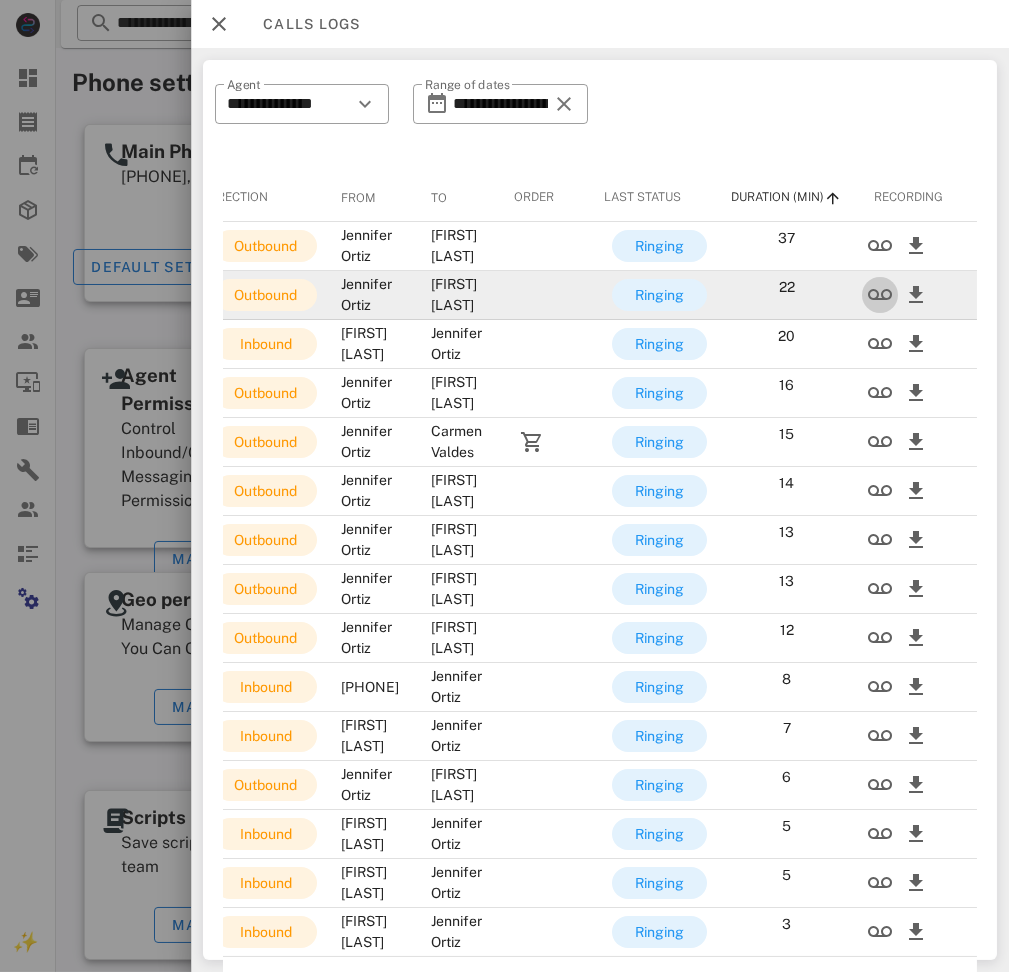 click at bounding box center [880, 295] 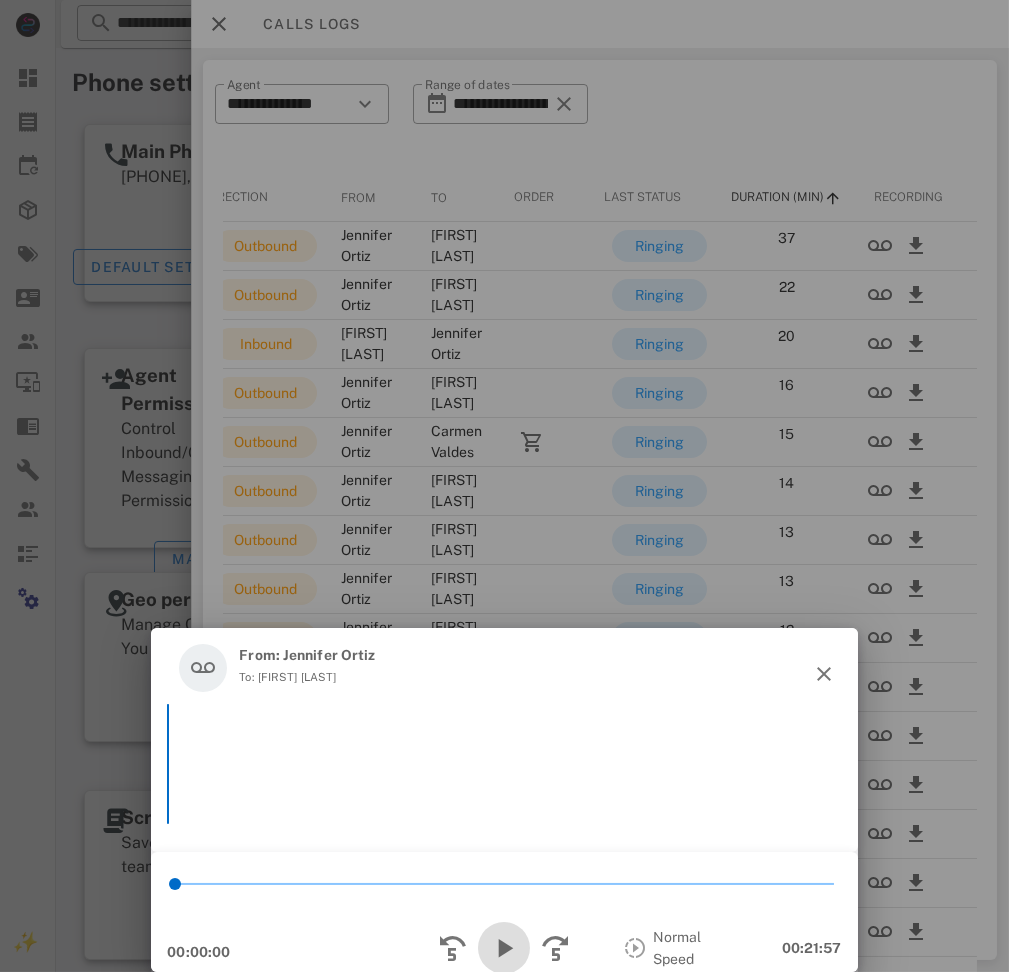 click at bounding box center (504, 948) 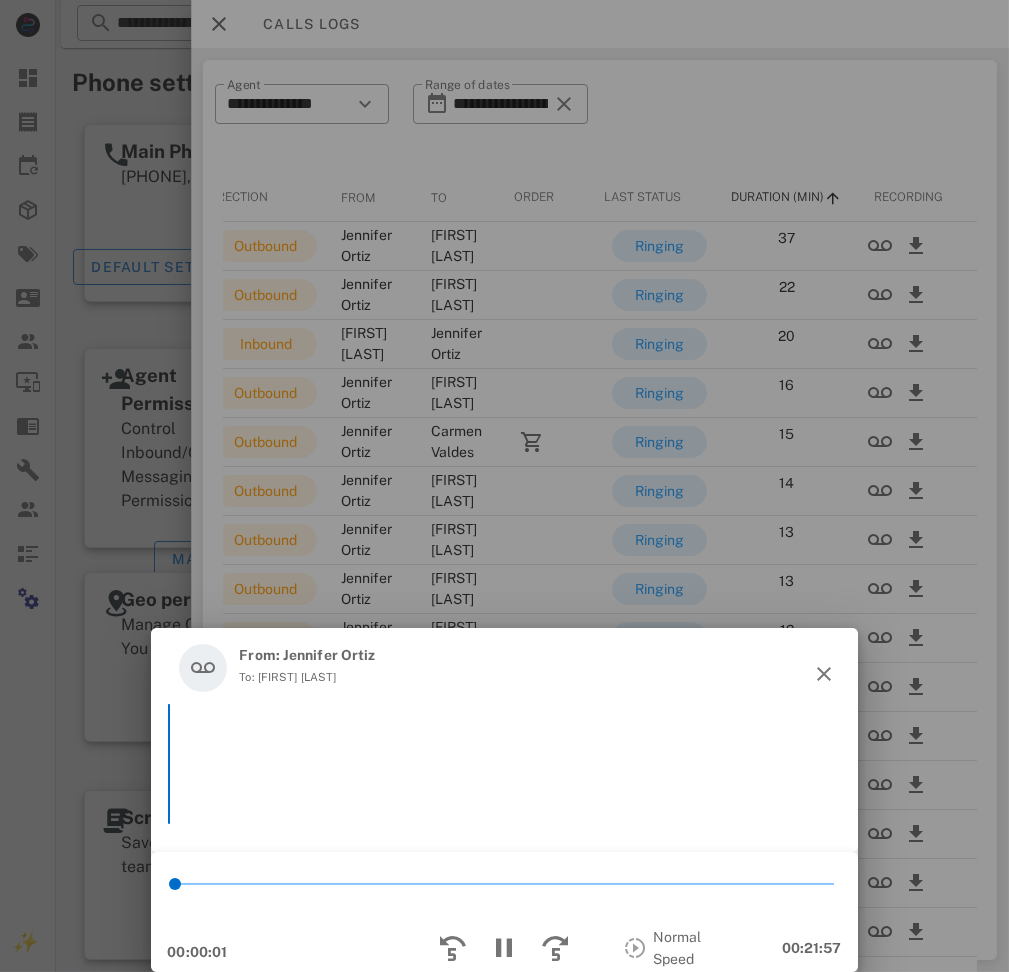 click on "To: [FIRST] [LAST]" at bounding box center (307, 677) 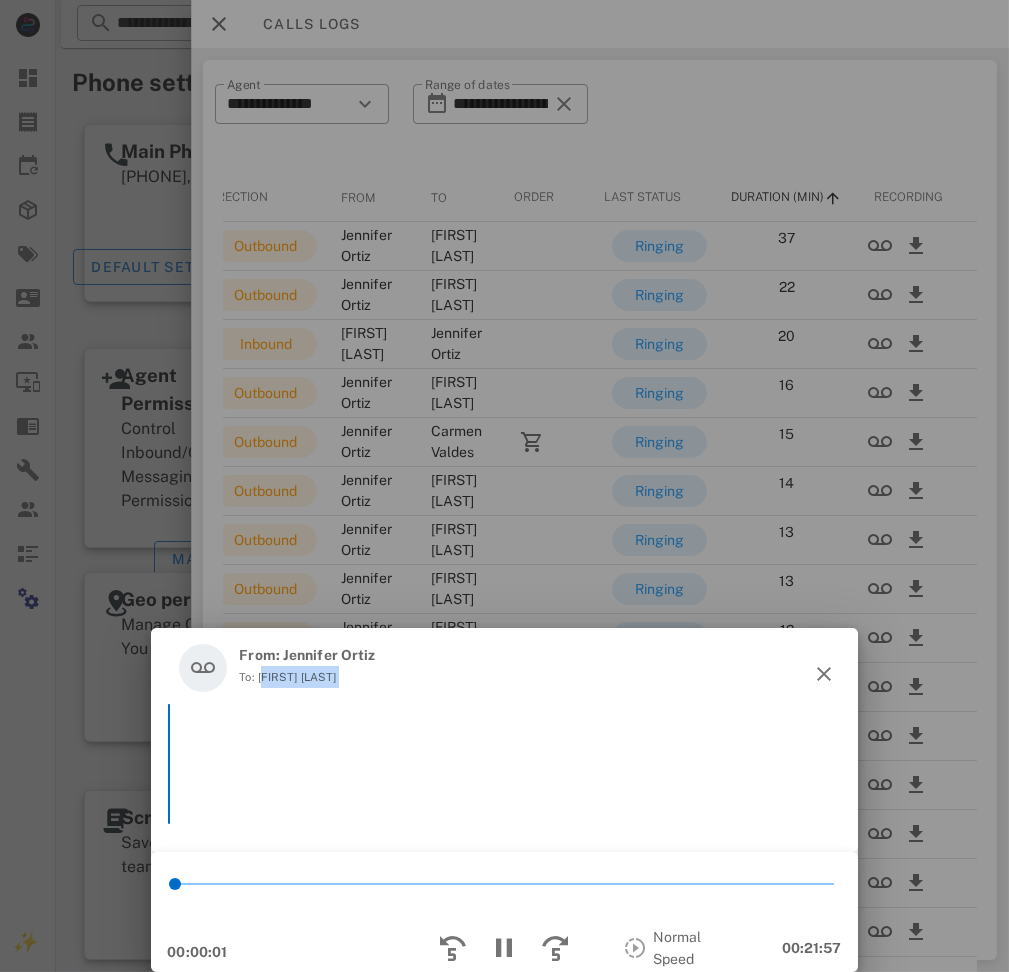 drag, startPoint x: 267, startPoint y: 679, endPoint x: 339, endPoint y: 692, distance: 73.1642 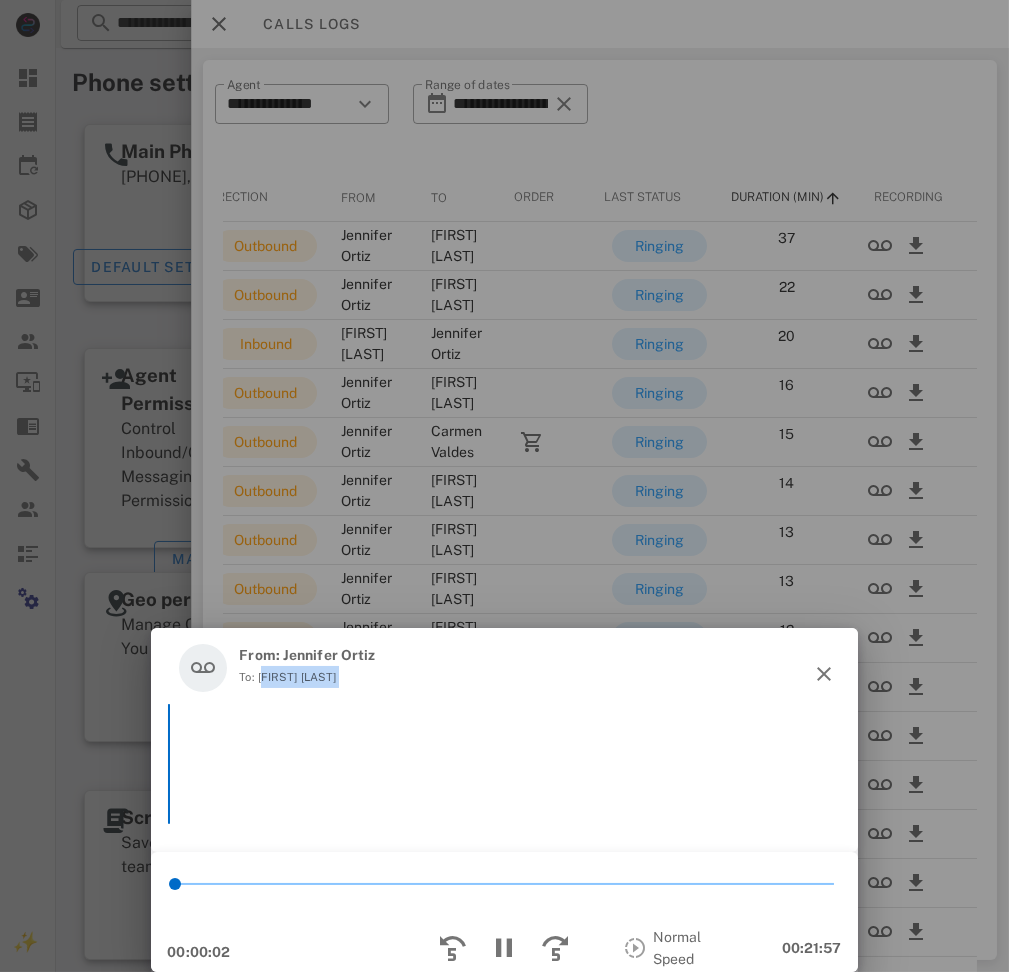 copy on "[FIRST] [LAST]" 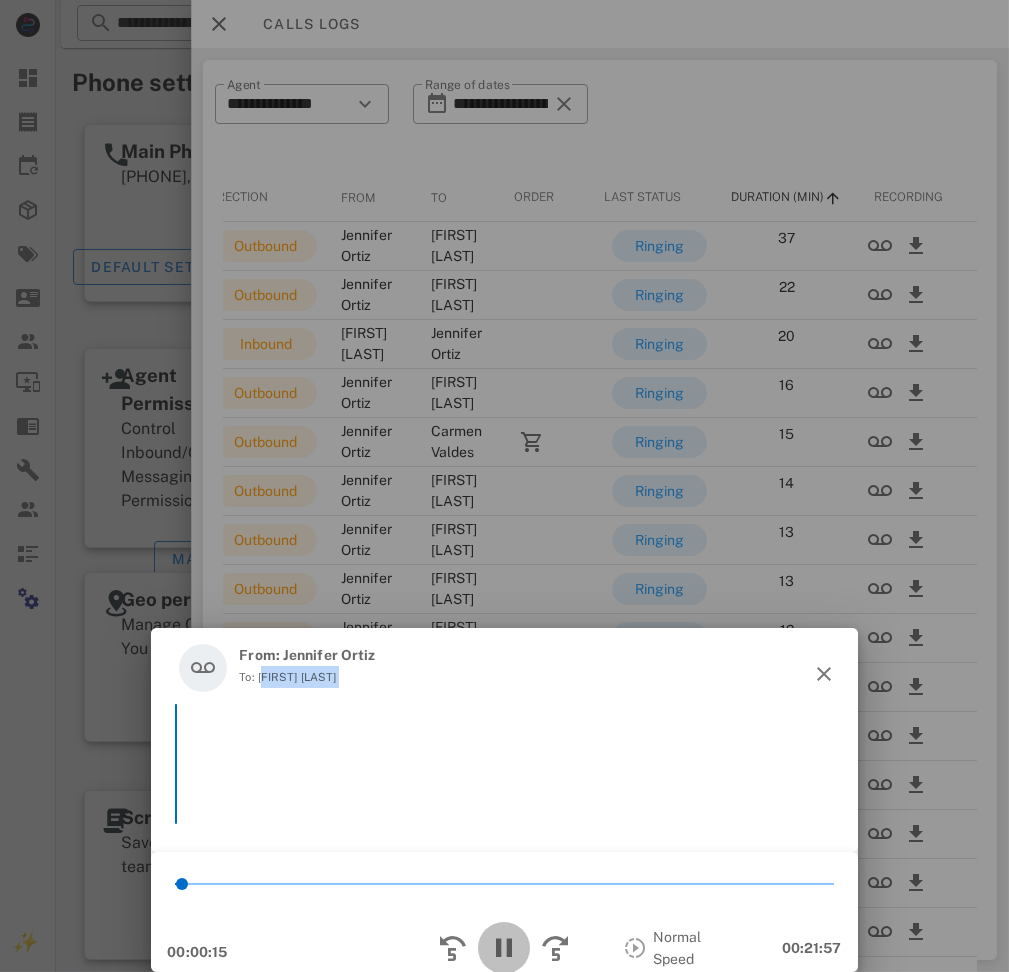 click at bounding box center (504, 948) 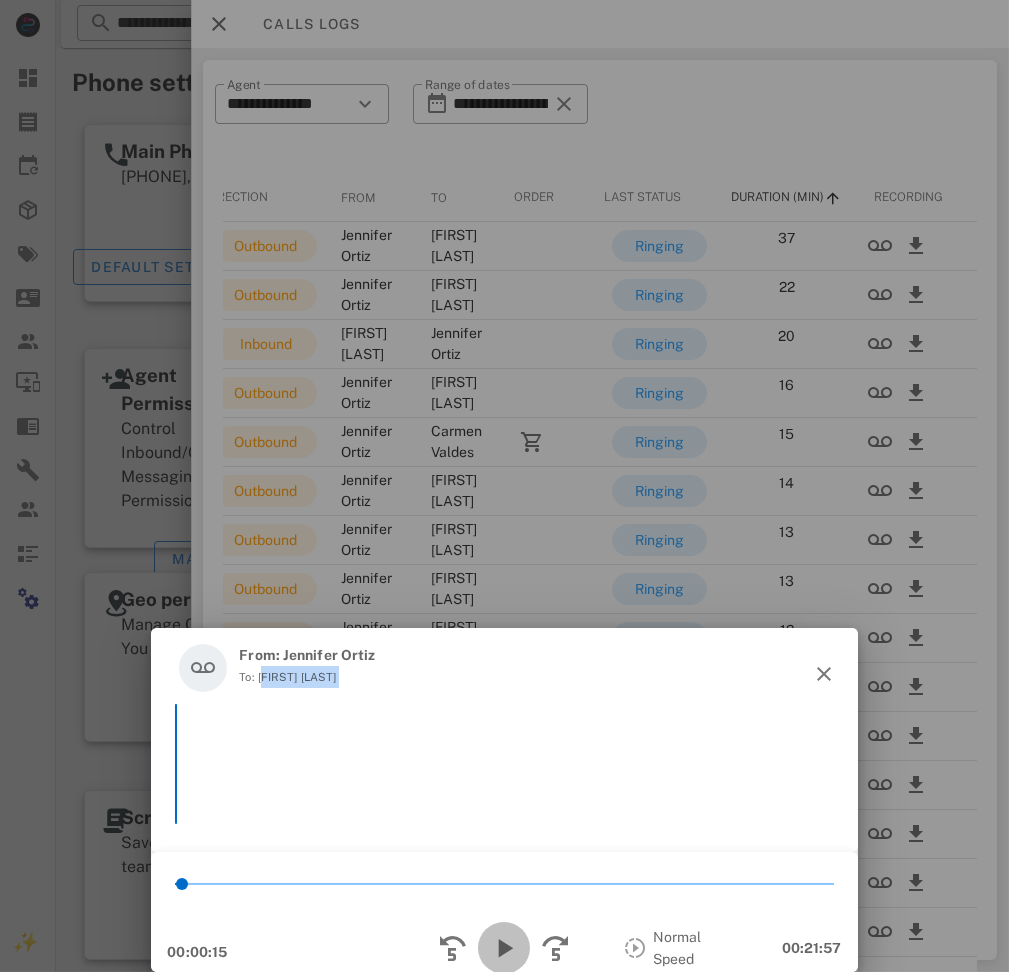 click at bounding box center [504, 948] 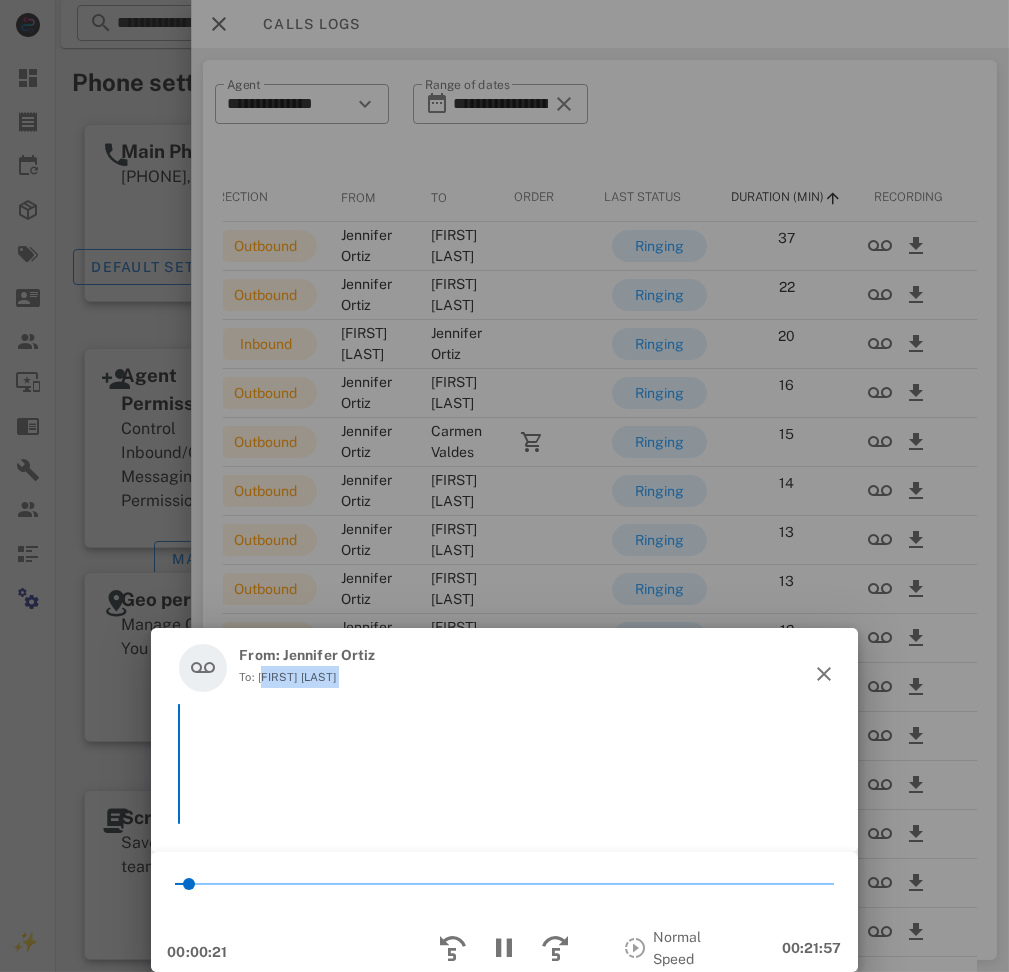 copy on "[FIRST] [LAST]" 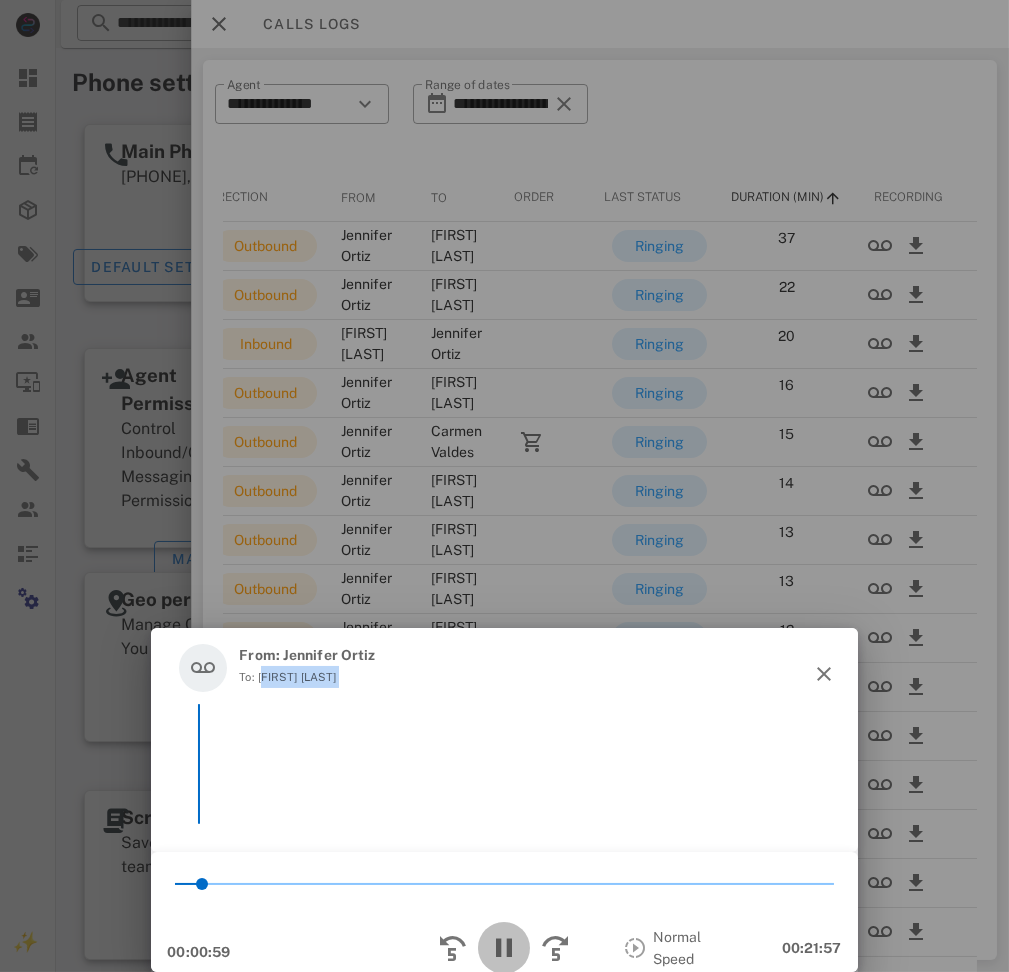 click at bounding box center [504, 948] 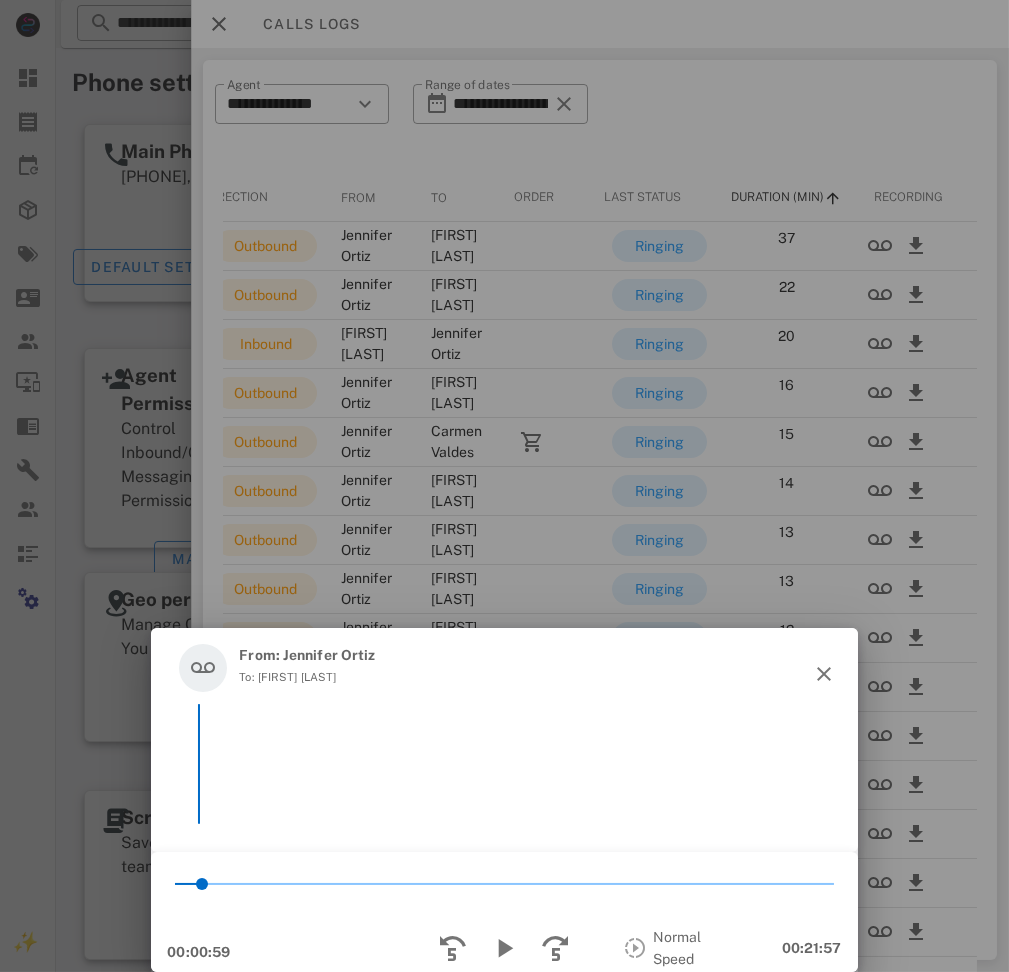 click at bounding box center (504, 948) 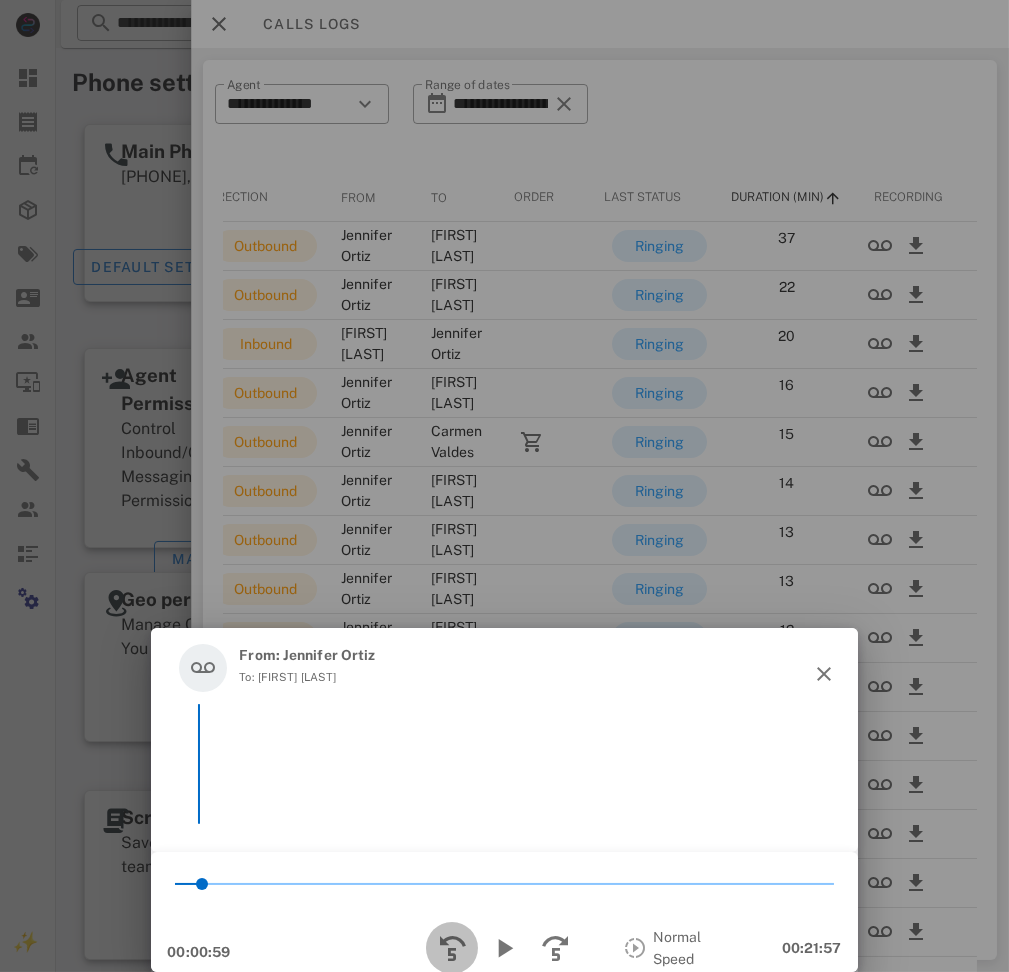 click at bounding box center (452, 948) 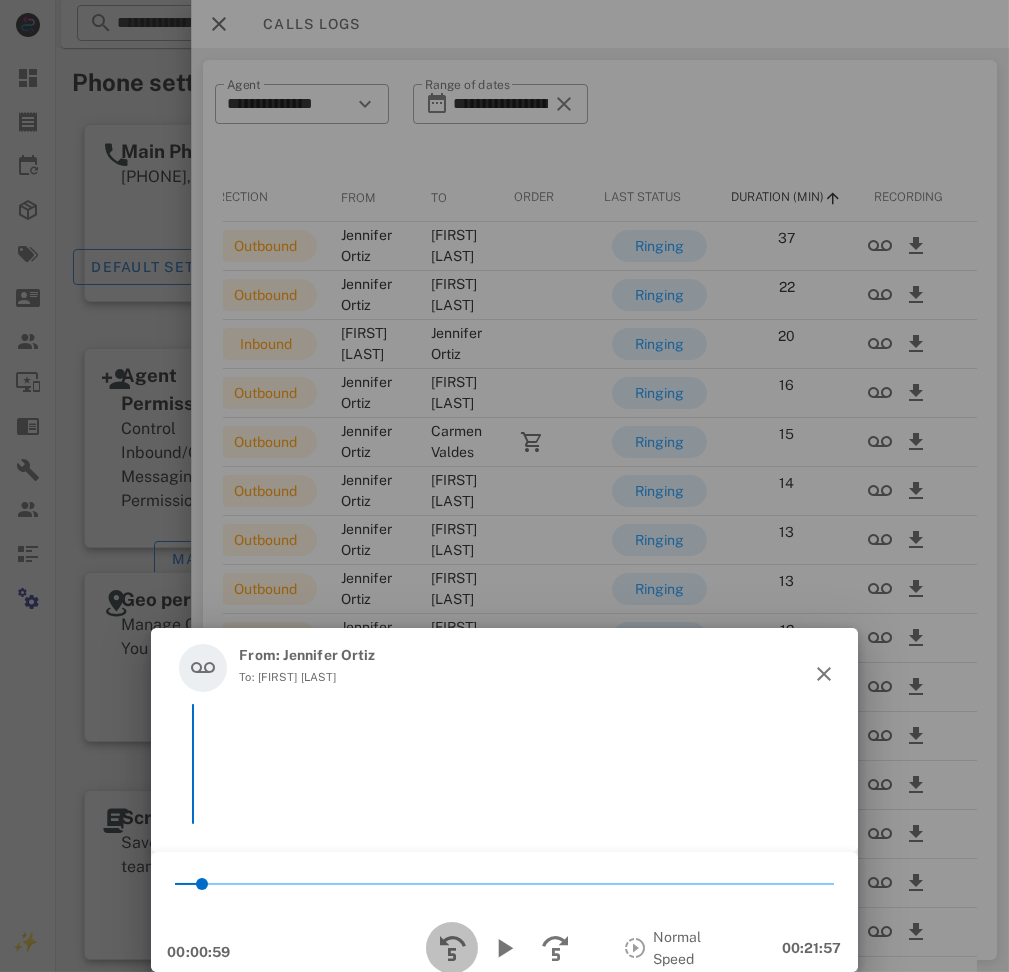 click at bounding box center [452, 948] 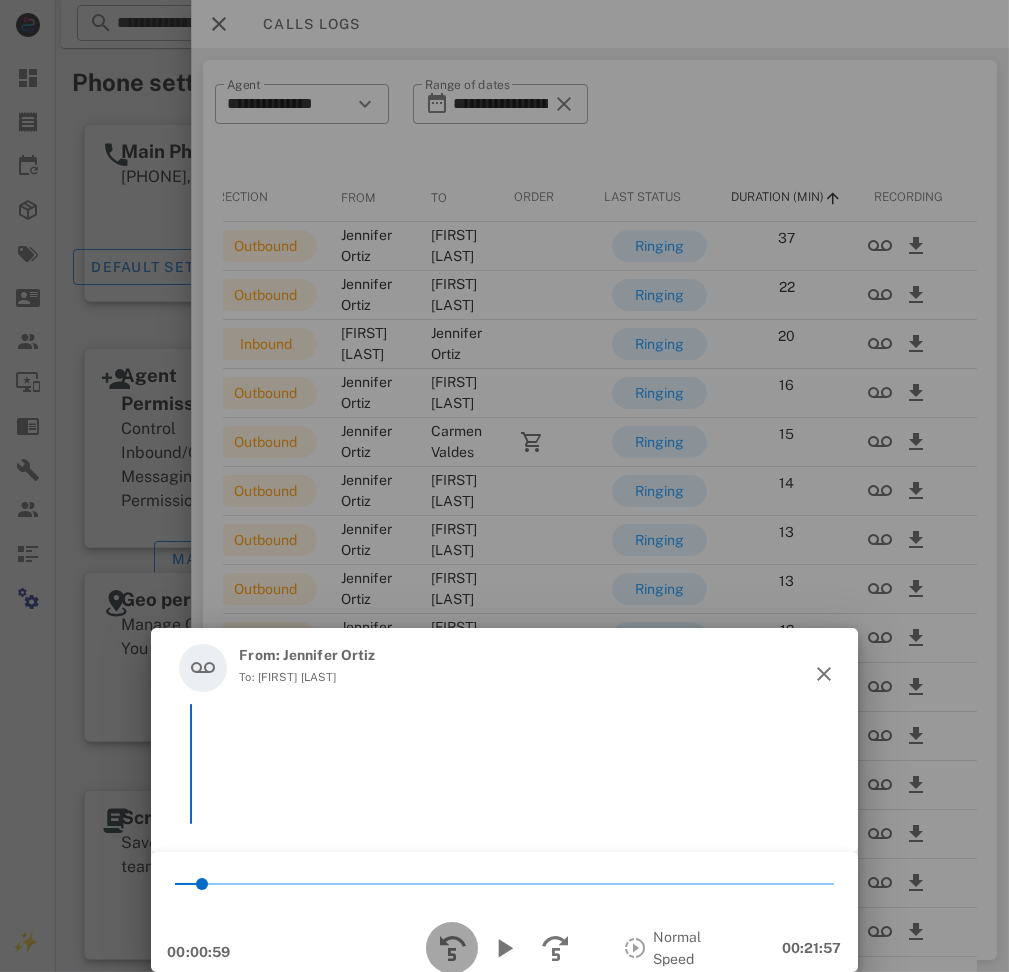 click at bounding box center (452, 948) 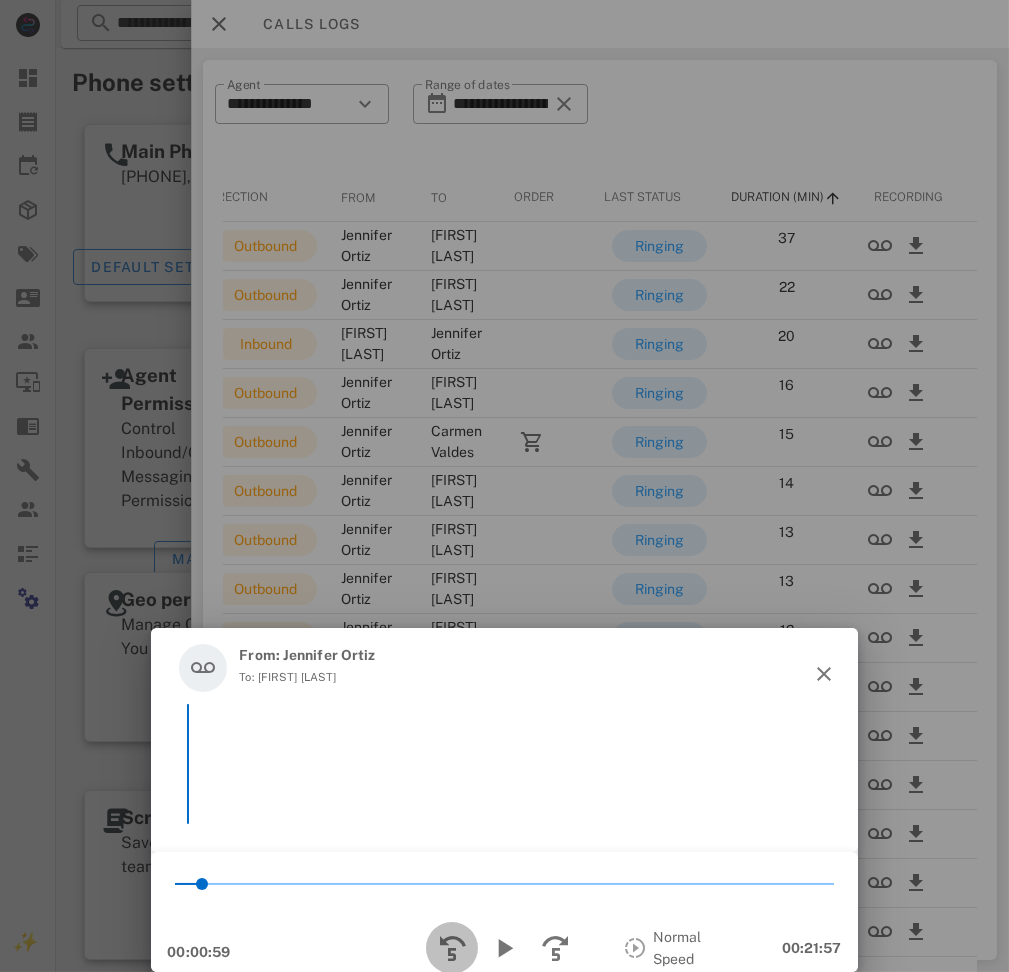 click at bounding box center [452, 948] 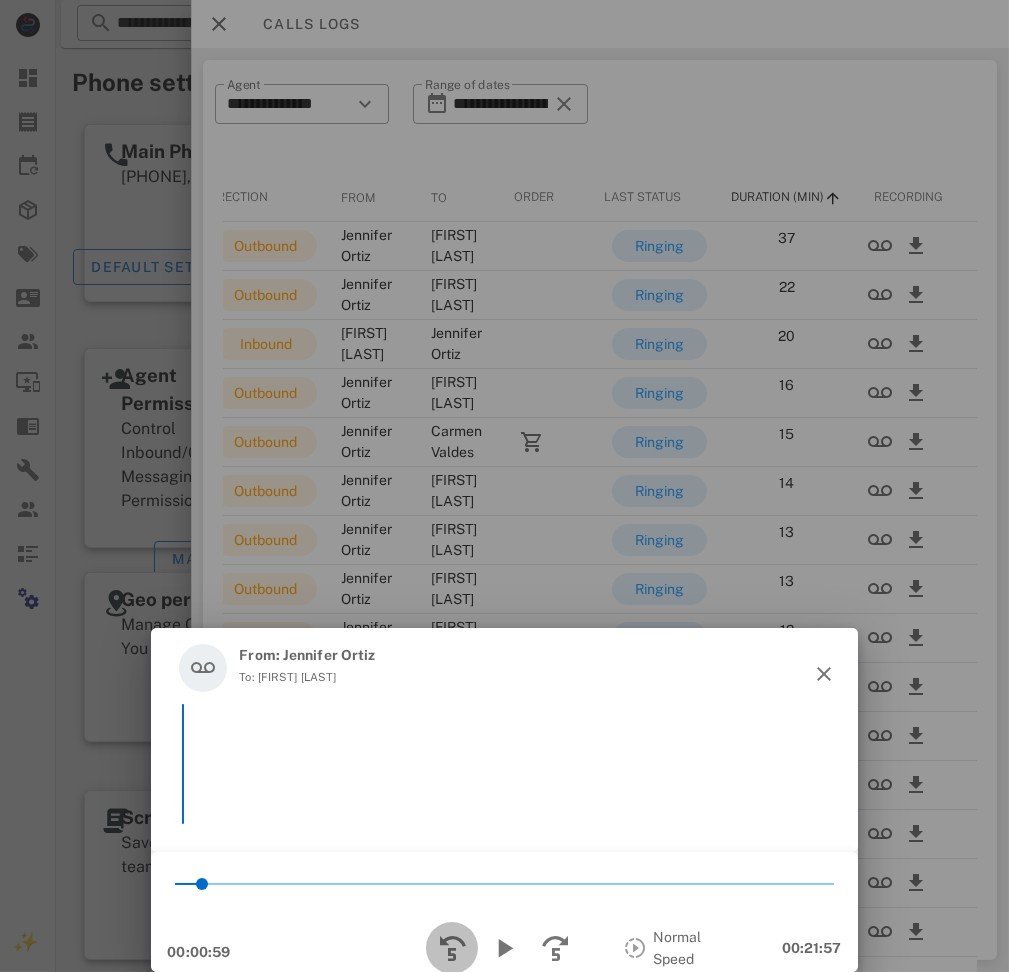 click at bounding box center (452, 948) 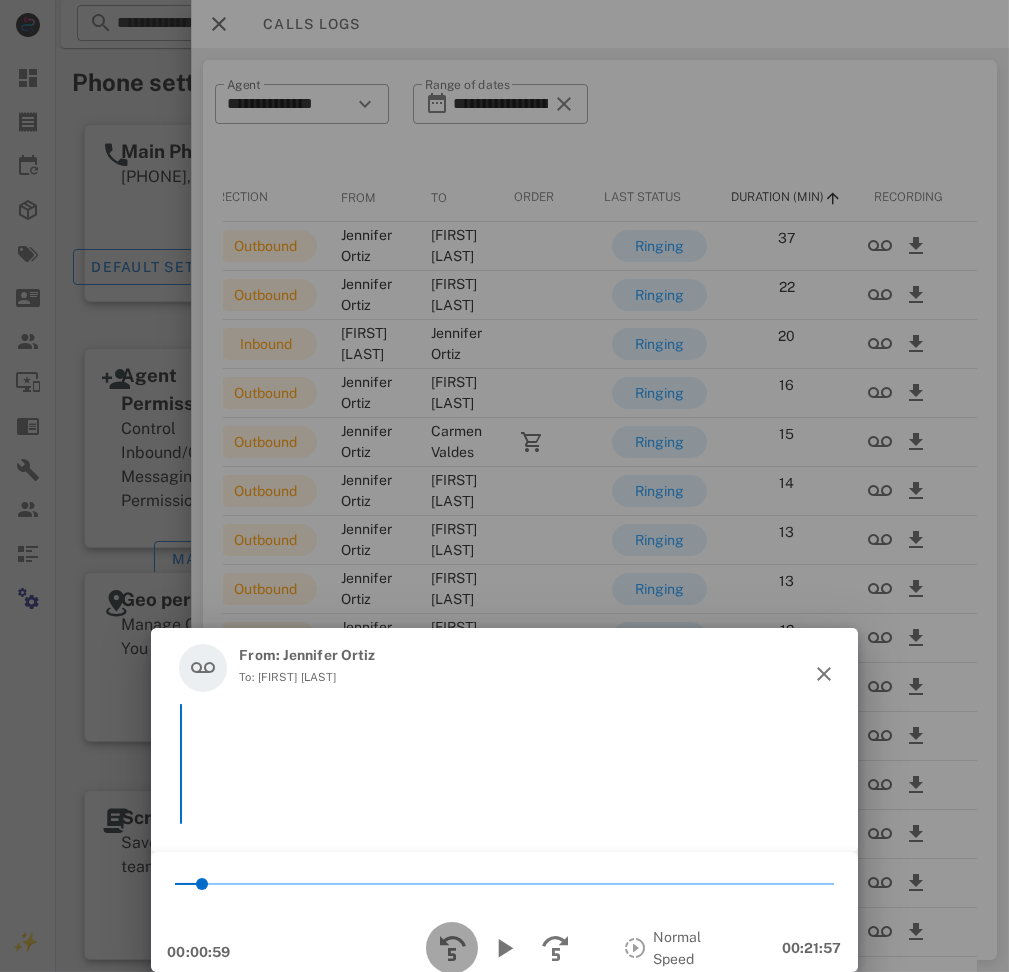 click at bounding box center (452, 948) 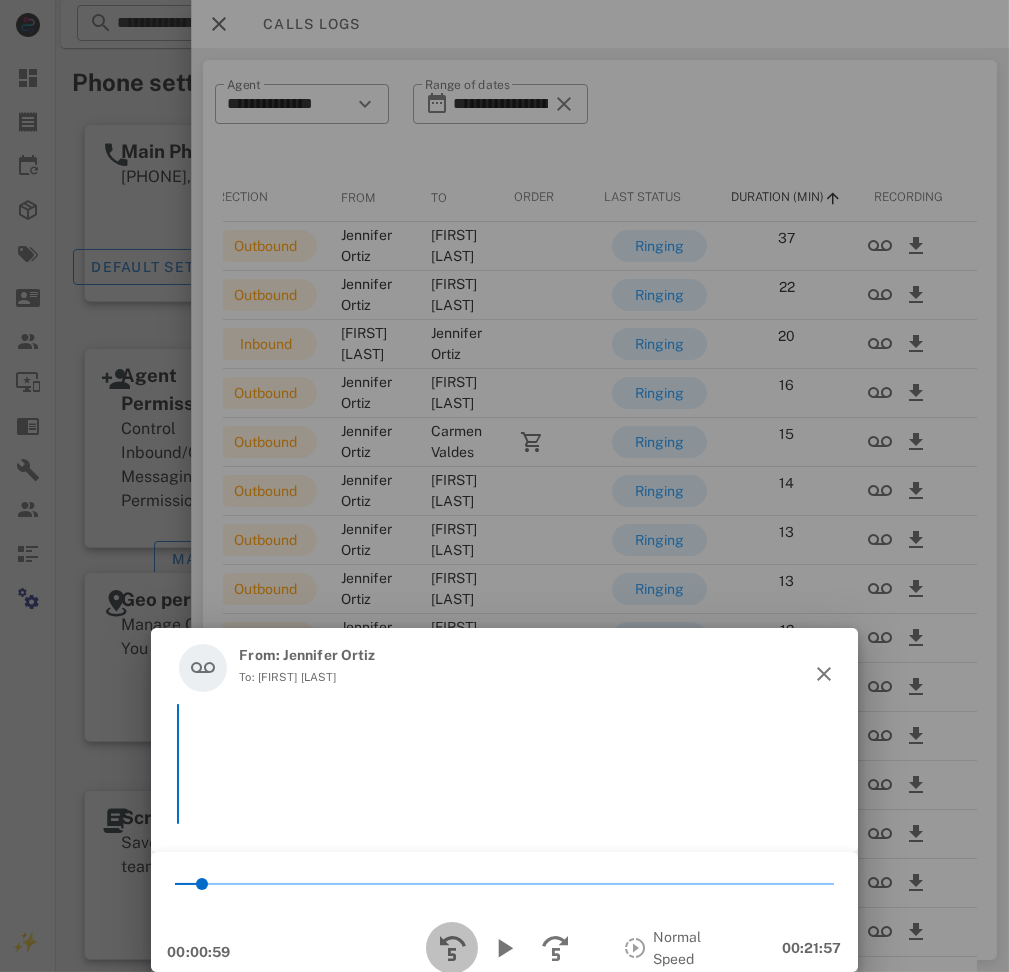 click at bounding box center (452, 948) 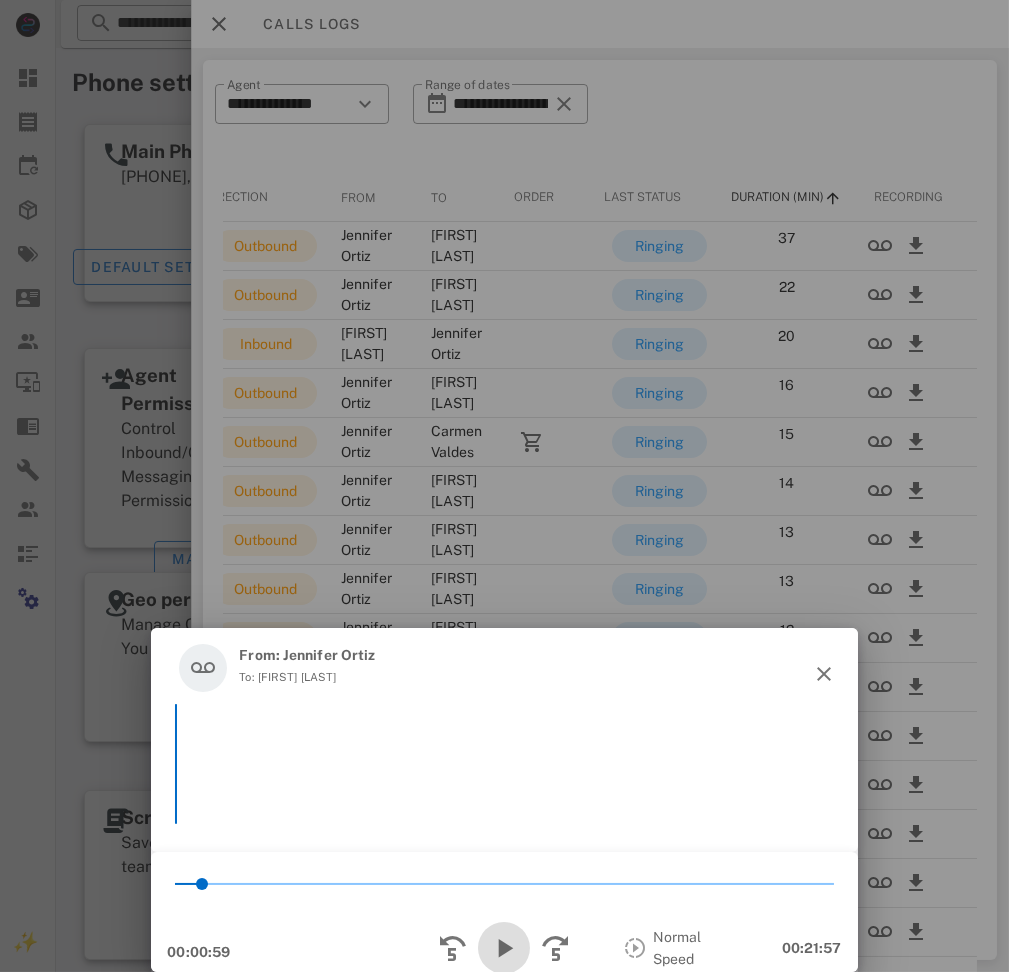 click at bounding box center [504, 948] 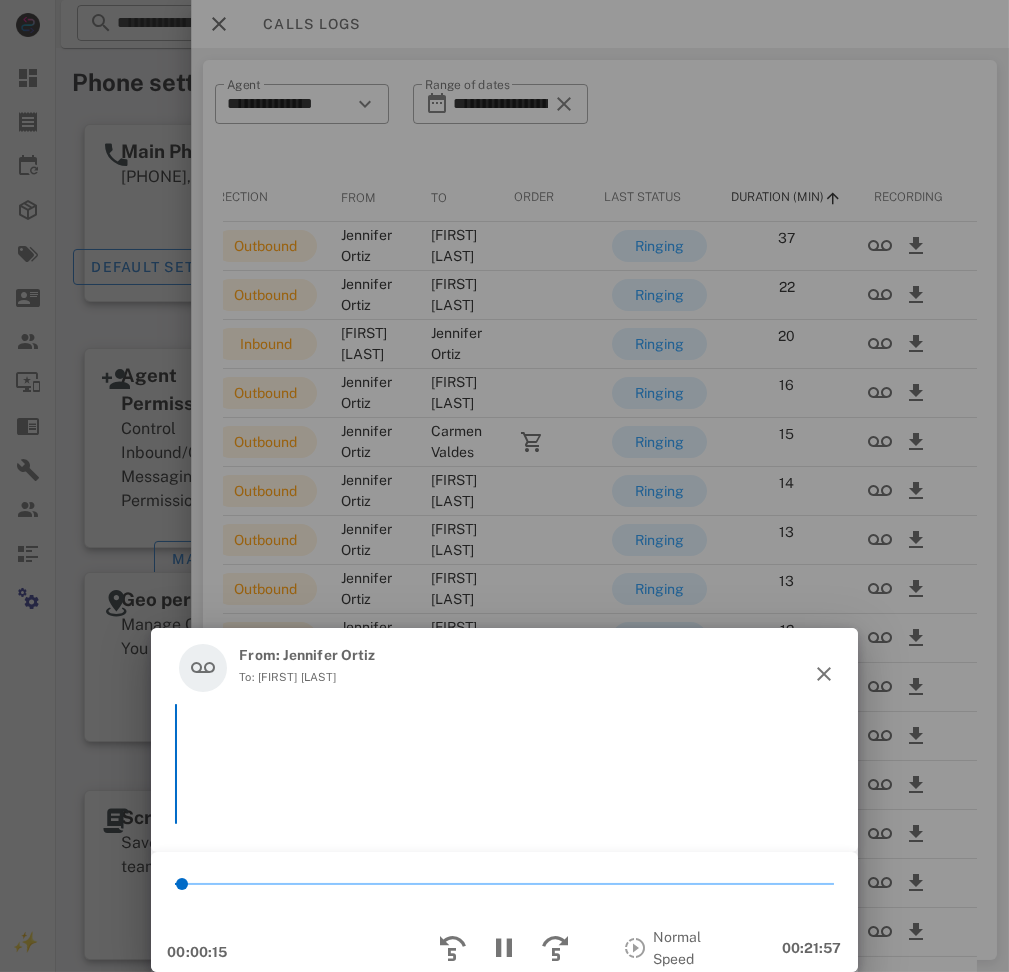 click on "To: [FIRST] [LAST]" at bounding box center [307, 677] 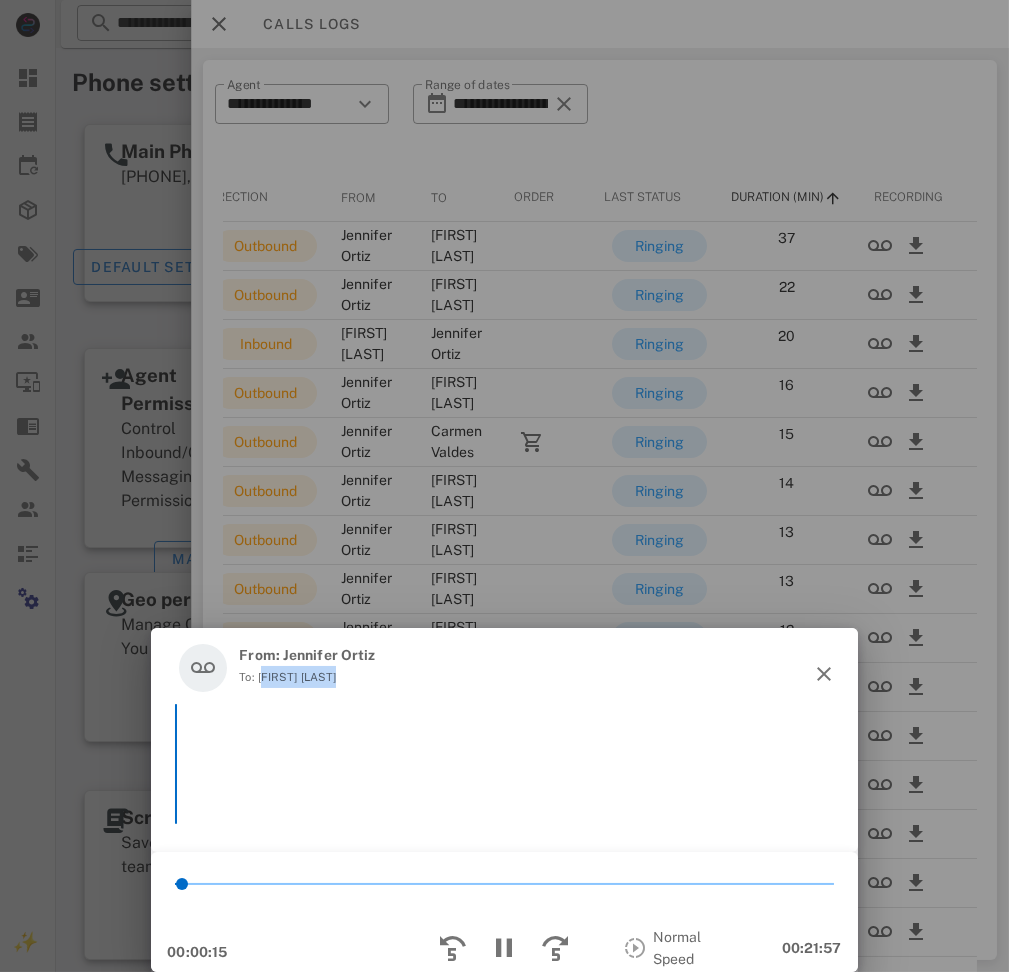 drag, startPoint x: 262, startPoint y: 674, endPoint x: 324, endPoint y: 665, distance: 62.649822 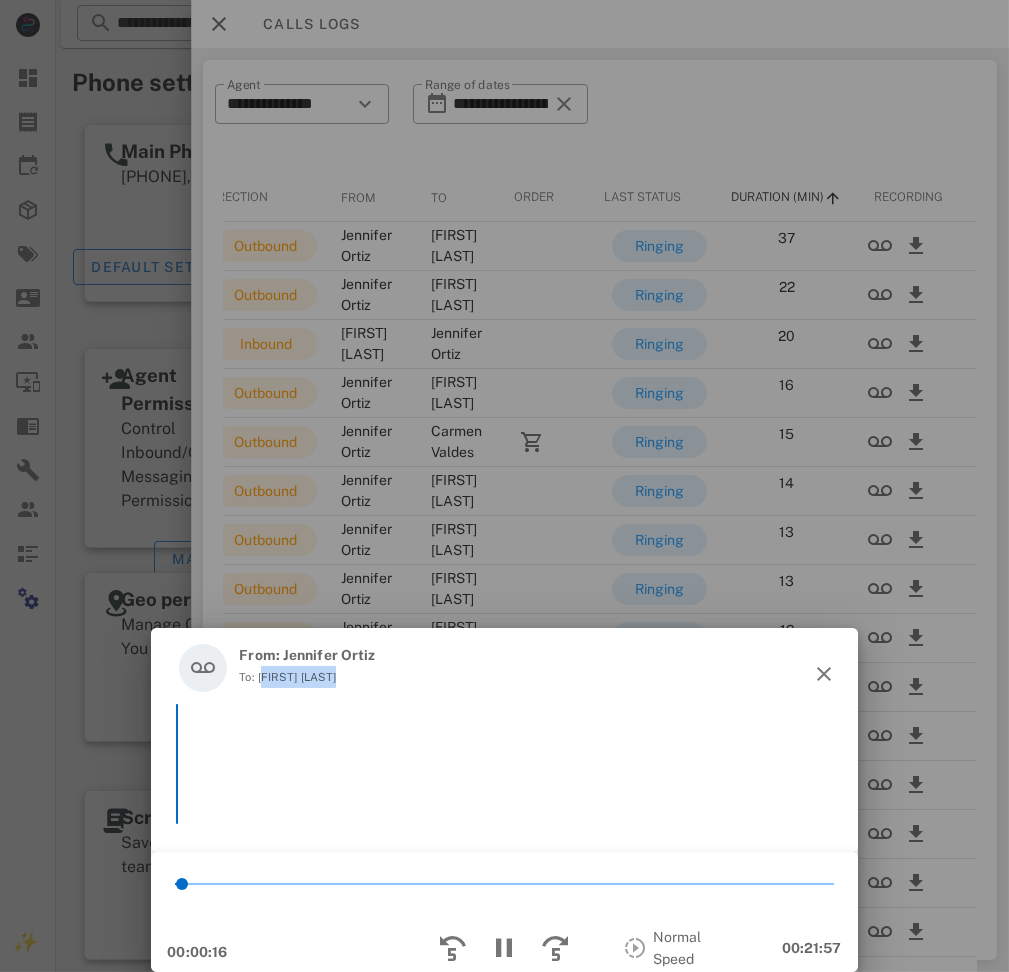 copy on "[FIRST] [LAST]" 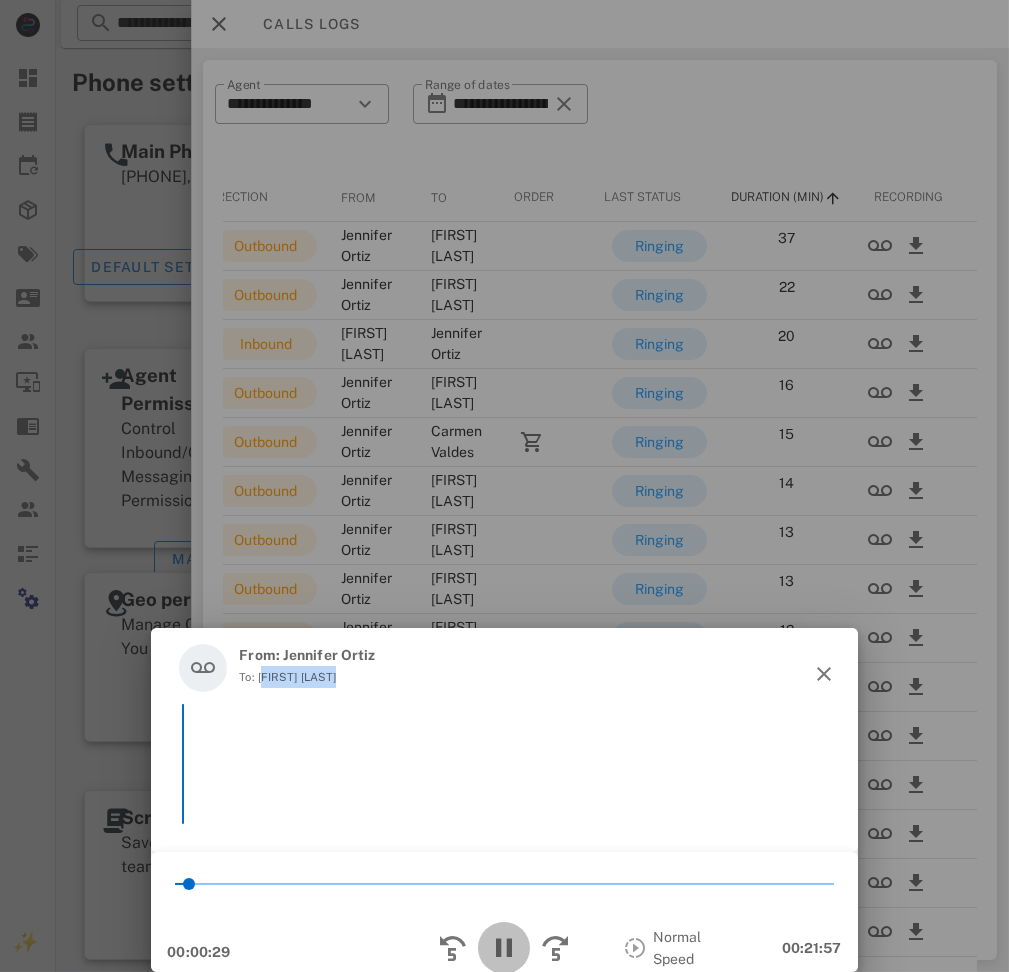 click at bounding box center [504, 948] 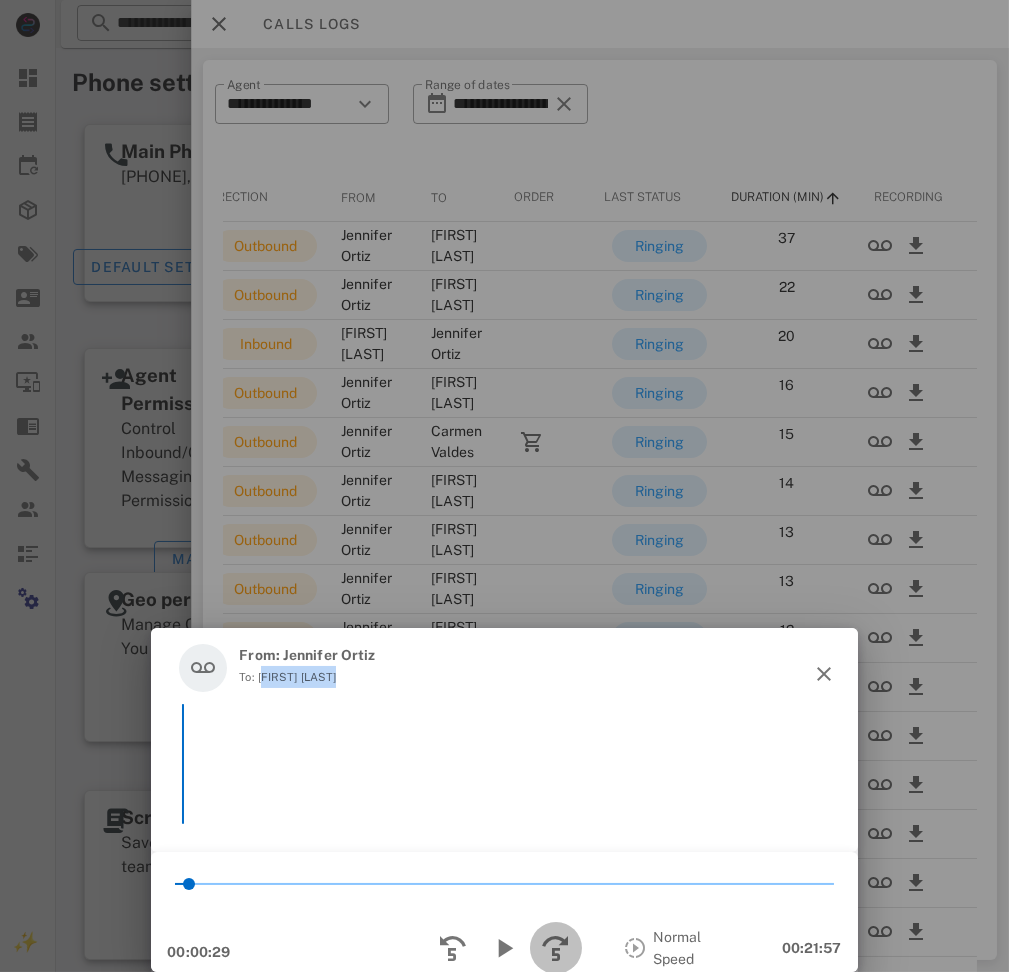 click at bounding box center (556, 948) 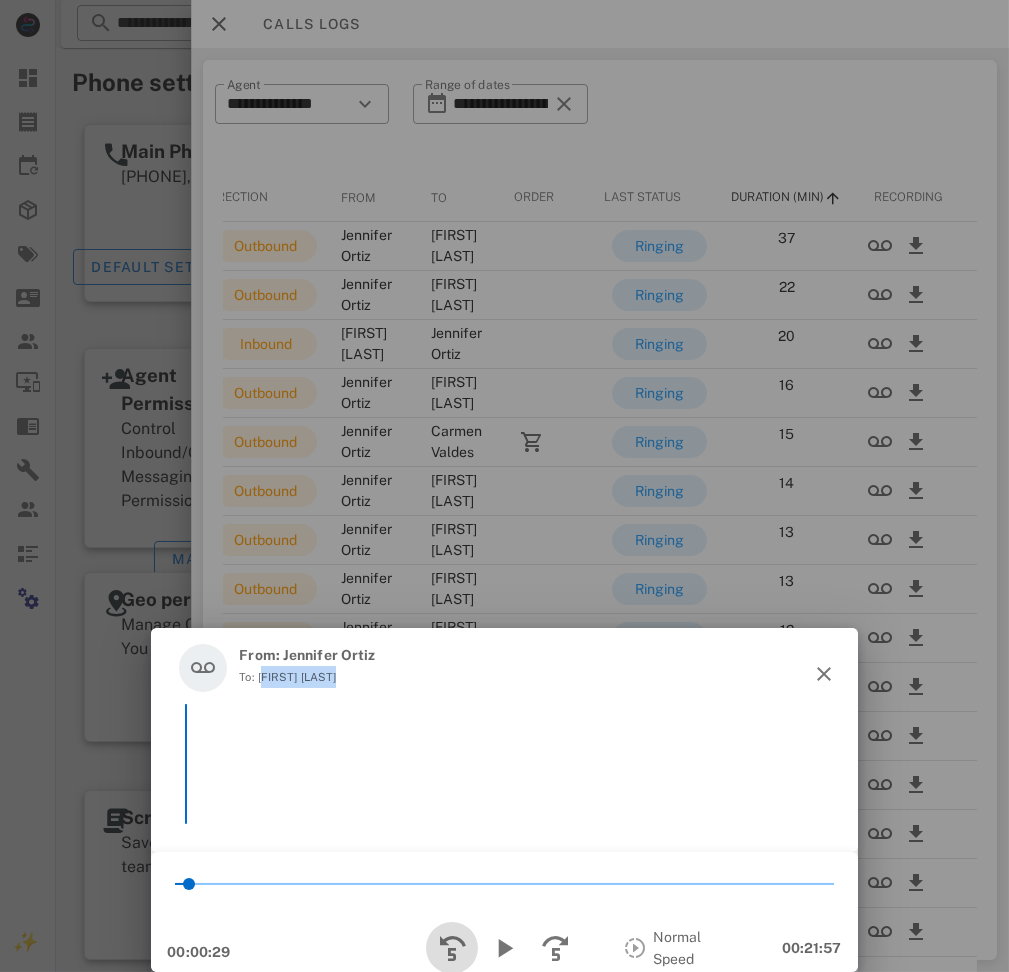 click at bounding box center (452, 948) 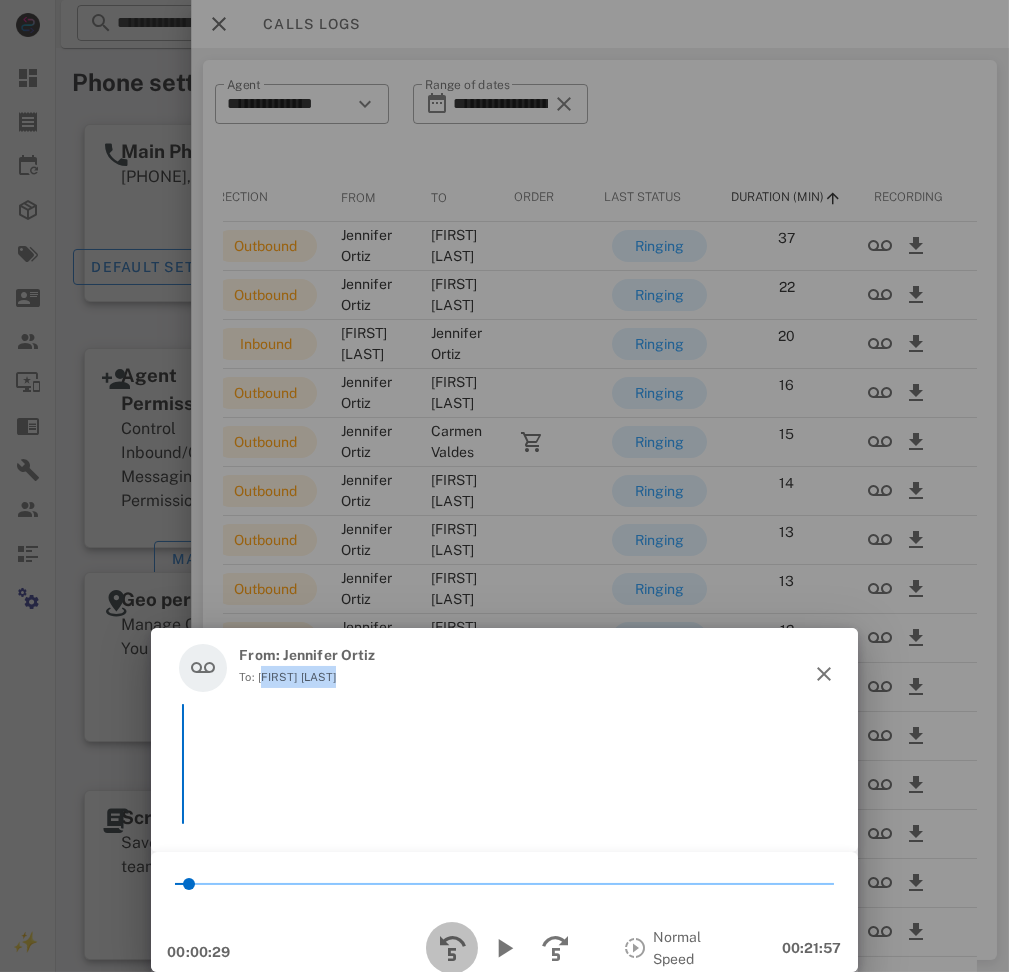 click at bounding box center [452, 948] 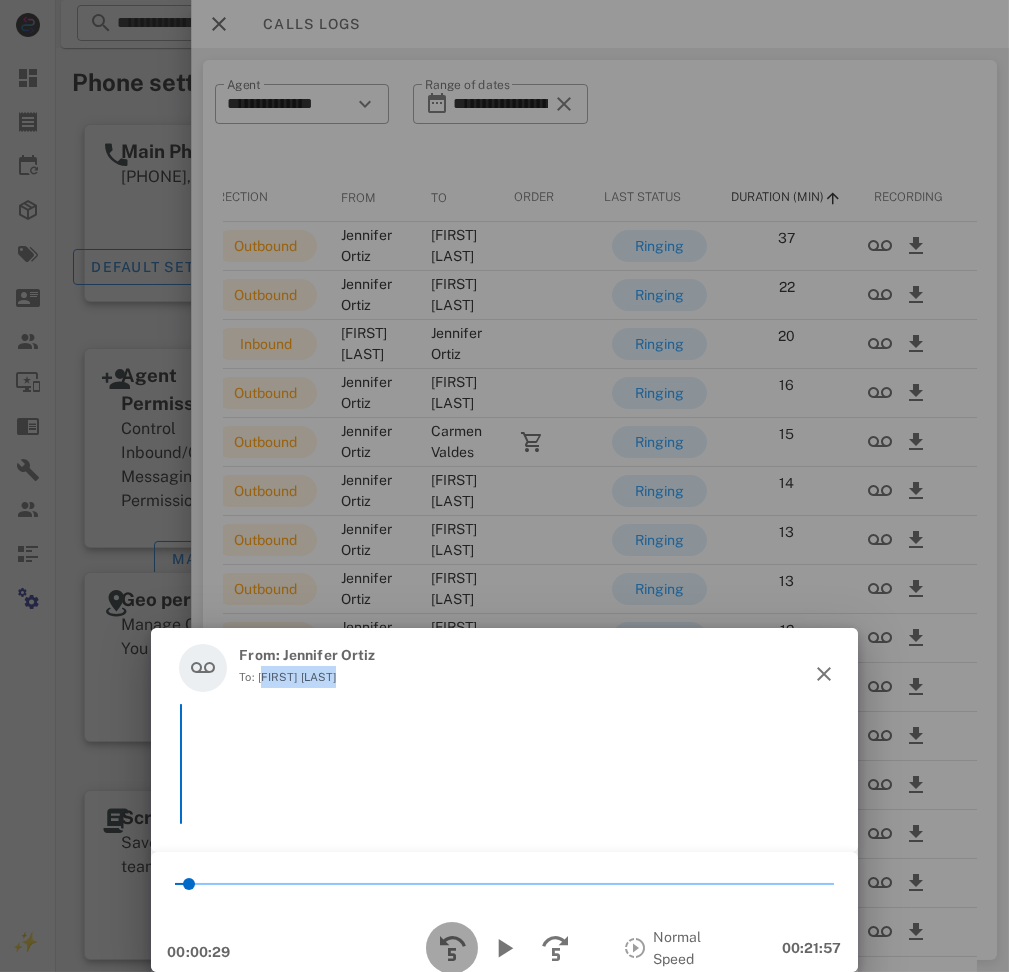 click at bounding box center (452, 948) 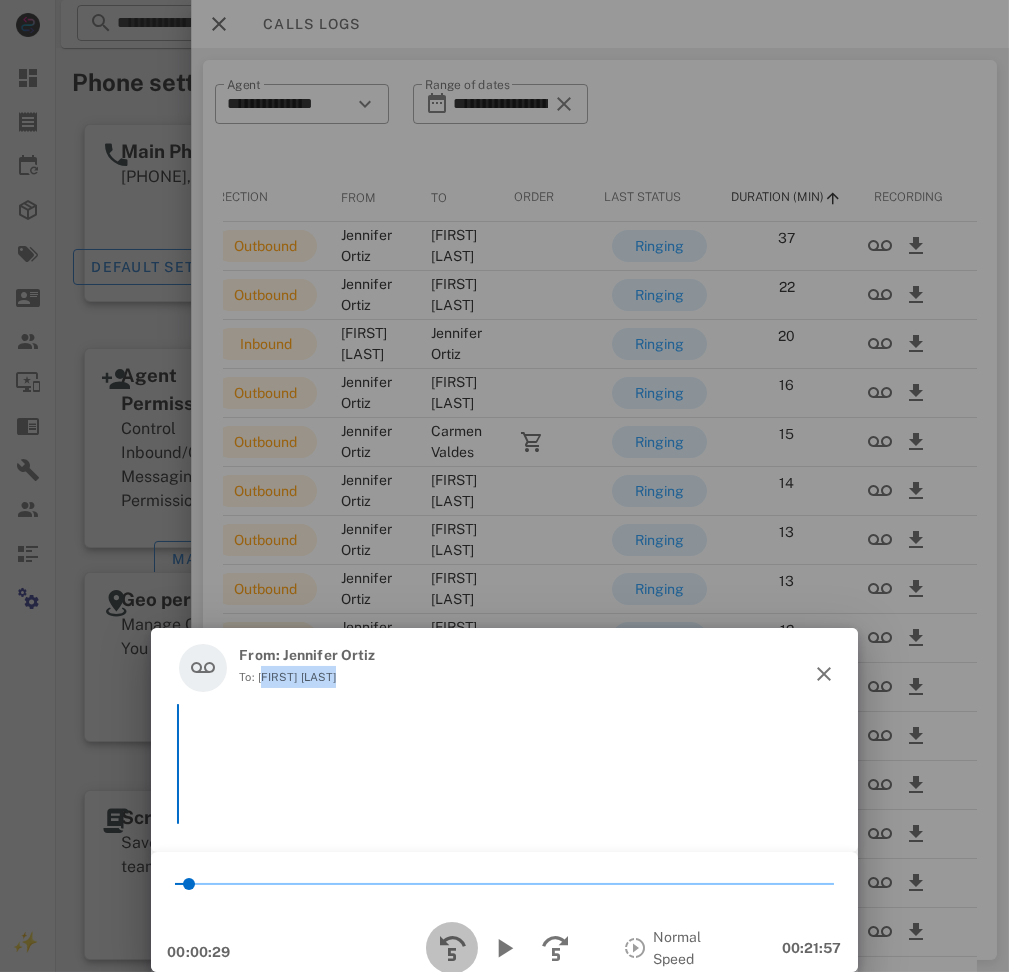 click at bounding box center [452, 948] 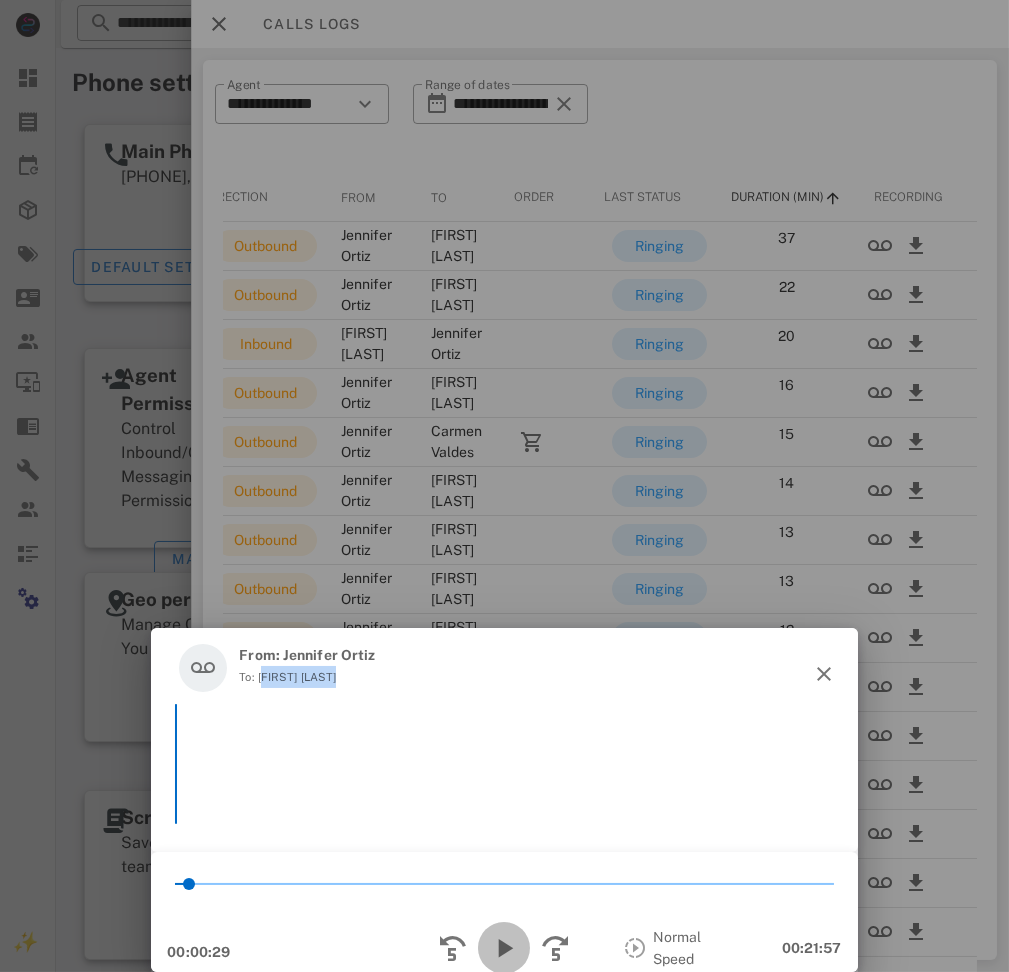 click at bounding box center [504, 948] 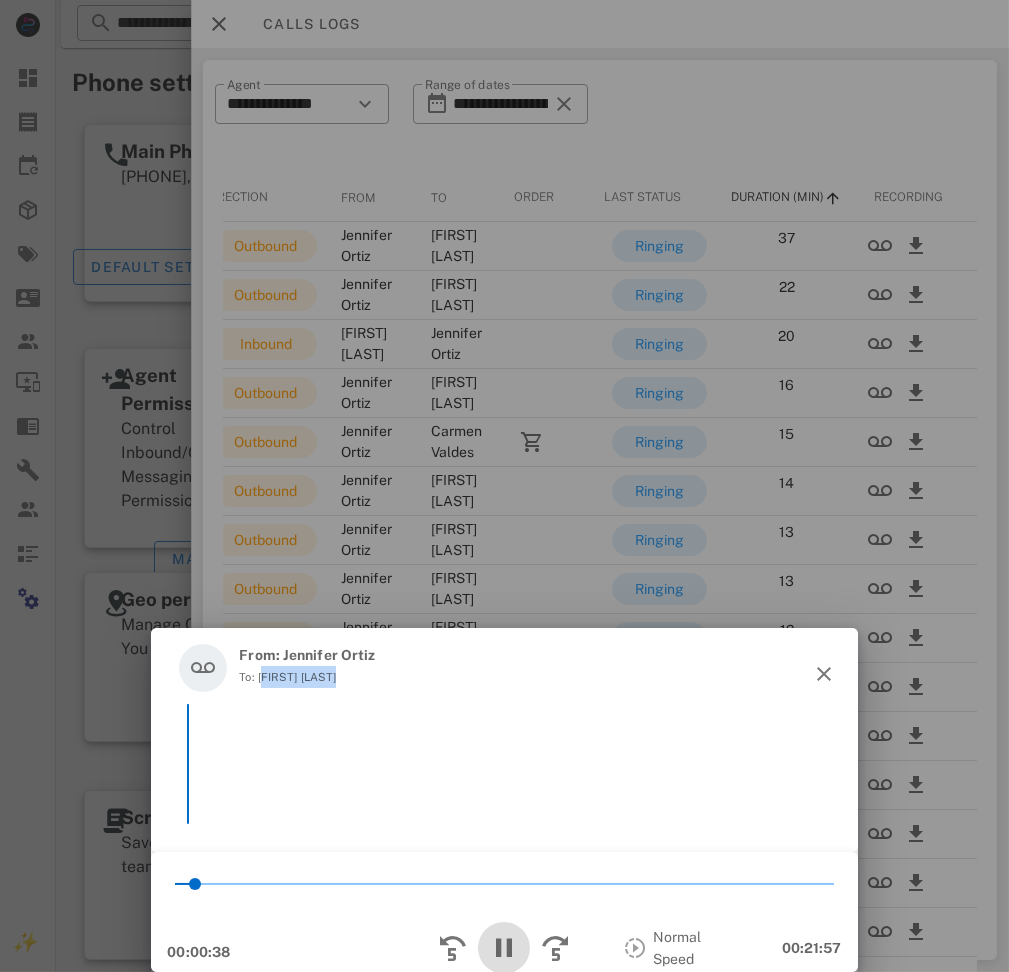 click at bounding box center (504, 948) 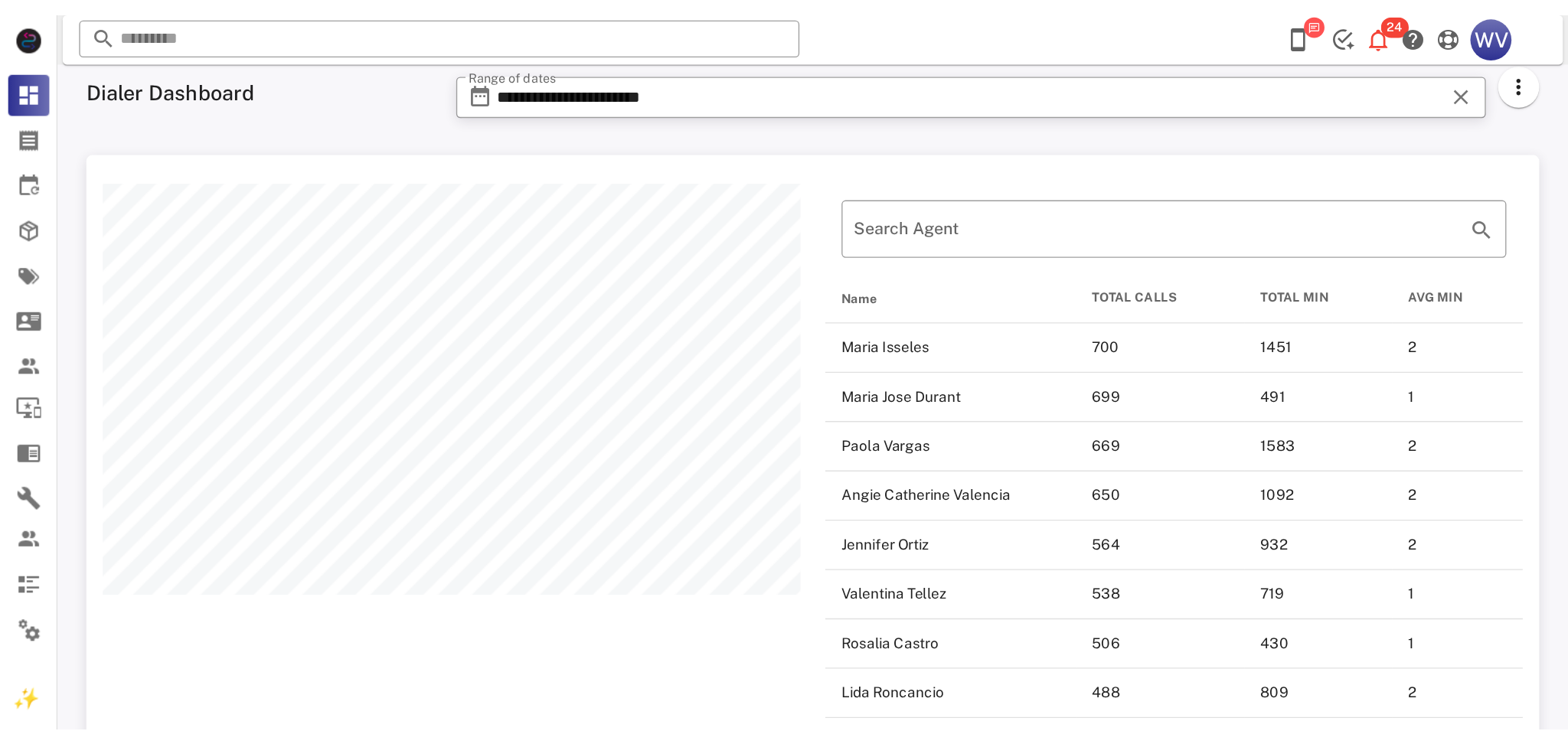 scroll, scrollTop: 0, scrollLeft: 0, axis: both 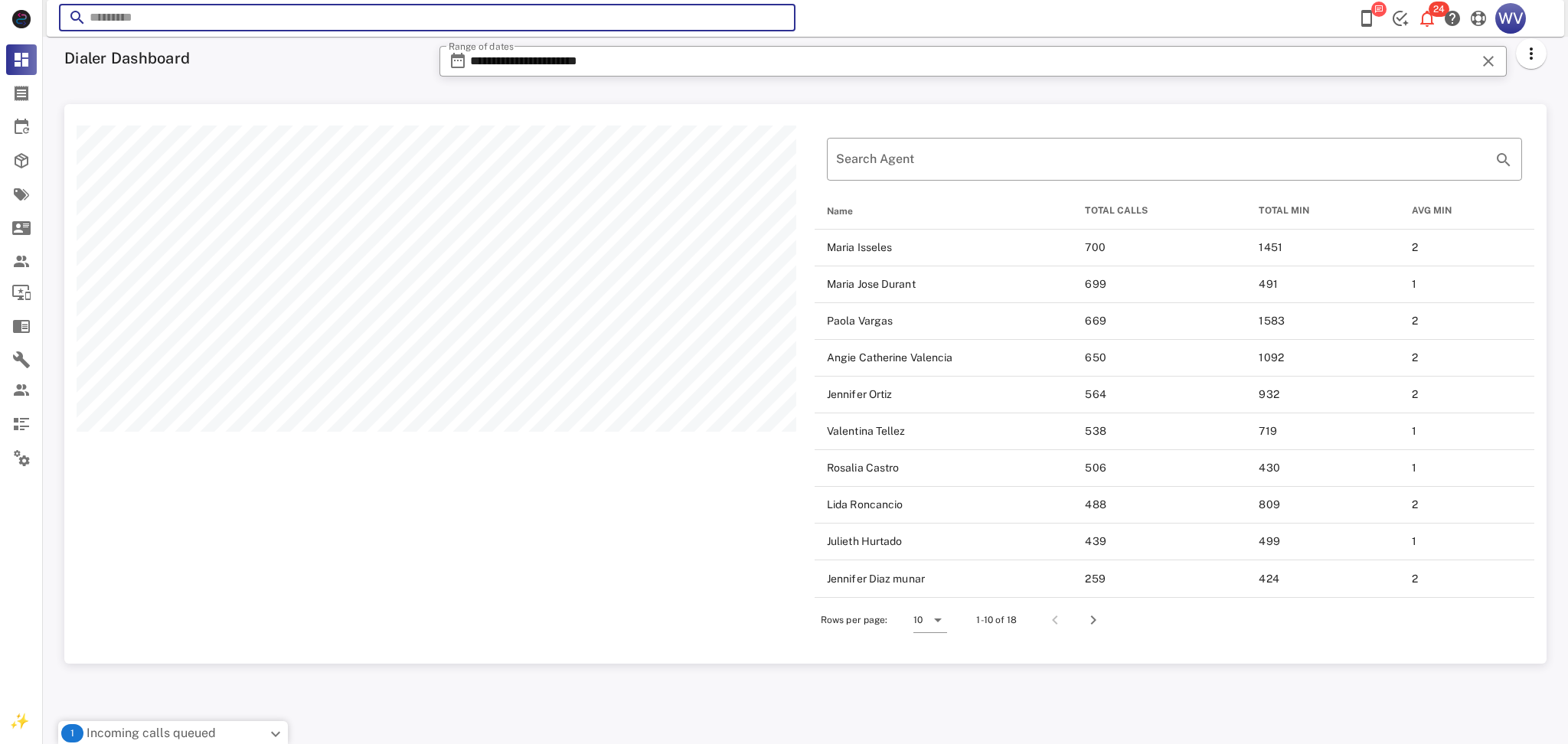 click at bounding box center [427, 18] 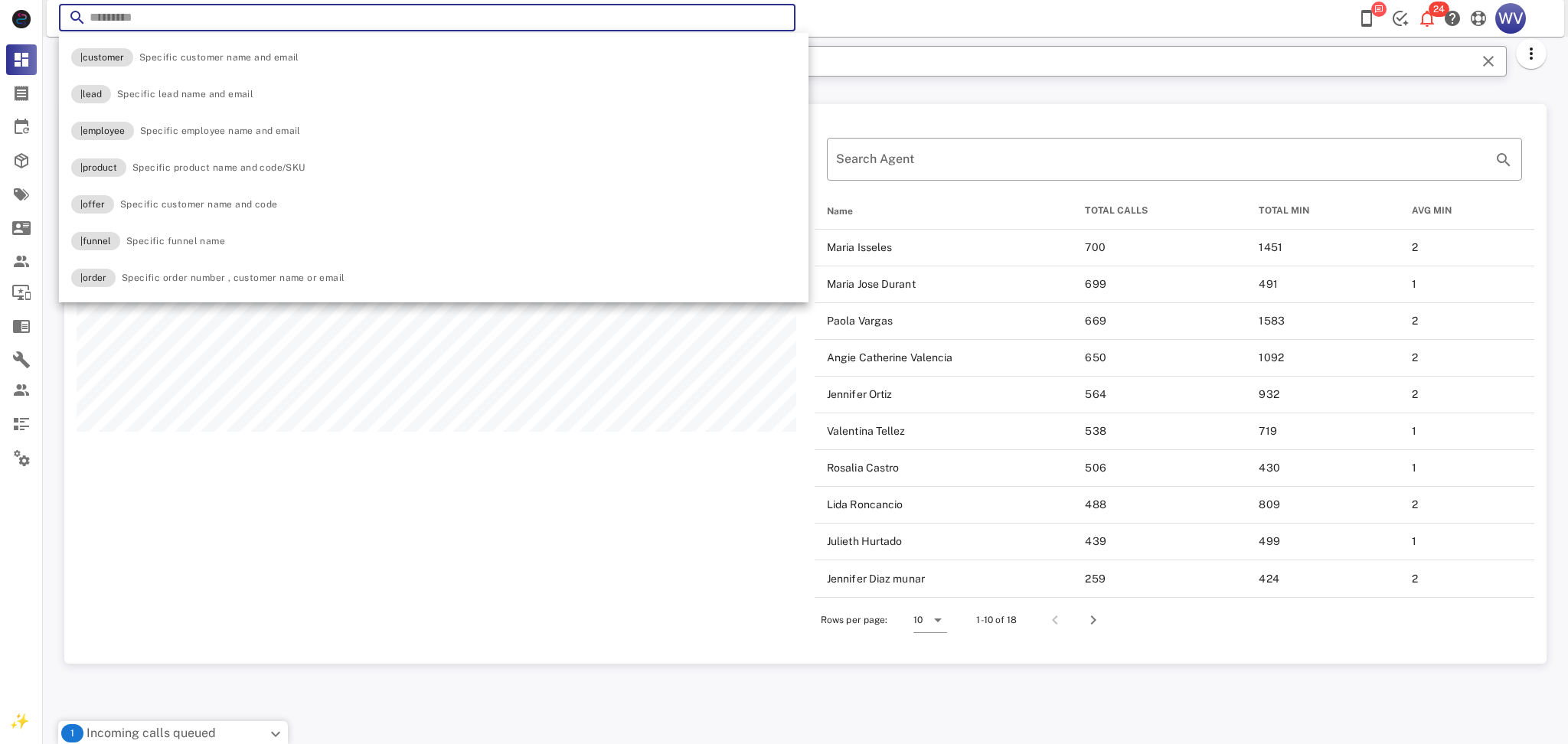 paste on "**********" 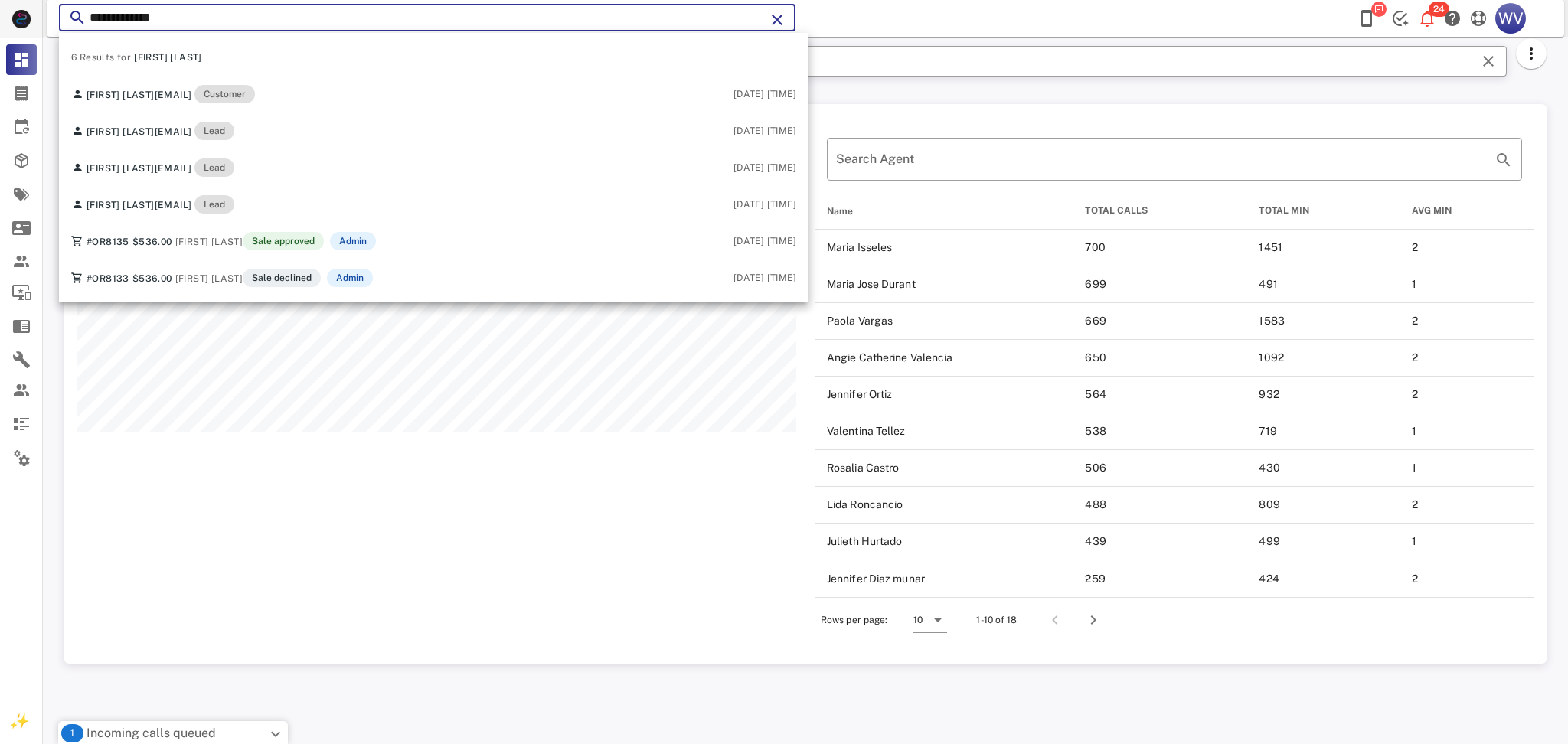 scroll, scrollTop: 560, scrollLeft: 1335, axis: both 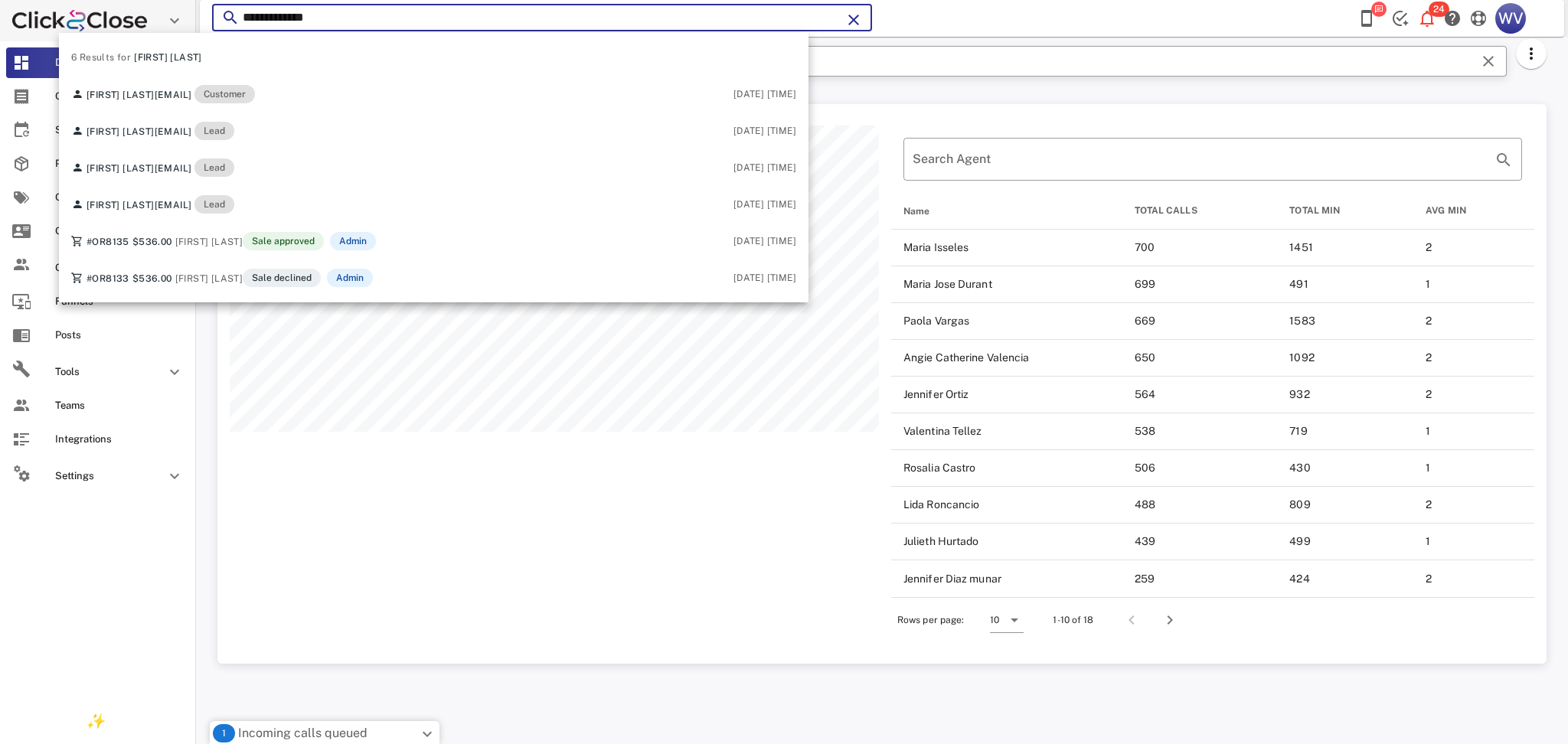 type on "**********" 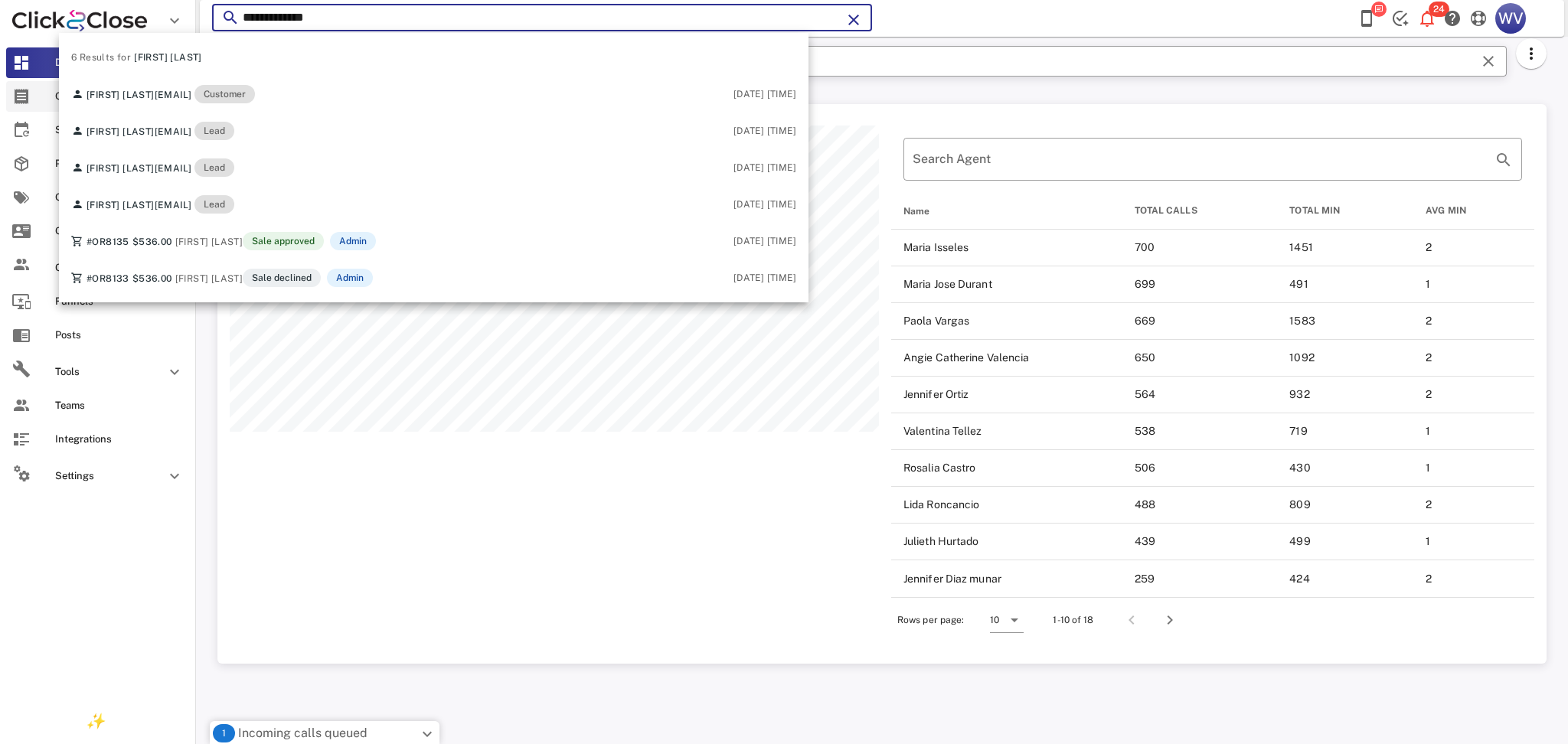 drag, startPoint x: 0, startPoint y: 96, endPoint x: 10, endPoint y: 106, distance: 14.142136 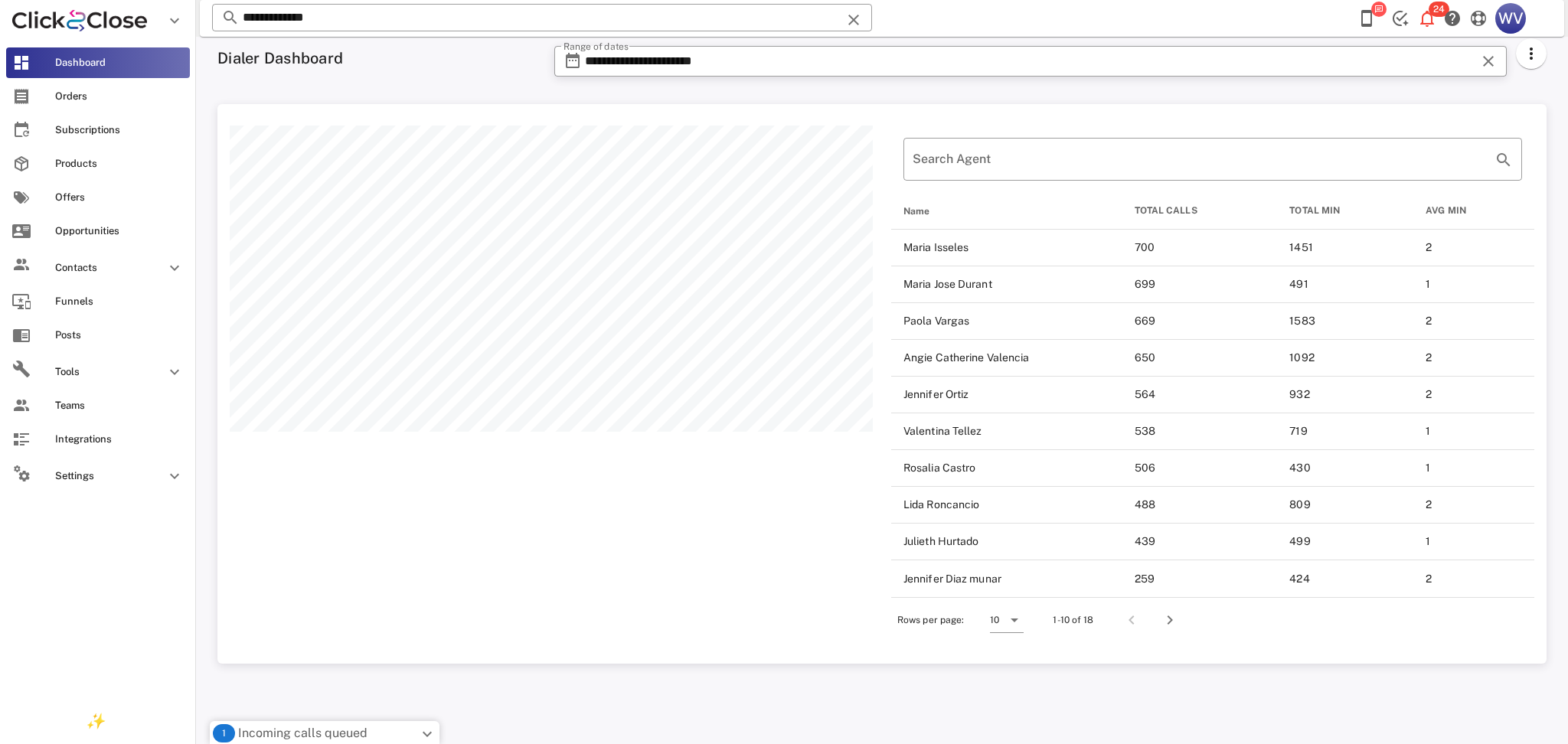 scroll, scrollTop: 764873, scrollLeft: 764155, axis: both 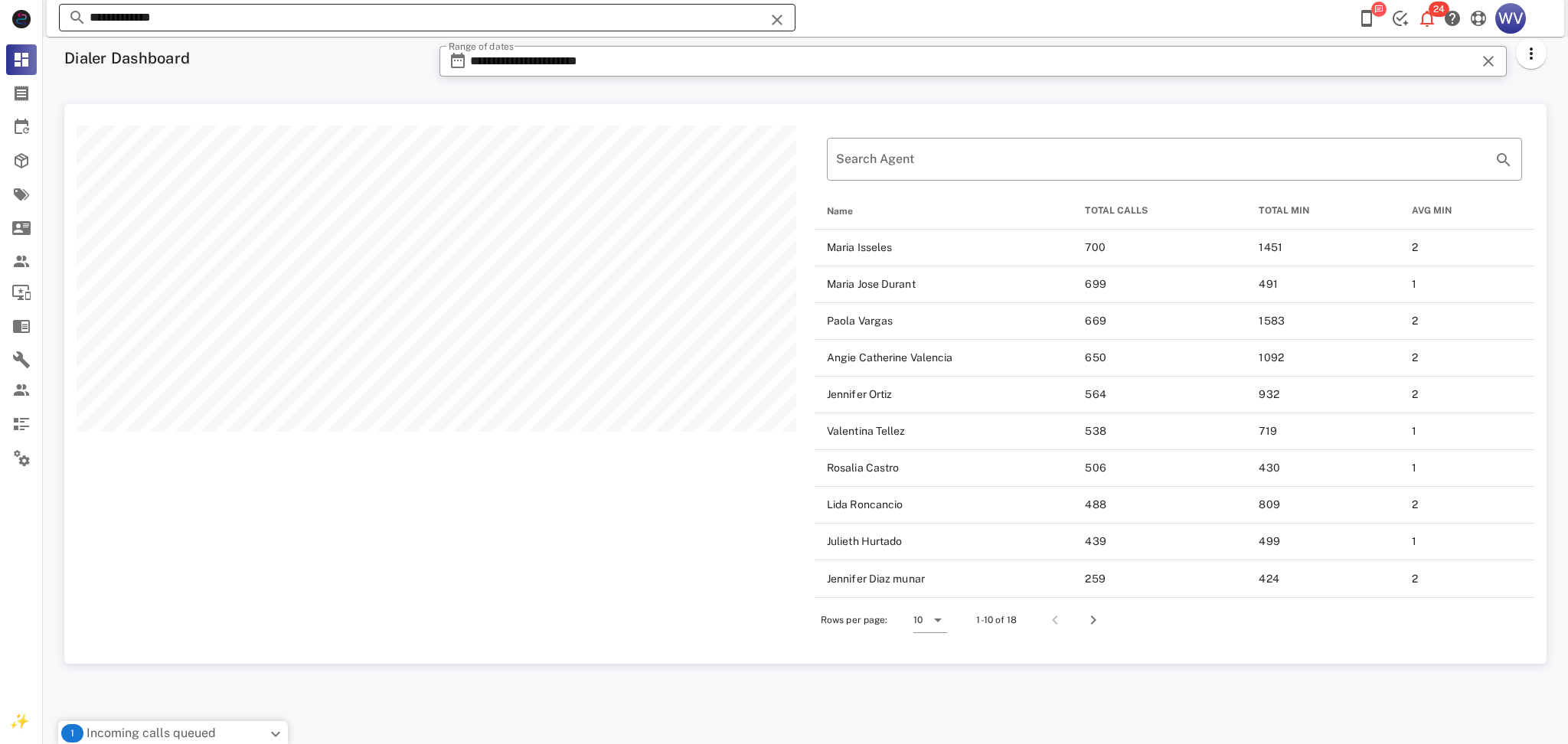click on "**********" at bounding box center (427, 18) 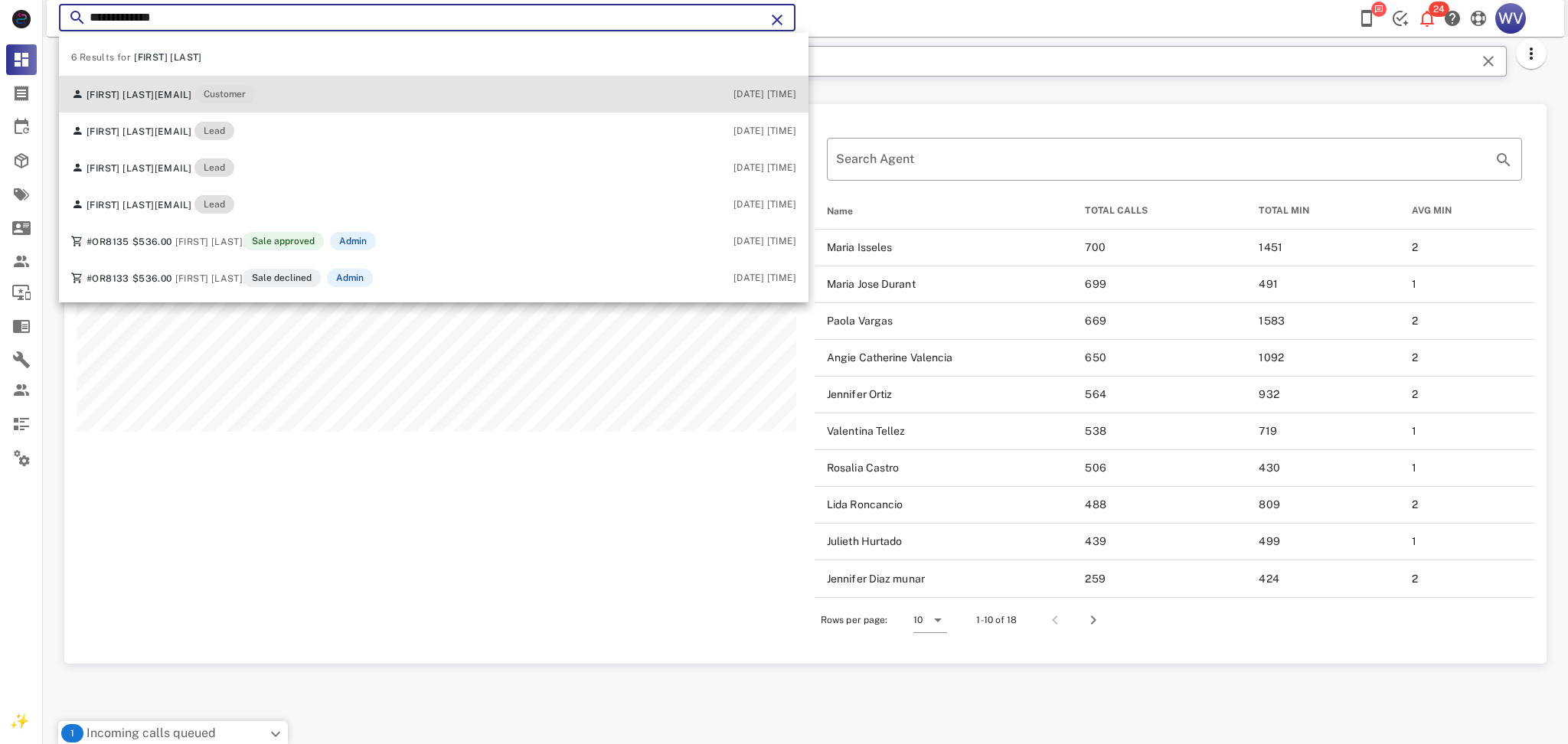 click on "Aurora Flores   shanecol22@hotmail.com   Customer" at bounding box center (163, 94) 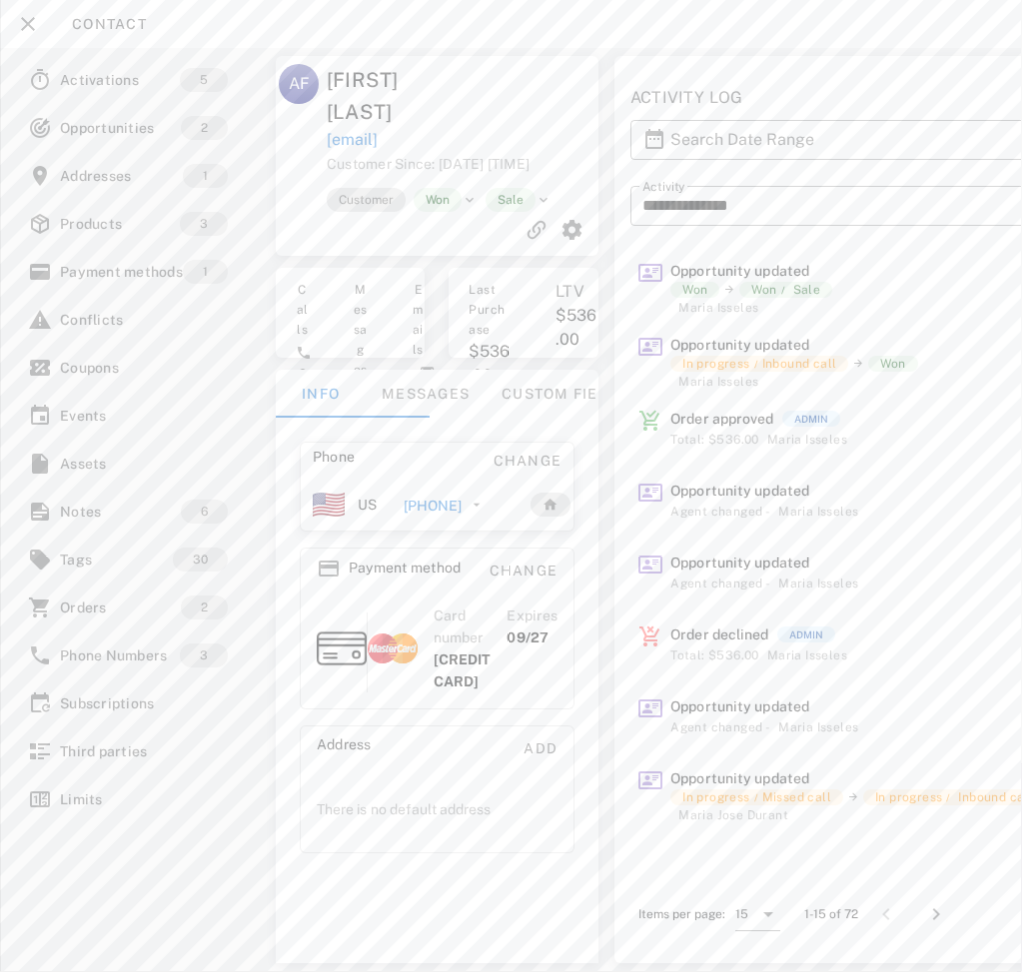 scroll, scrollTop: 999207, scrollLeft: 999089, axis: both 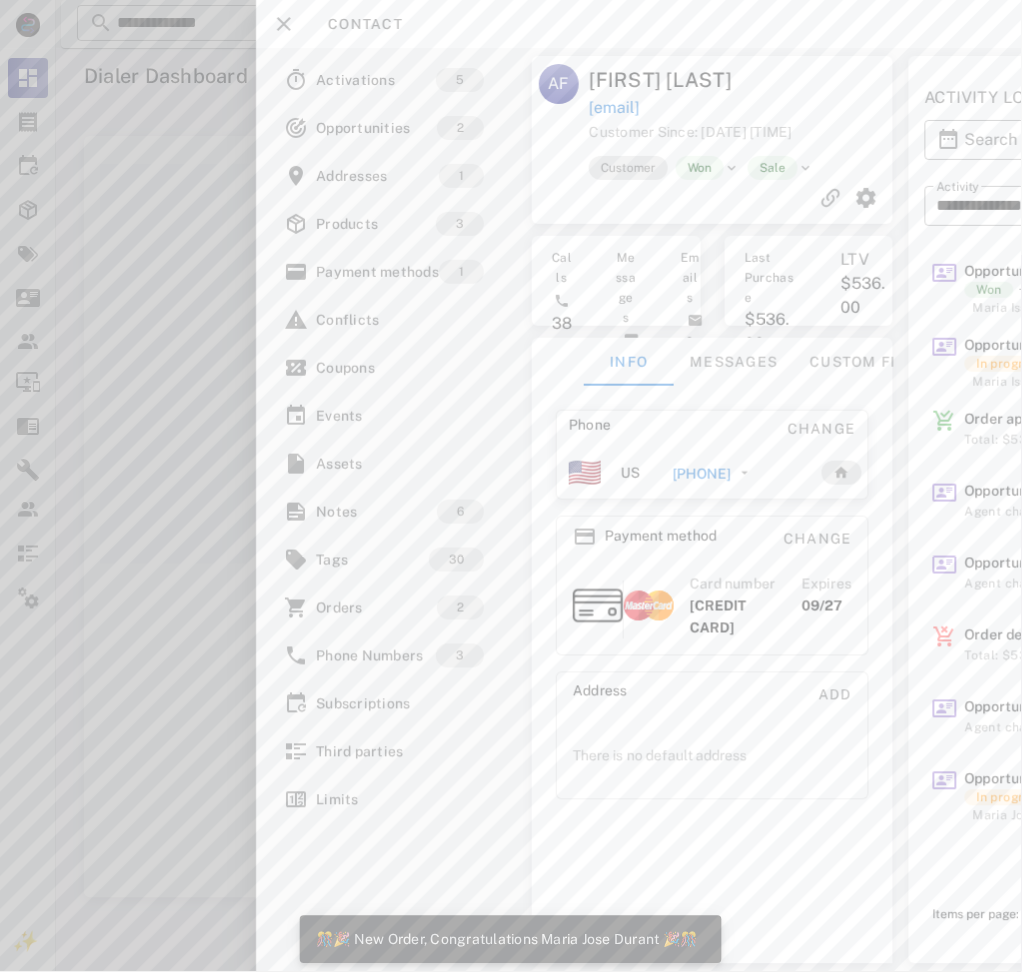 click on "Order approved" at bounding box center [1016, 419] 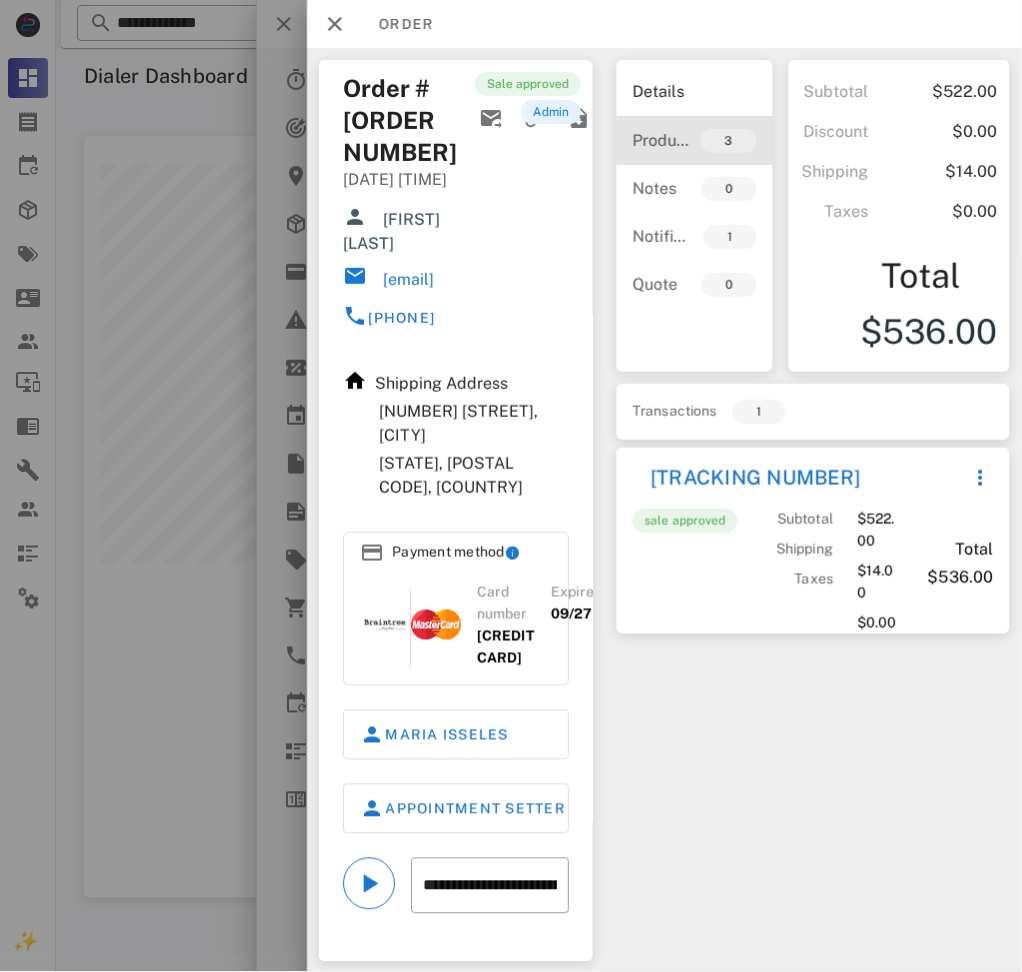 click on "3" at bounding box center (729, 141) 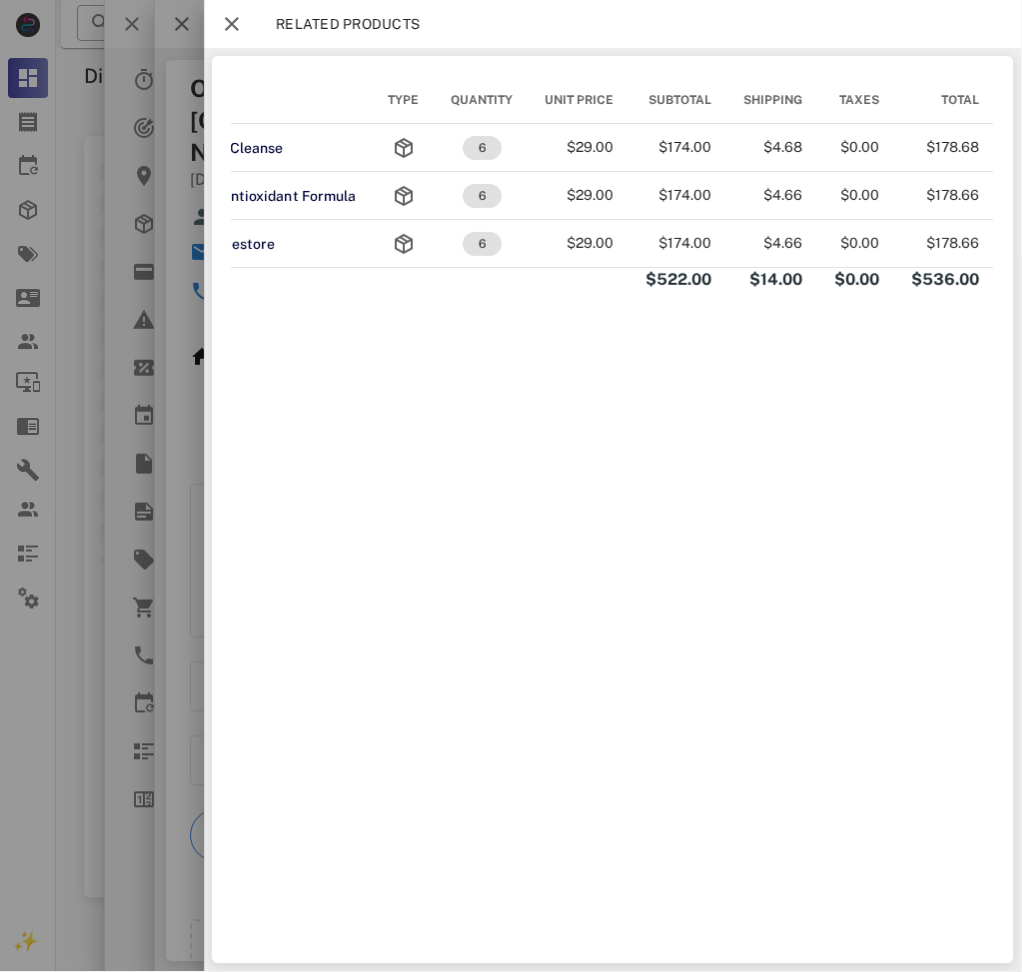 scroll, scrollTop: 0, scrollLeft: 0, axis: both 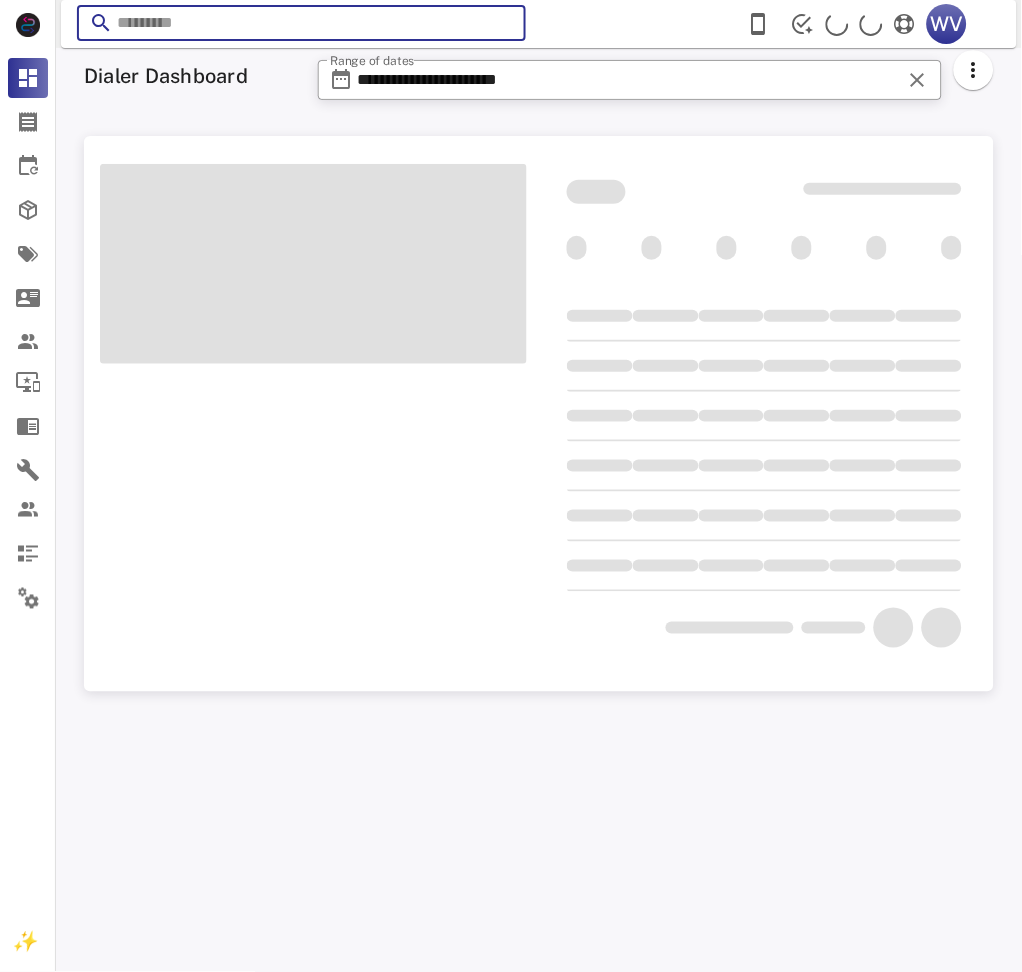 click at bounding box center [301, 23] 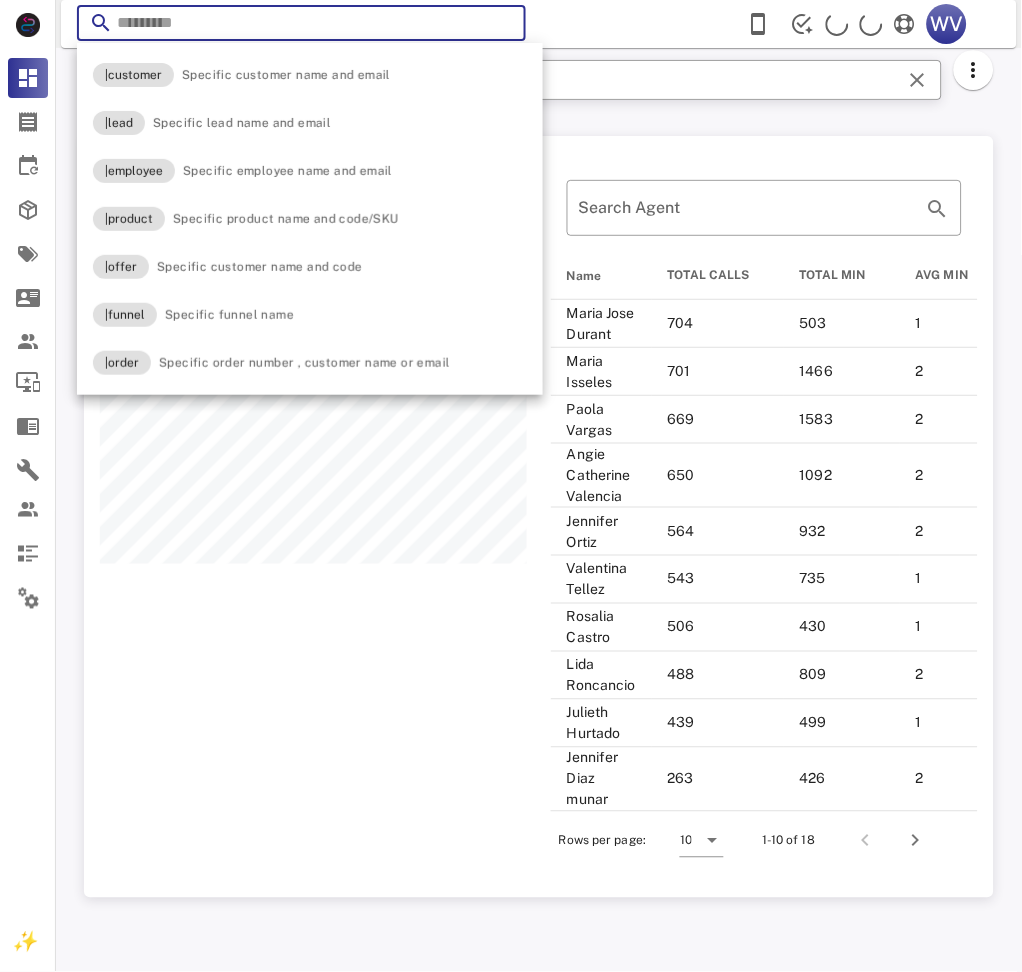 scroll, scrollTop: 999207, scrollLeft: 999089, axis: both 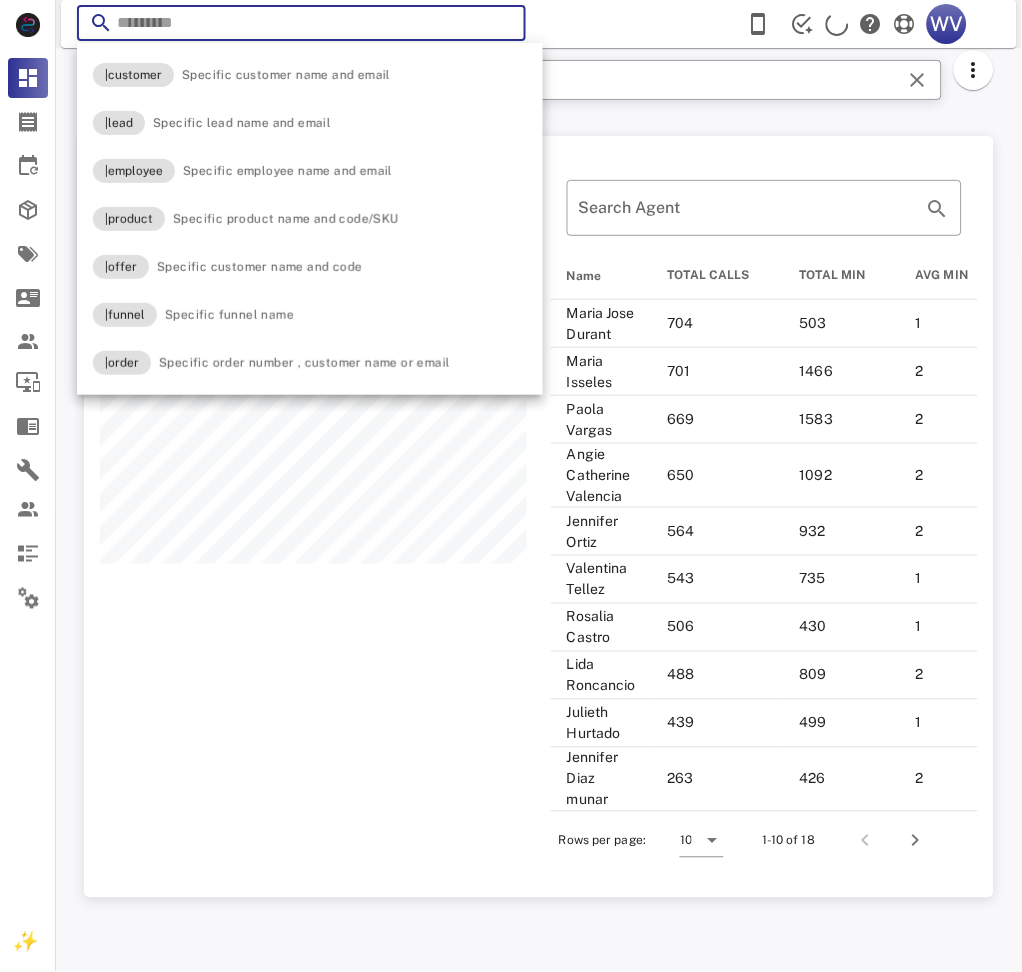 paste on "**********" 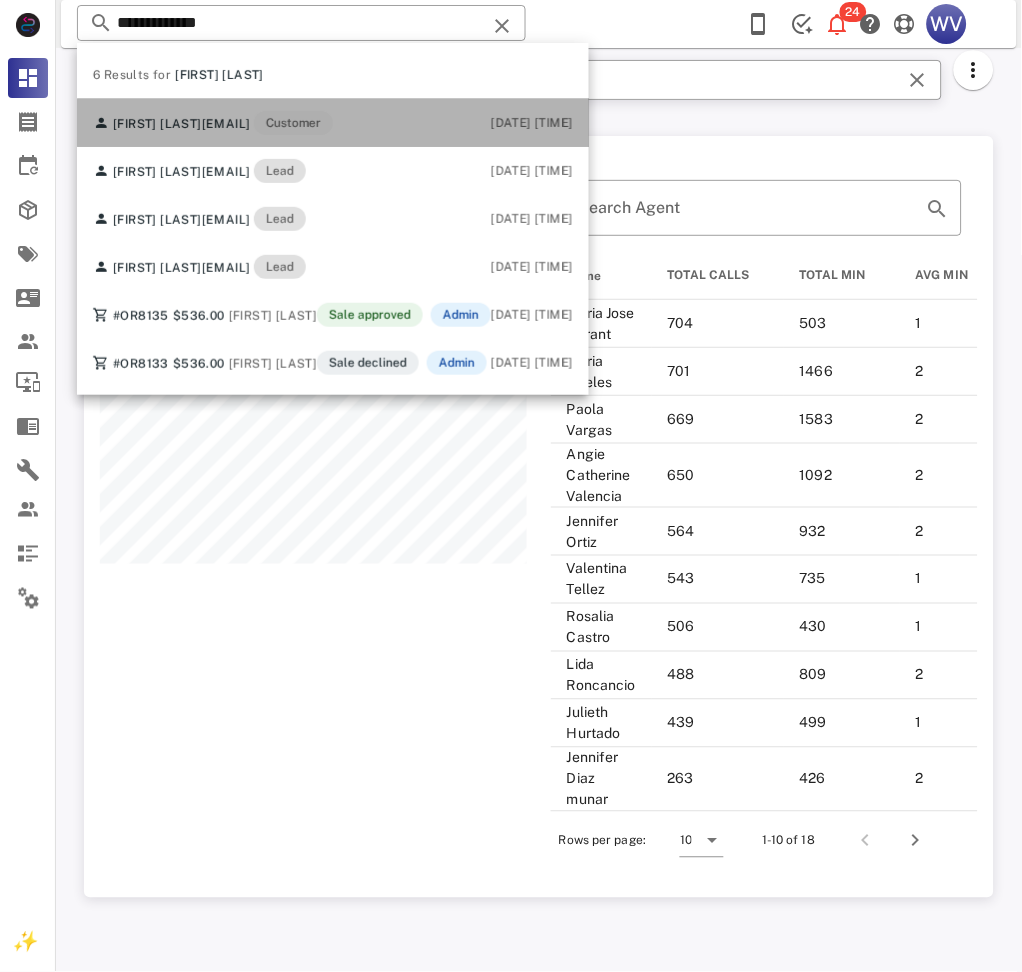 click on "shanecol22@hotmail.com" at bounding box center [226, 124] 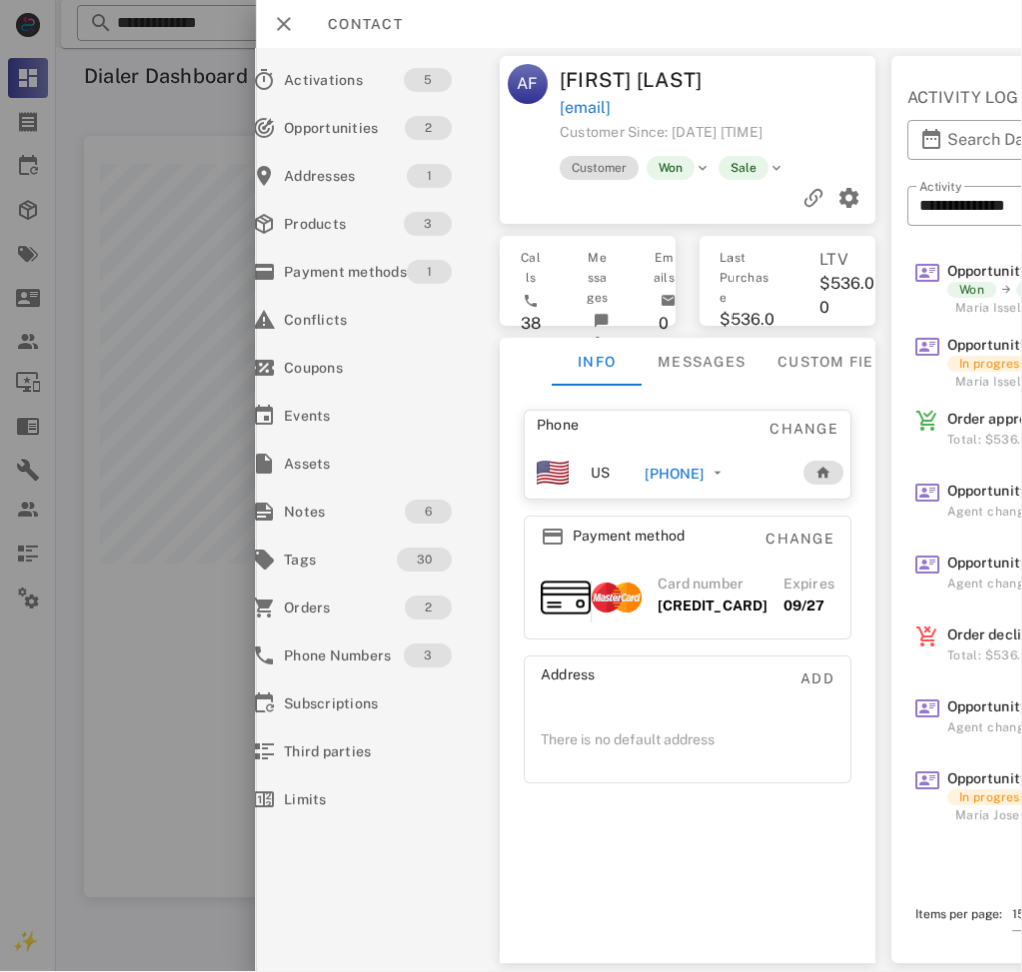 scroll, scrollTop: 0, scrollLeft: 0, axis: both 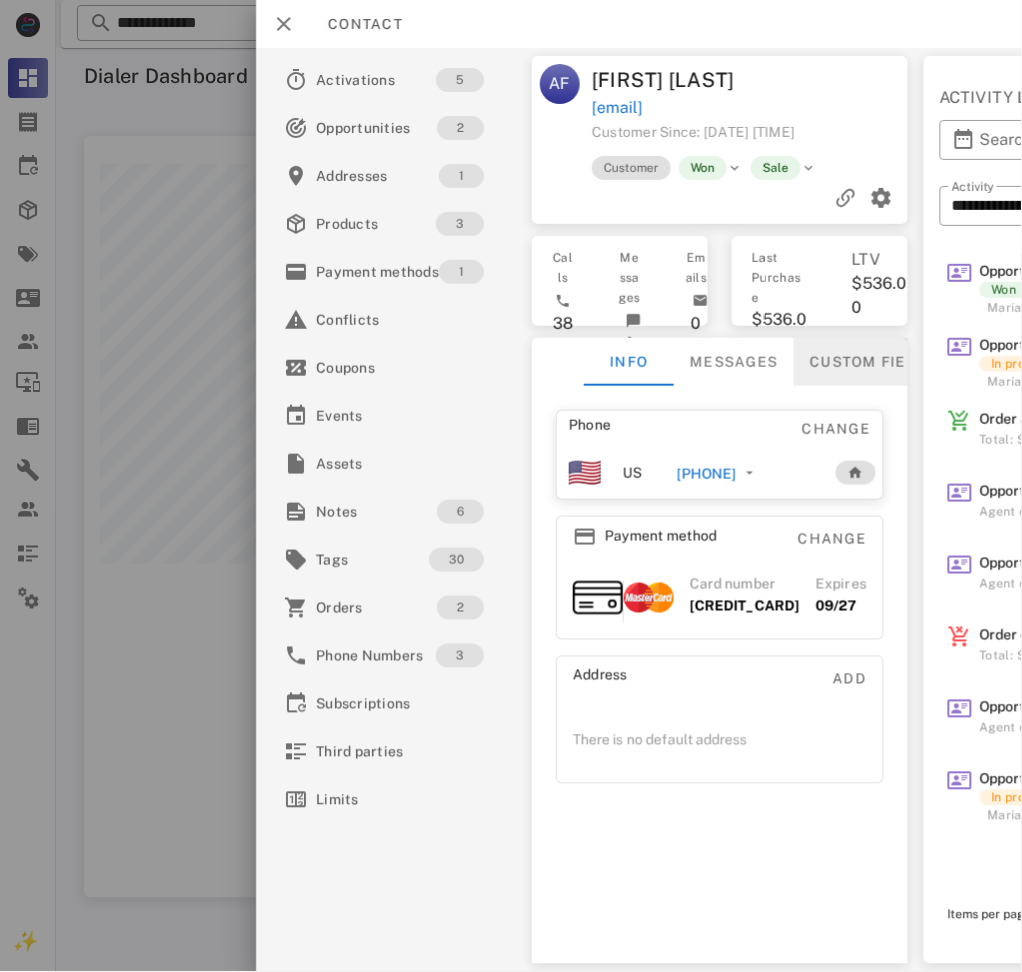 click on "Custom fields" at bounding box center [872, 362] 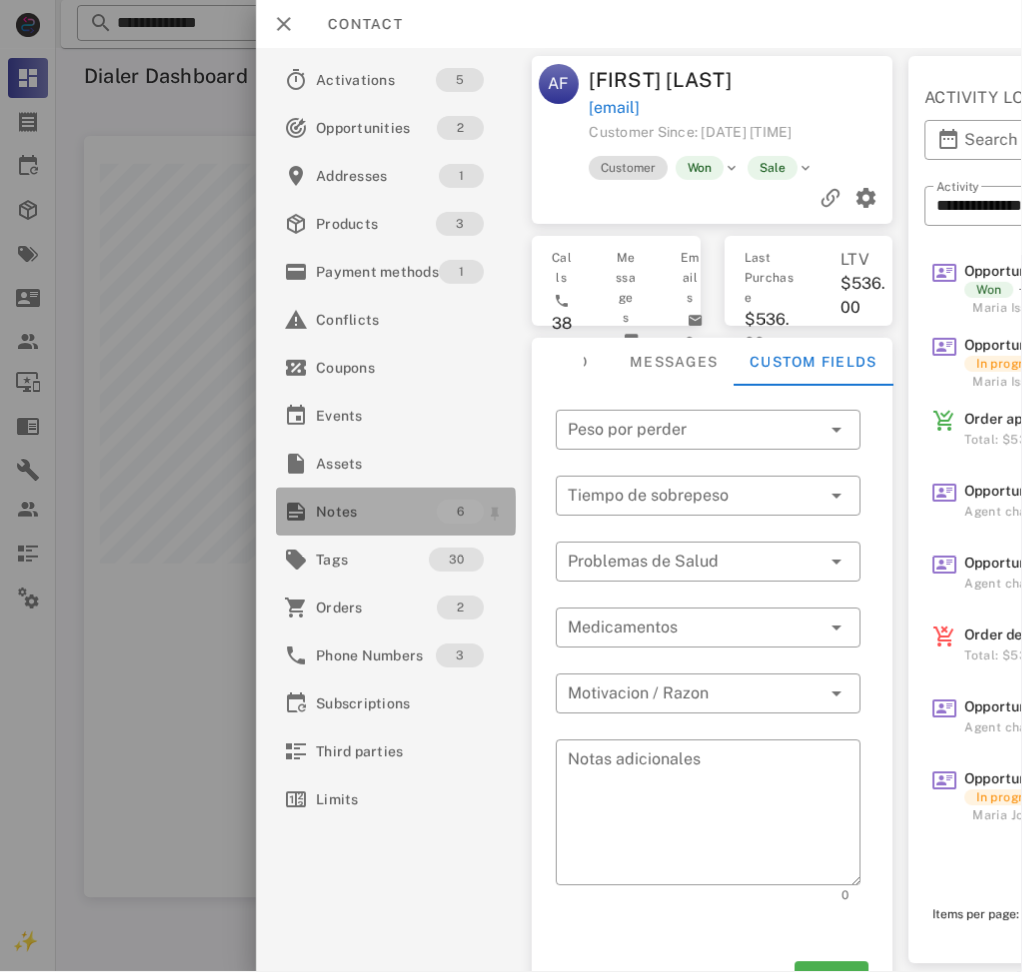 click on "Notes" at bounding box center (376, 512) 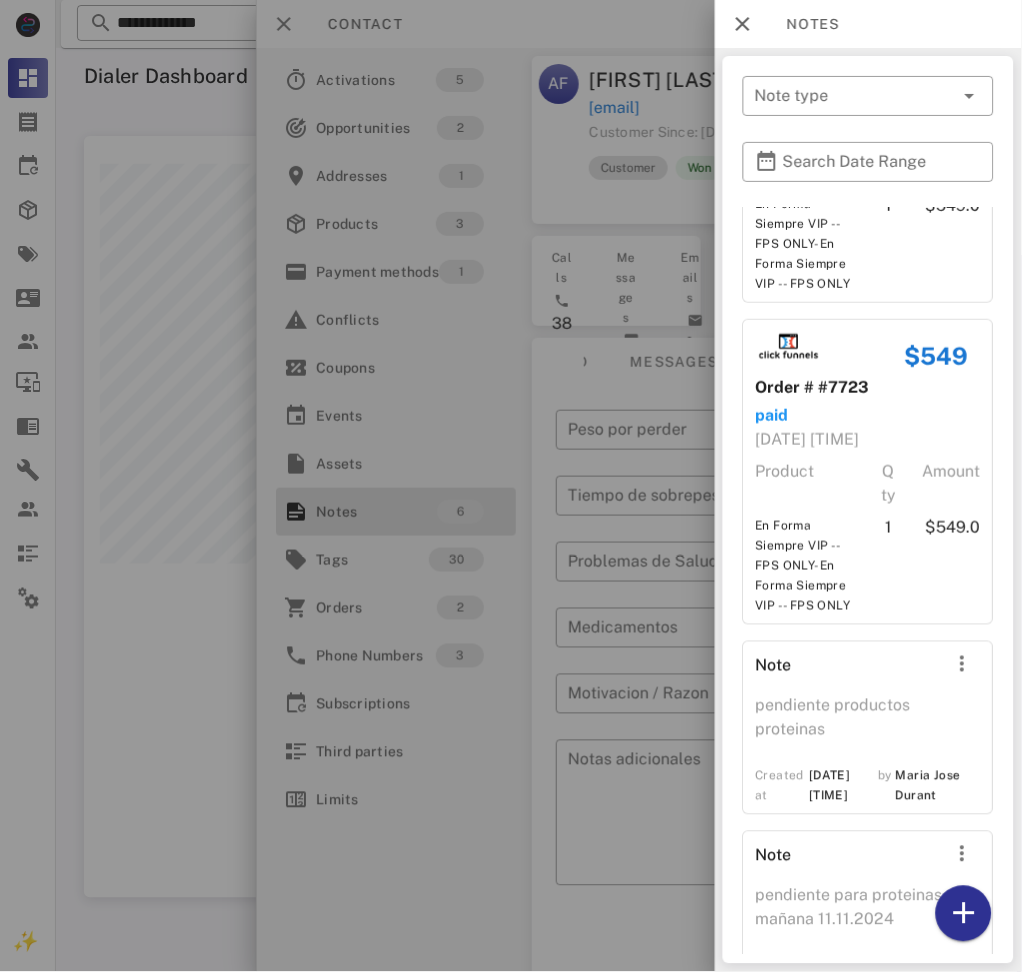 scroll, scrollTop: 821, scrollLeft: 0, axis: vertical 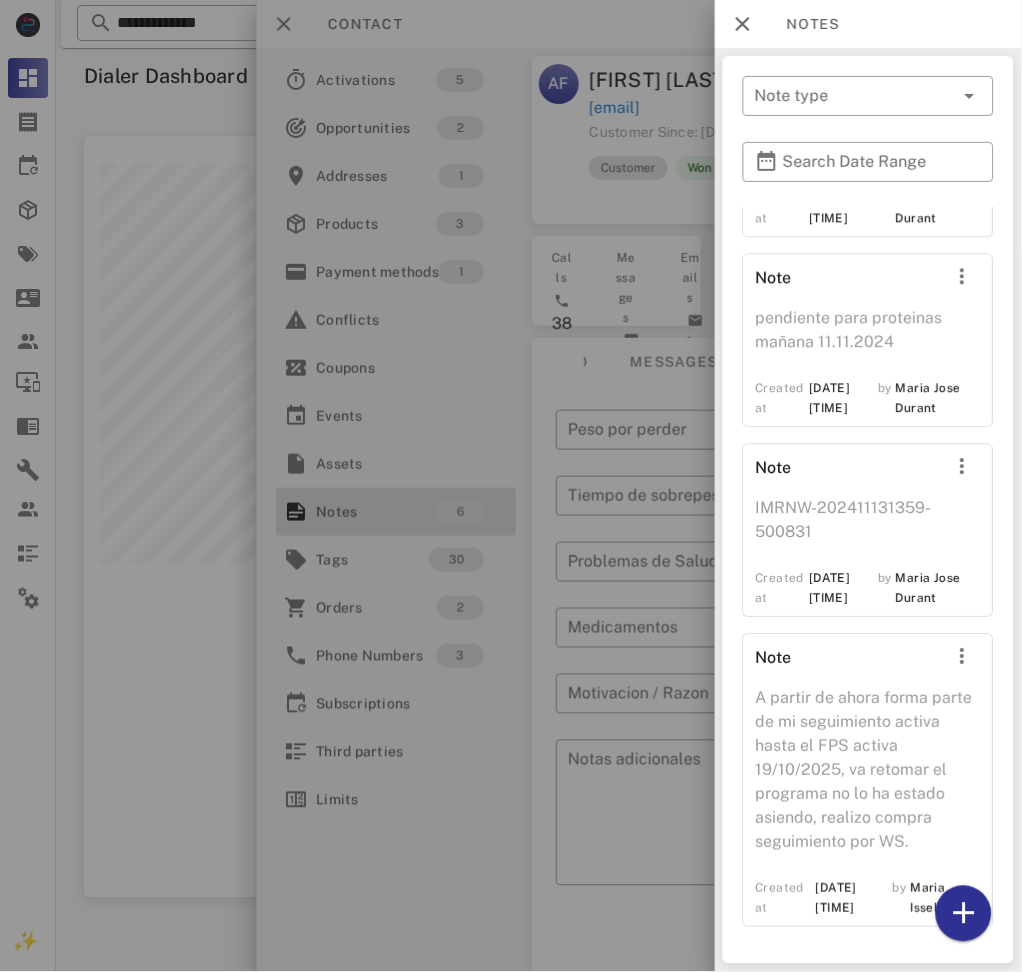 click at bounding box center (511, 486) 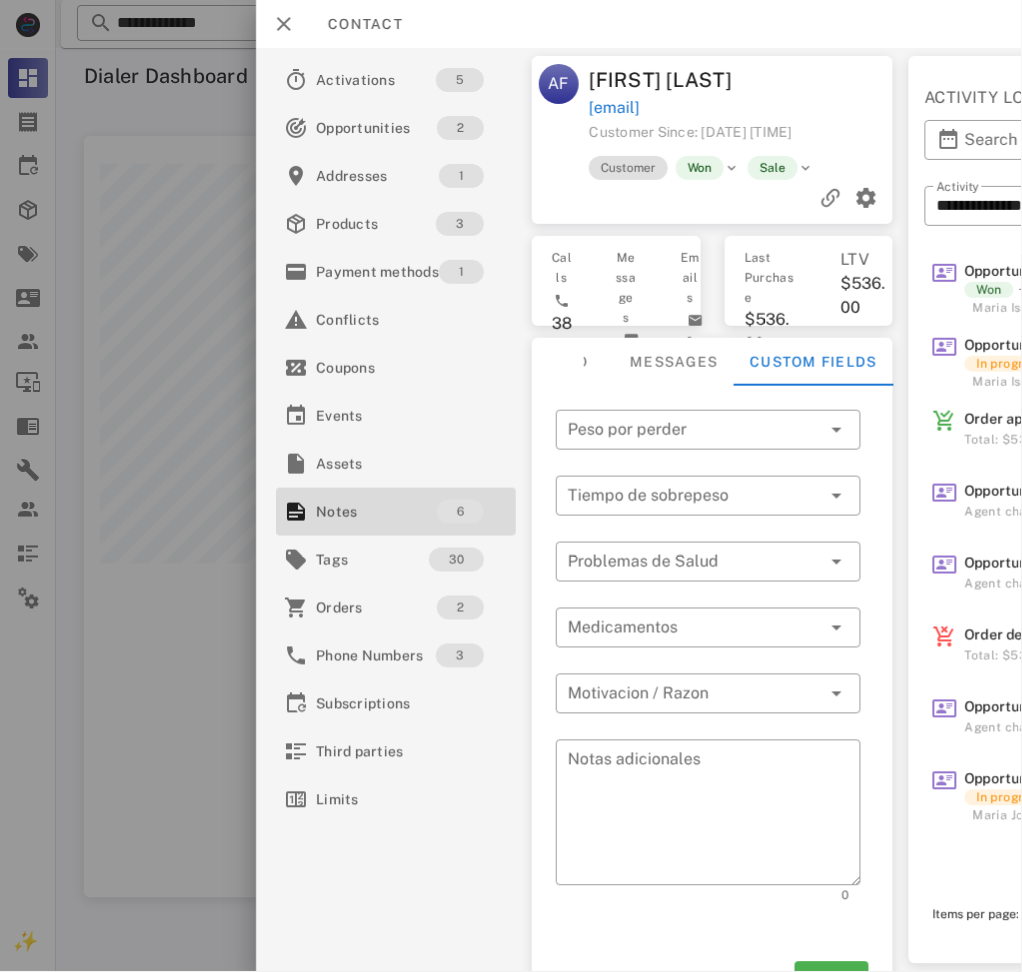 click on "[FIRST] [LAST]" at bounding box center [666, 80] 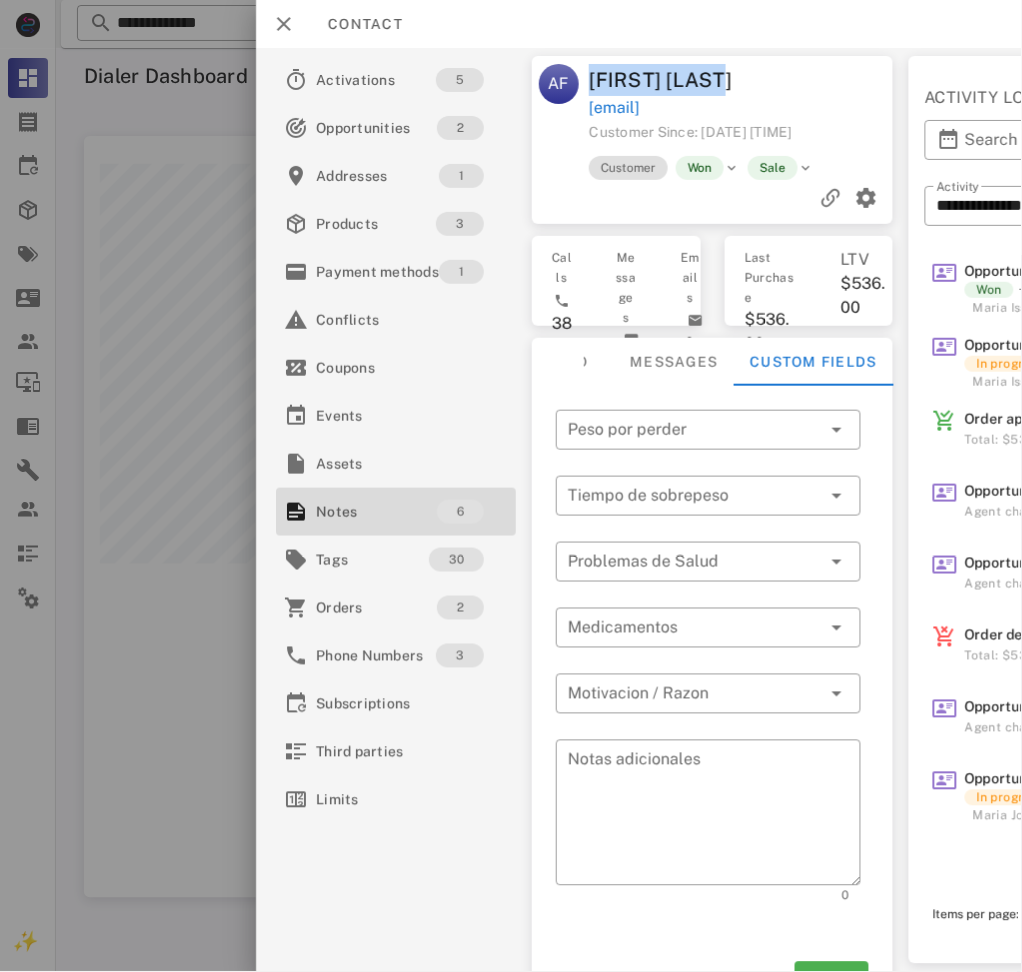 drag, startPoint x: 614, startPoint y: 76, endPoint x: 707, endPoint y: 79, distance: 93.04838 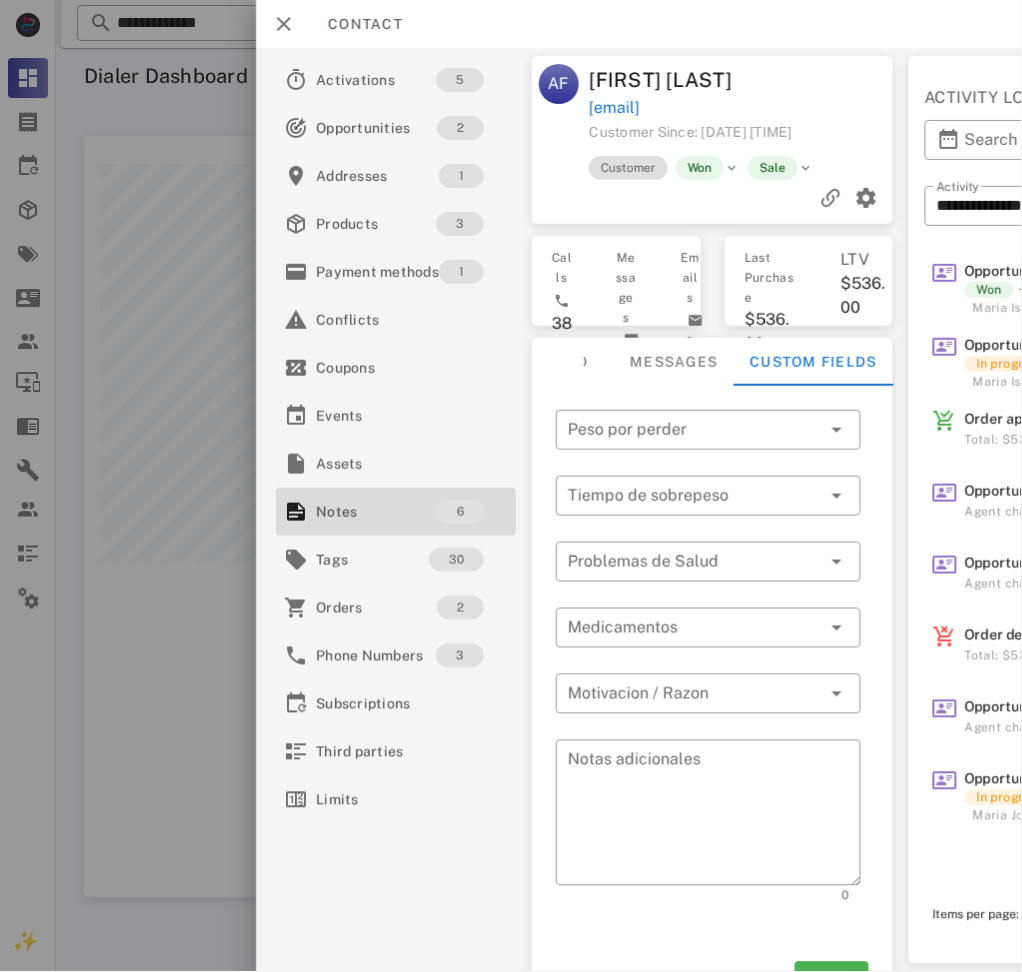 click at bounding box center [511, 486] 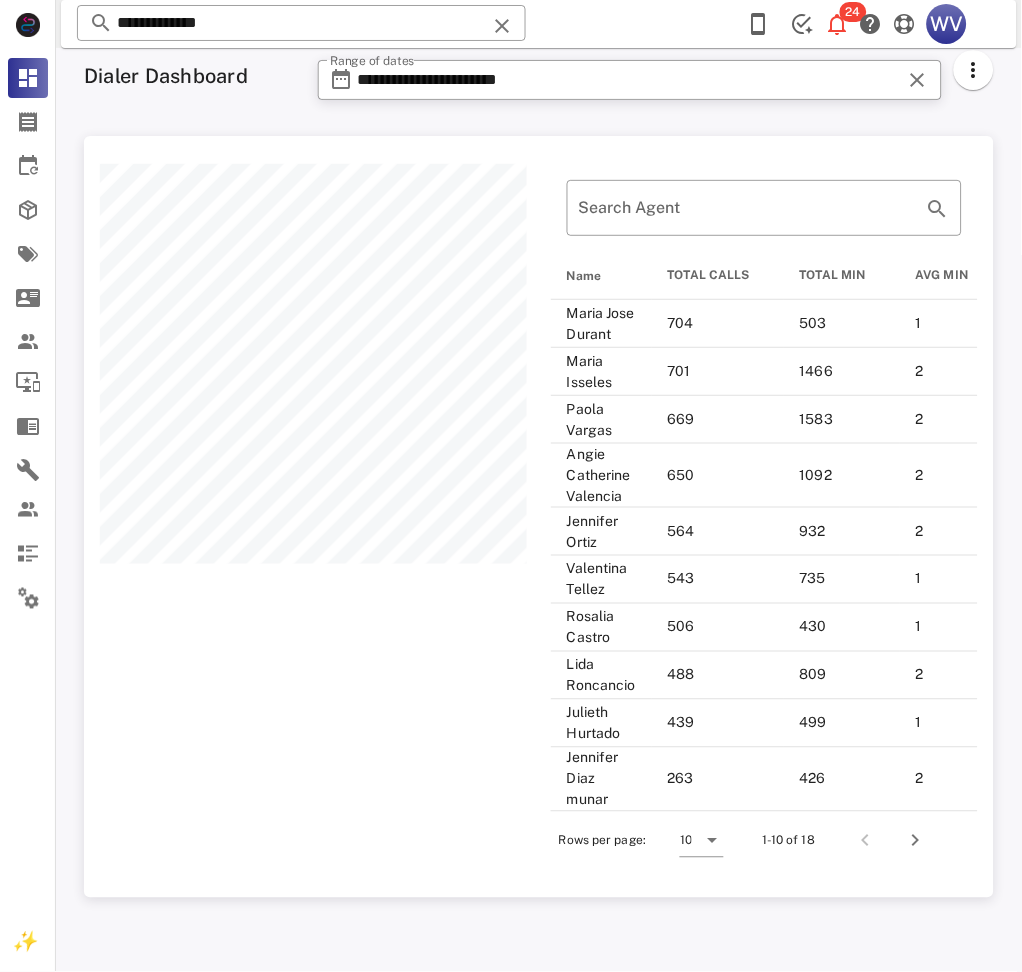 scroll, scrollTop: 828, scrollLeft: 705, axis: both 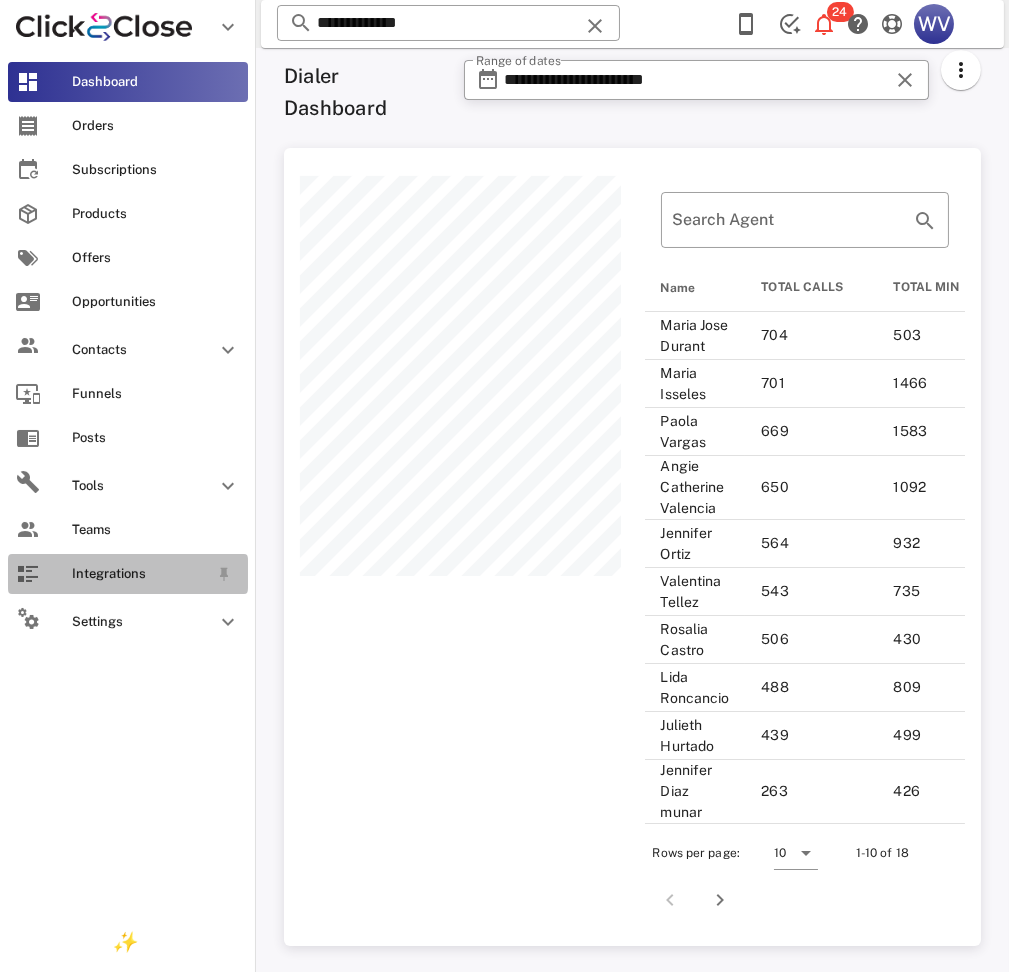 click on "Integrations" at bounding box center [128, 574] 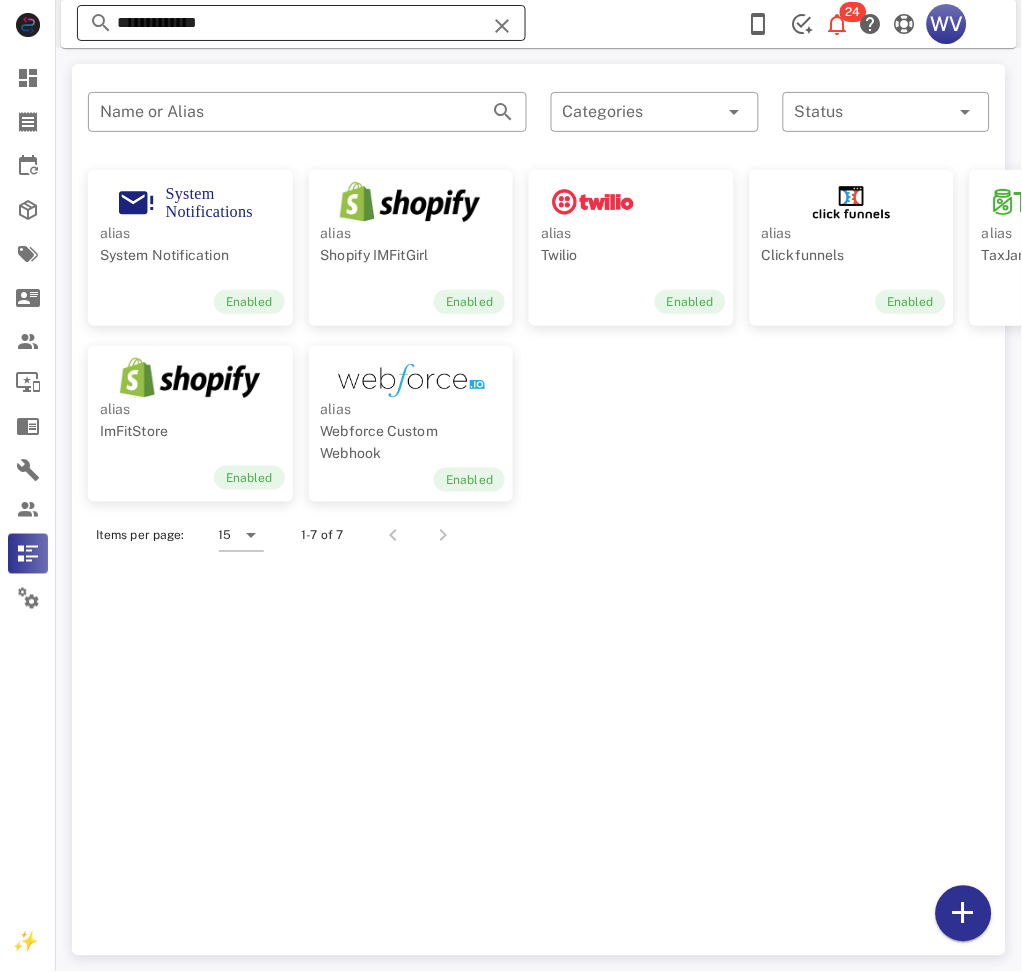 click on "**********" at bounding box center (301, 23) 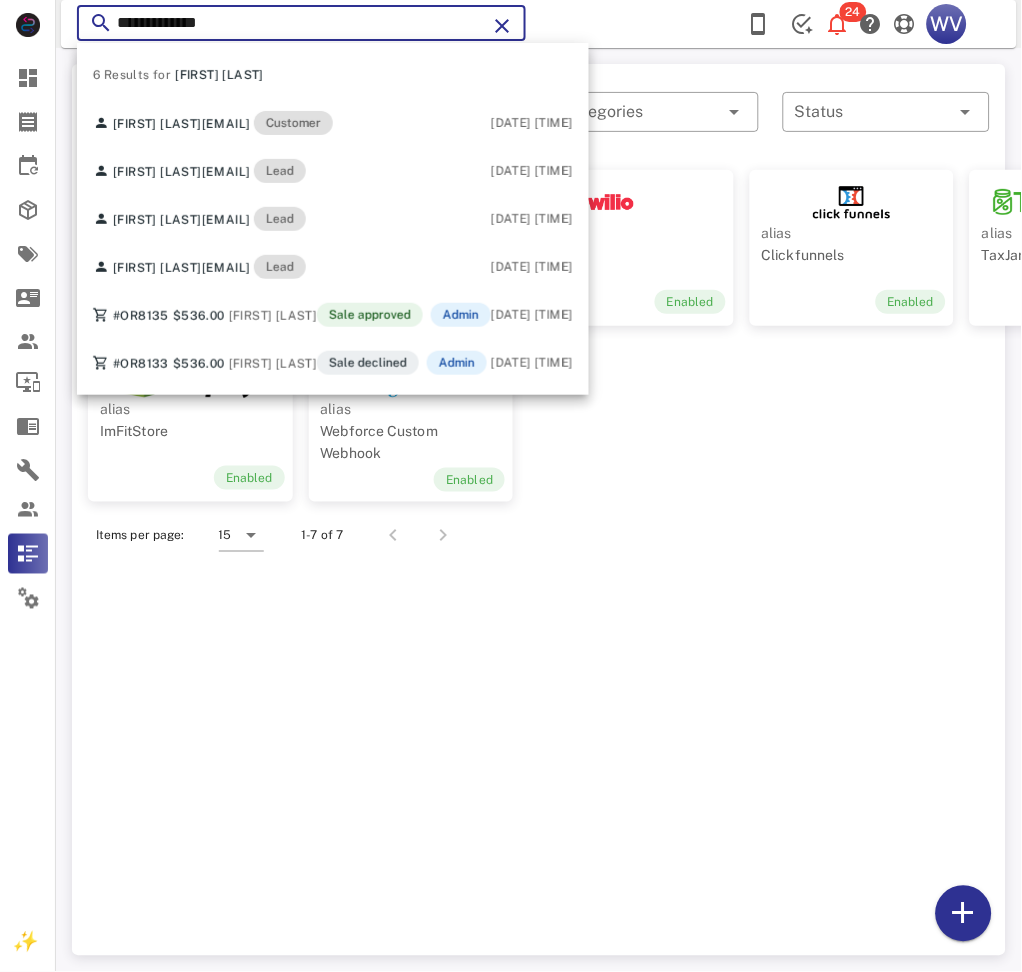click on "**********" at bounding box center (301, 23) 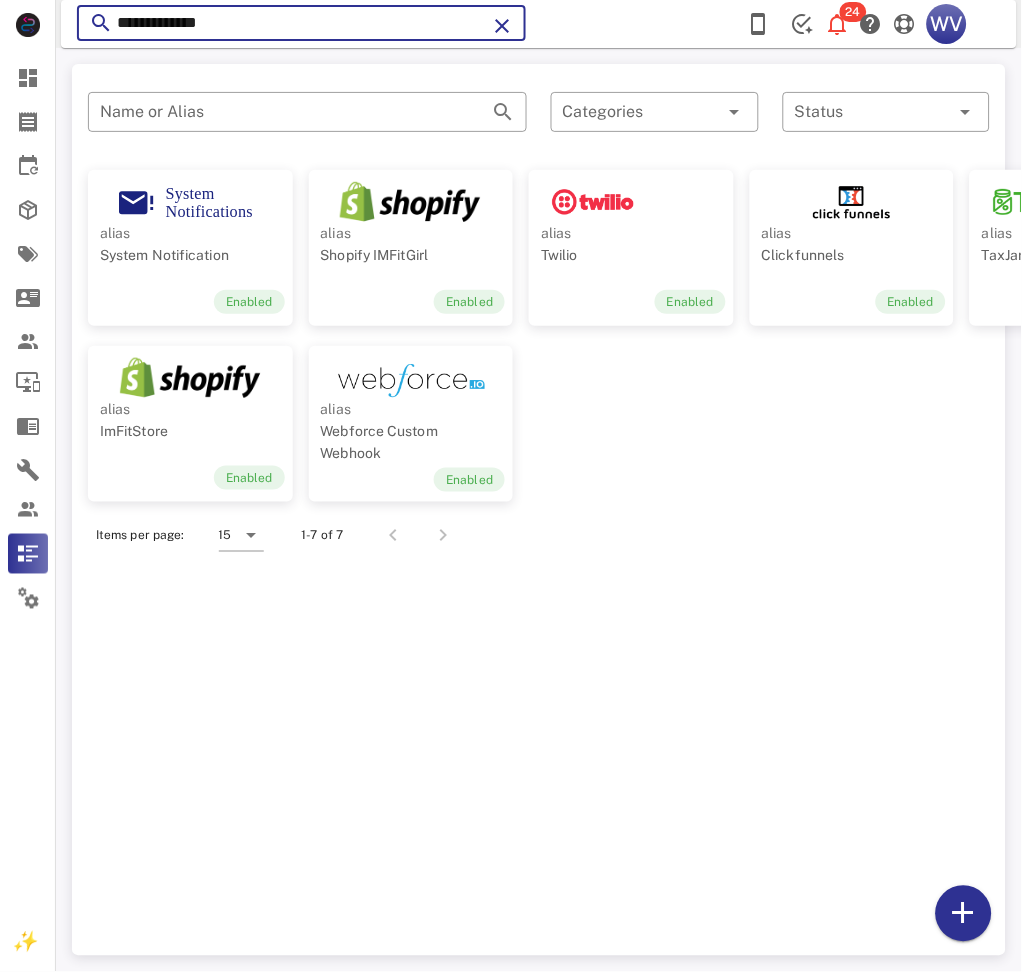 click on "**********" at bounding box center (301, 23) 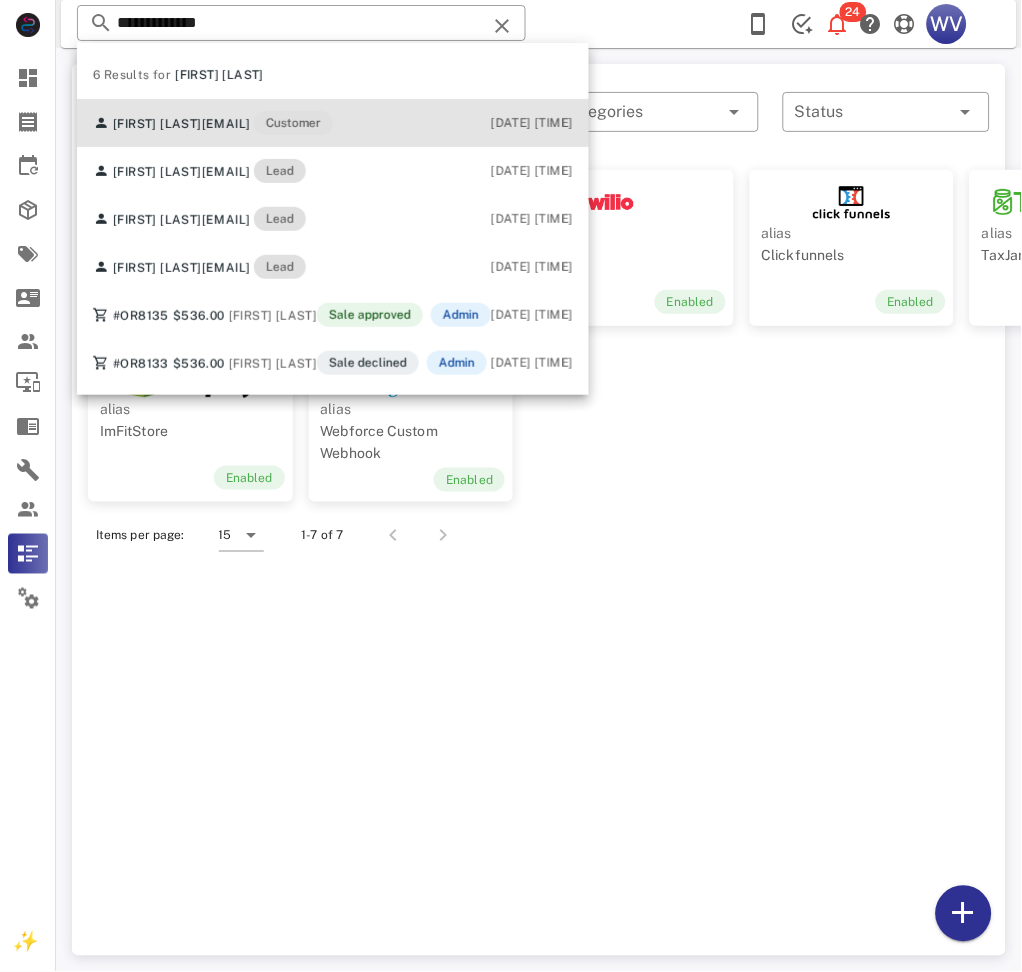 click on "shanecol22@hotmail.com" at bounding box center [226, 124] 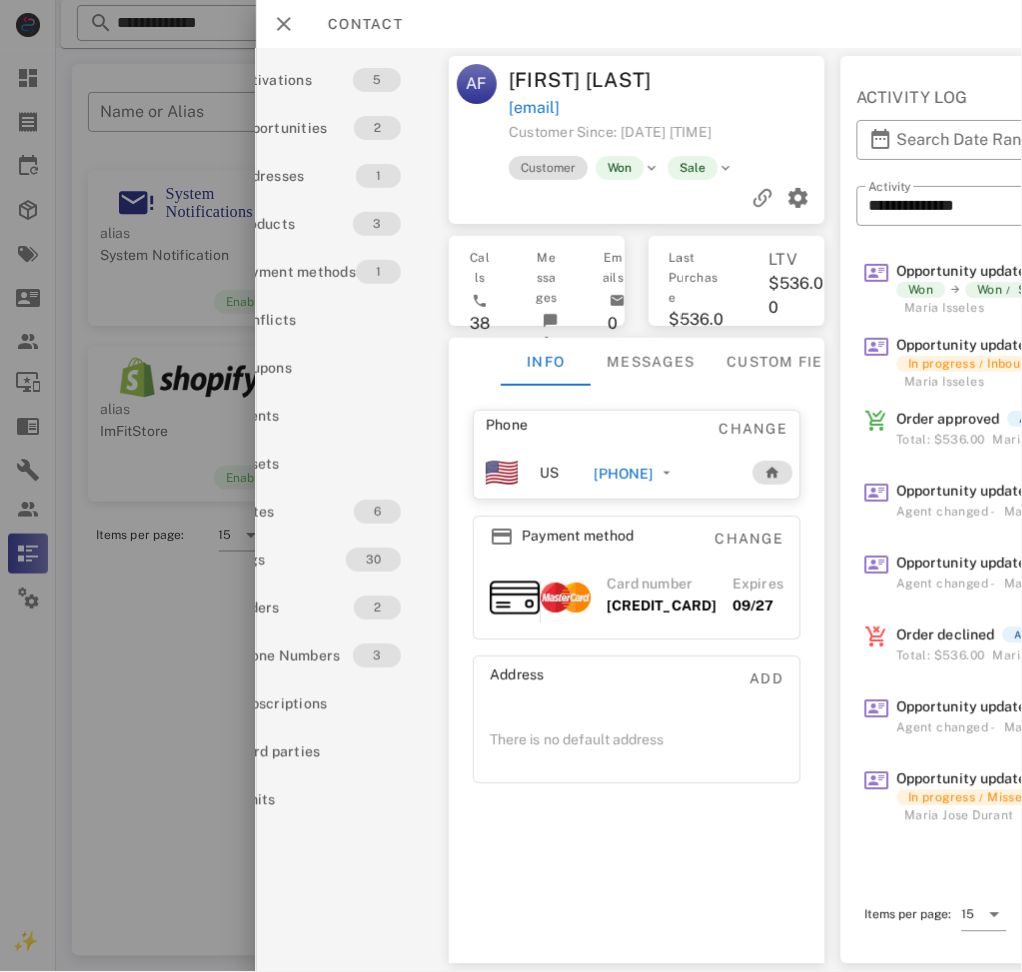 scroll, scrollTop: 0, scrollLeft: 60, axis: horizontal 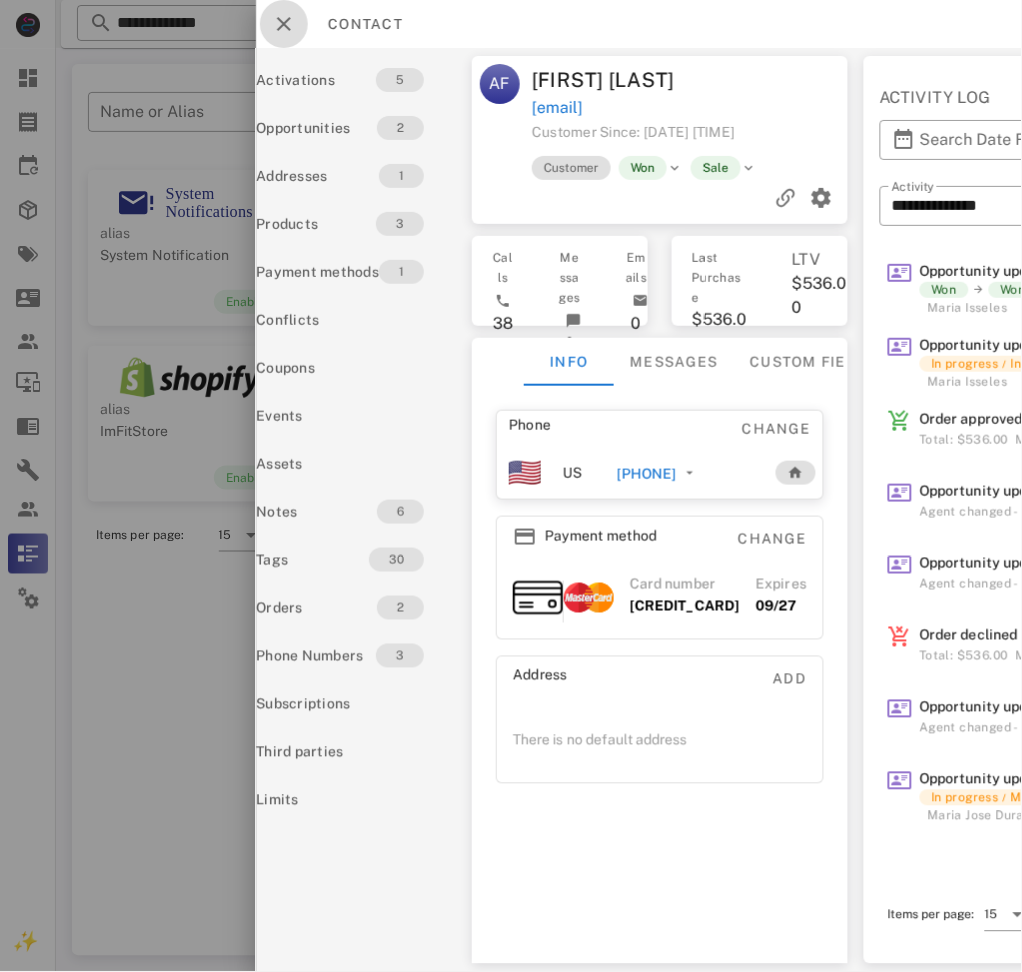 click at bounding box center [284, 24] 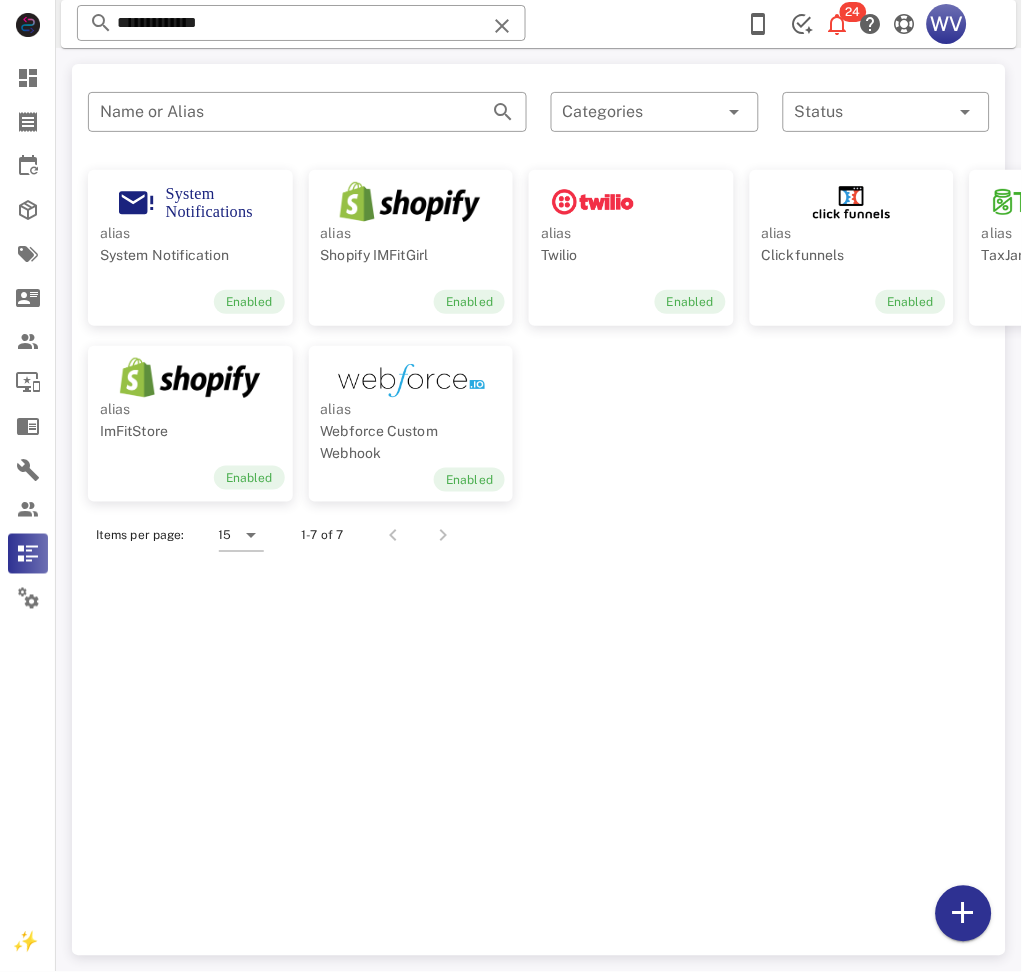 click on "**********" at bounding box center [301, 23] 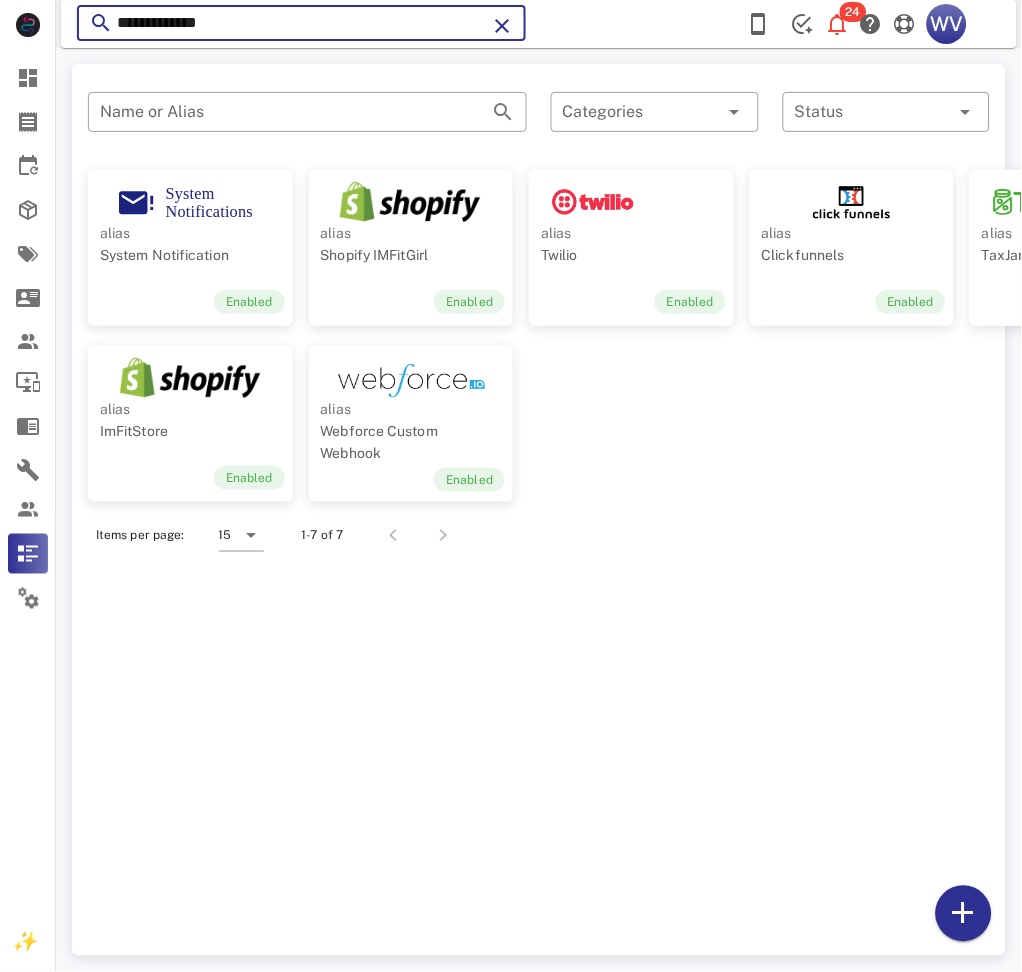 click on "**********" at bounding box center [301, 23] 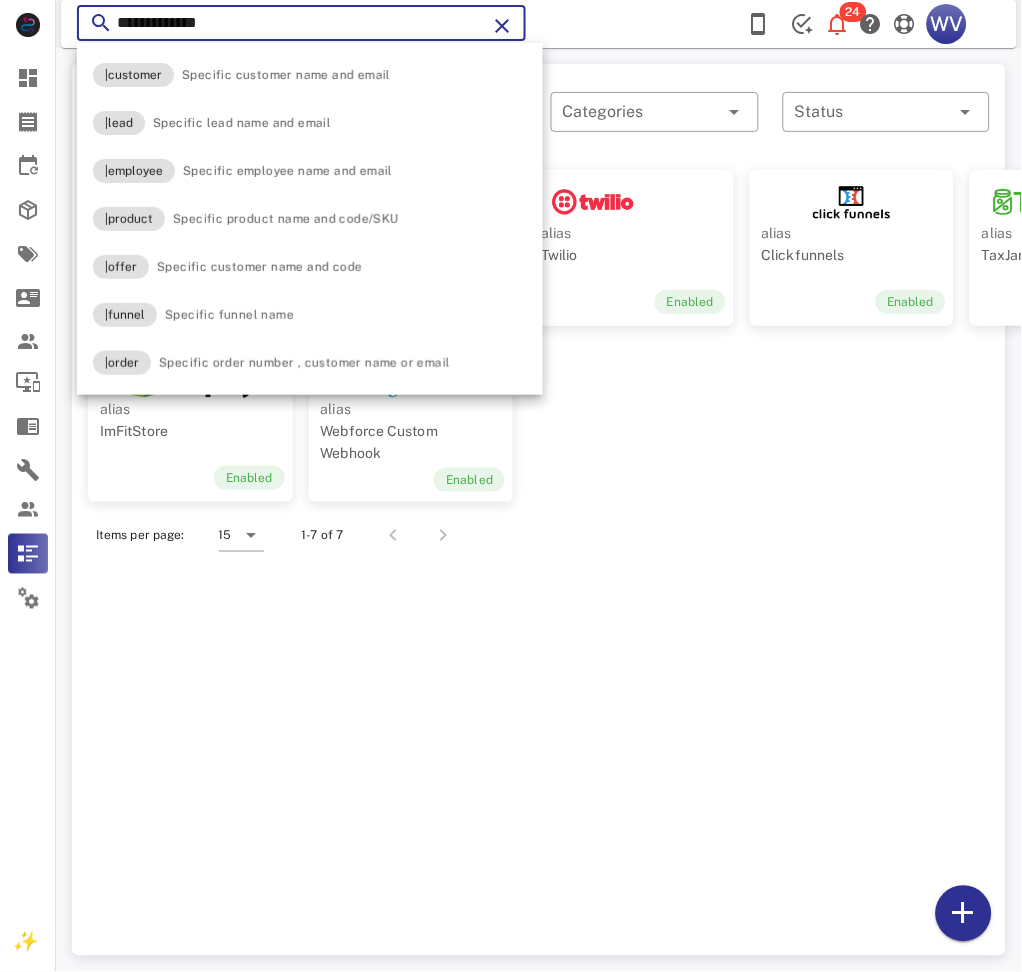 paste 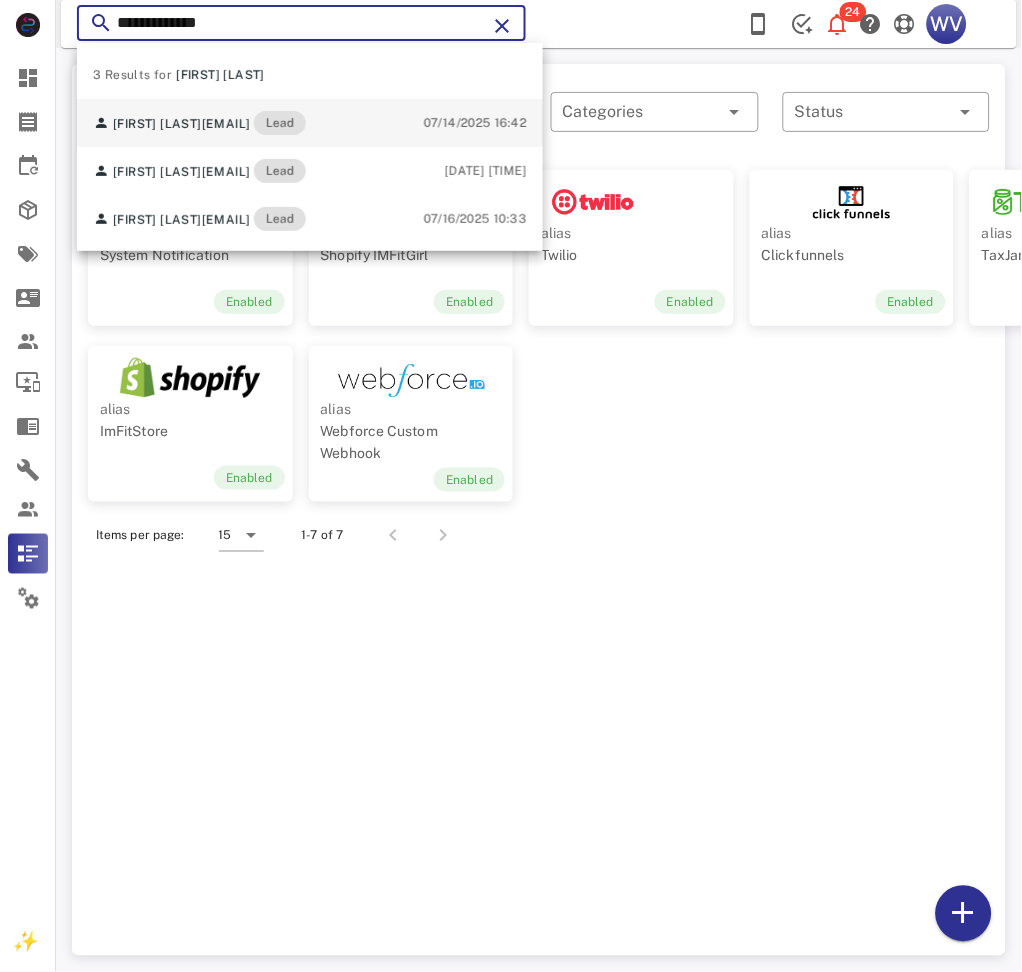 type on "**********" 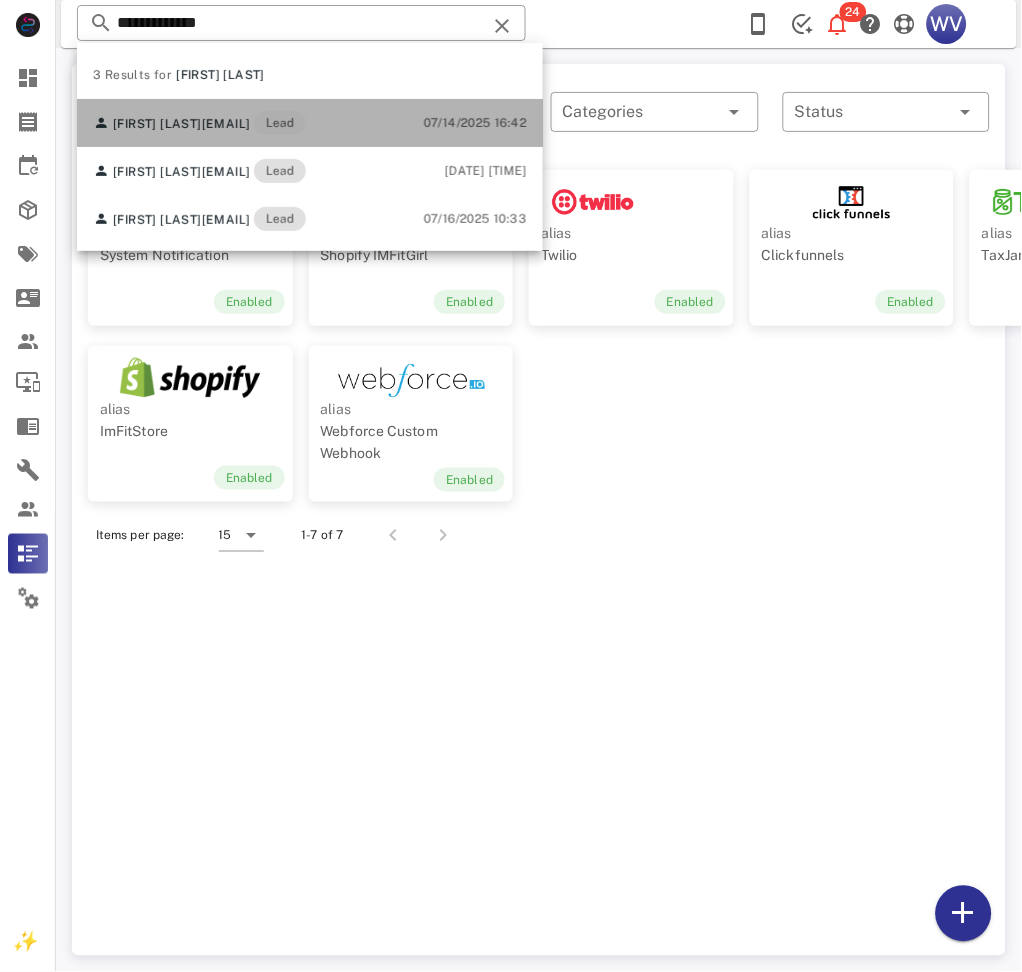 click on "[FIRST] [LAST] [EMAIL] Lead" at bounding box center (310, 123) 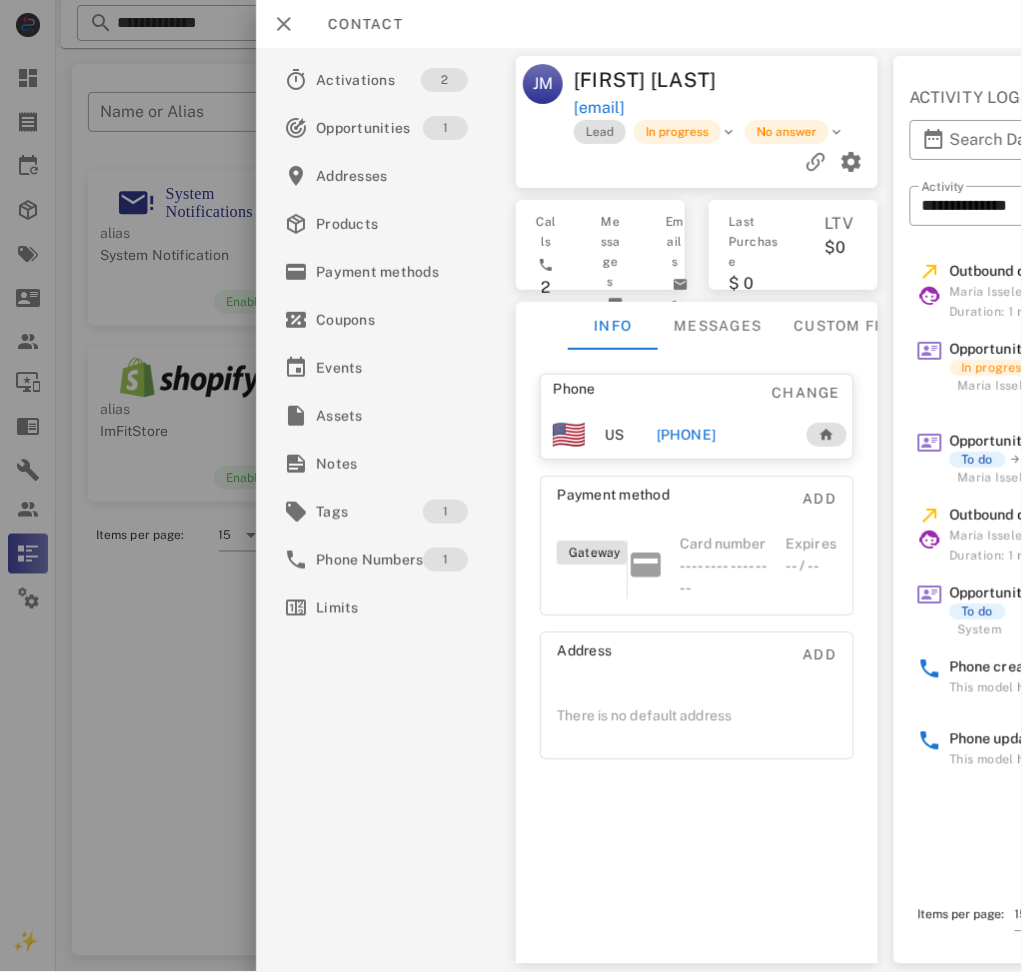 click on "[FIRST] [LAST]" at bounding box center (650, 80) 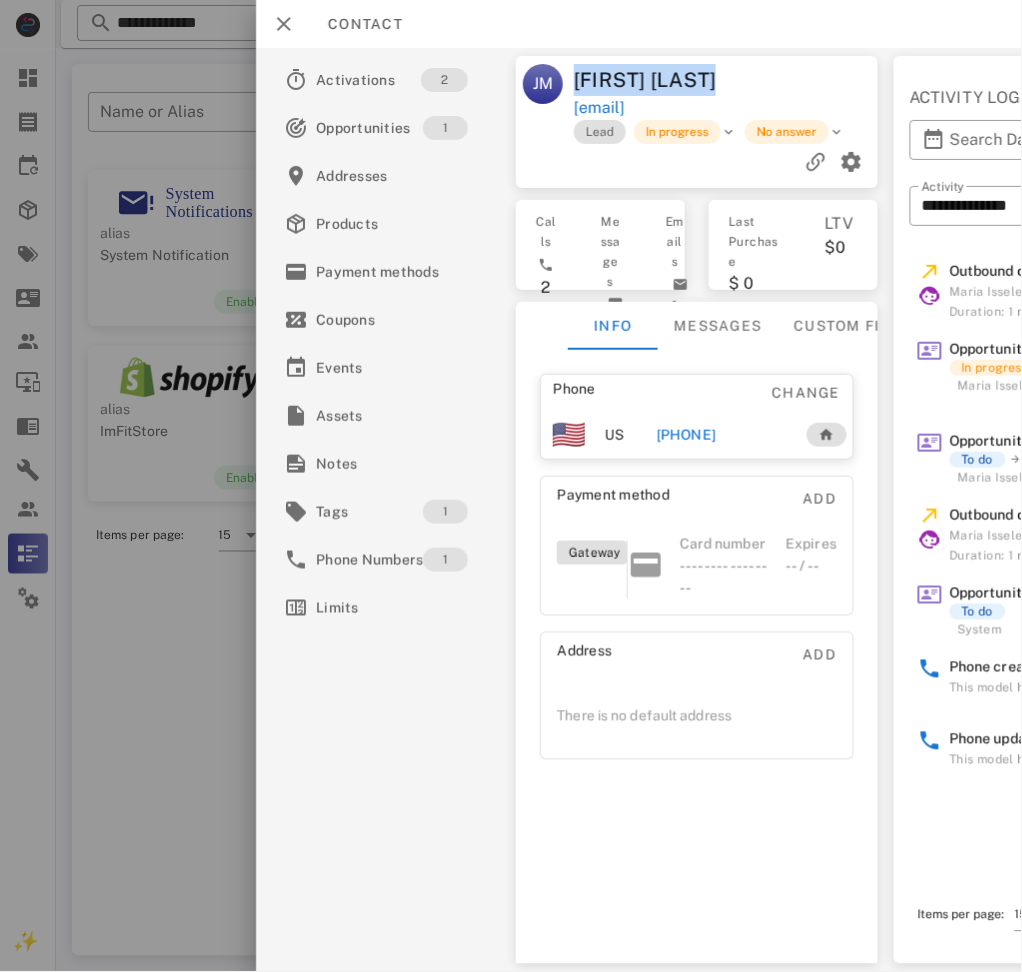 drag, startPoint x: 581, startPoint y: 65, endPoint x: 649, endPoint y: 110, distance: 81.5414 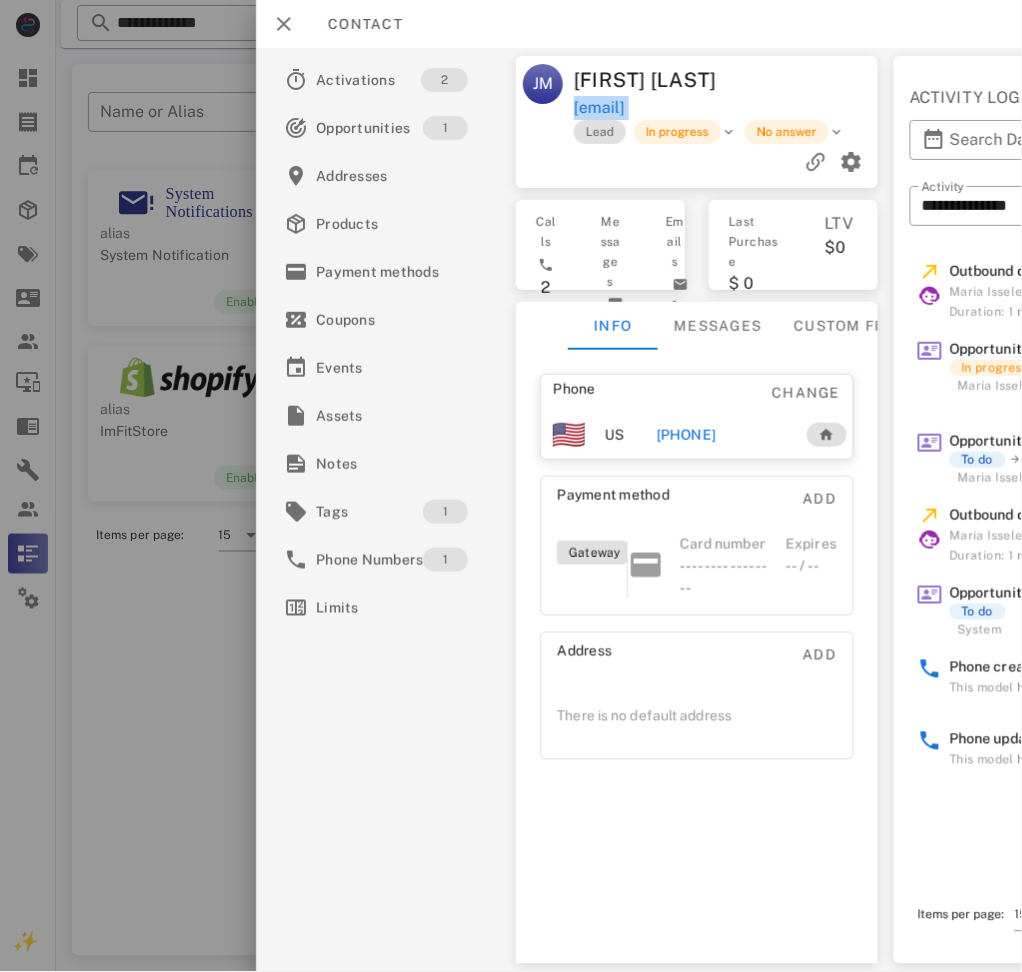 drag, startPoint x: 763, startPoint y: 112, endPoint x: 791, endPoint y: 135, distance: 36.23534 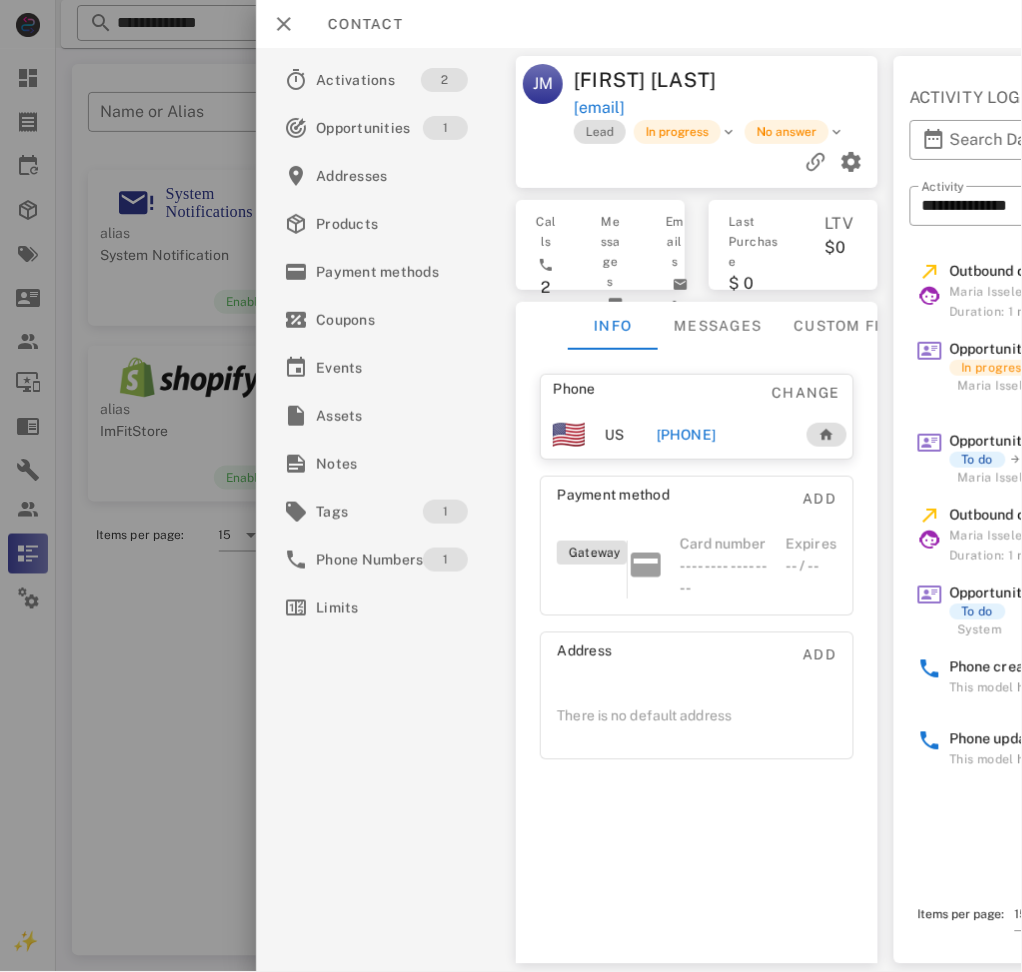 click on "Phone   Change   US   +12035010974   Payment method   Add  Gateway  Card number  ---- ---- ---- ----  Expires  -- / --  Address   Add   There is no default address" at bounding box center [697, 657] 